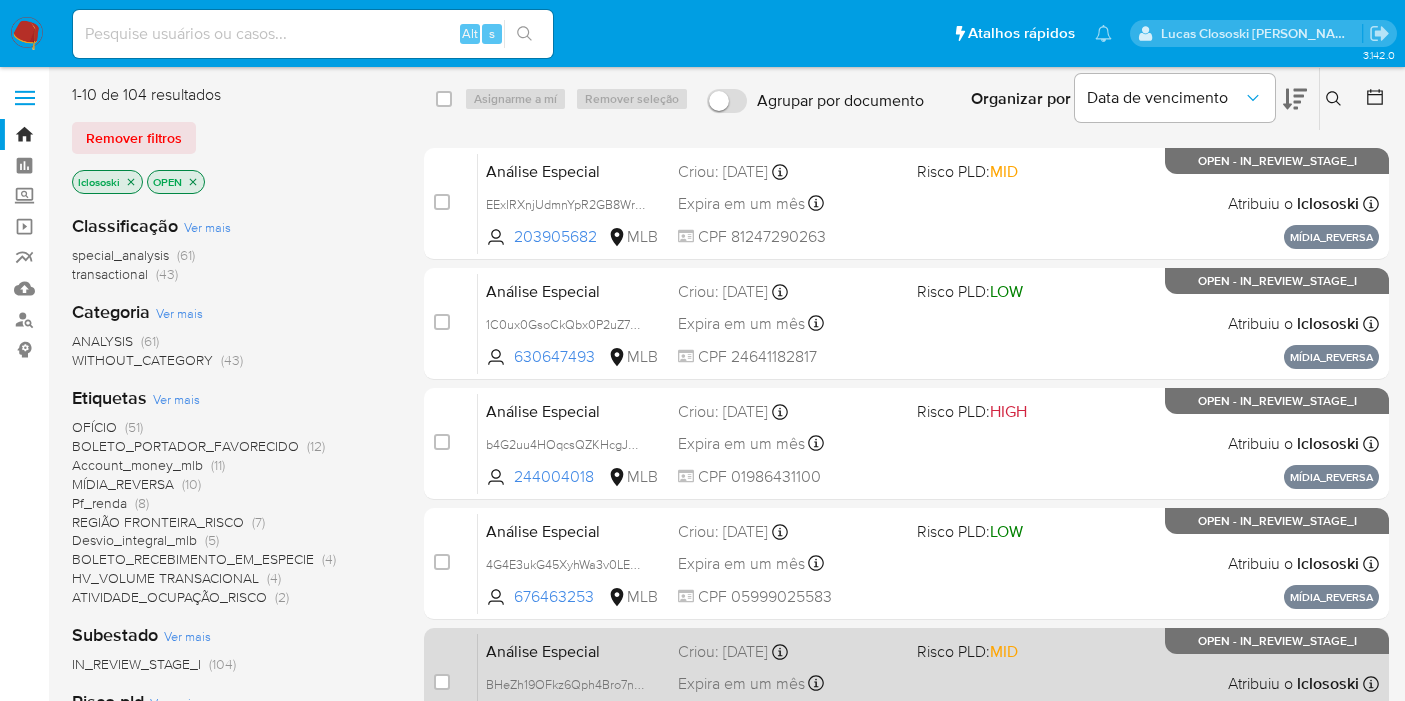 scroll, scrollTop: 0, scrollLeft: 0, axis: both 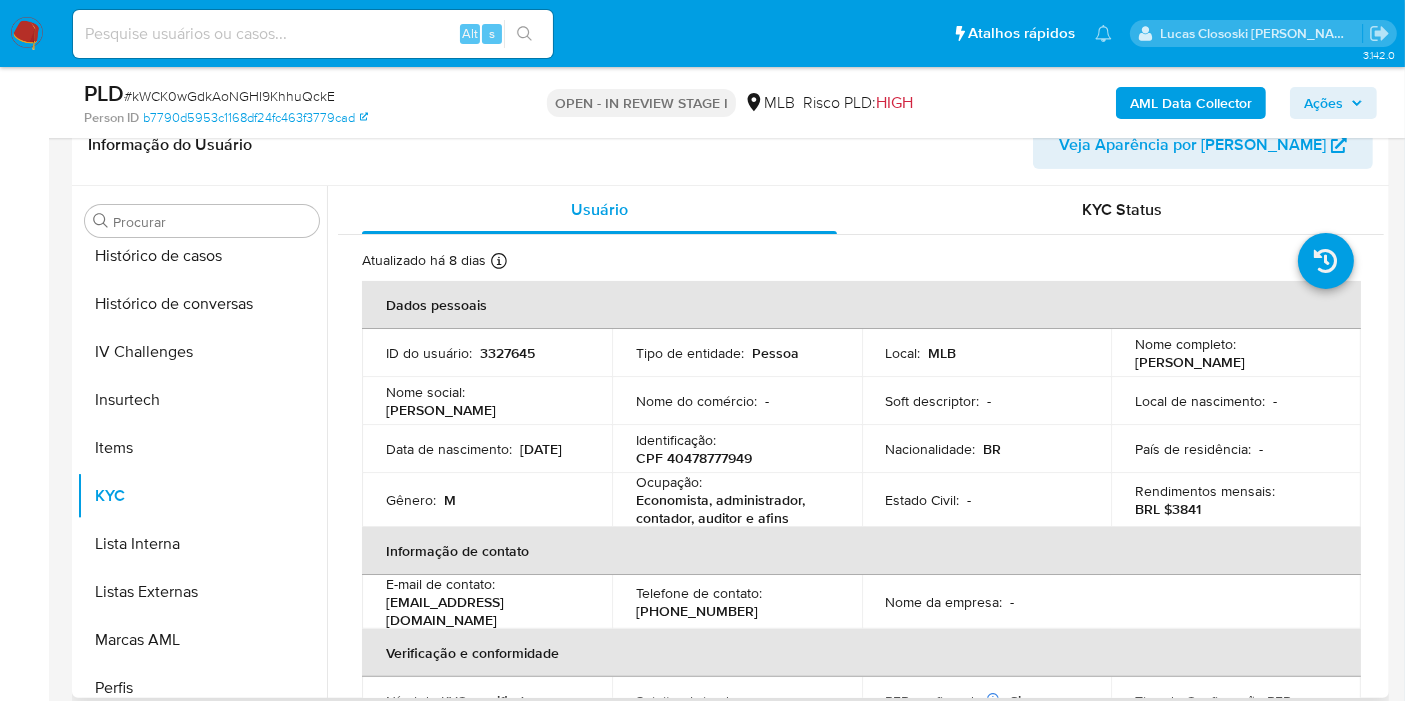 click on "Nome do comércio :    -" at bounding box center [737, 401] 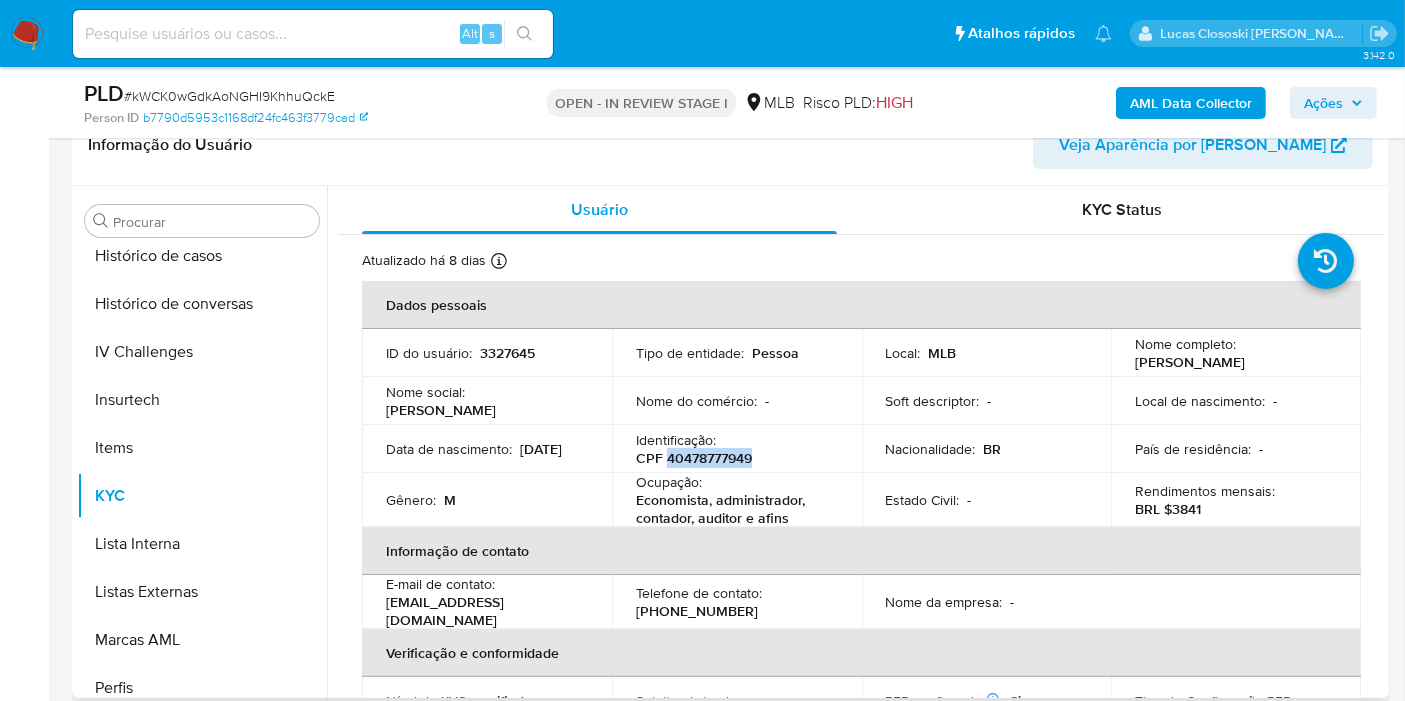 click on "CPF 40478777949" at bounding box center (694, 458) 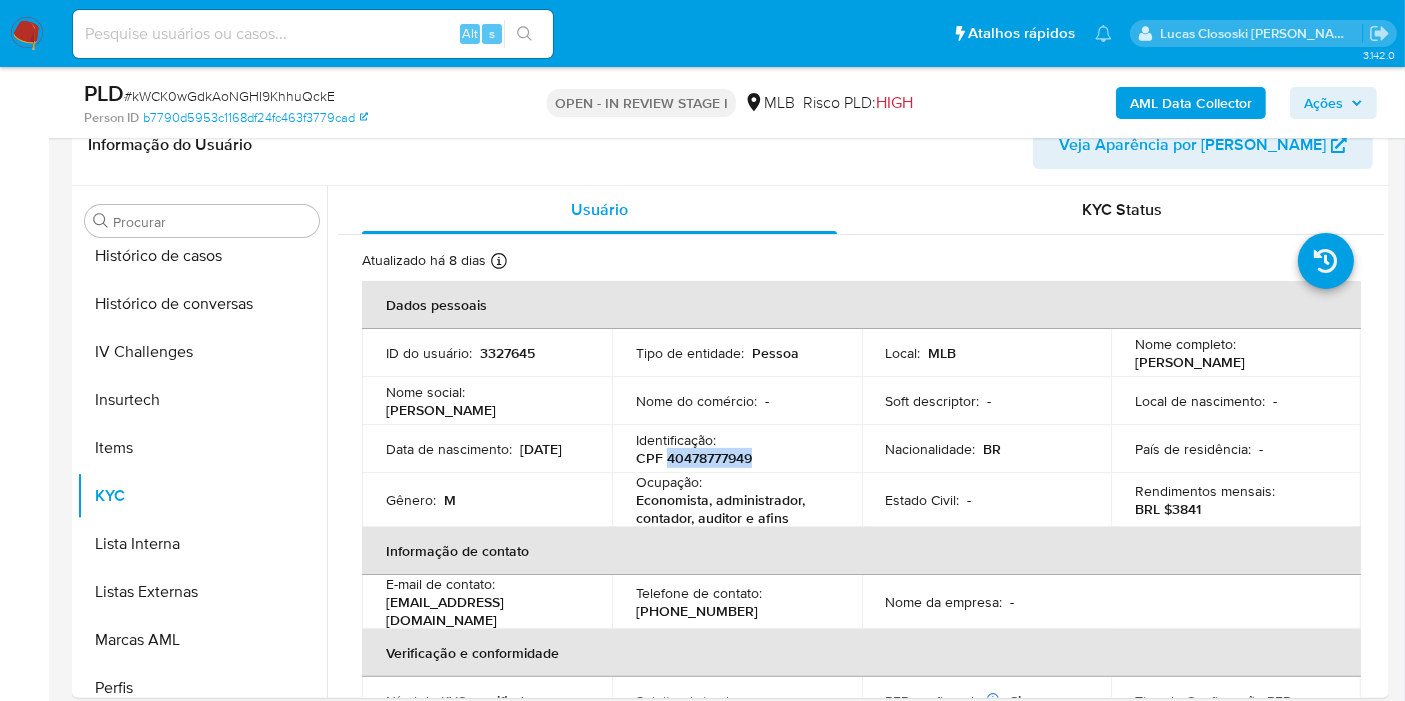 copy on "40478777949" 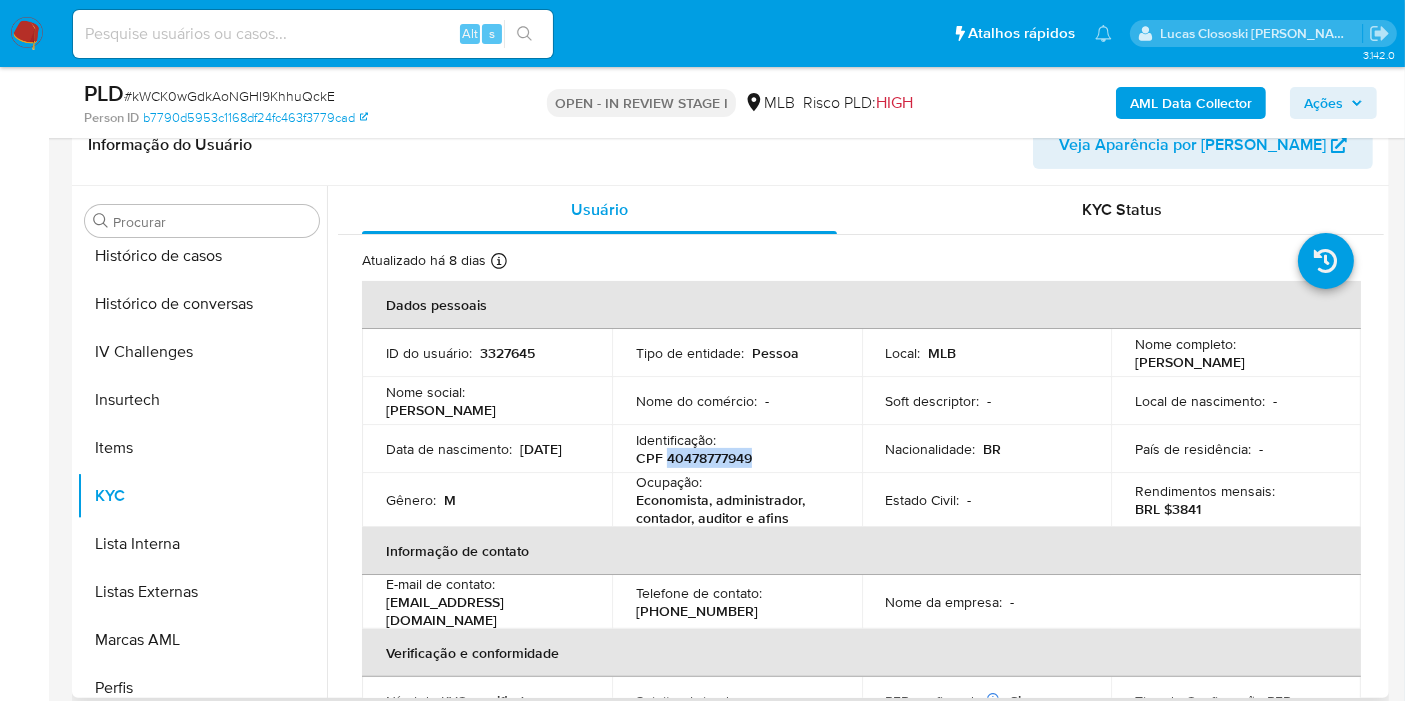copy on "40478777949" 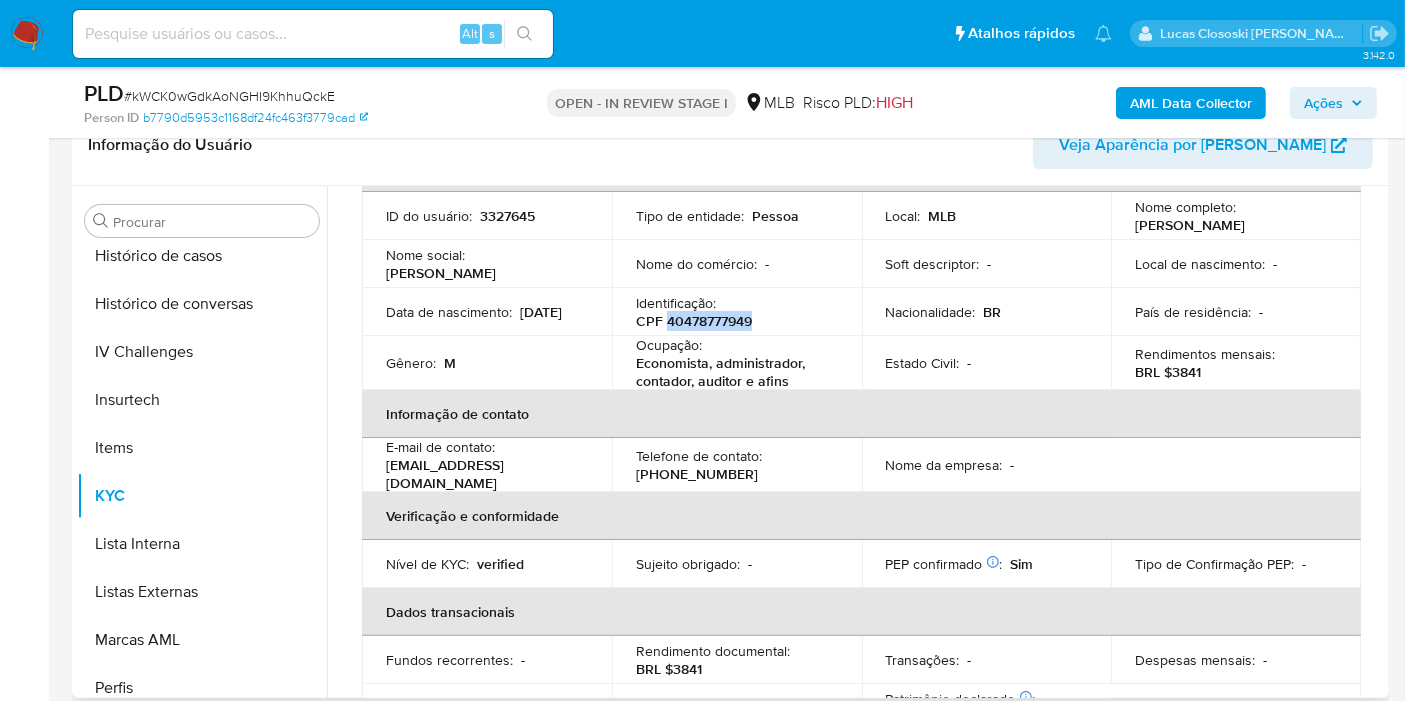 scroll, scrollTop: 0, scrollLeft: 0, axis: both 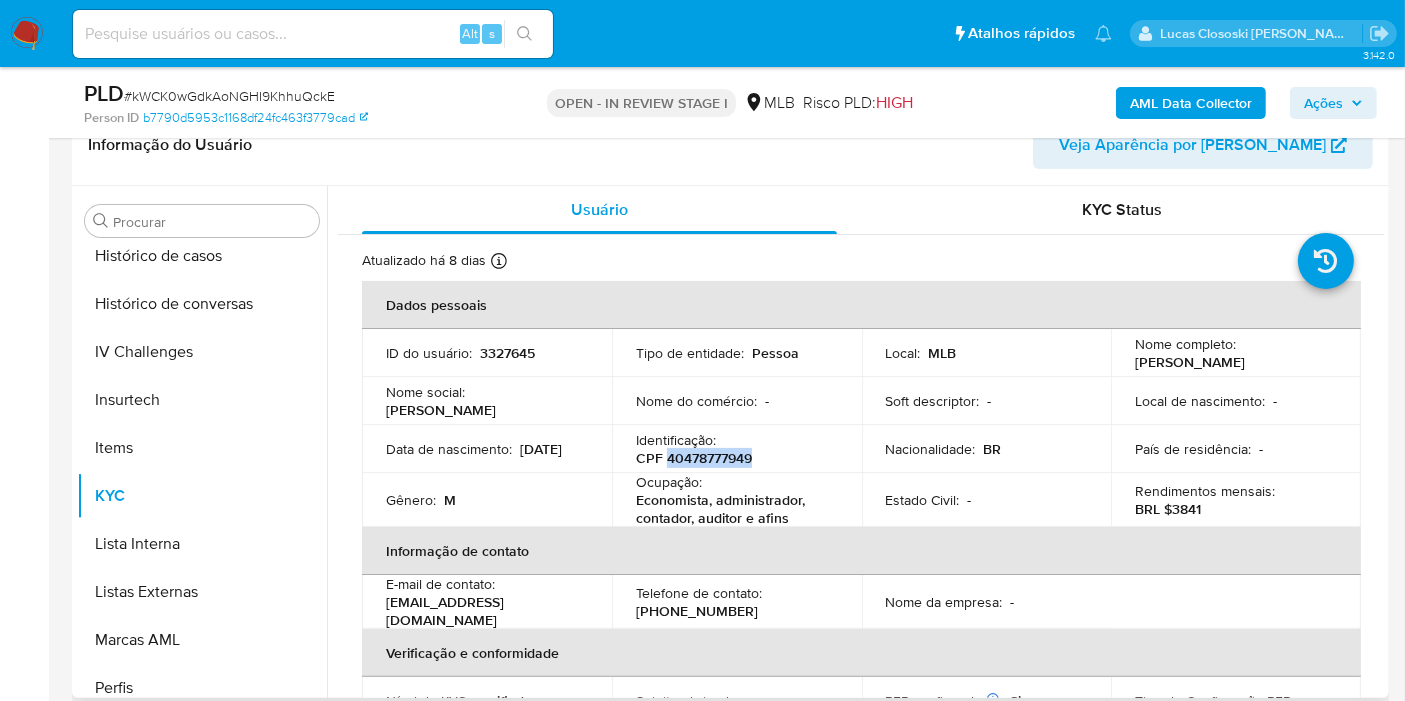 click on "CPF 40478777949" at bounding box center [694, 458] 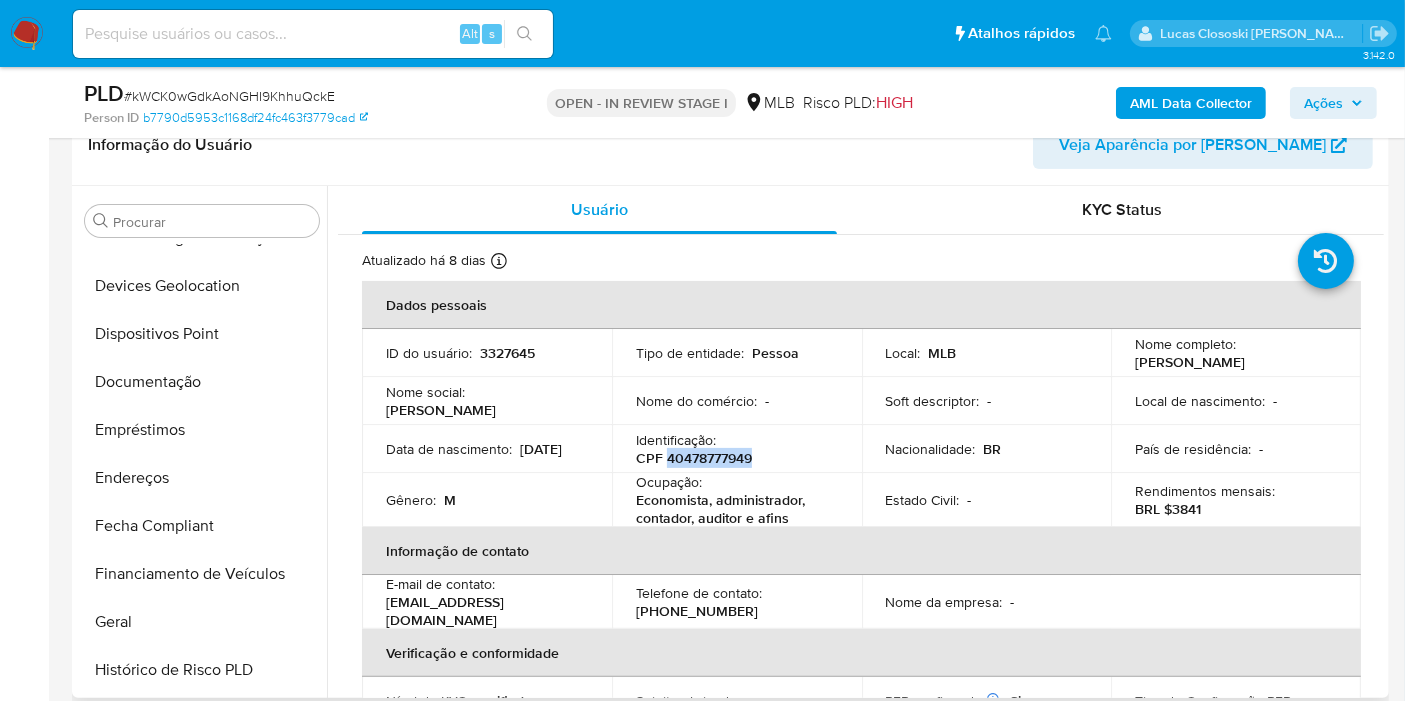 scroll, scrollTop: 0, scrollLeft: 0, axis: both 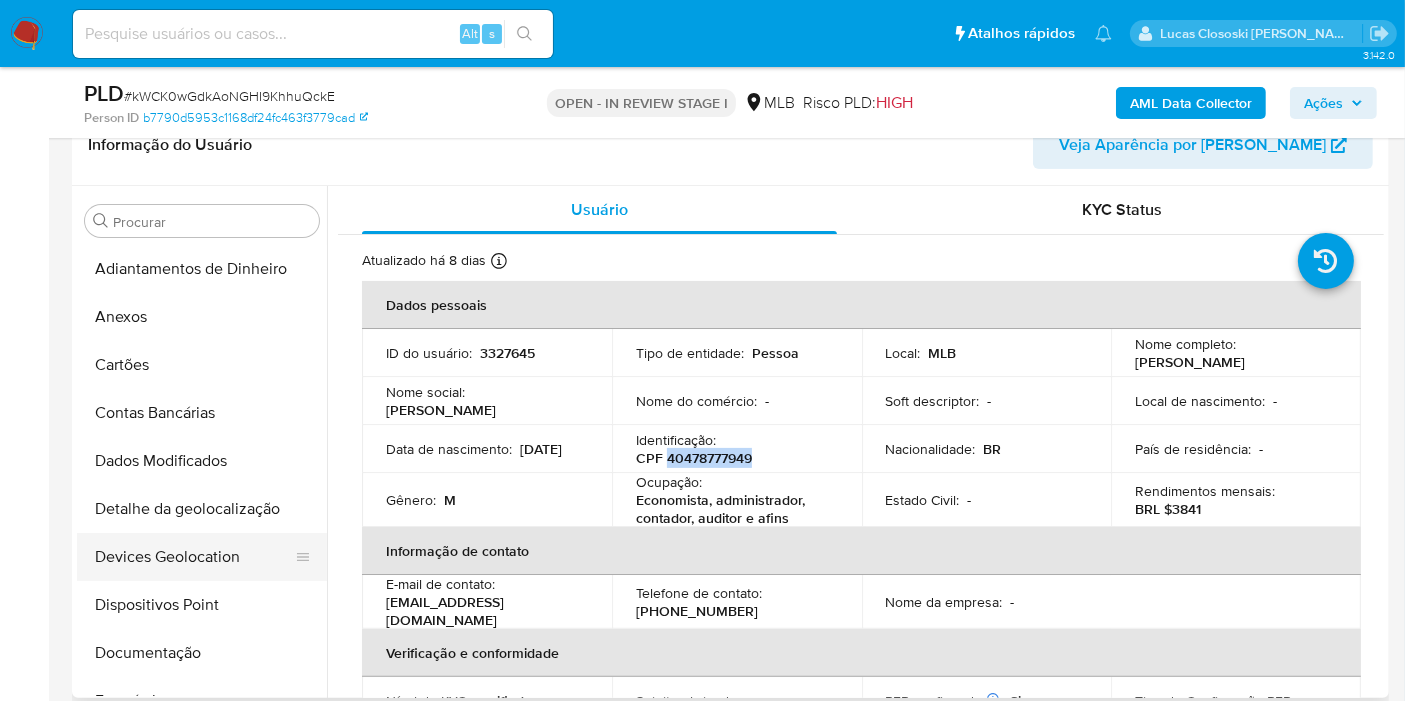 click on "Devices Geolocation" at bounding box center (194, 557) 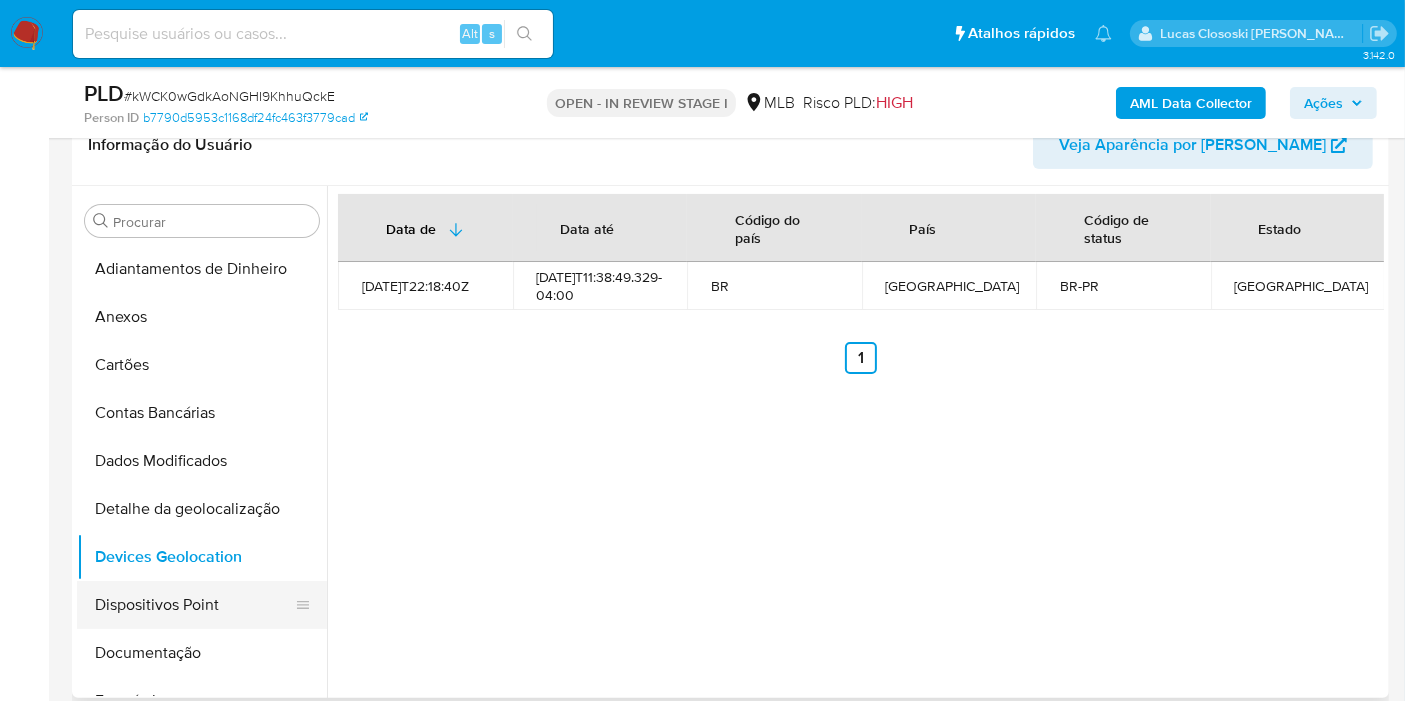 click on "Dispositivos Point" at bounding box center (194, 605) 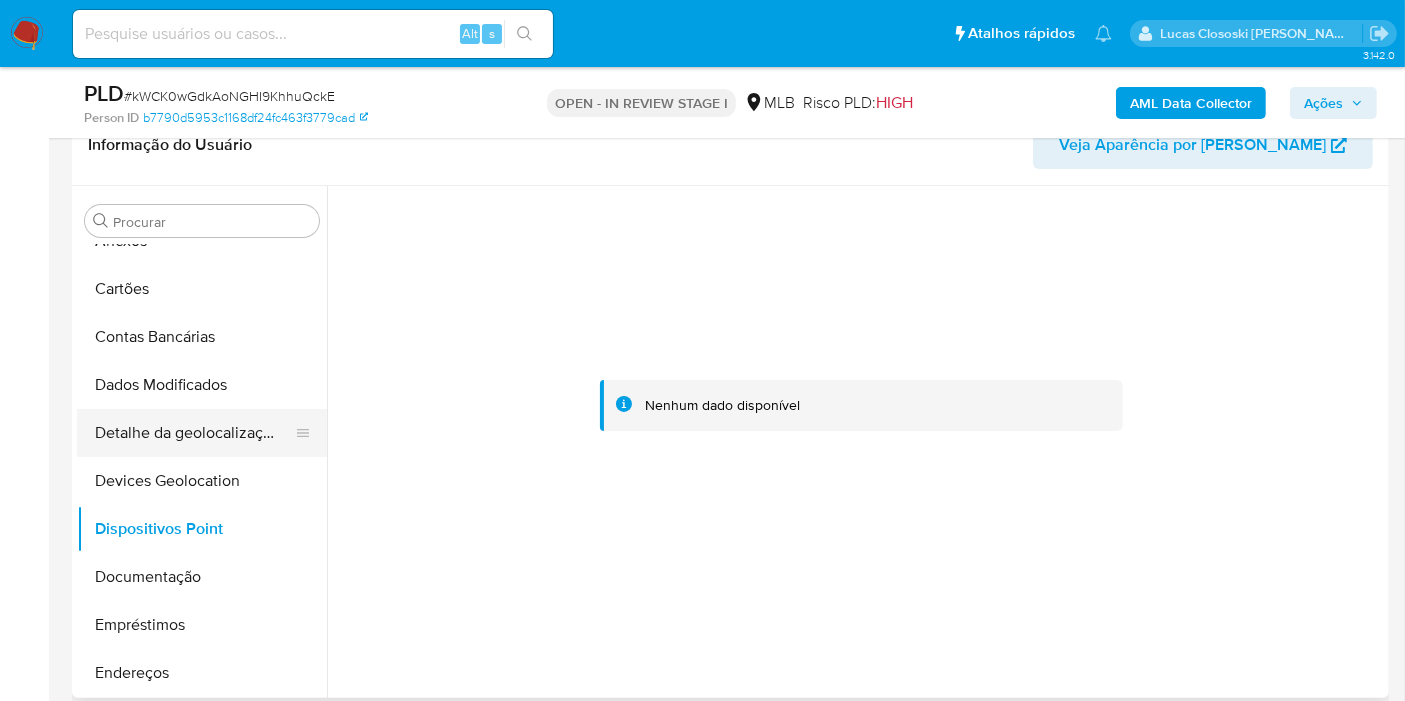 scroll, scrollTop: 111, scrollLeft: 0, axis: vertical 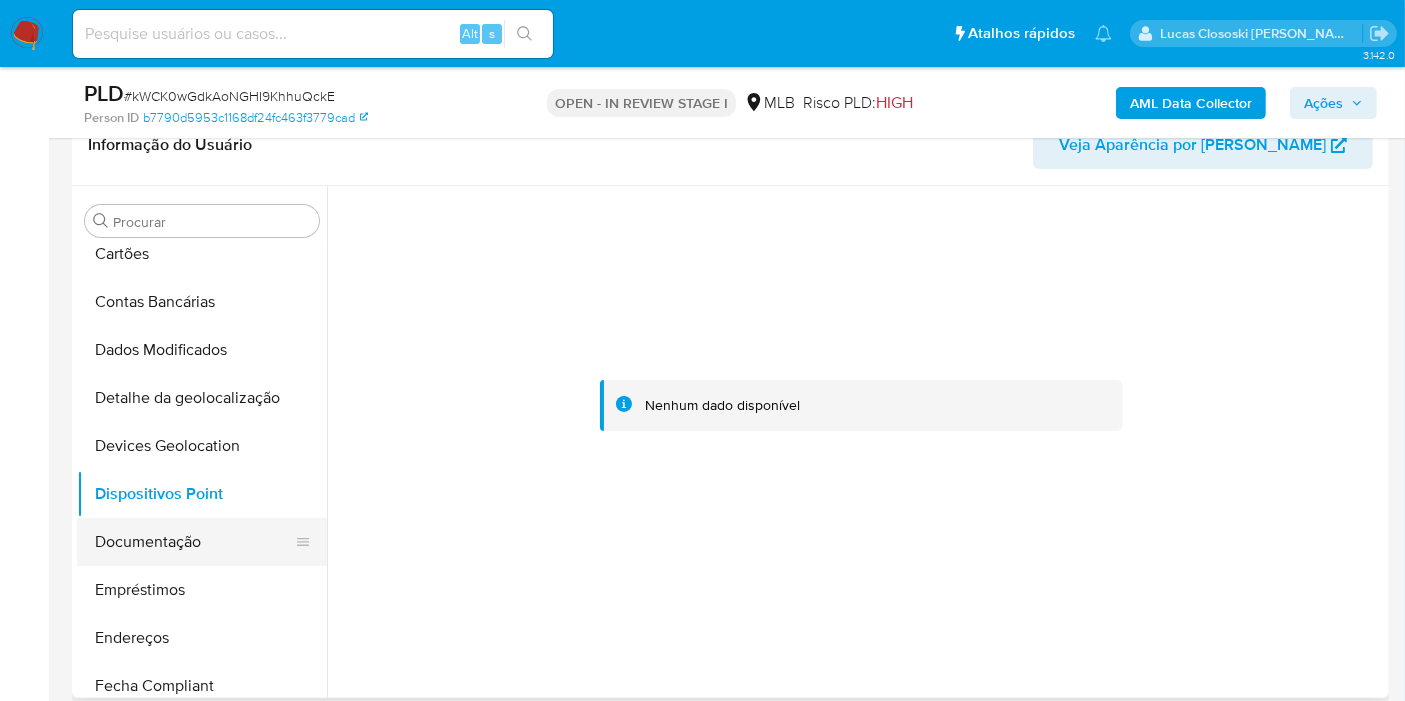click on "Documentação" at bounding box center [194, 542] 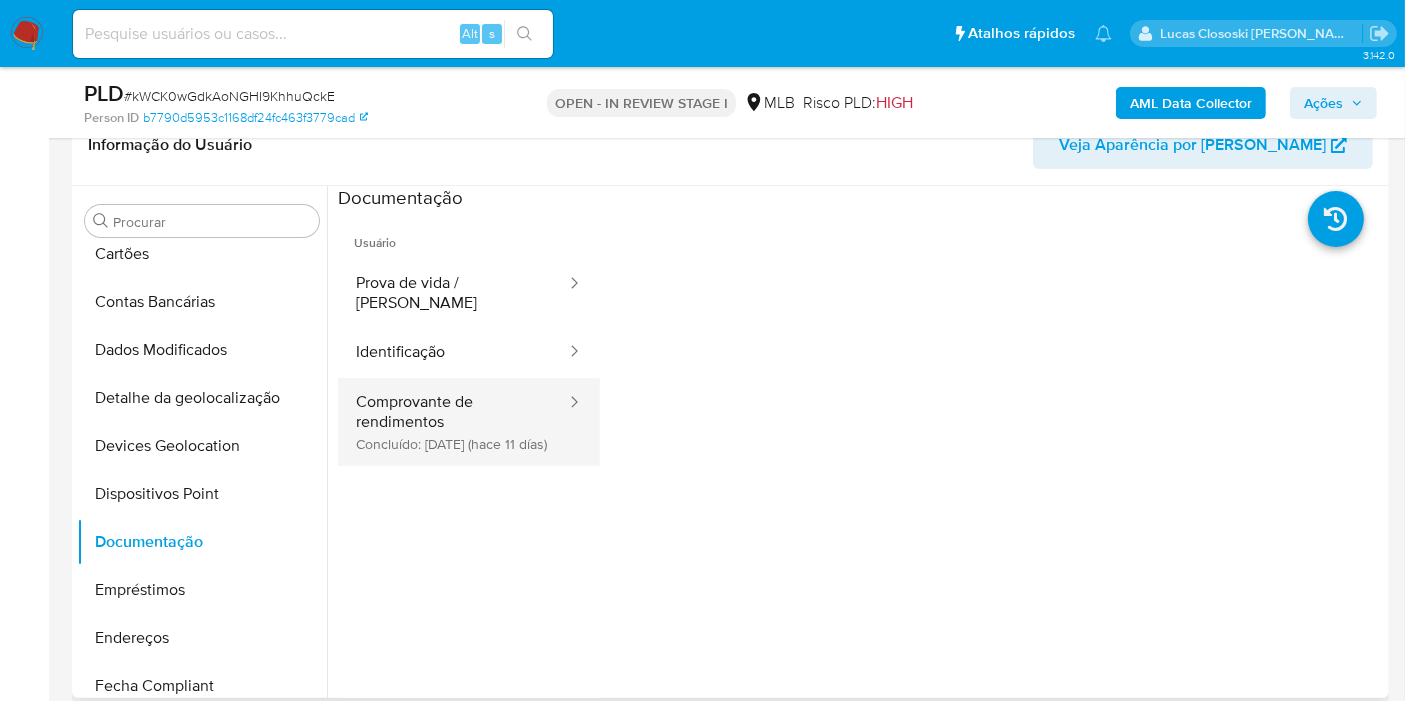 click on "Comprovante de rendimentos Concluído: 21/06/2025 (hace 11 días)" at bounding box center (453, 422) 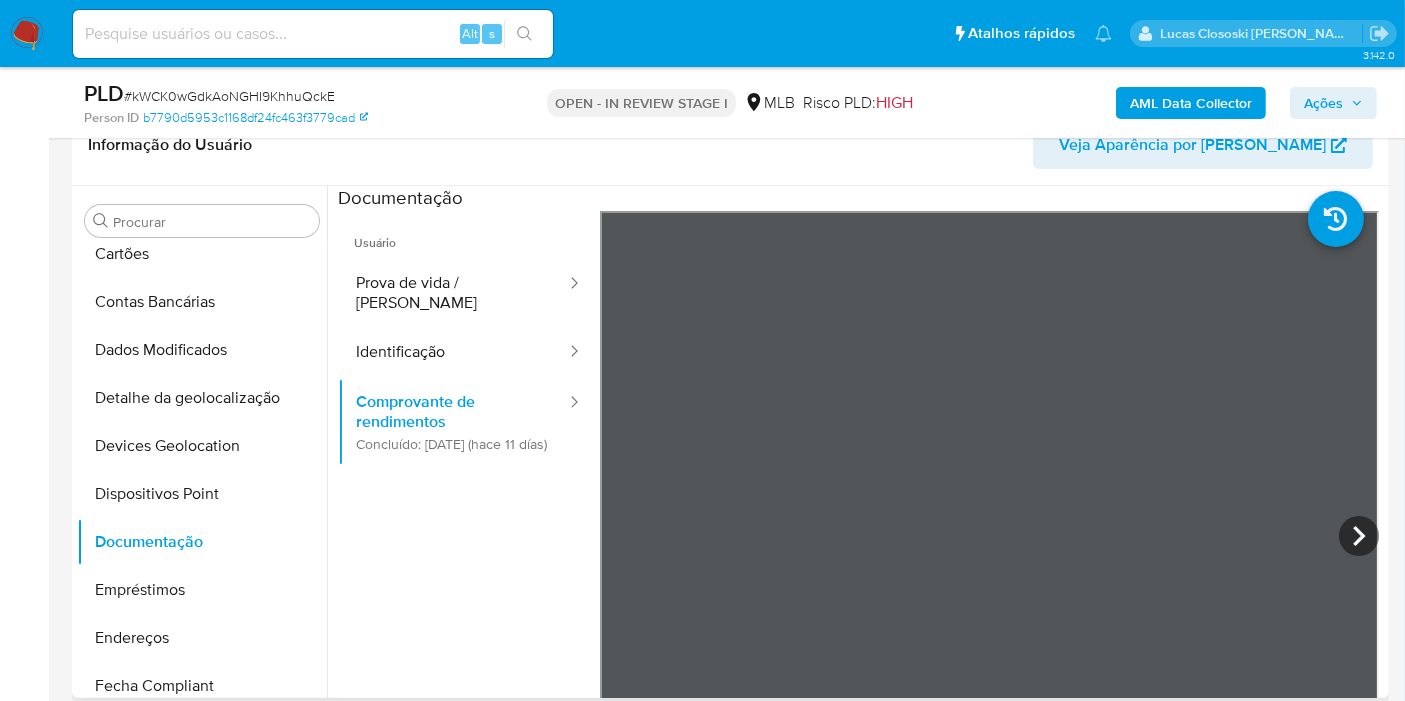 scroll, scrollTop: 0, scrollLeft: 0, axis: both 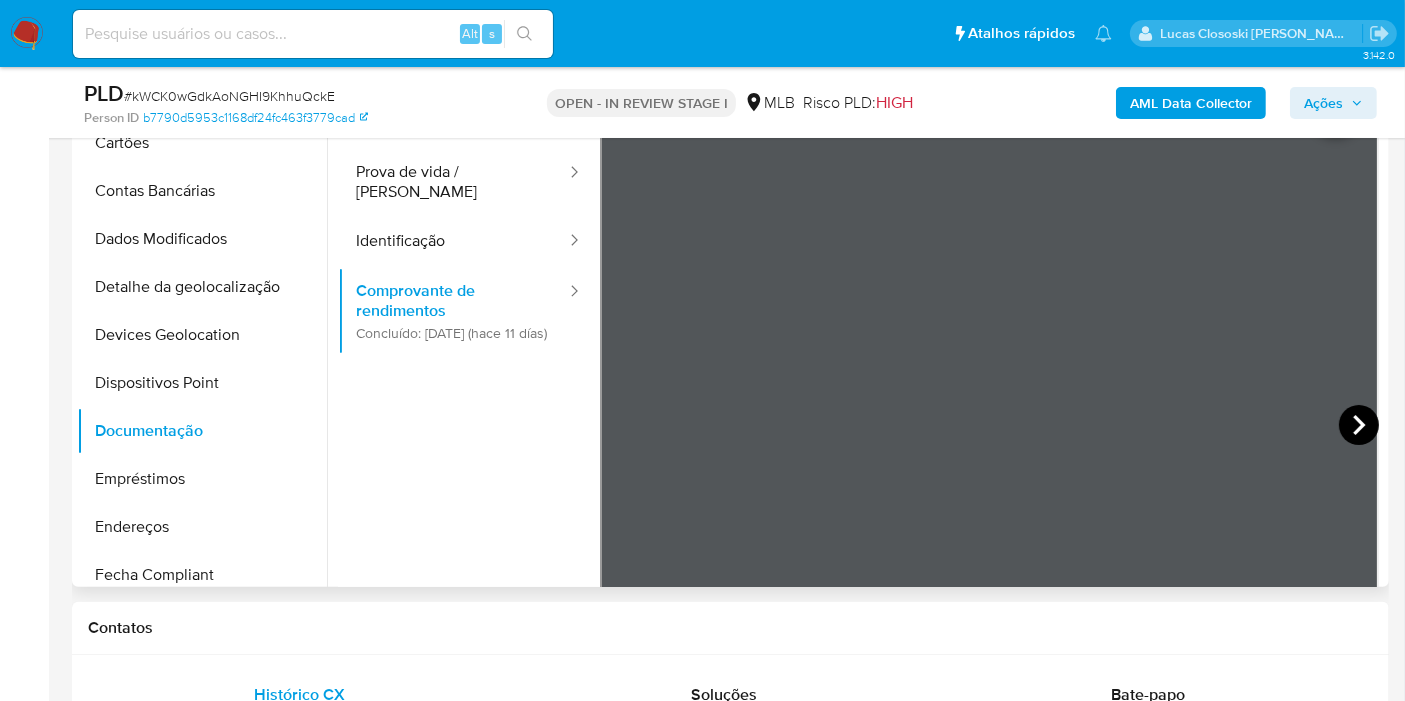 click 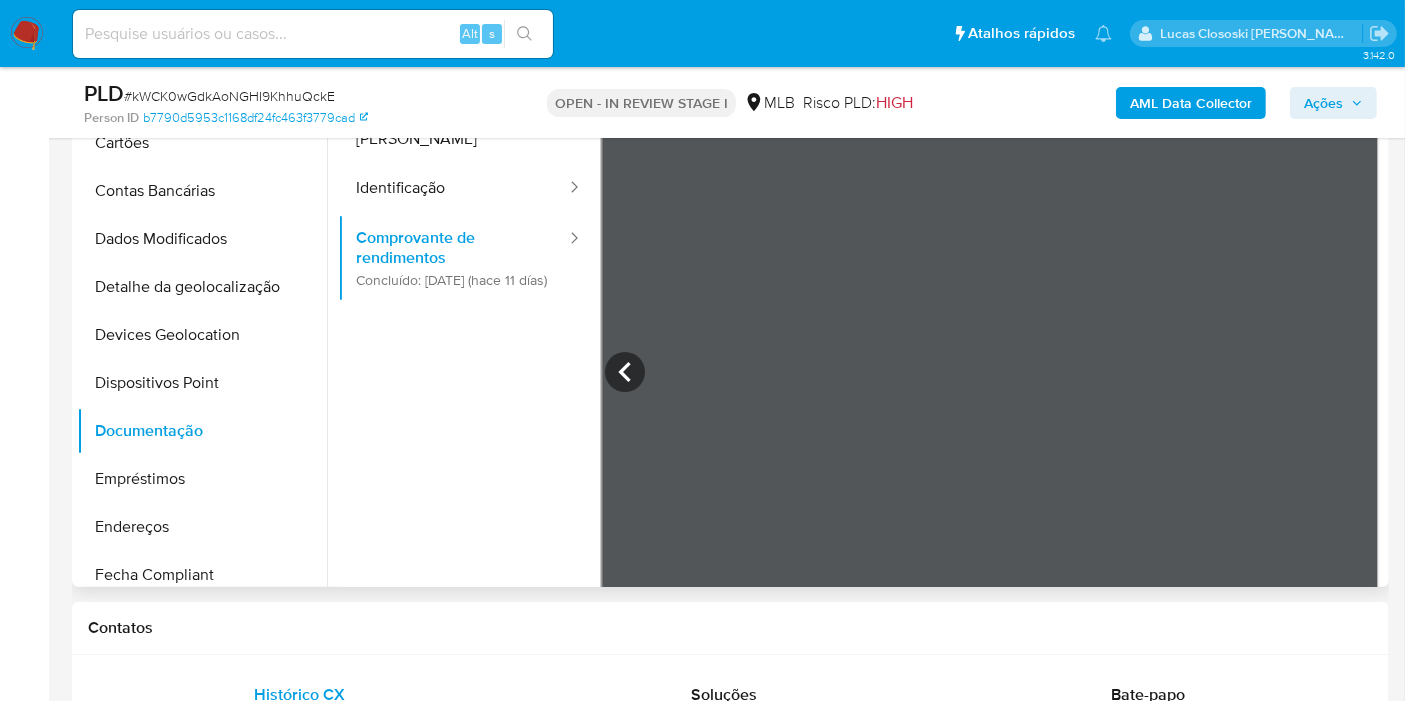 scroll, scrollTop: 0, scrollLeft: 0, axis: both 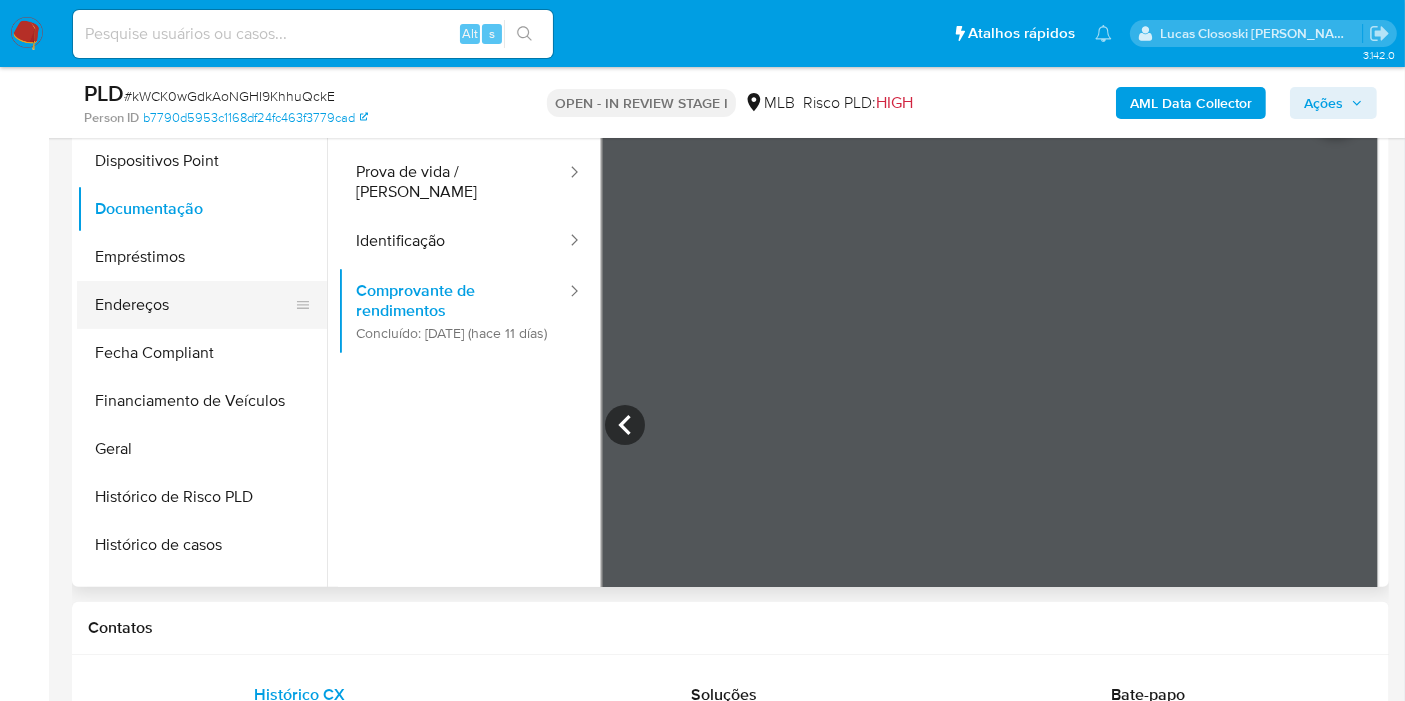 click on "Endereços" at bounding box center [194, 305] 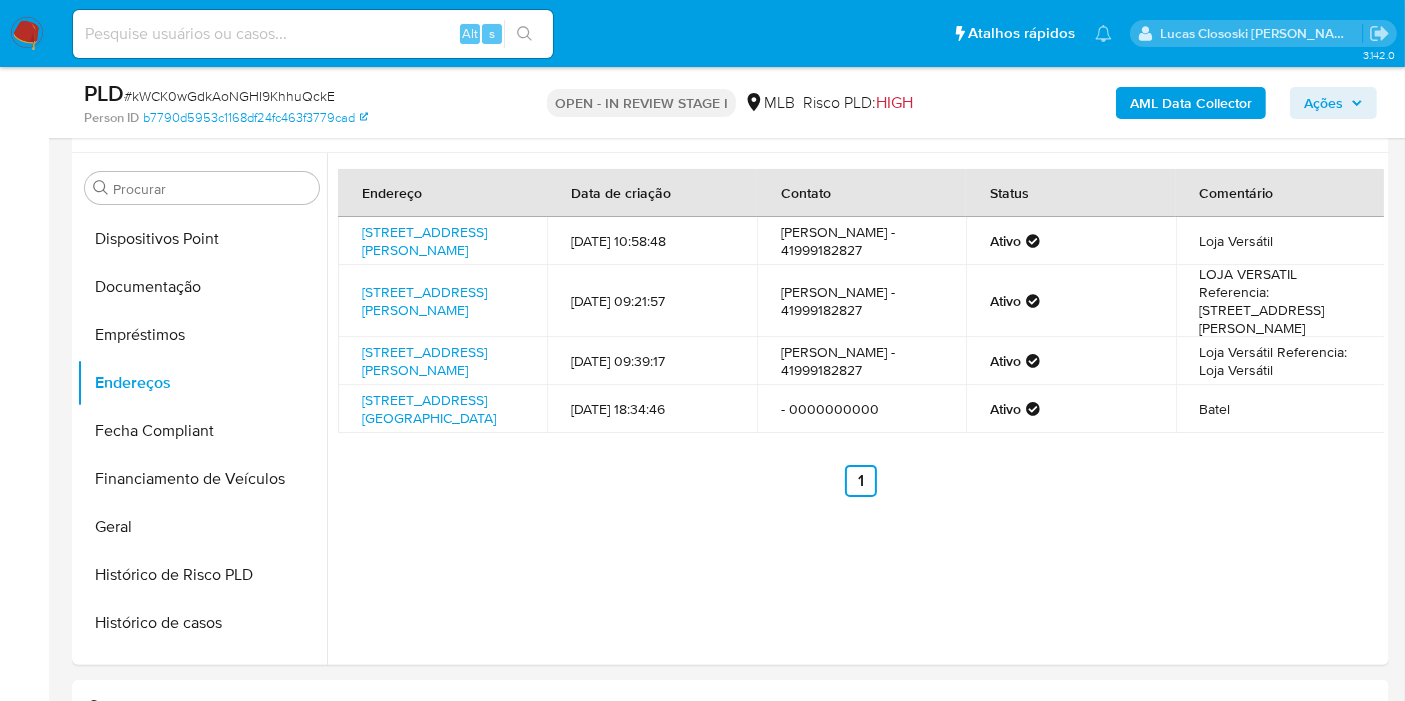 scroll, scrollTop: 333, scrollLeft: 0, axis: vertical 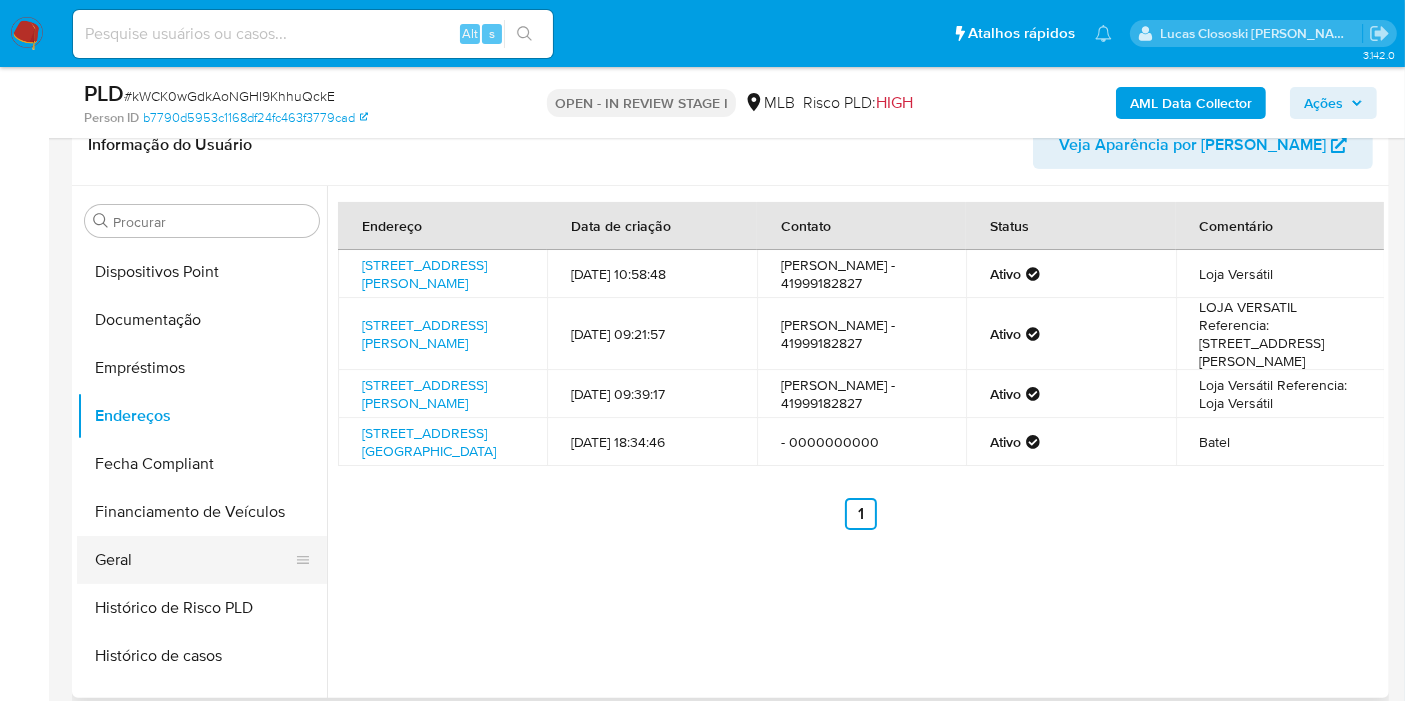 click on "Geral" at bounding box center [194, 560] 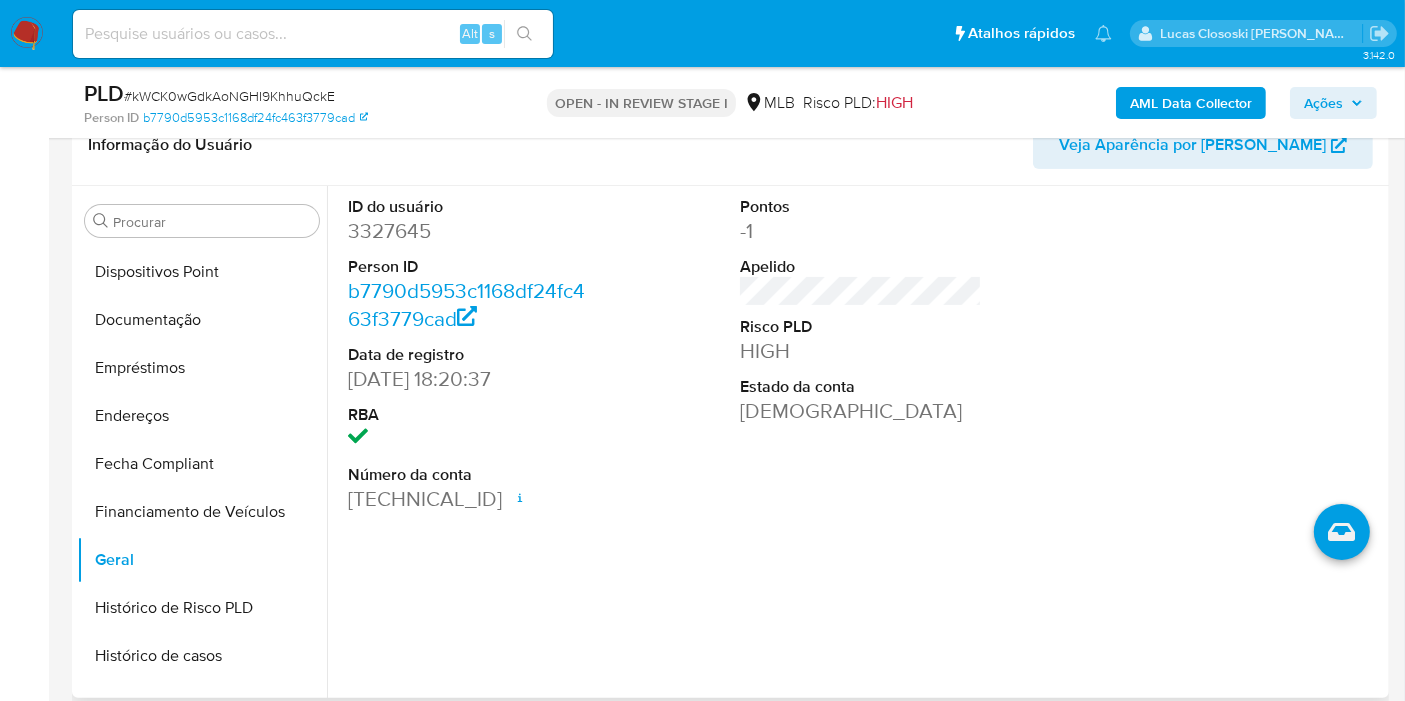 click on "Número da conta" at bounding box center [469, 475] 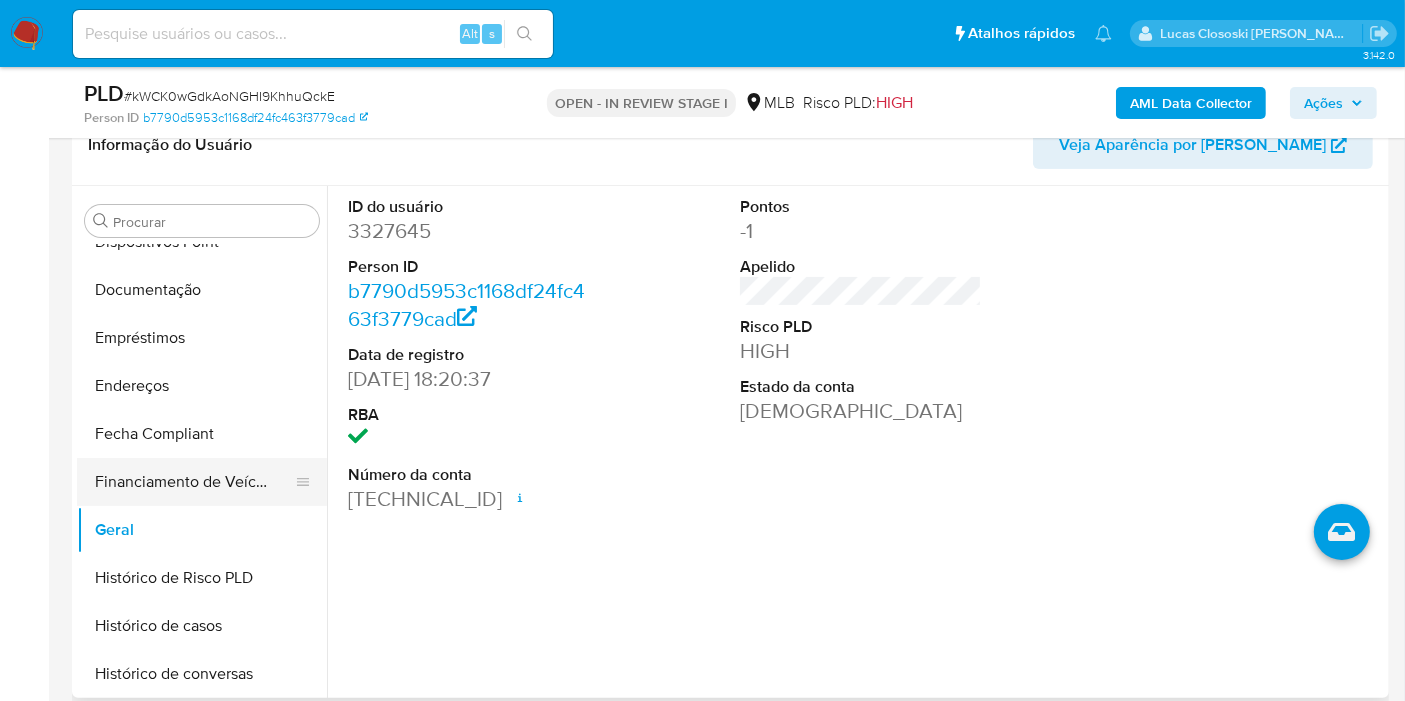 scroll, scrollTop: 444, scrollLeft: 0, axis: vertical 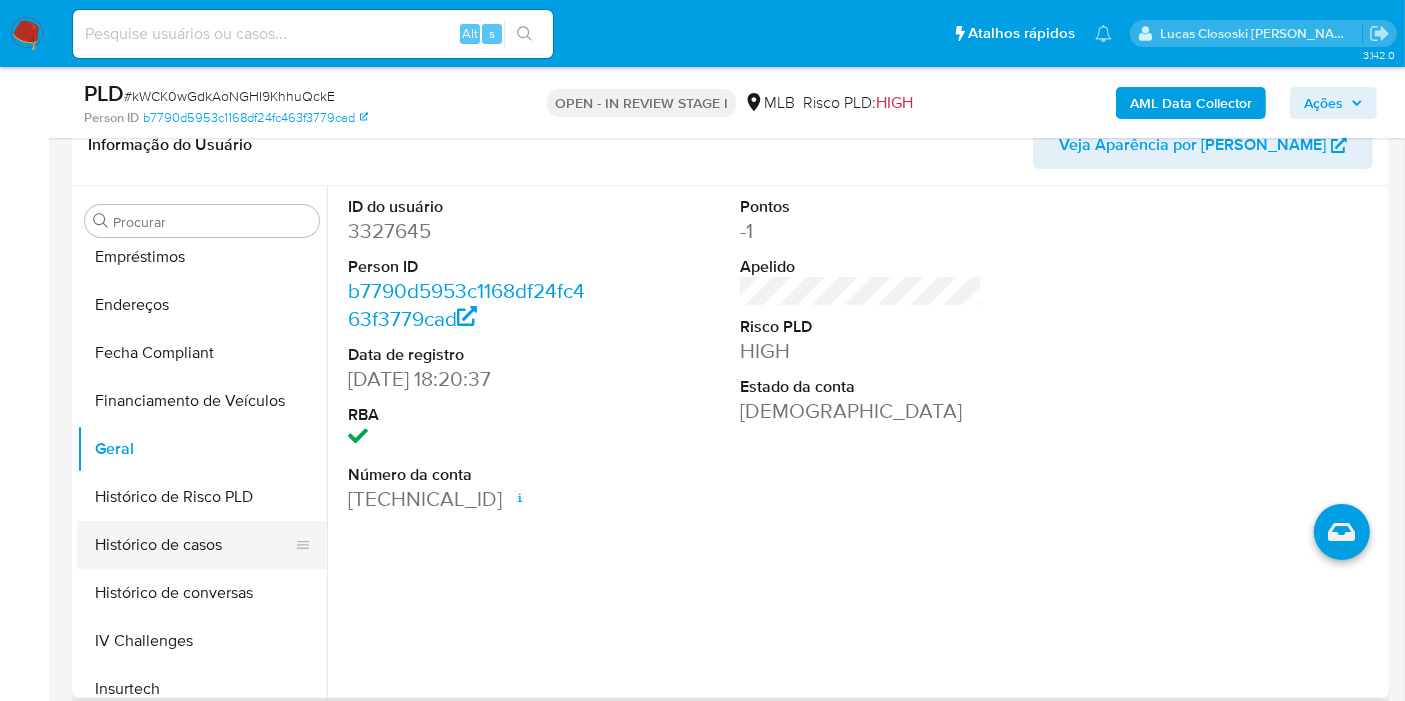 click on "Histórico de casos" at bounding box center (194, 545) 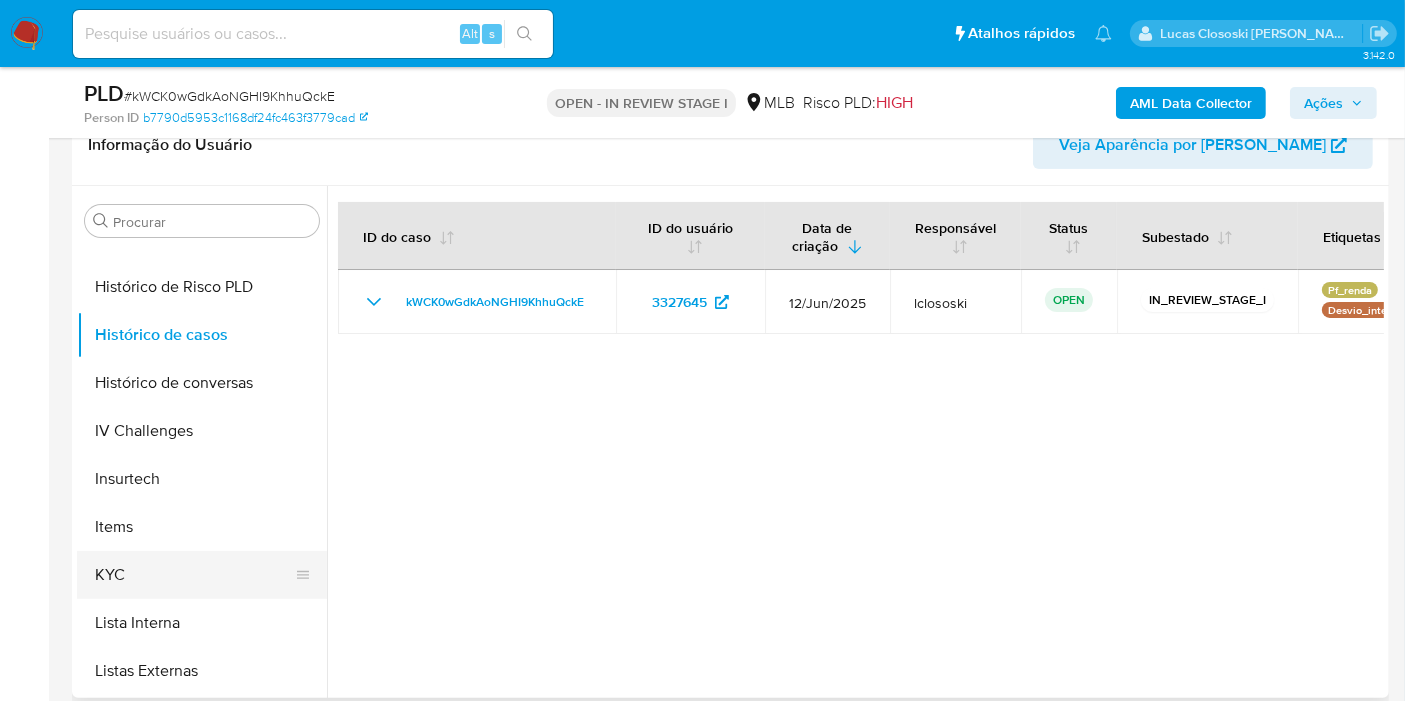 scroll, scrollTop: 666, scrollLeft: 0, axis: vertical 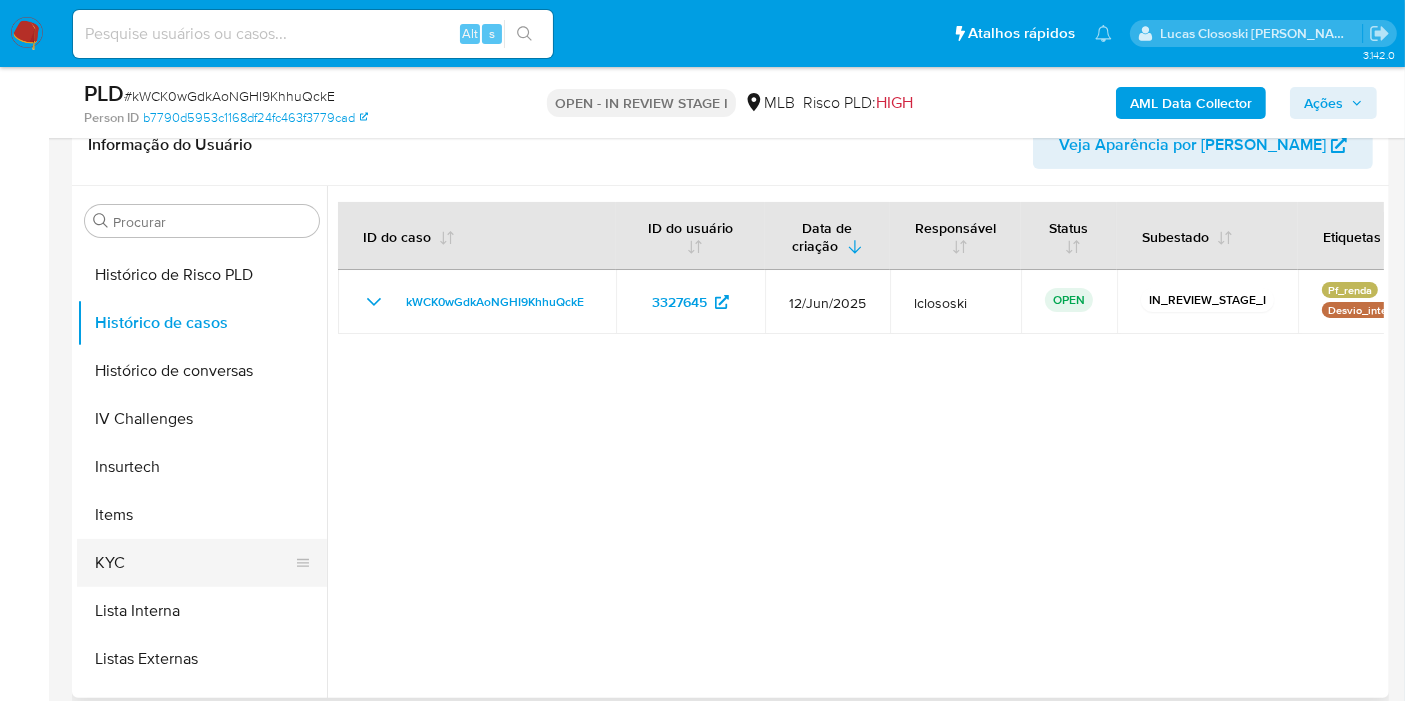 click on "KYC" at bounding box center (194, 563) 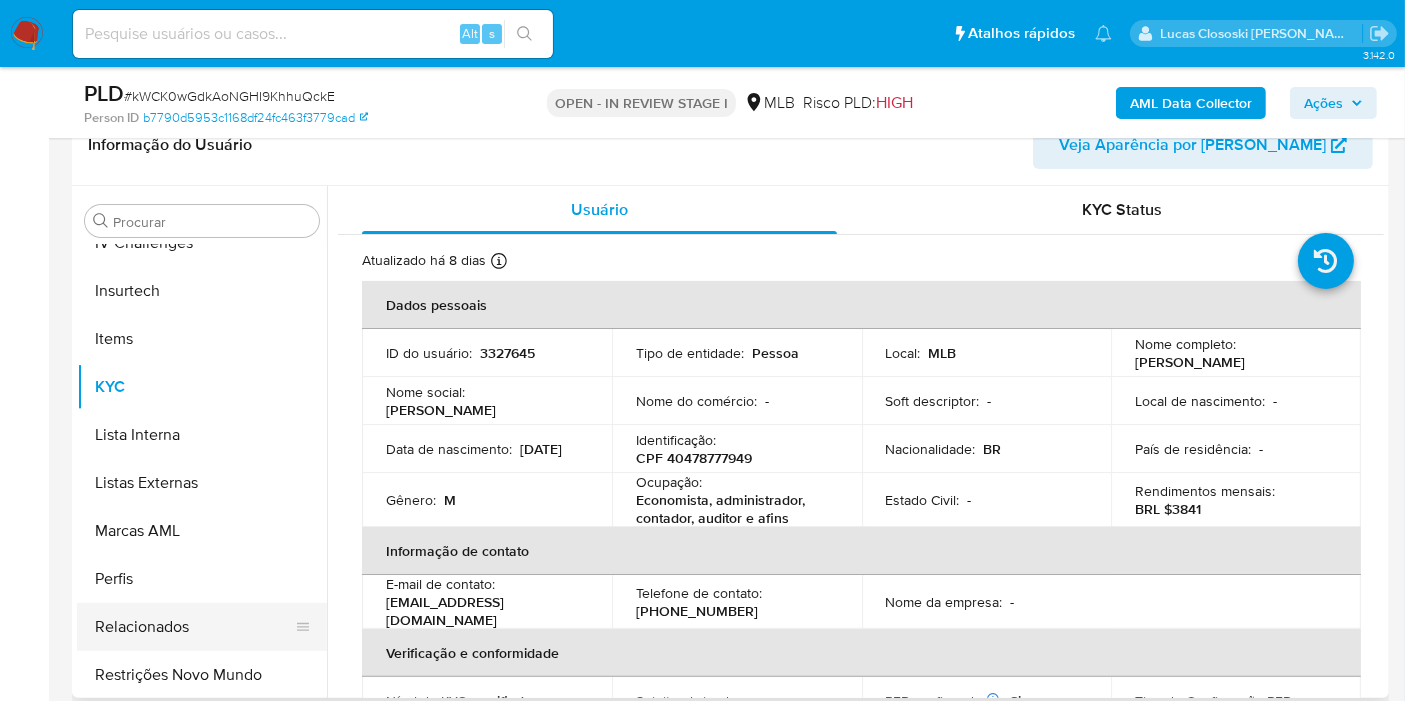 scroll, scrollTop: 844, scrollLeft: 0, axis: vertical 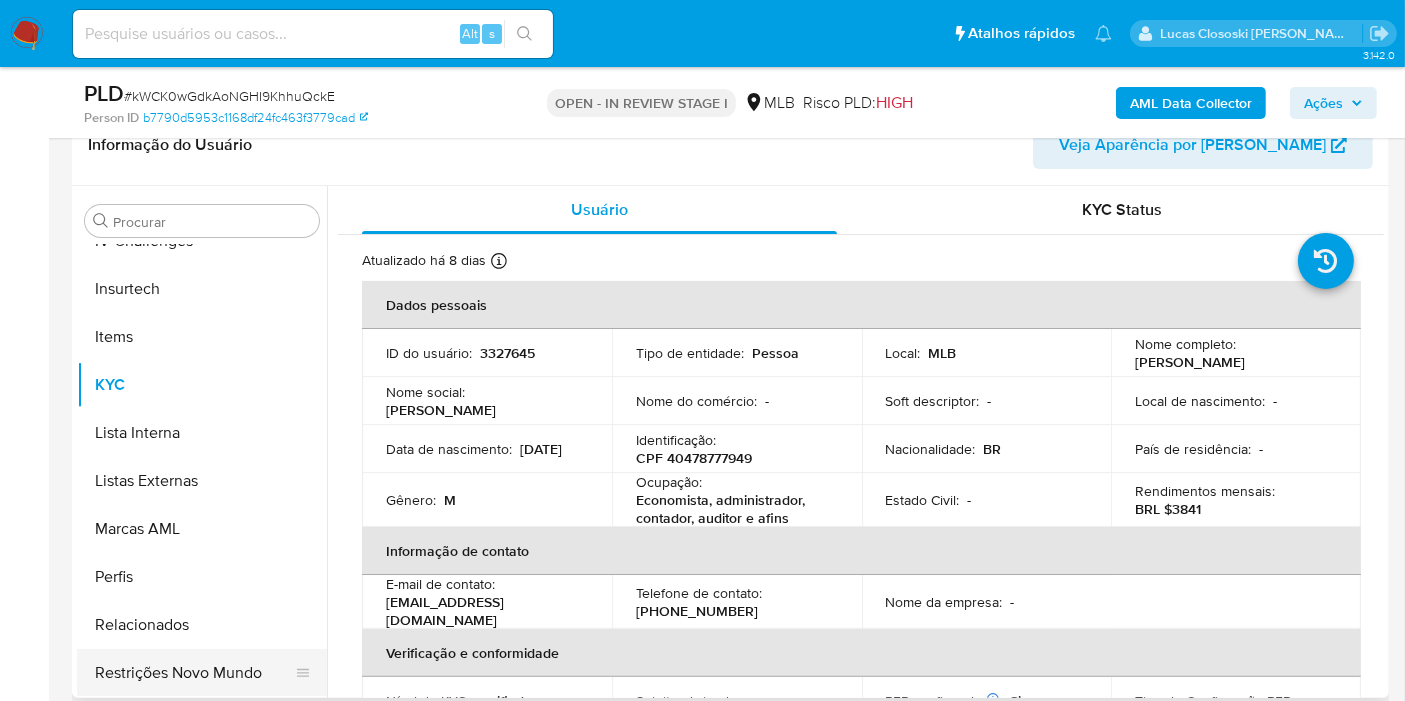 click on "Restrições Novo Mundo" at bounding box center [194, 673] 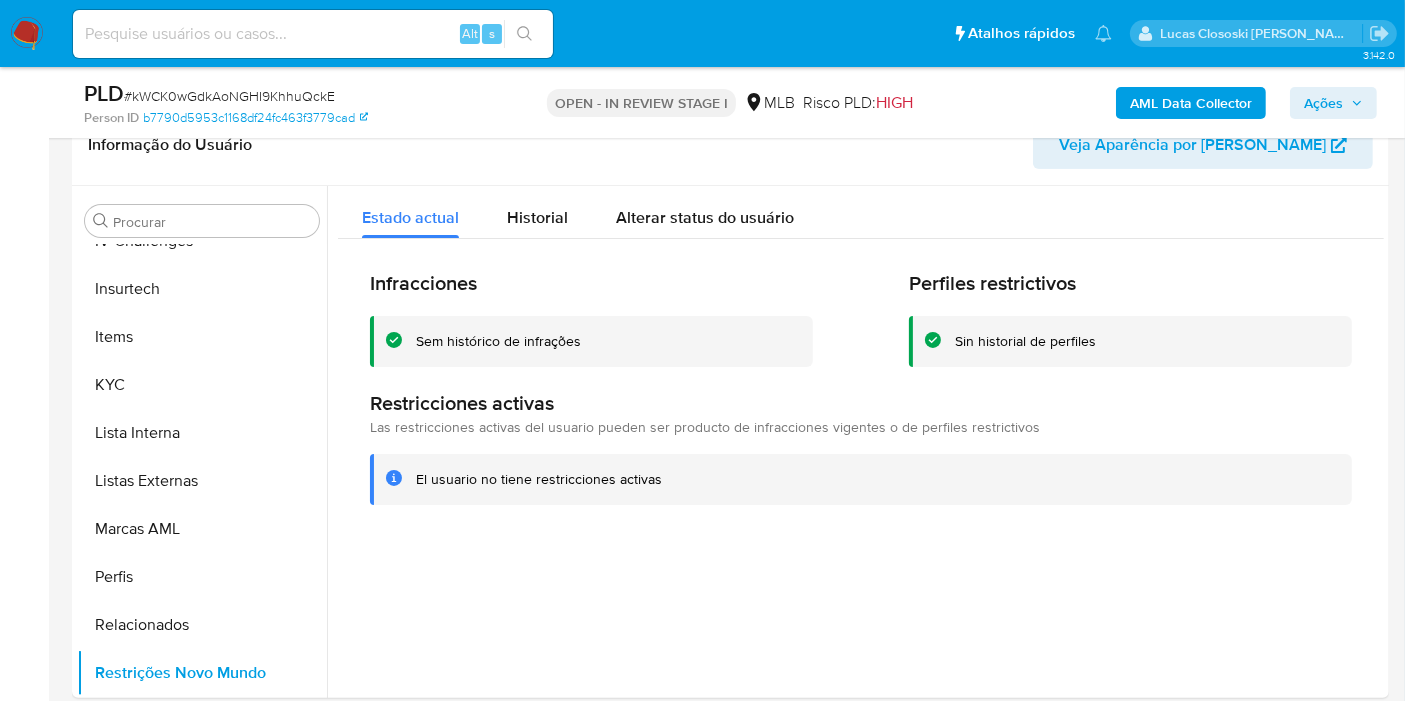 click on "# kWCK0wGdkAoNGHI9KhhuQckE" at bounding box center [229, 96] 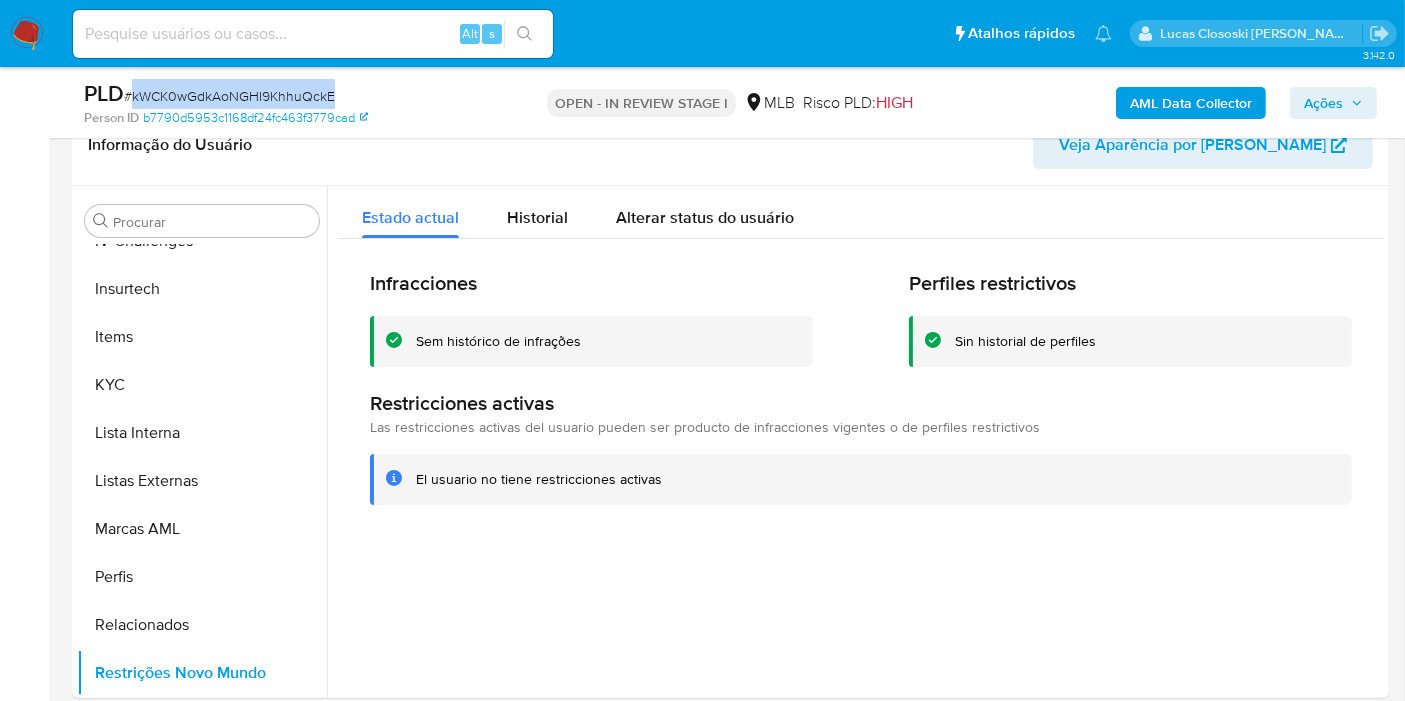 click on "# kWCK0wGdkAoNGHI9KhhuQckE" at bounding box center (229, 96) 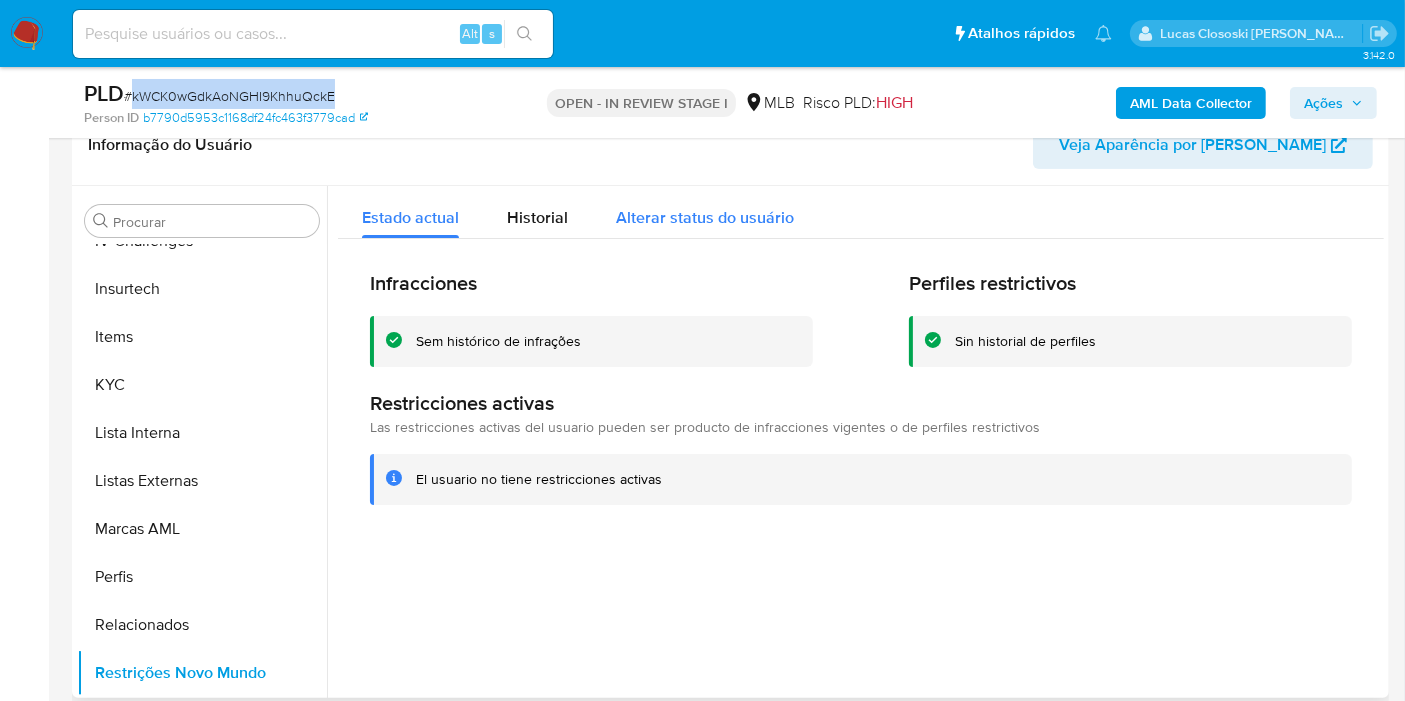 copy on "kWCK0wGdkAoNGHI9KhhuQckE" 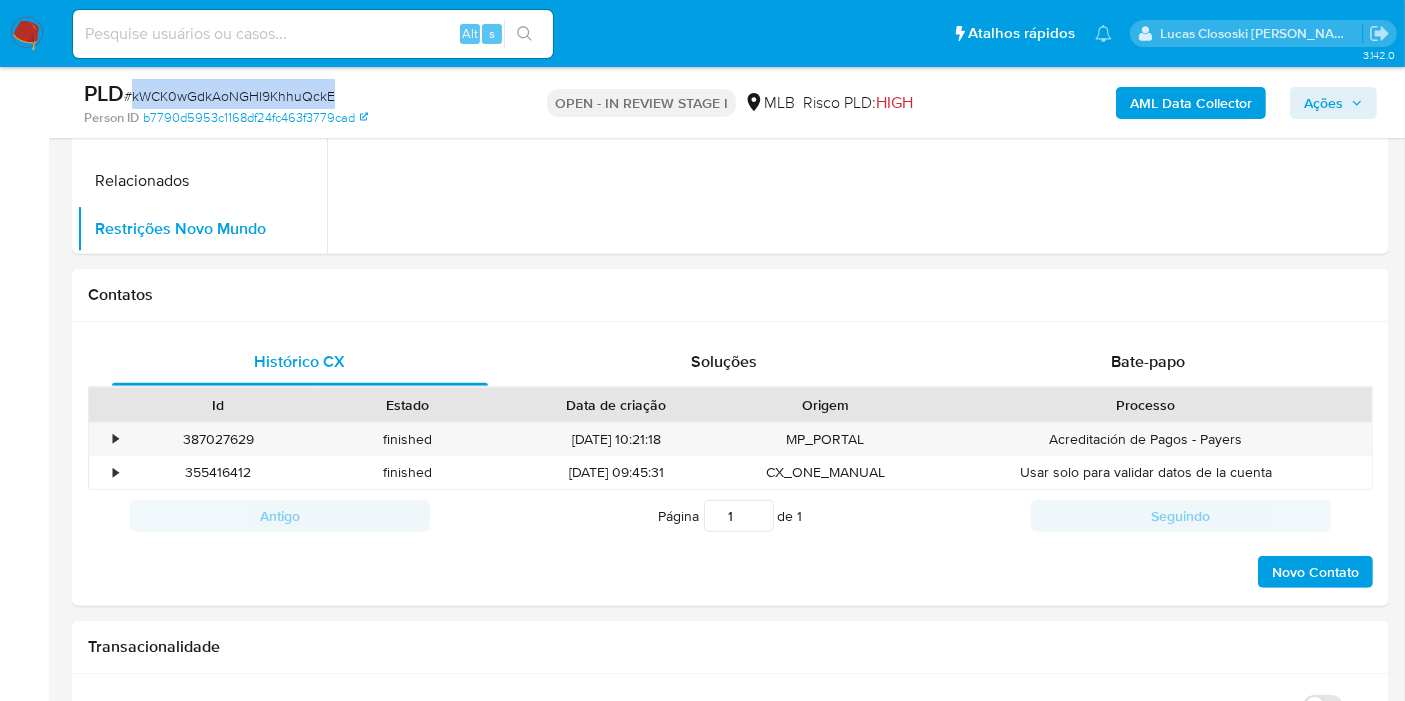 scroll, scrollTop: 1111, scrollLeft: 0, axis: vertical 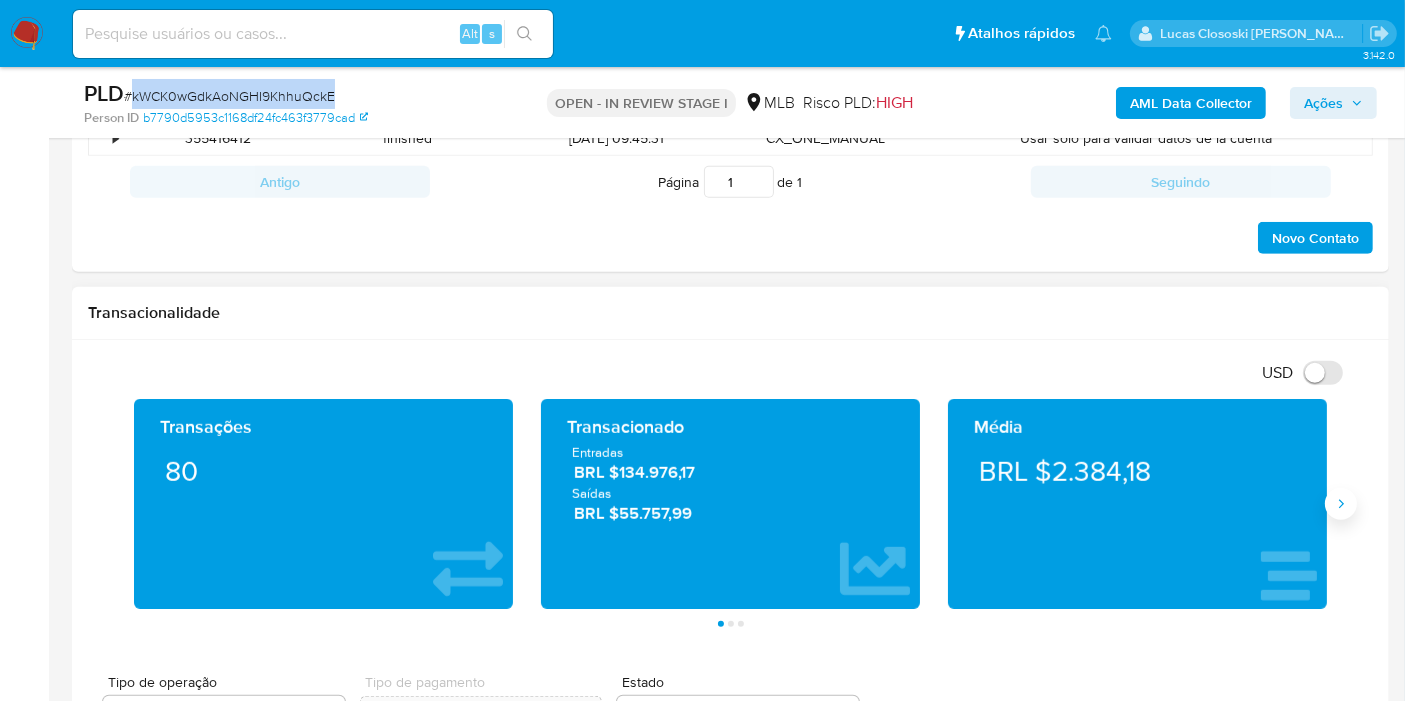 click at bounding box center (1341, 504) 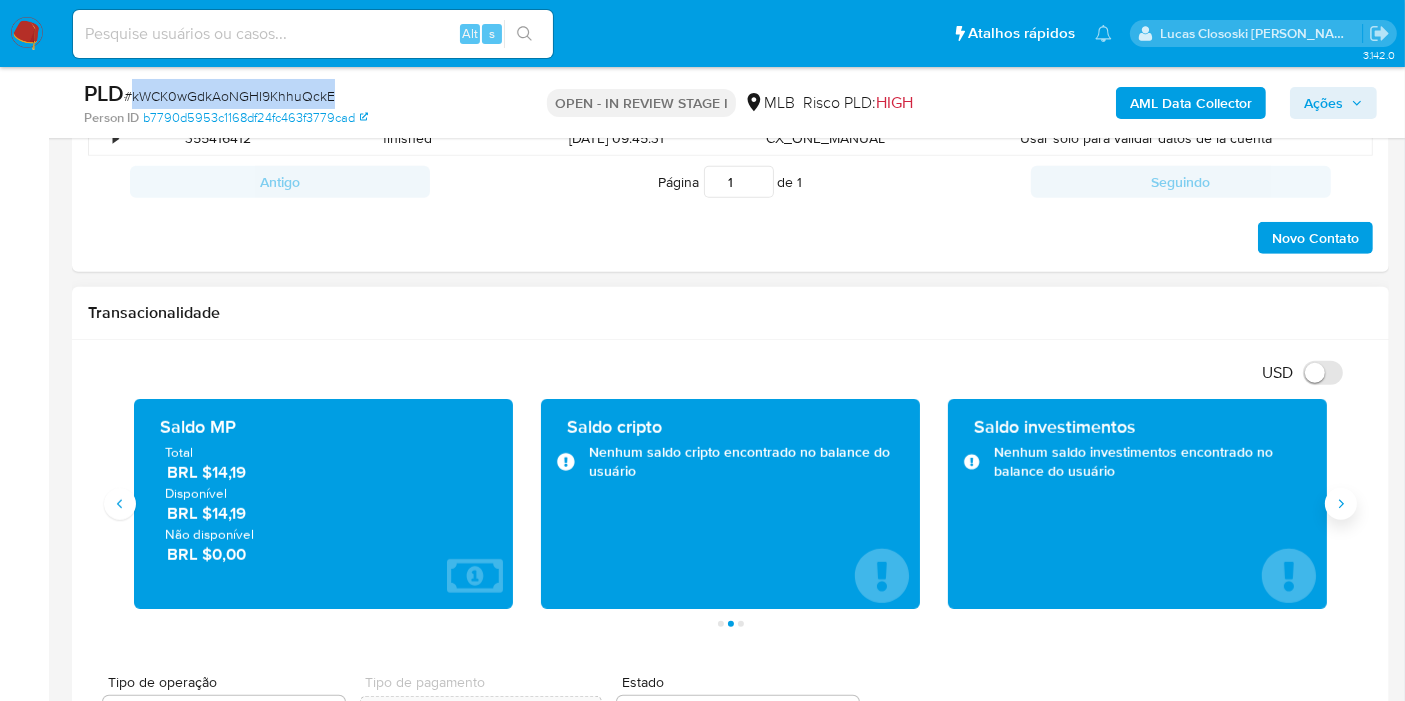 click at bounding box center (1341, 504) 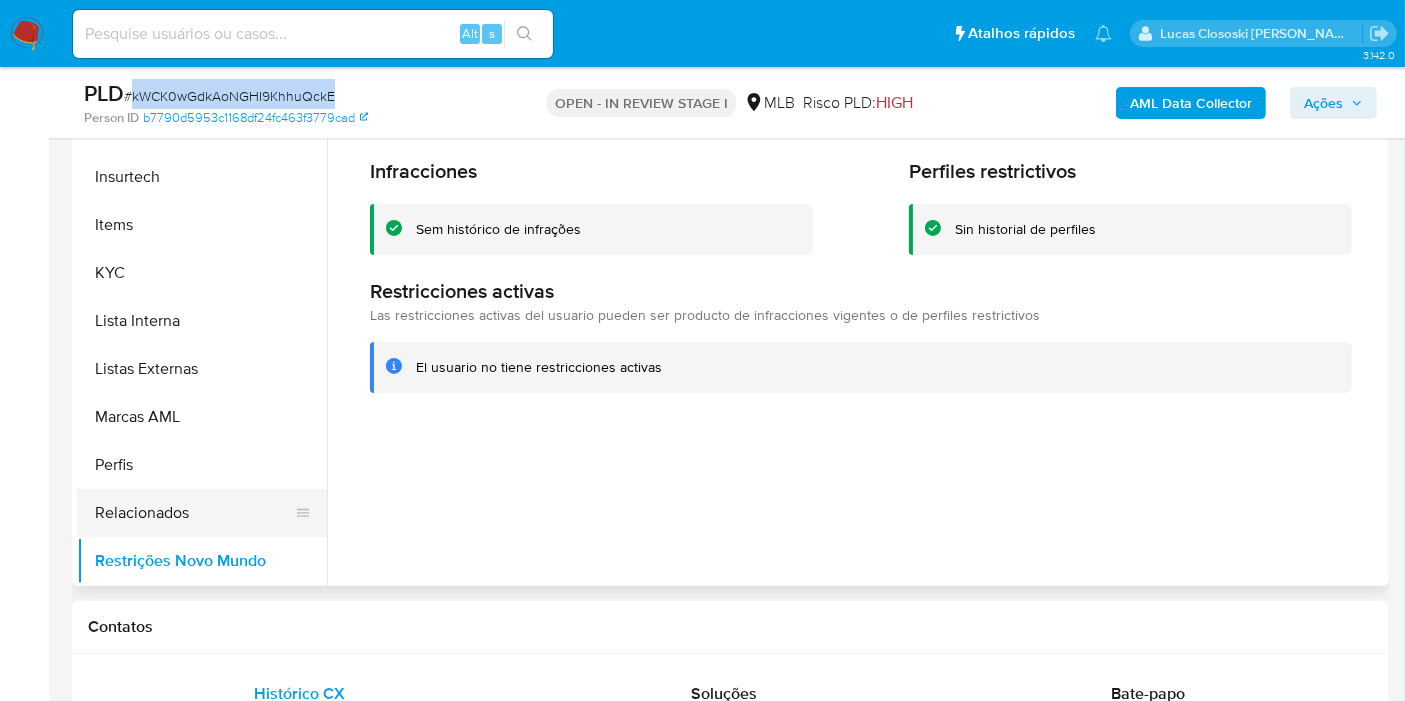 scroll, scrollTop: 444, scrollLeft: 0, axis: vertical 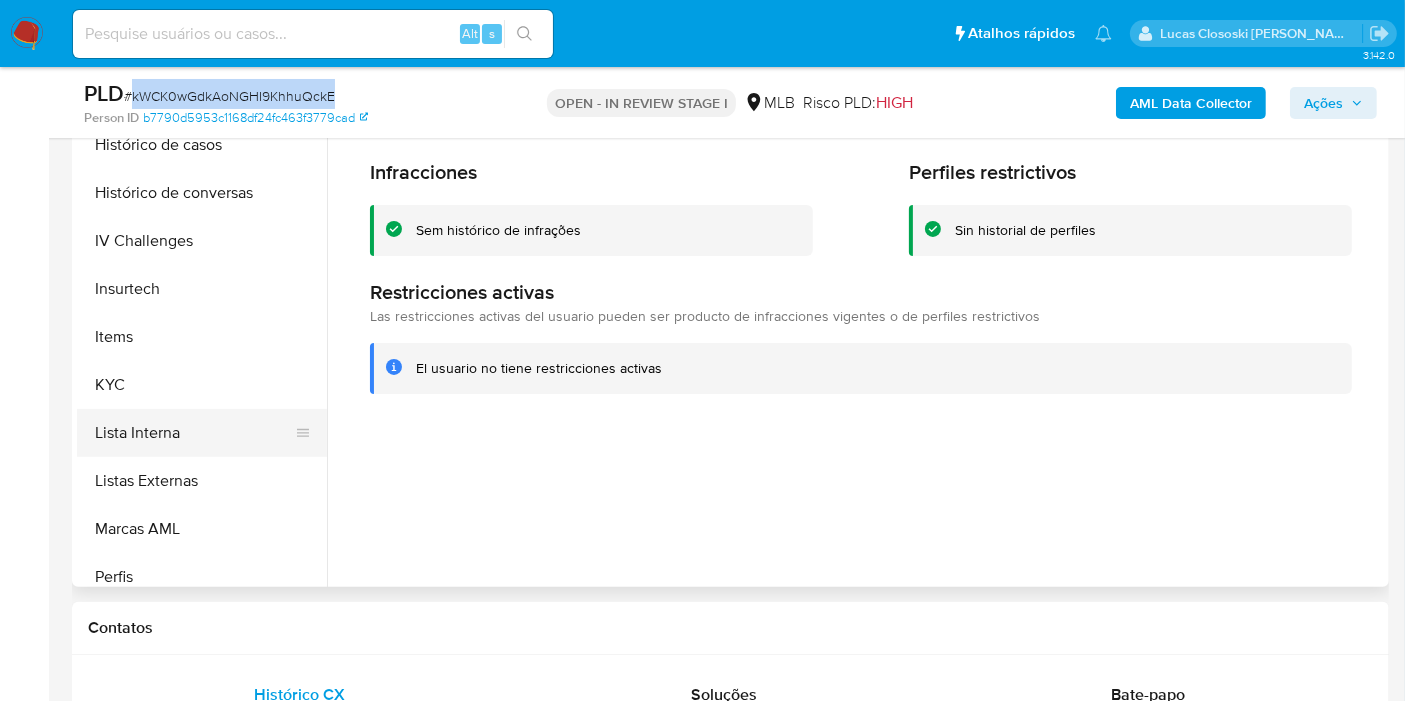 click on "Lista Interna" at bounding box center (194, 433) 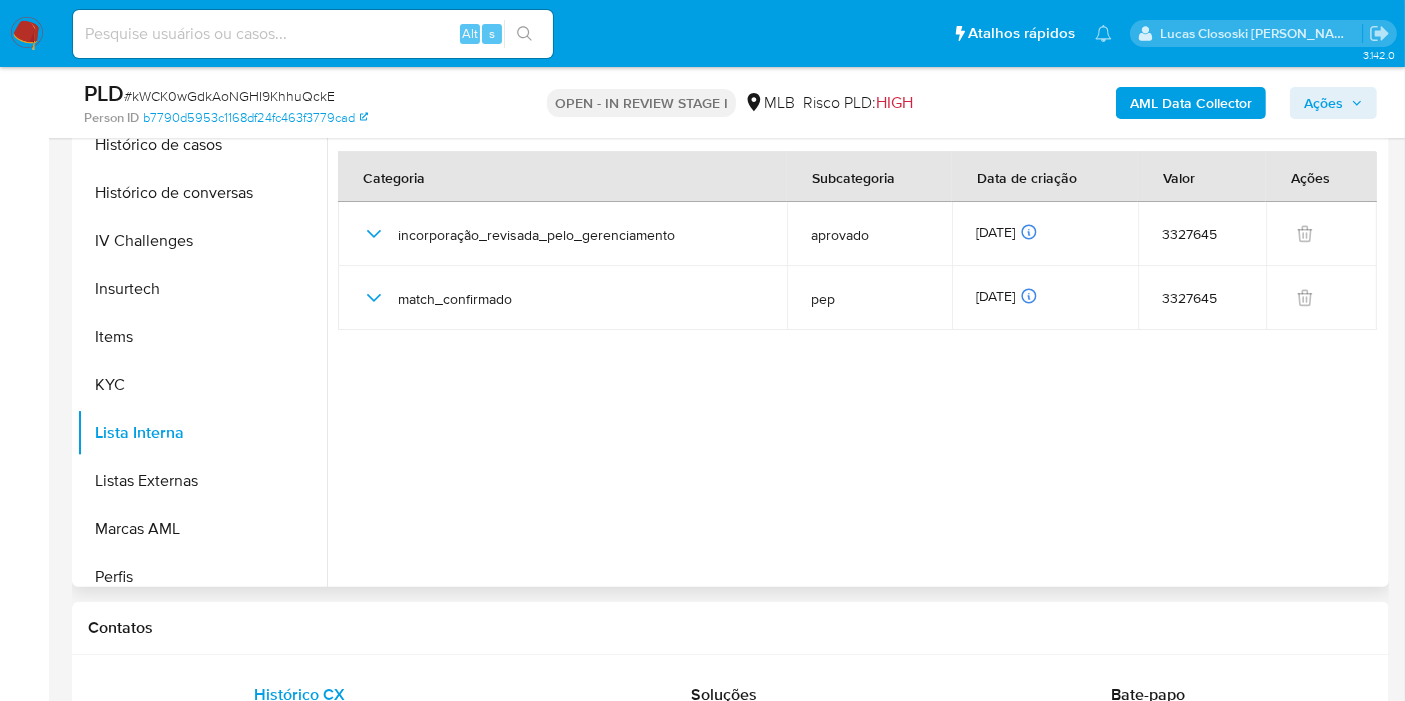 click at bounding box center (855, 331) 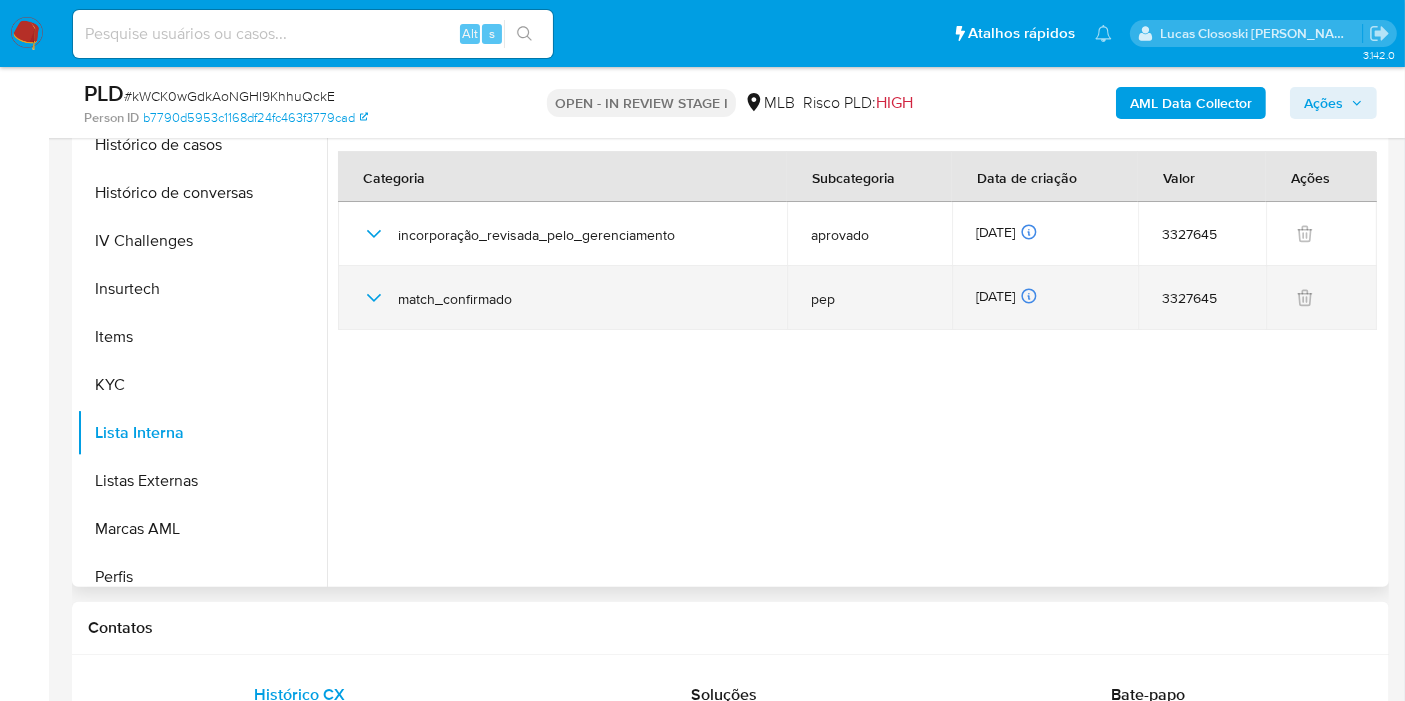click 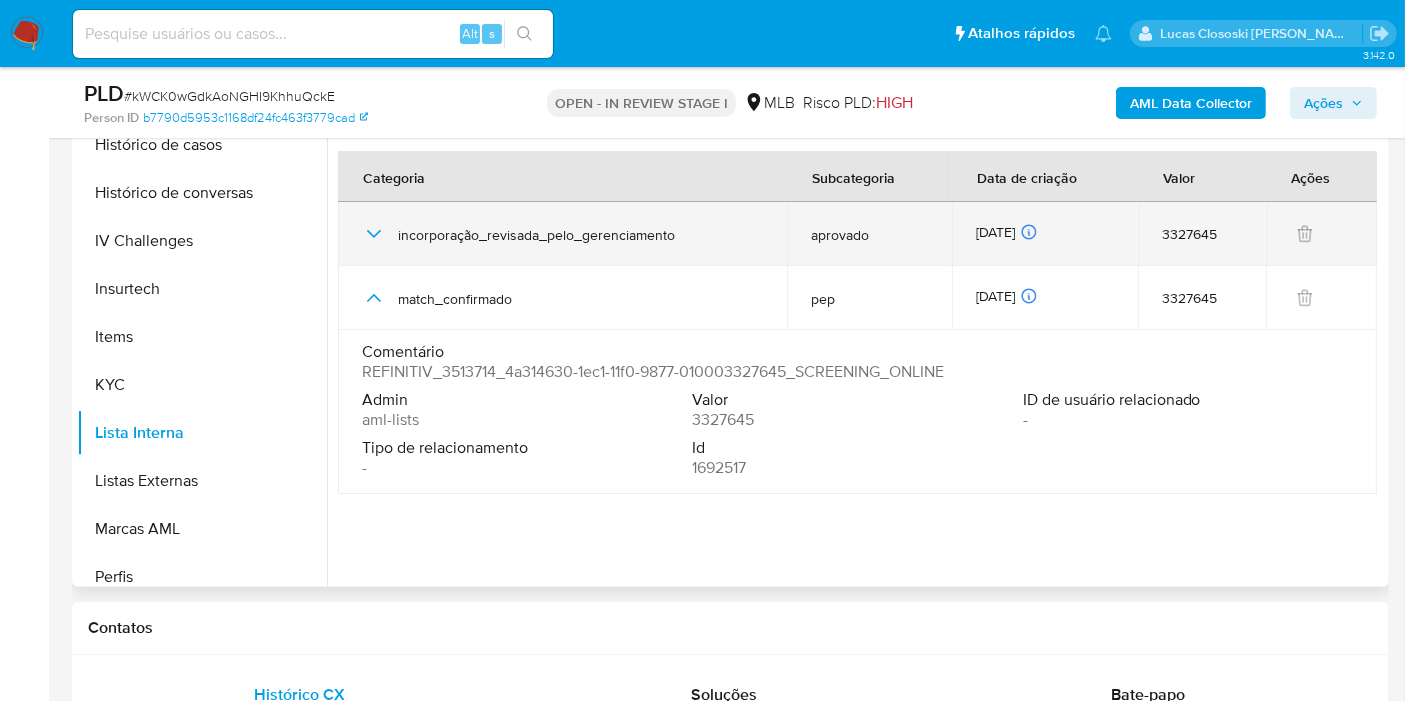 click 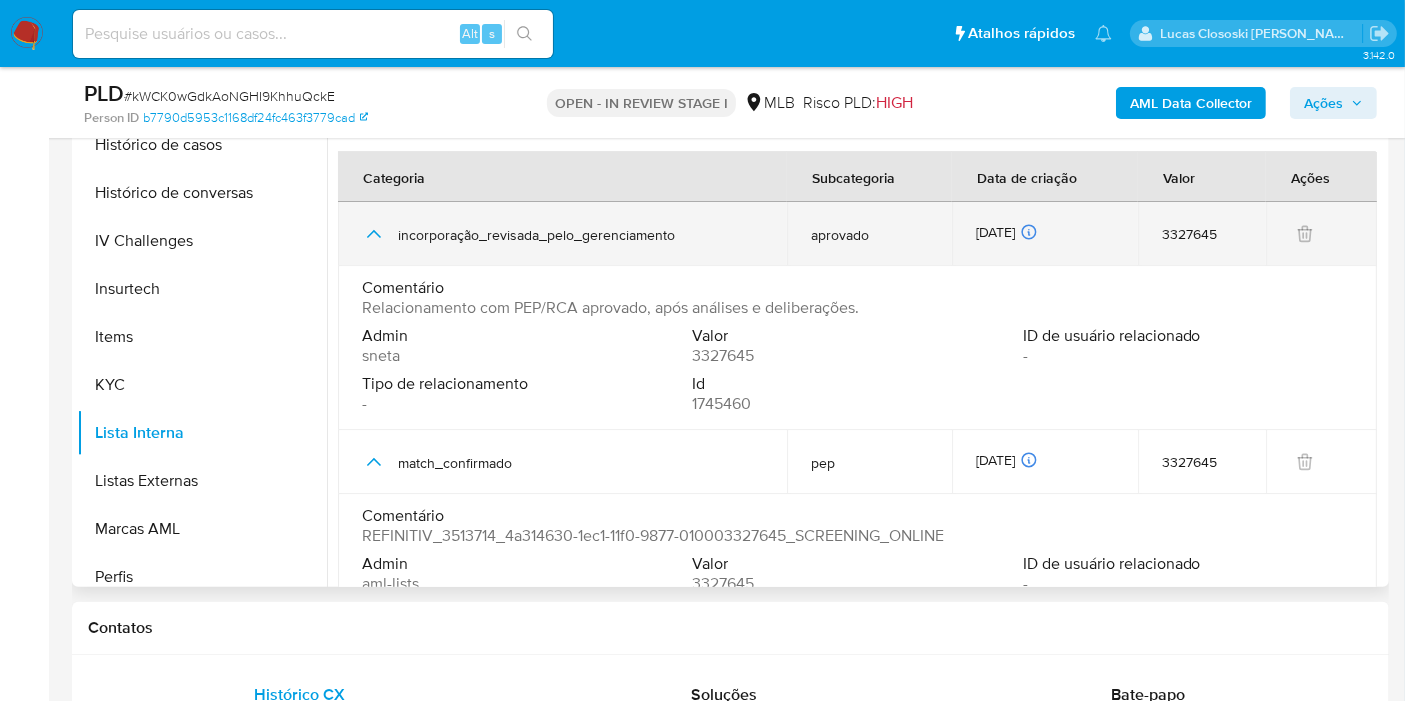 click 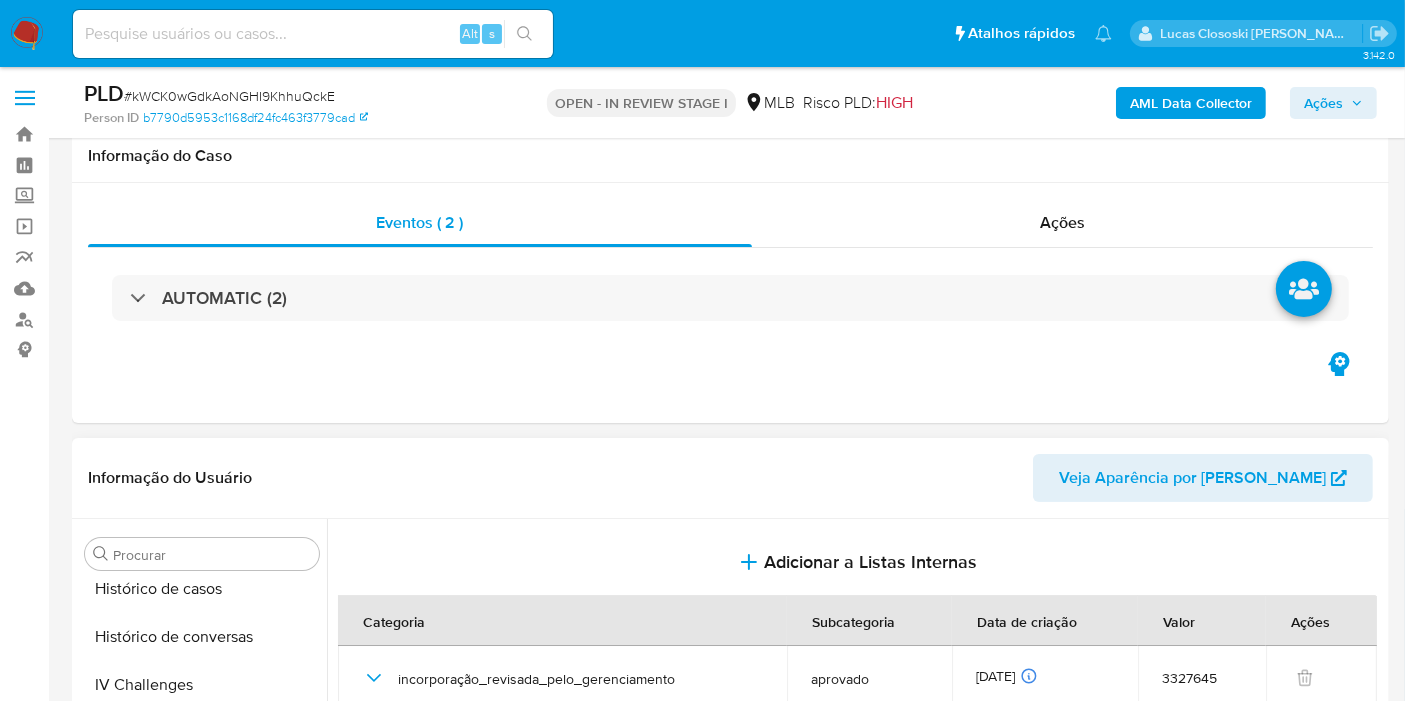 scroll, scrollTop: 333, scrollLeft: 0, axis: vertical 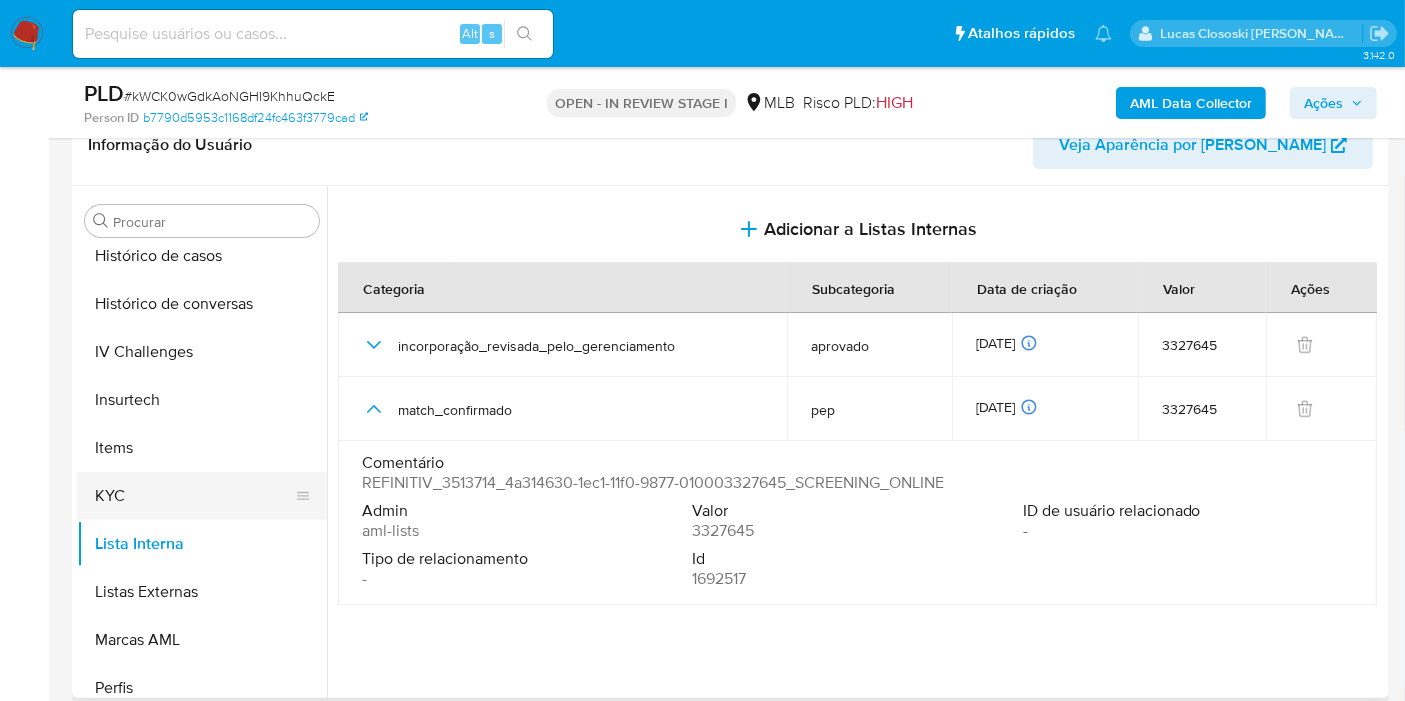 click on "KYC" at bounding box center (194, 496) 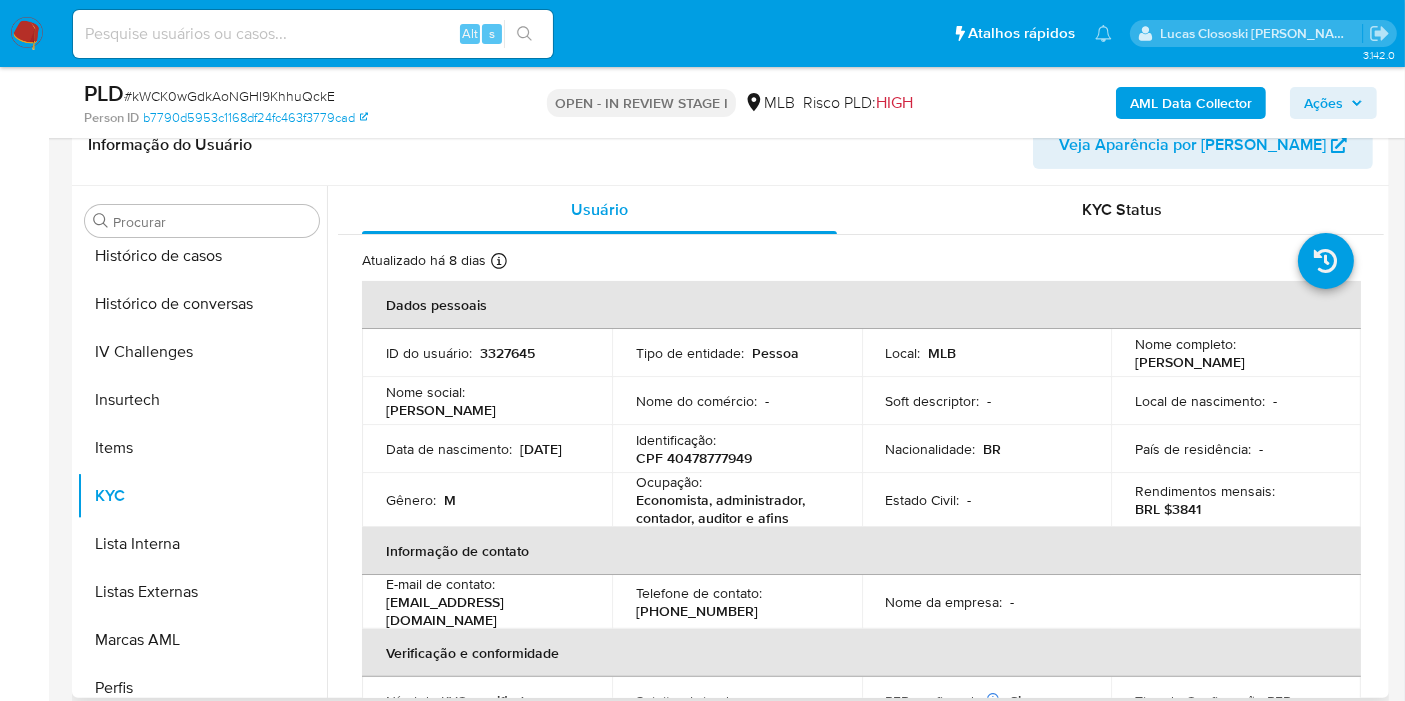 click on "CPF 40478777949" at bounding box center [694, 458] 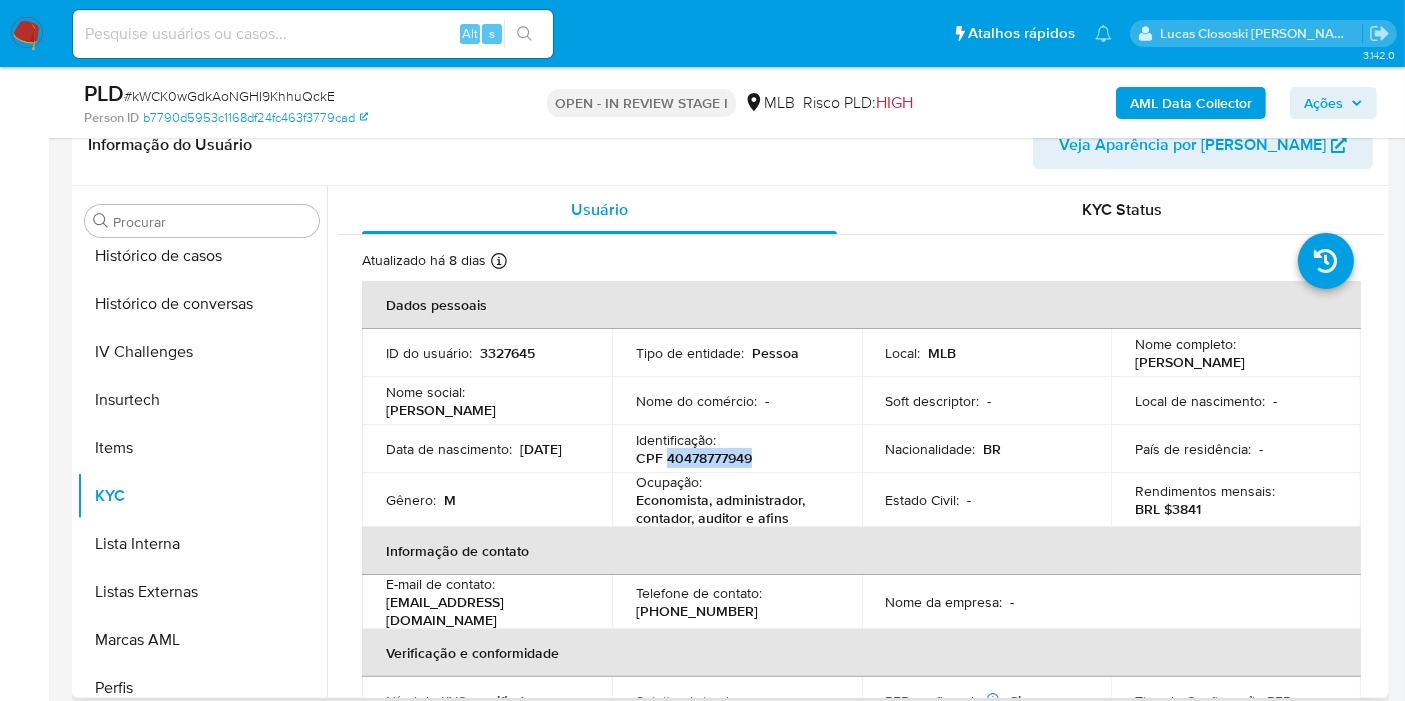 click on "CPF 40478777949" at bounding box center [694, 458] 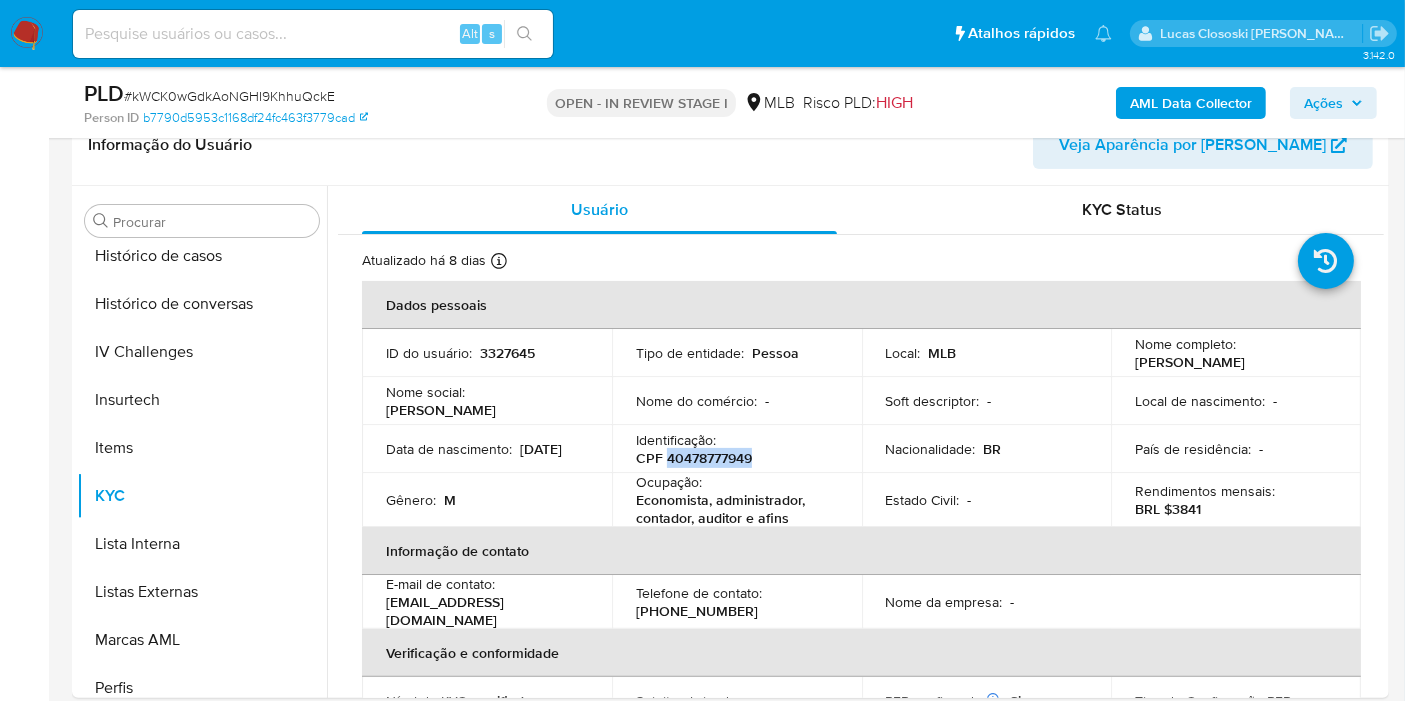 copy on "40478777949" 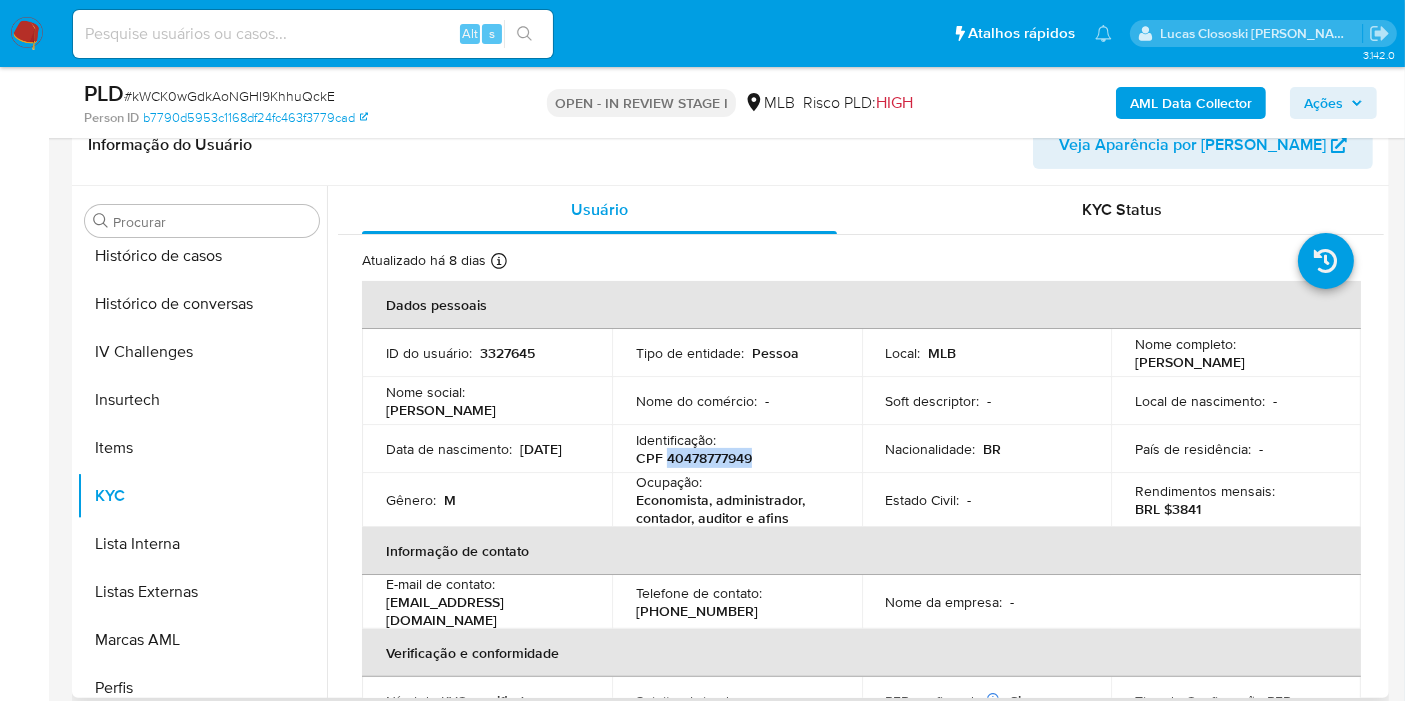 click on "CPF 40478777949" at bounding box center [694, 458] 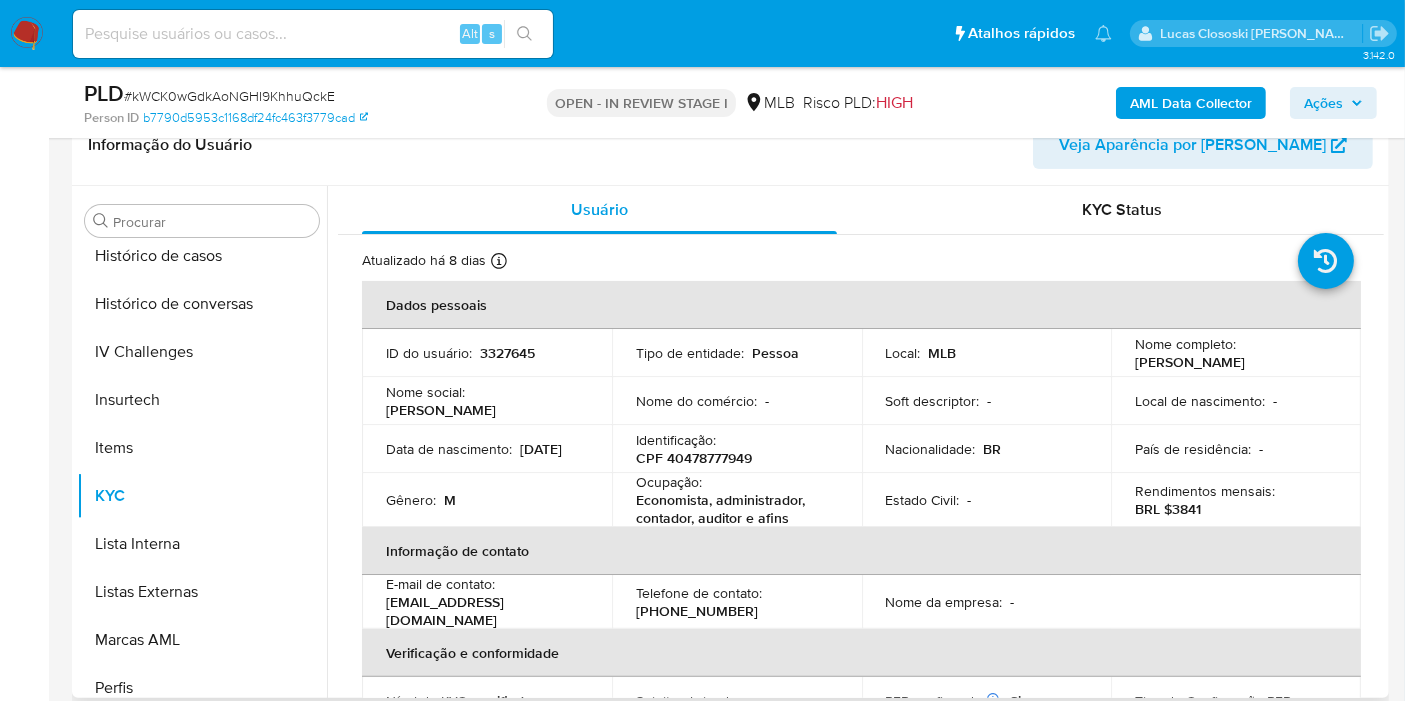 click on "Identificação :" at bounding box center [676, 440] 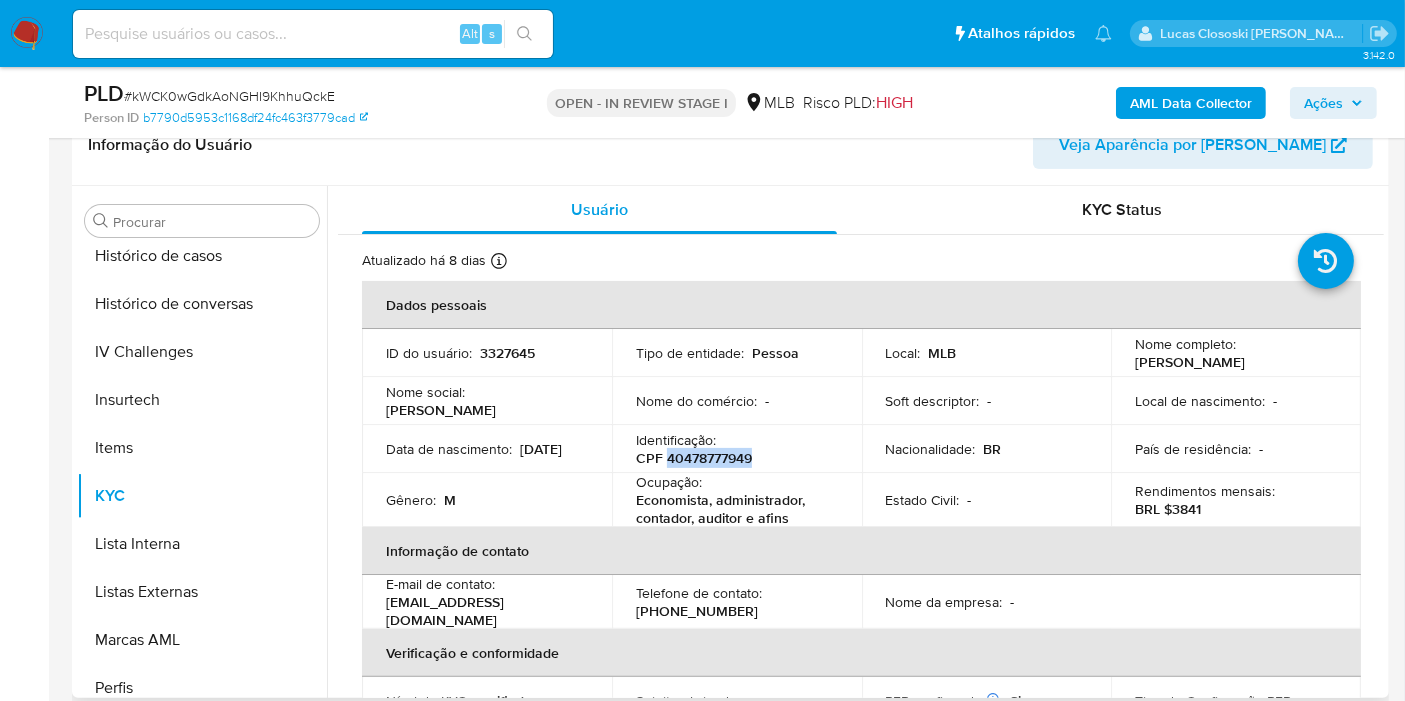 click on "CPF 40478777949" at bounding box center [694, 458] 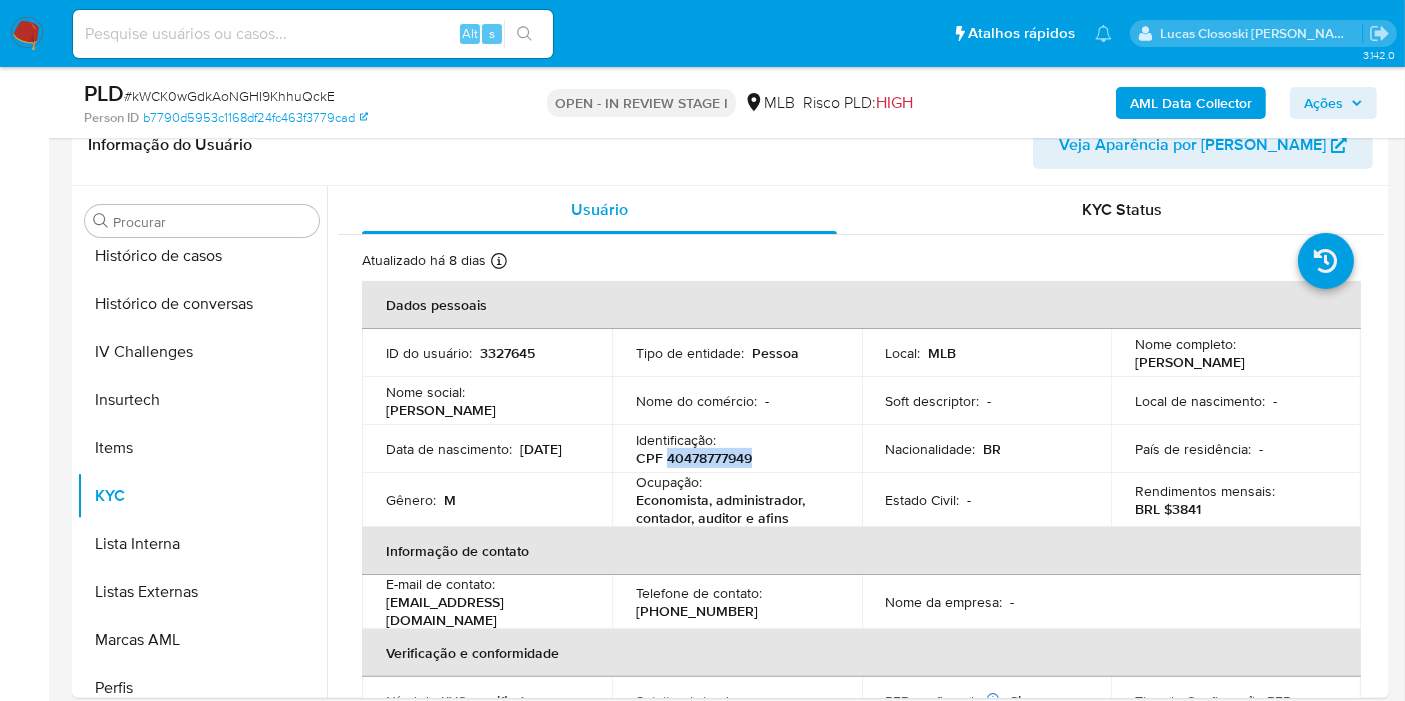 copy on "40478777949" 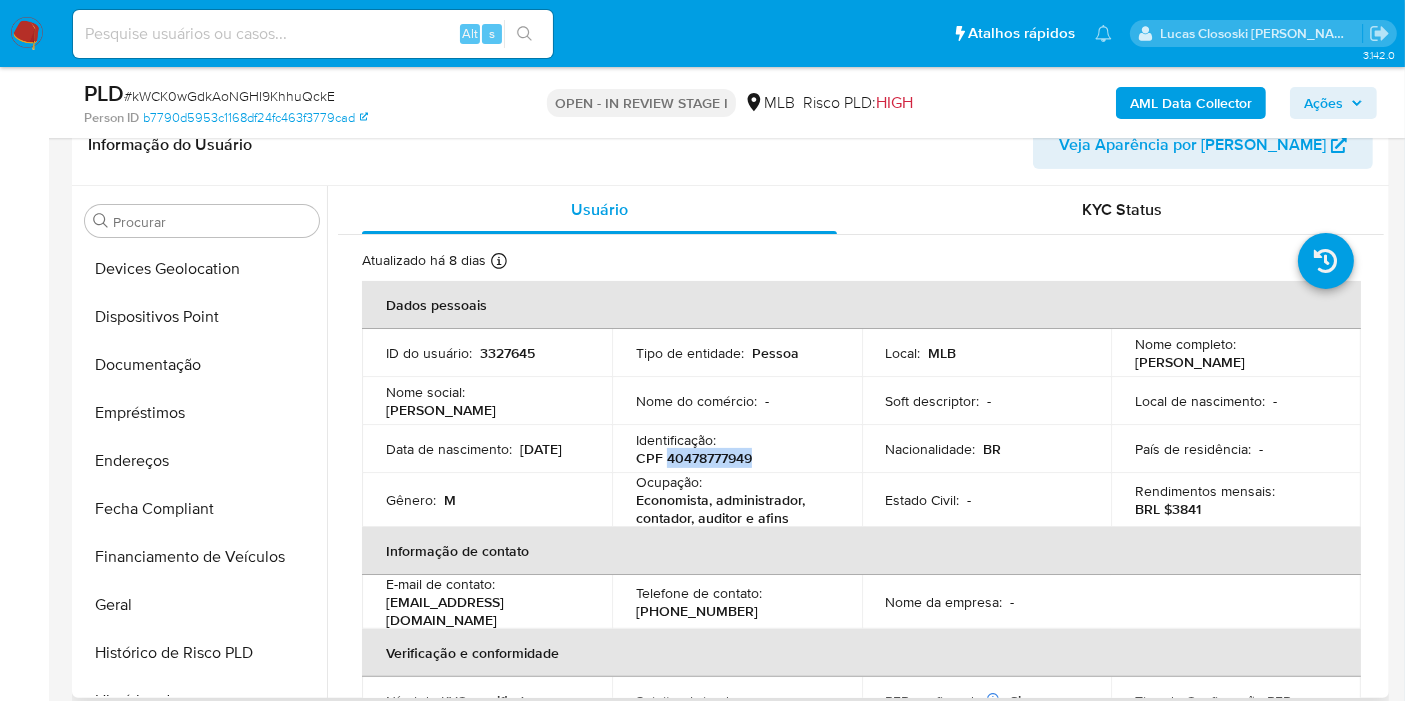 scroll, scrollTop: 0, scrollLeft: 0, axis: both 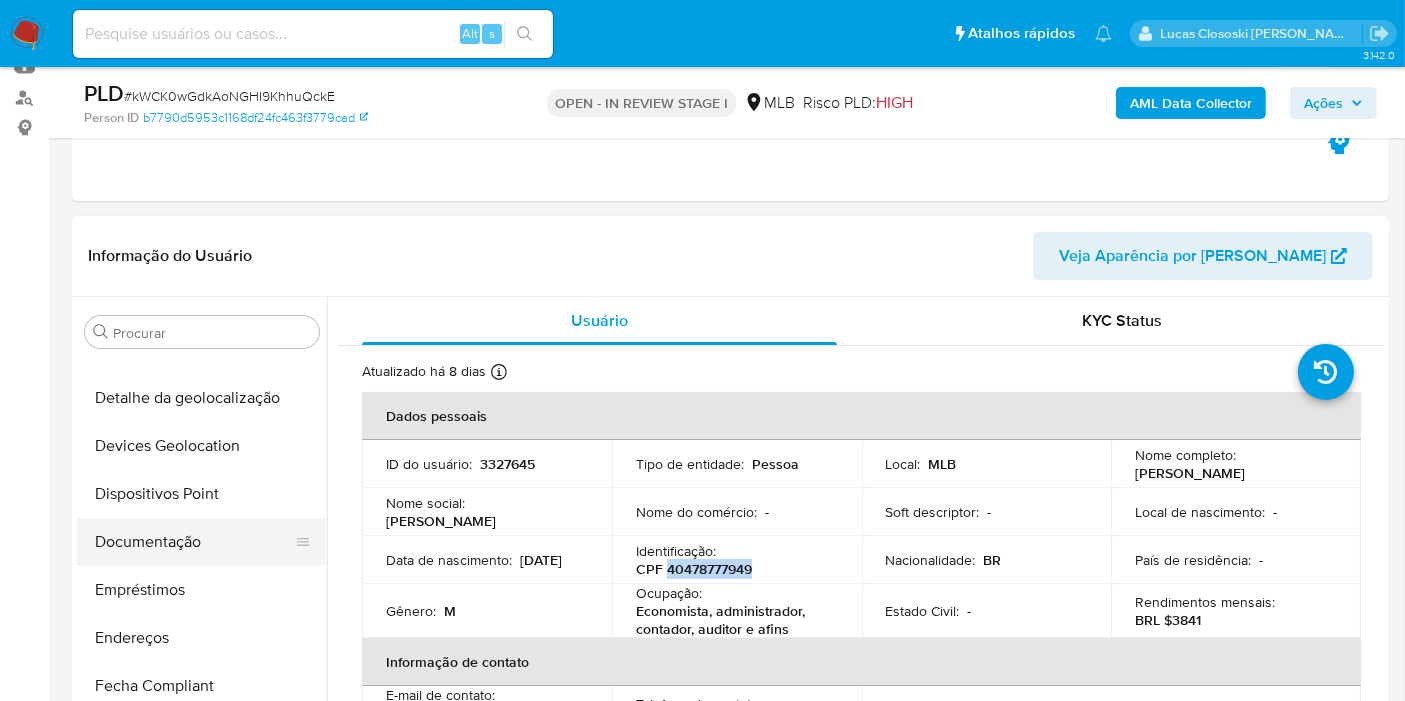 click on "Documentação" at bounding box center (194, 542) 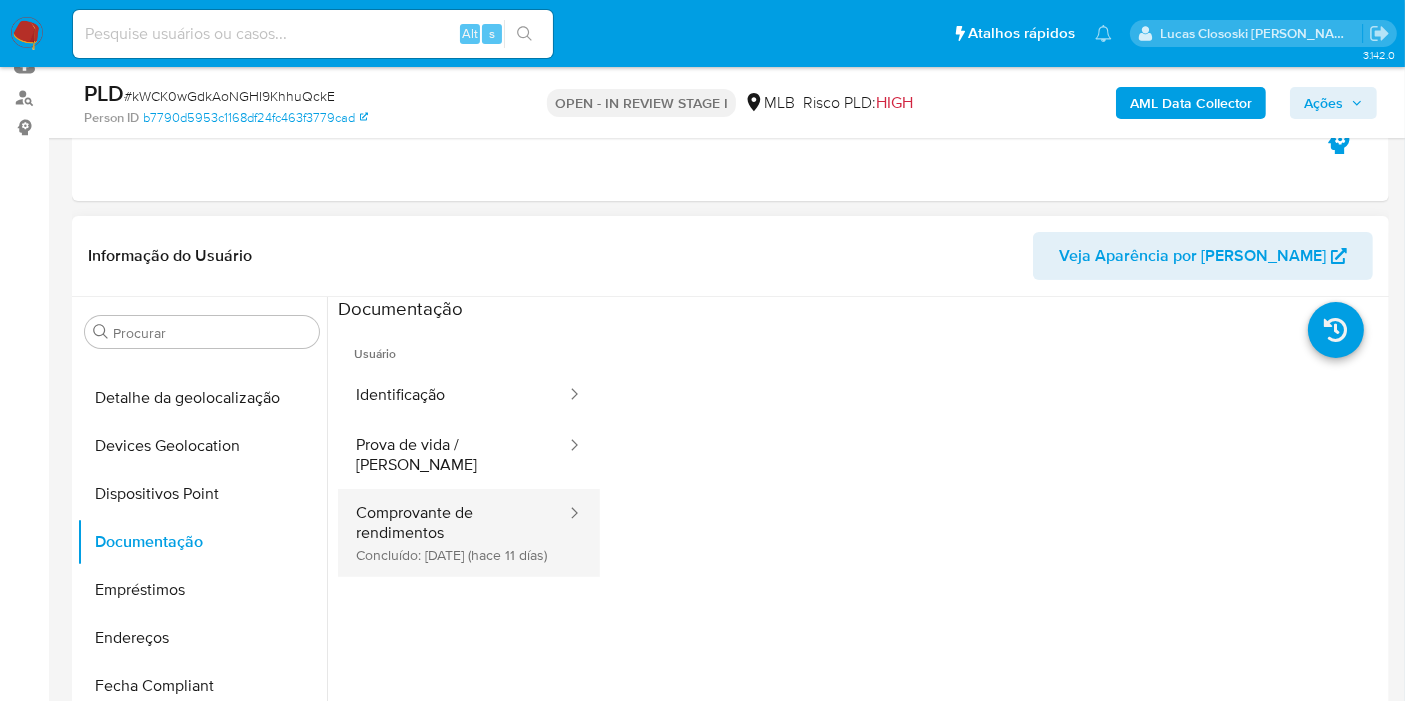 click on "Comprovante de rendimentos Concluído: 21/06/2025 (hace 11 días)" at bounding box center [453, 533] 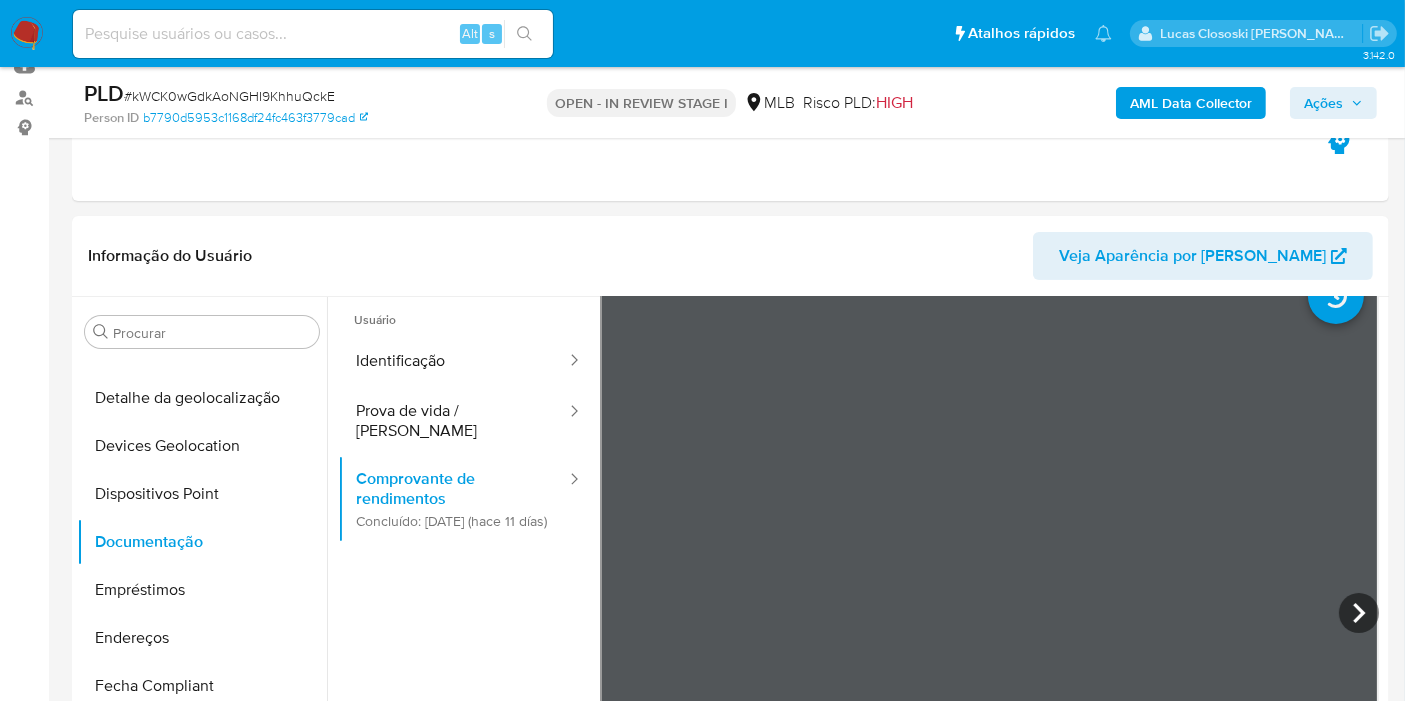 scroll, scrollTop: 0, scrollLeft: 0, axis: both 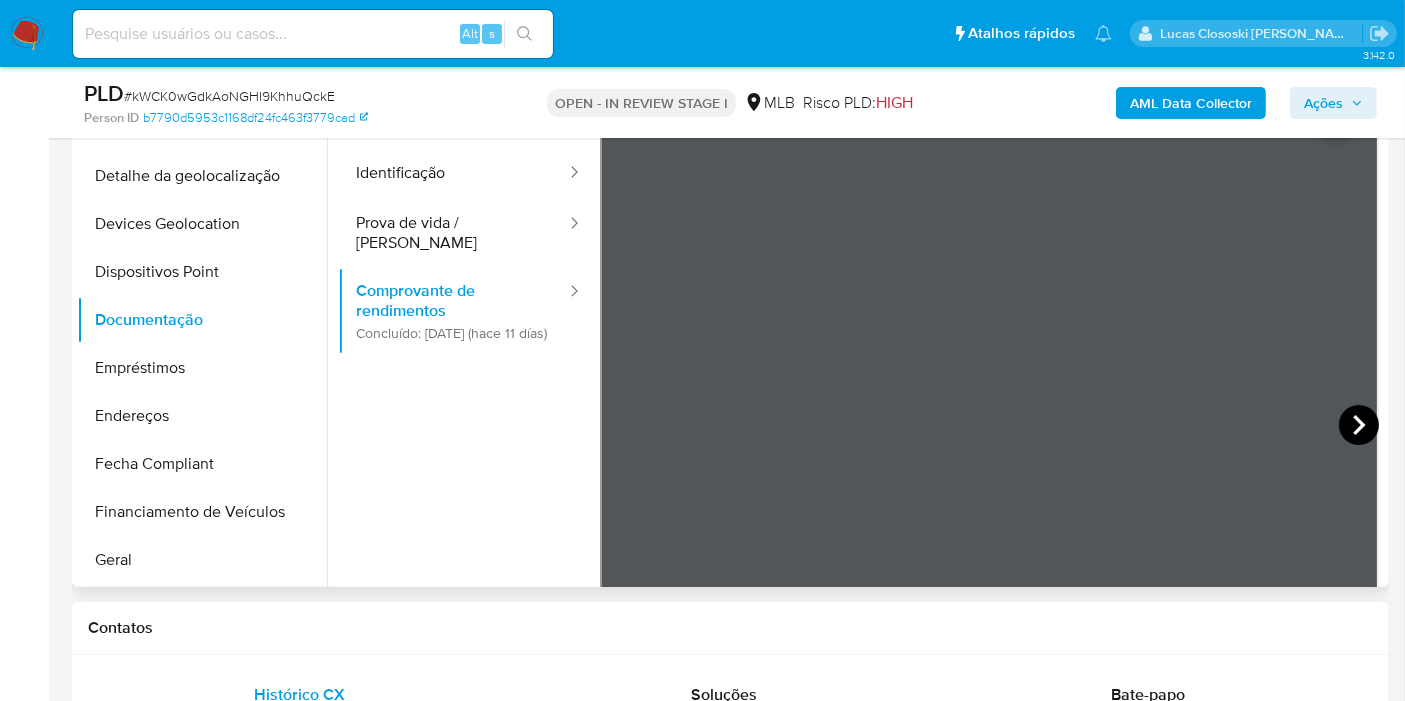 click 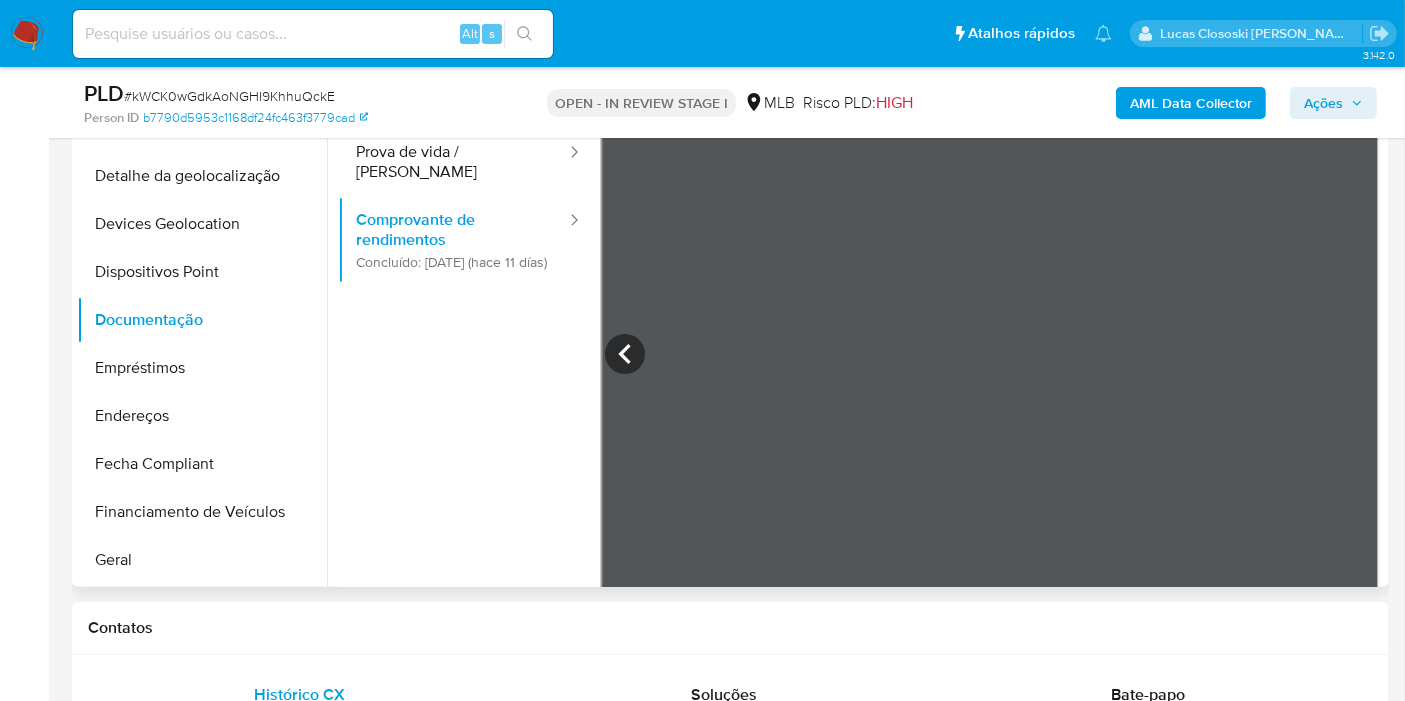 scroll, scrollTop: 0, scrollLeft: 0, axis: both 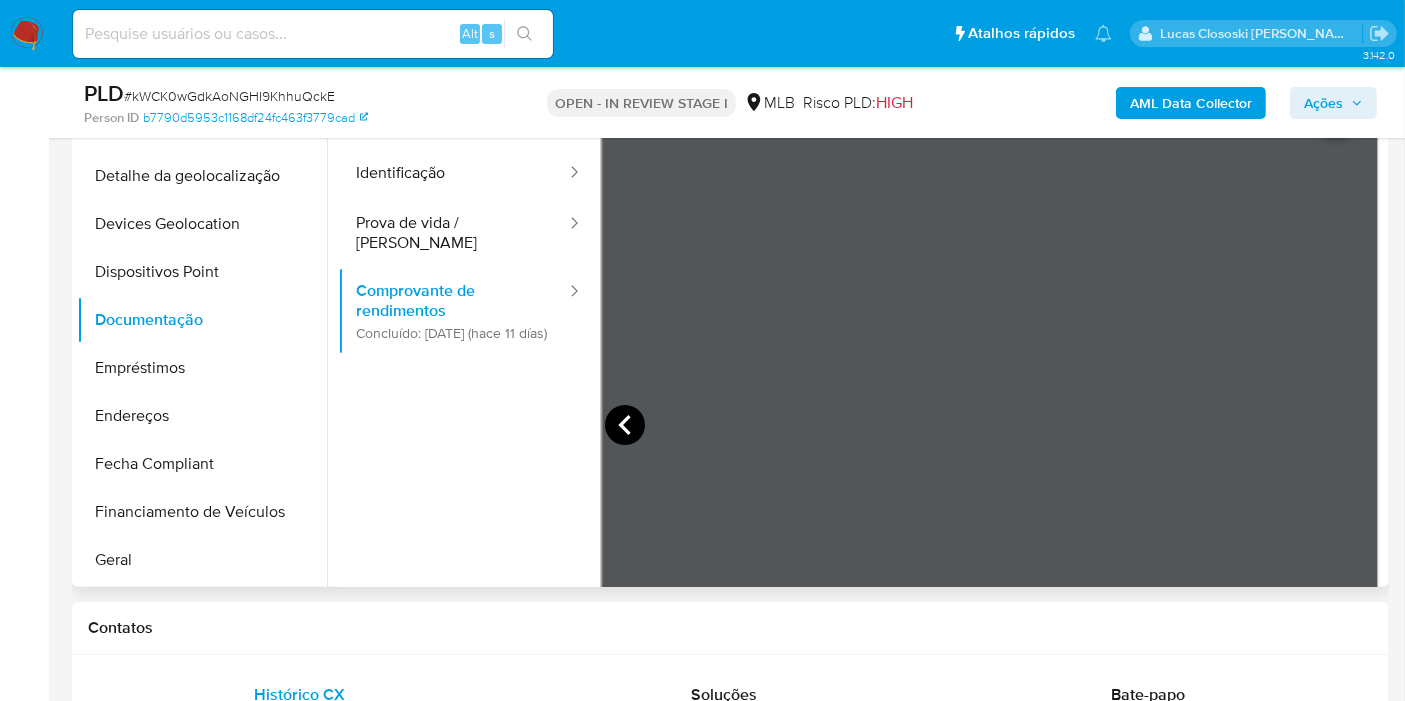 click 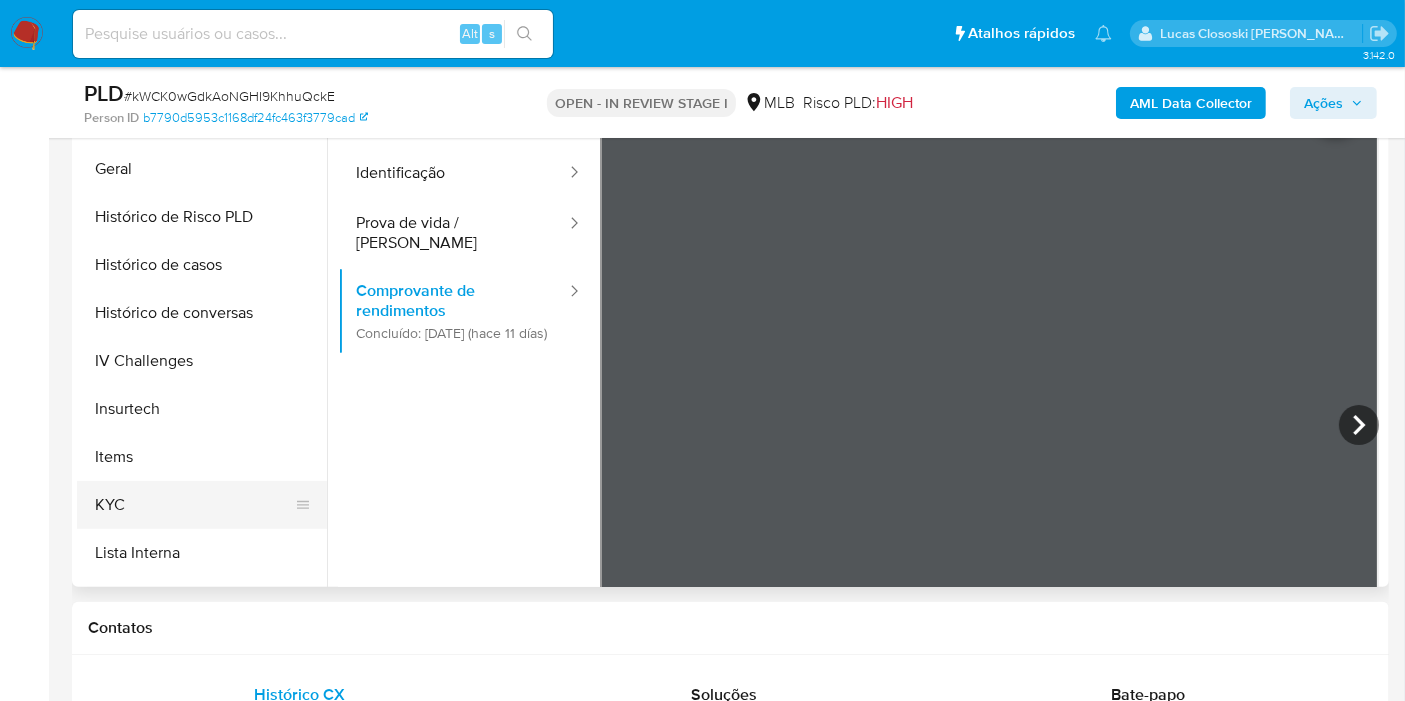 scroll, scrollTop: 666, scrollLeft: 0, axis: vertical 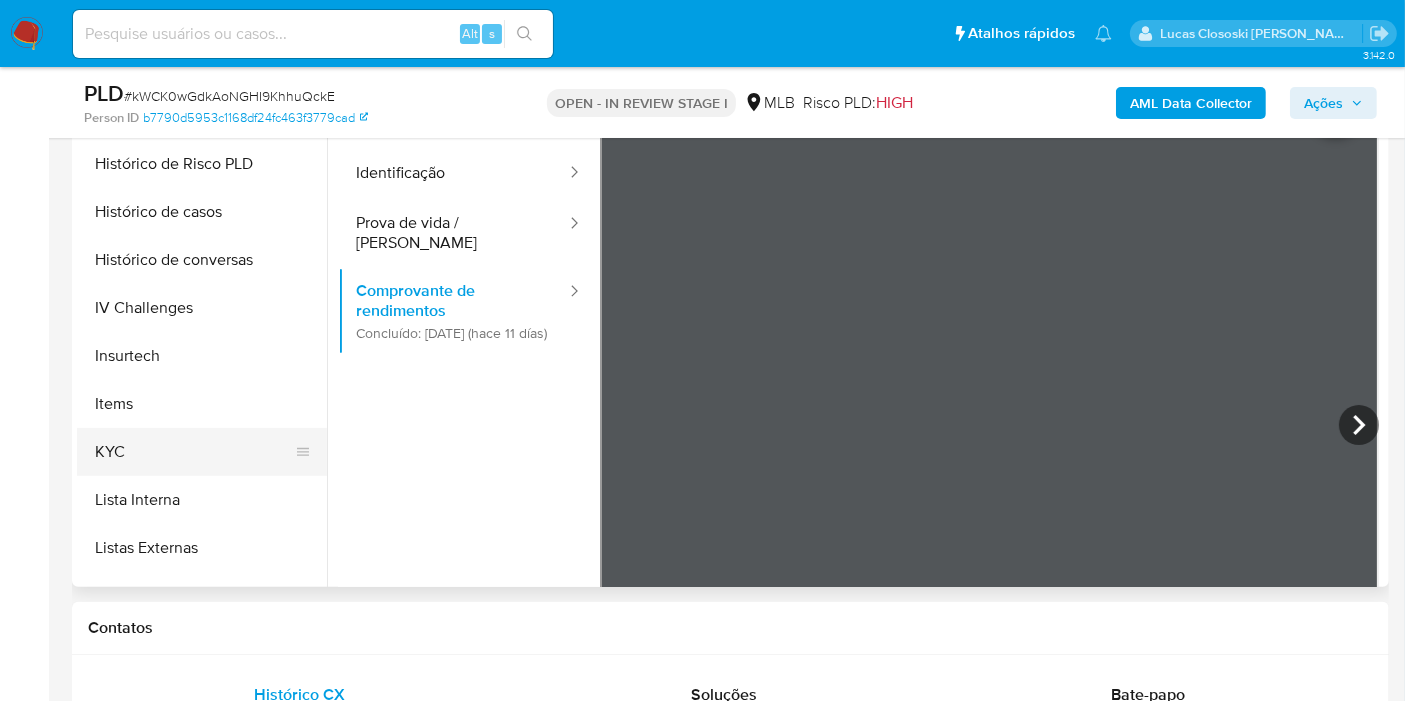click on "KYC" at bounding box center (194, 452) 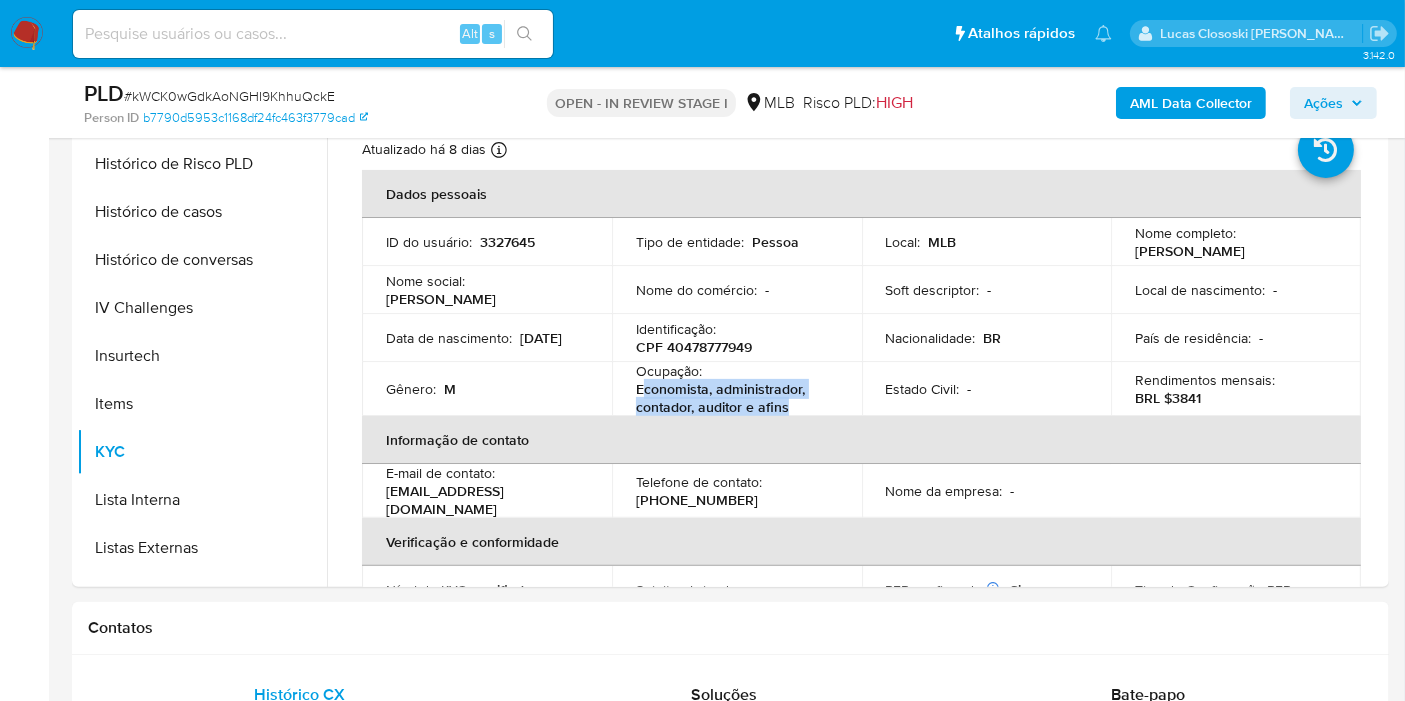drag, startPoint x: 794, startPoint y: 407, endPoint x: 643, endPoint y: 384, distance: 152.74161 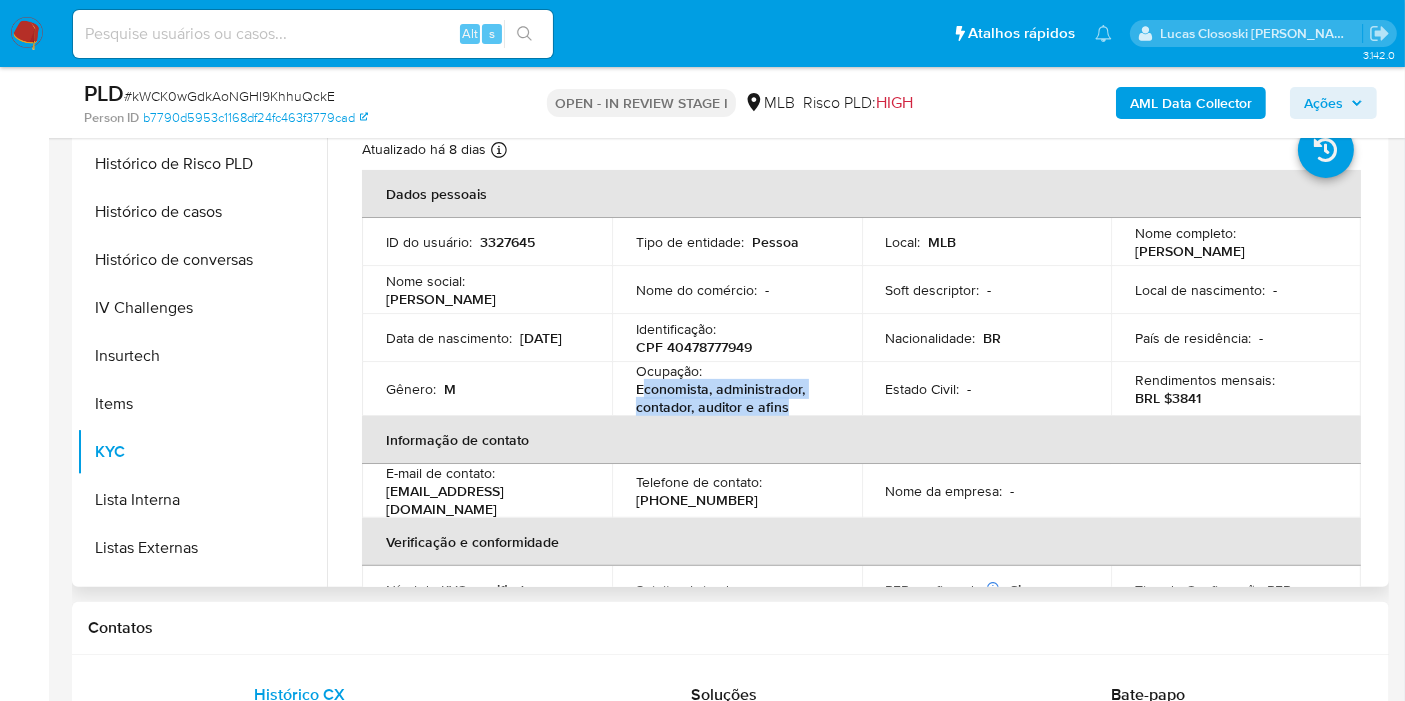 drag, startPoint x: 802, startPoint y: 401, endPoint x: 642, endPoint y: 390, distance: 160.37769 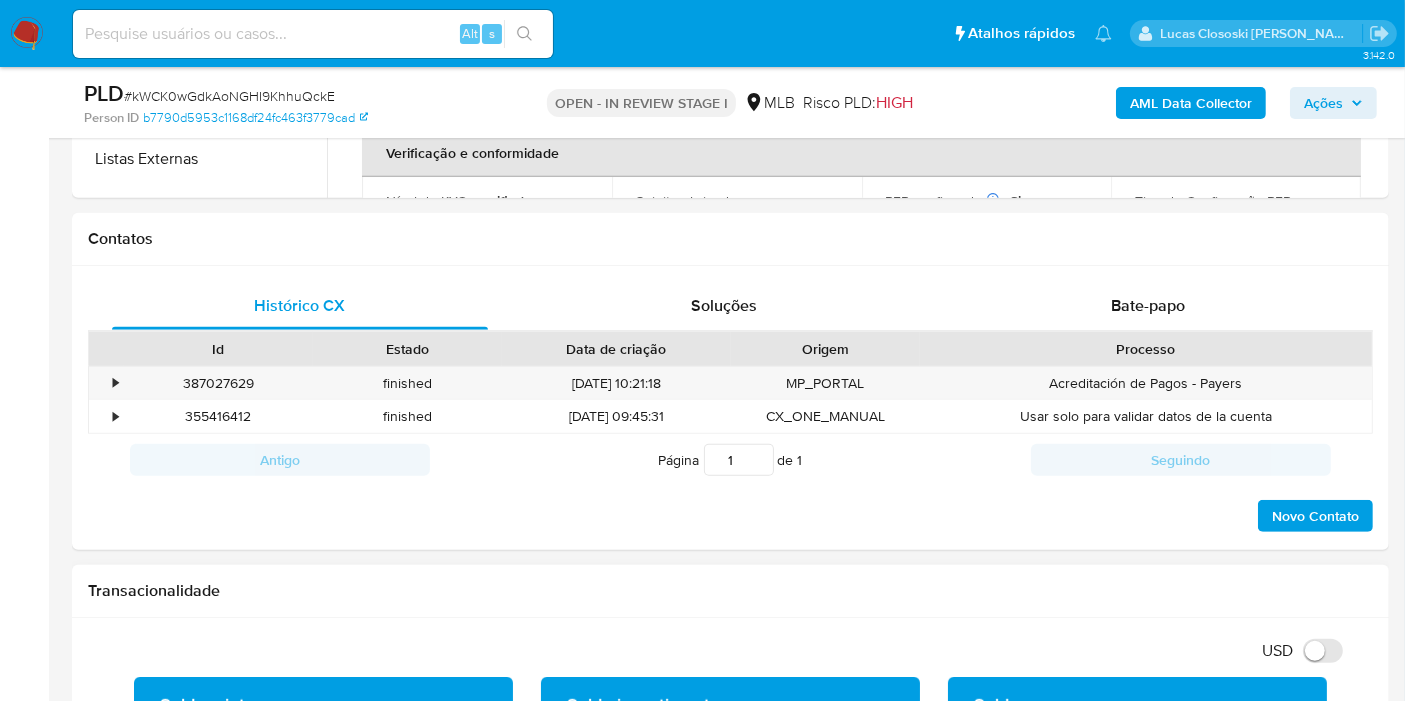 scroll, scrollTop: 1111, scrollLeft: 0, axis: vertical 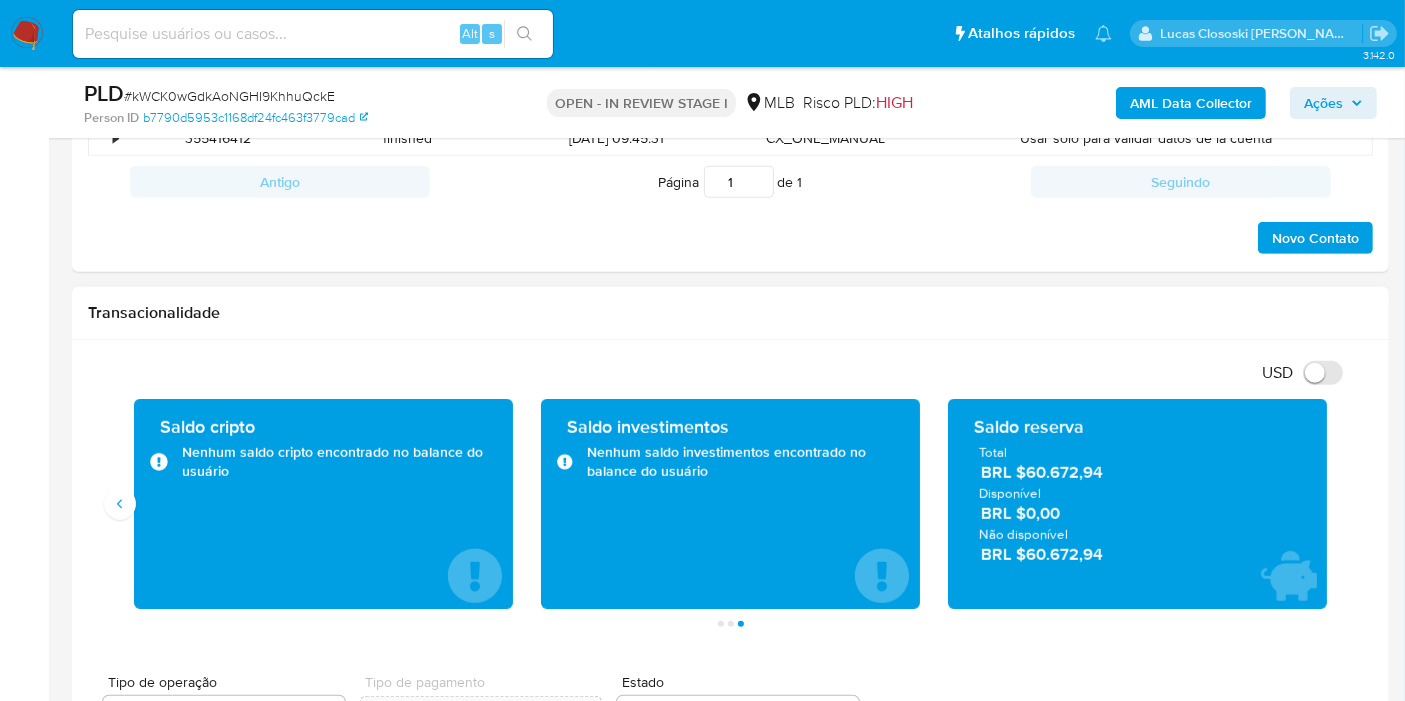 drag, startPoint x: 1125, startPoint y: 475, endPoint x: 1024, endPoint y: 478, distance: 101.04455 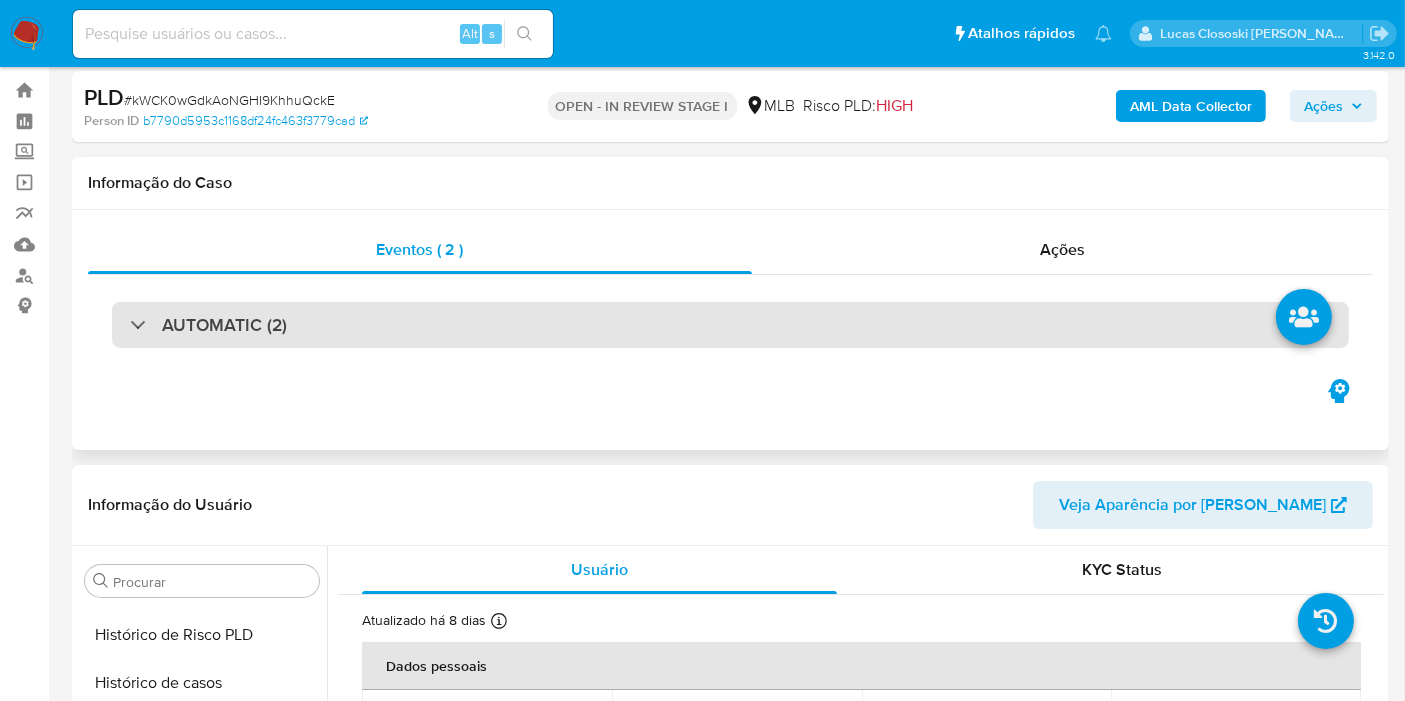 scroll, scrollTop: 0, scrollLeft: 0, axis: both 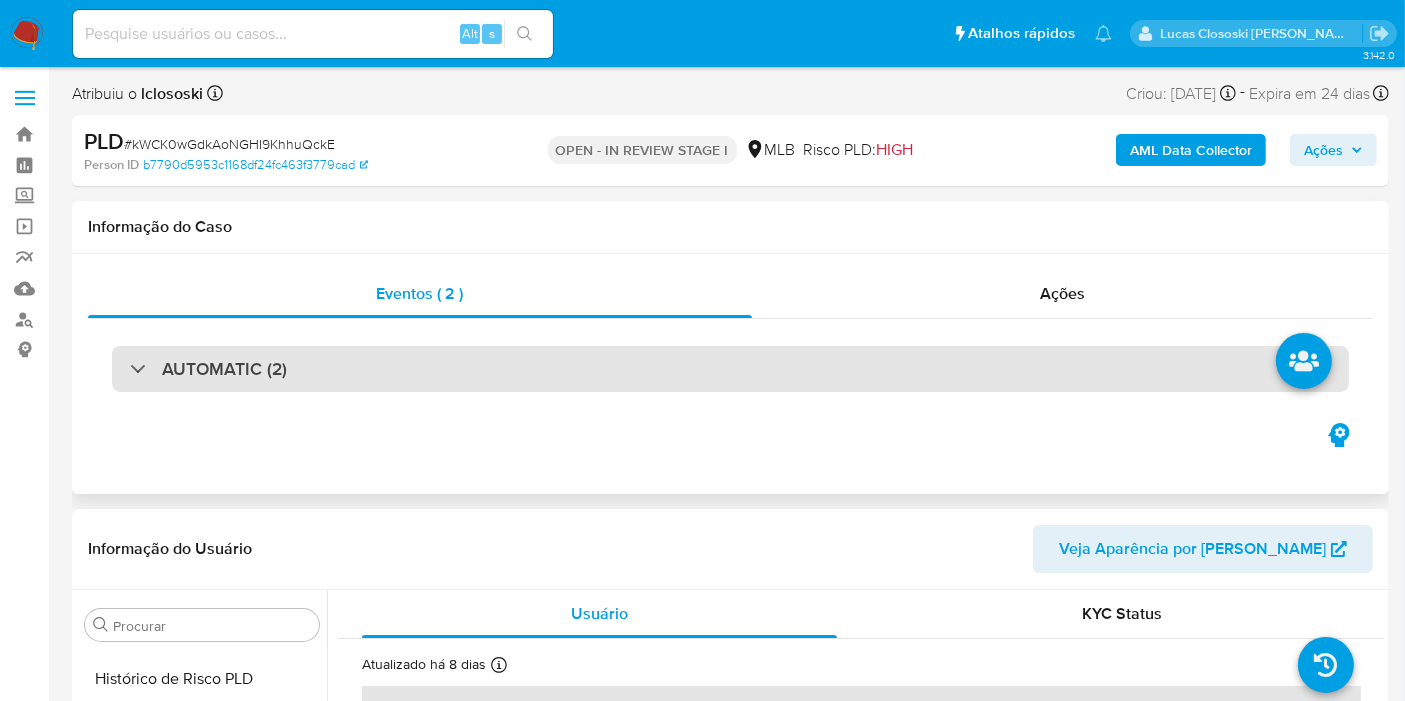 click on "AUTOMATIC (2)" at bounding box center (730, 369) 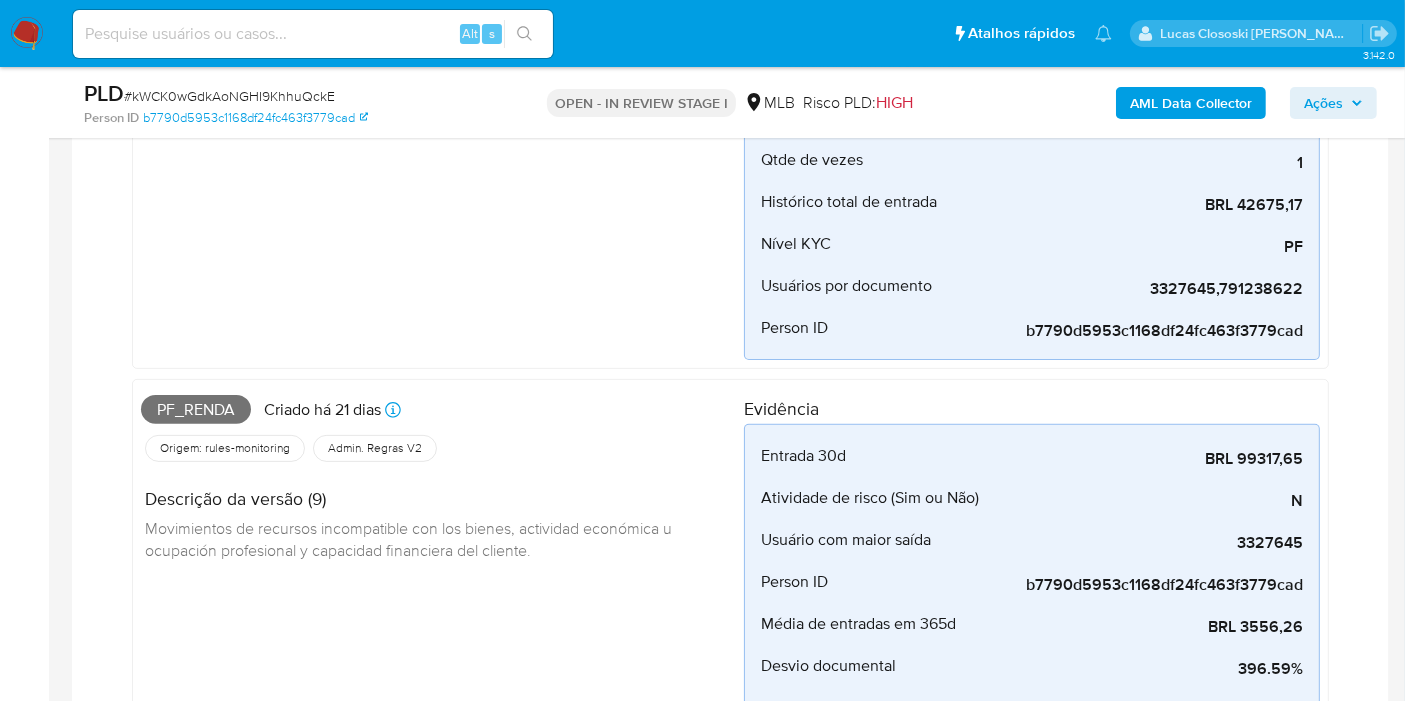 scroll, scrollTop: 555, scrollLeft: 0, axis: vertical 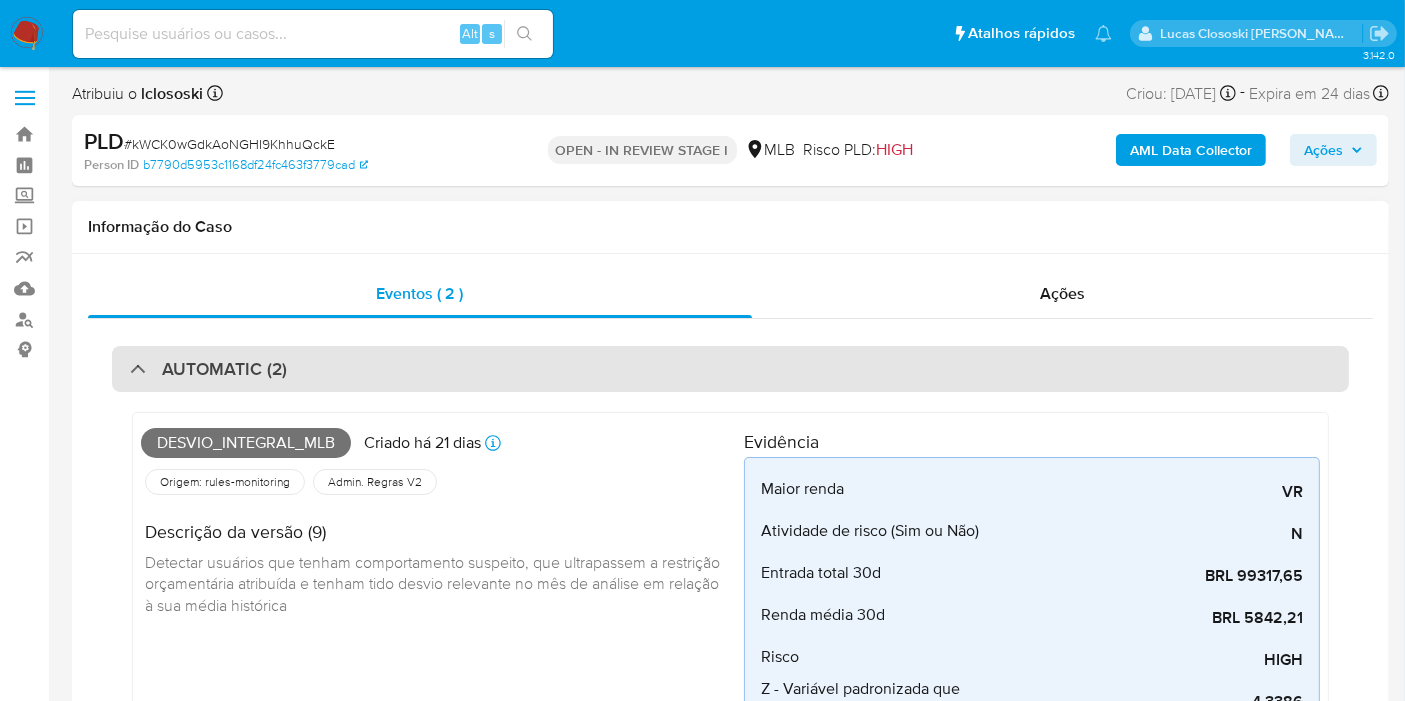 click on "AUTOMATIC (2)" at bounding box center (730, 369) 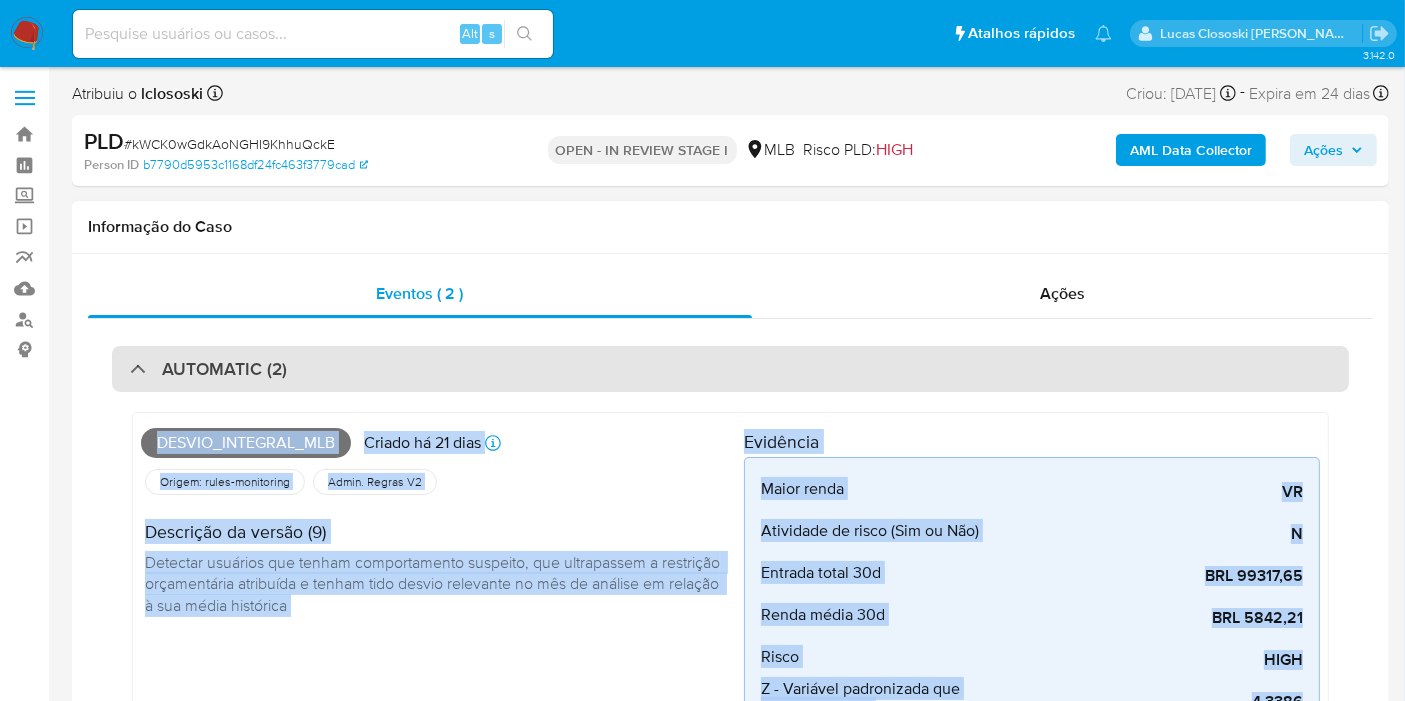 click on "AUTOMATIC (2)" at bounding box center [730, 369] 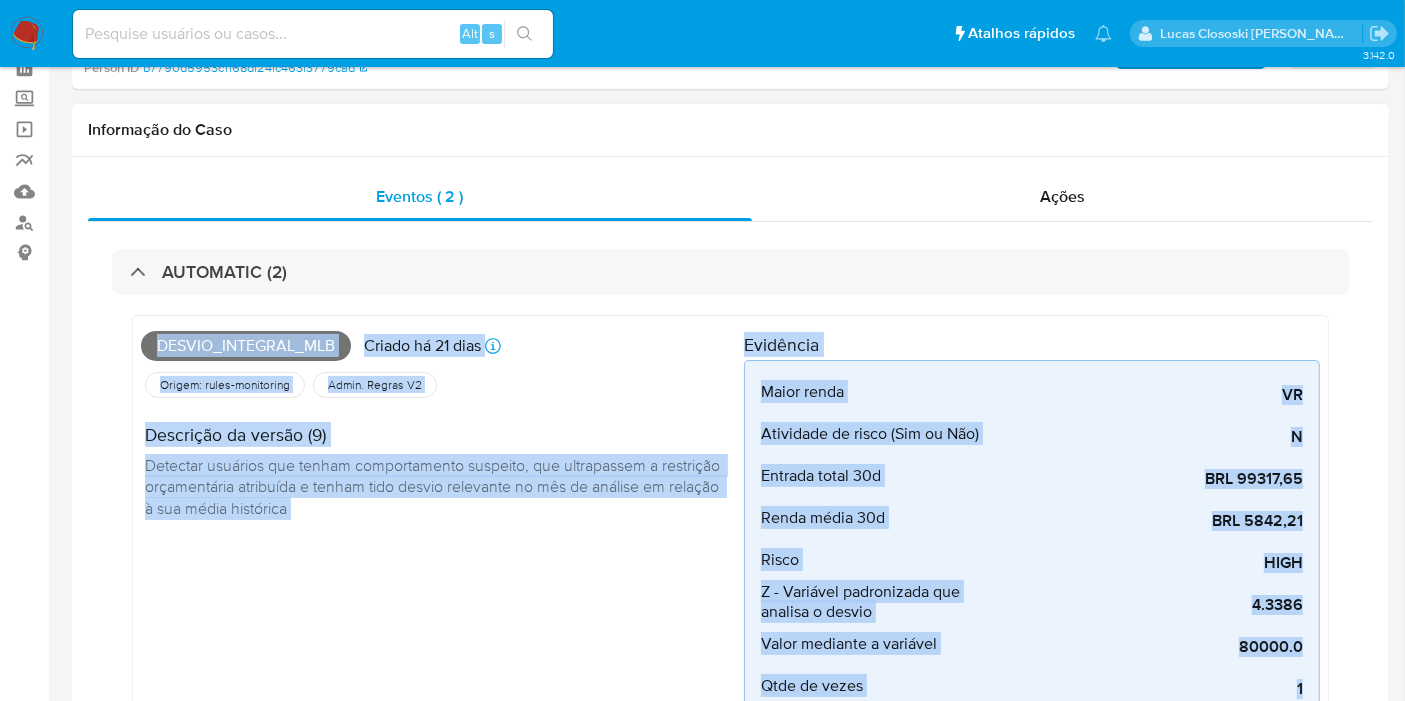 scroll, scrollTop: 0, scrollLeft: 0, axis: both 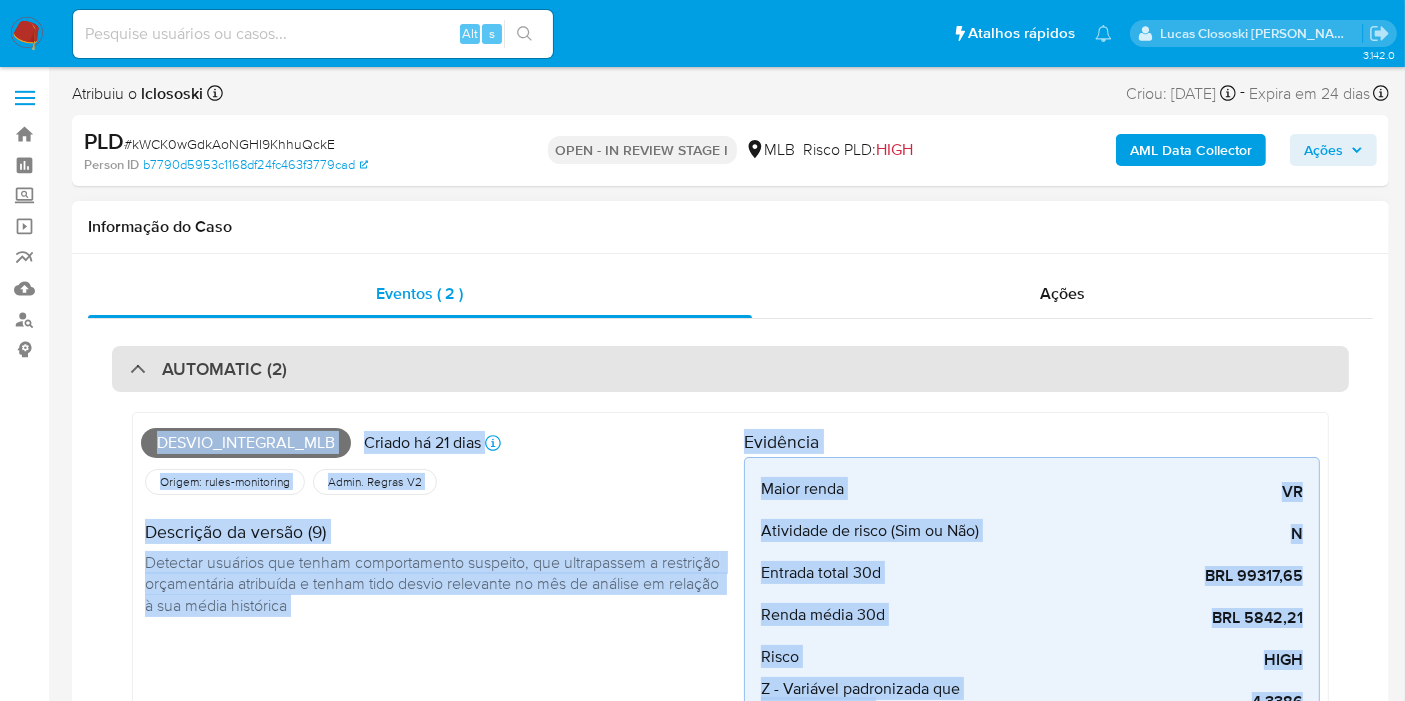 click on "AUTOMATIC (2)" at bounding box center (730, 369) 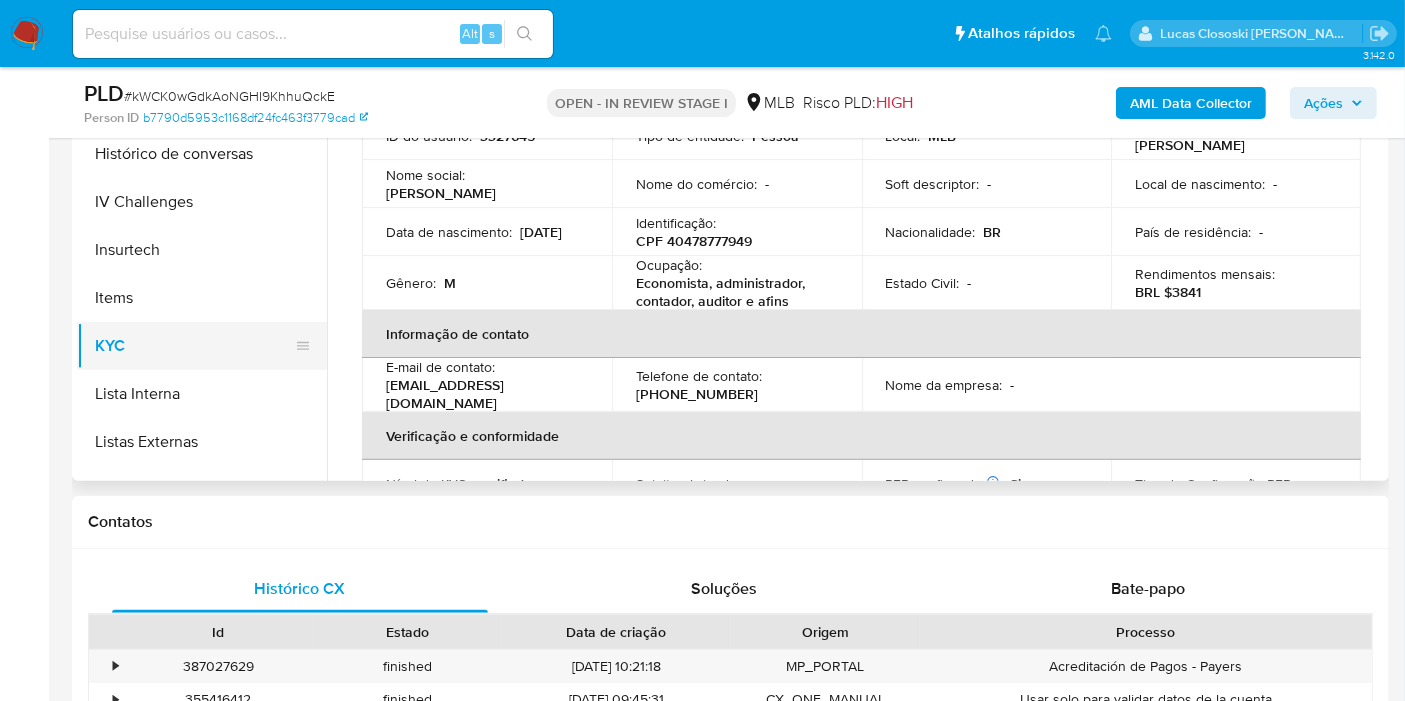 scroll, scrollTop: 555, scrollLeft: 0, axis: vertical 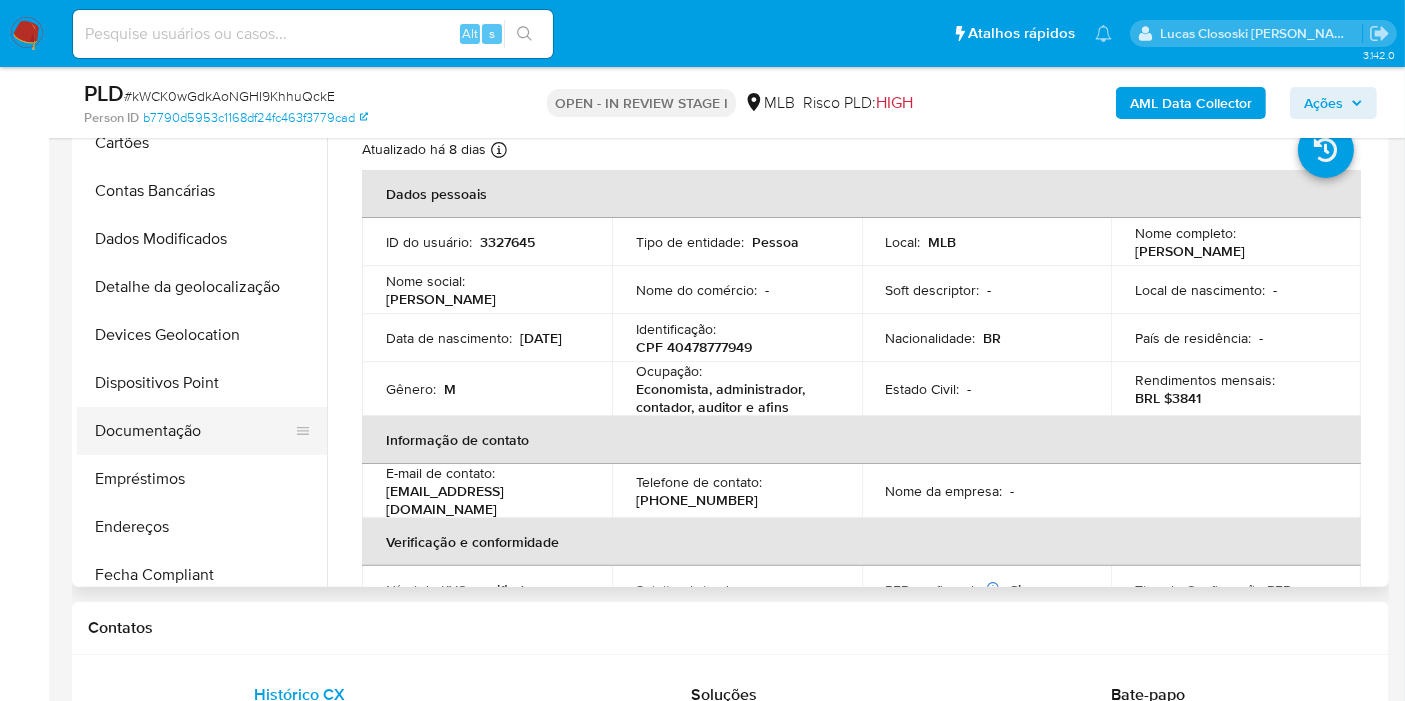 click on "Documentação" at bounding box center [194, 431] 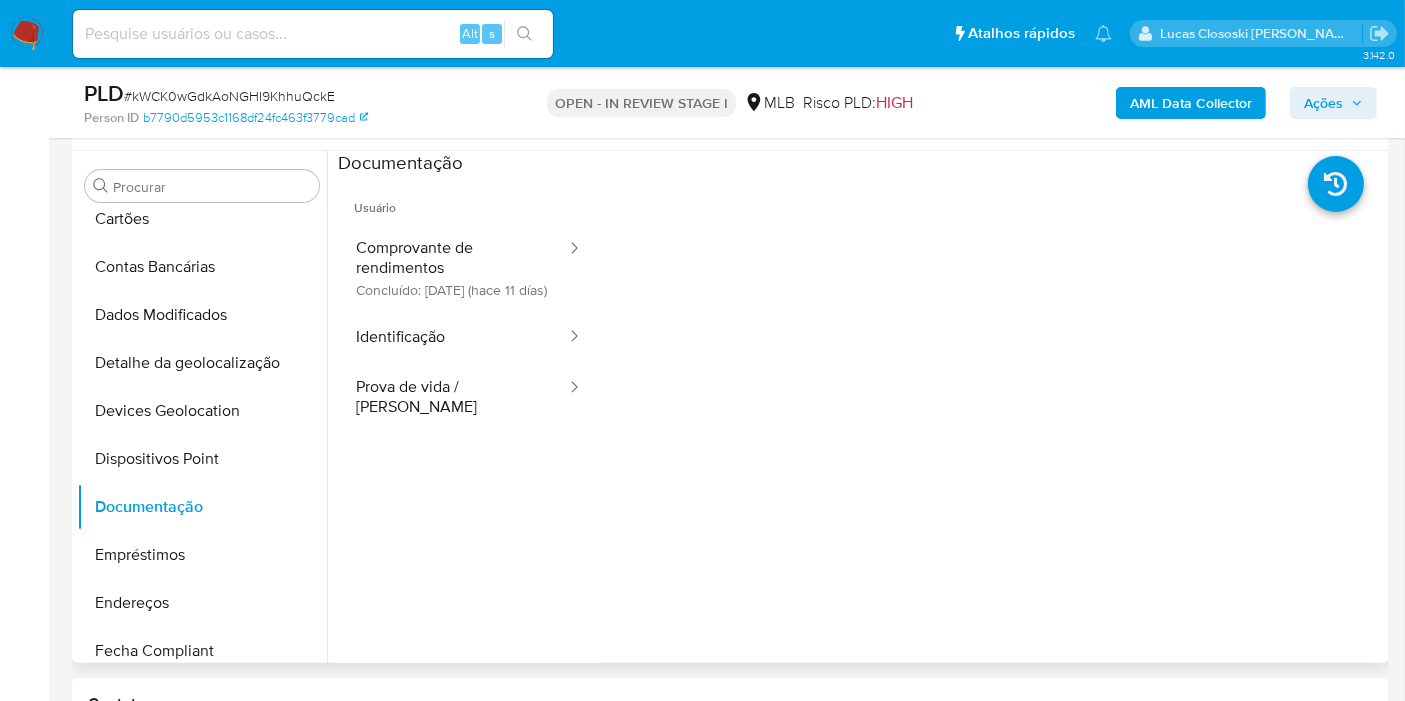 scroll, scrollTop: 333, scrollLeft: 0, axis: vertical 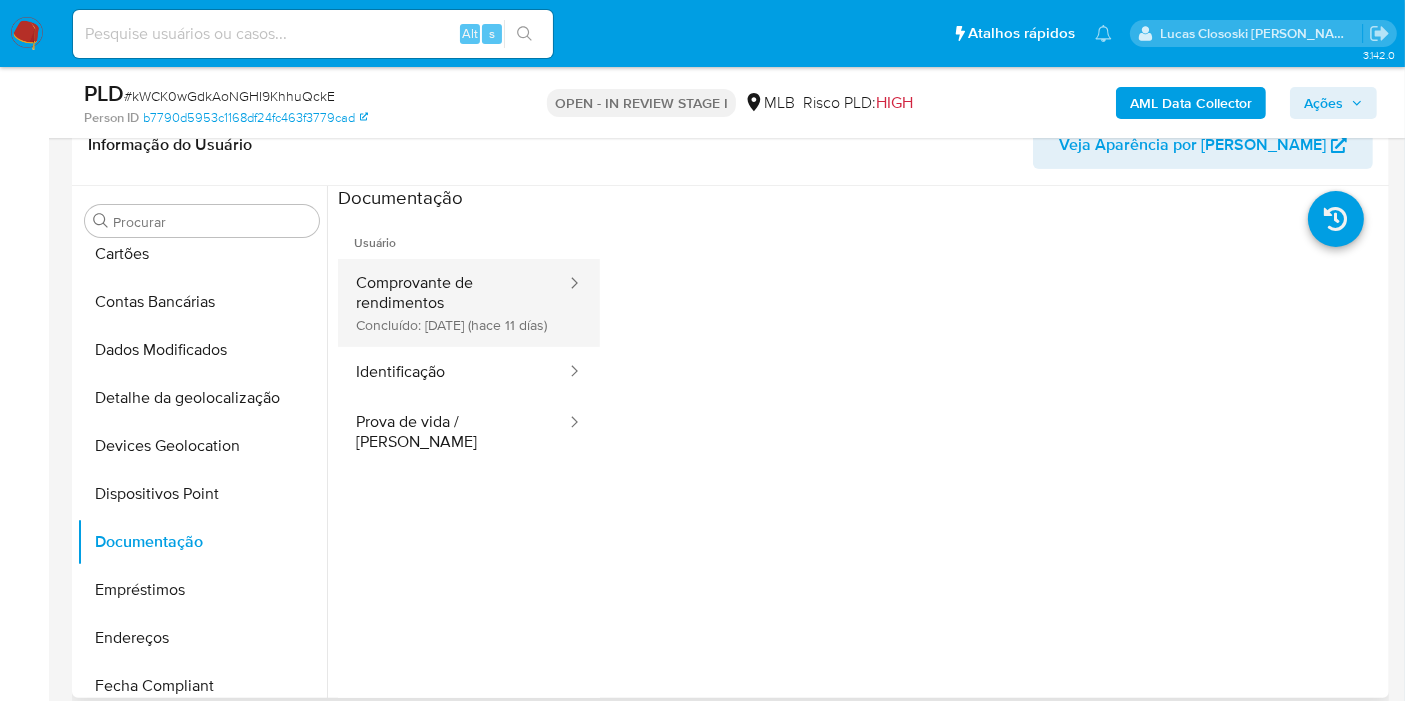 click on "Comprovante de rendimentos Concluído: 21/06/2025 (hace 11 días)" at bounding box center [453, 303] 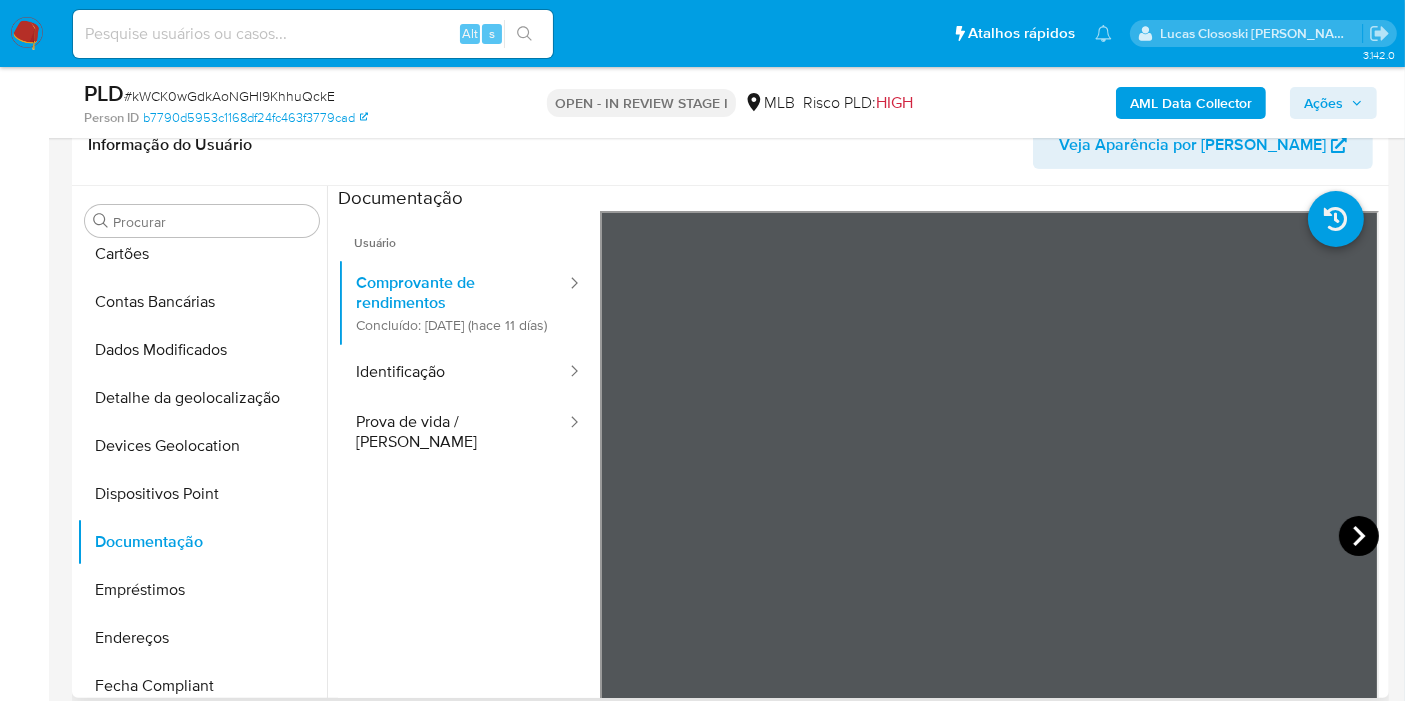 click 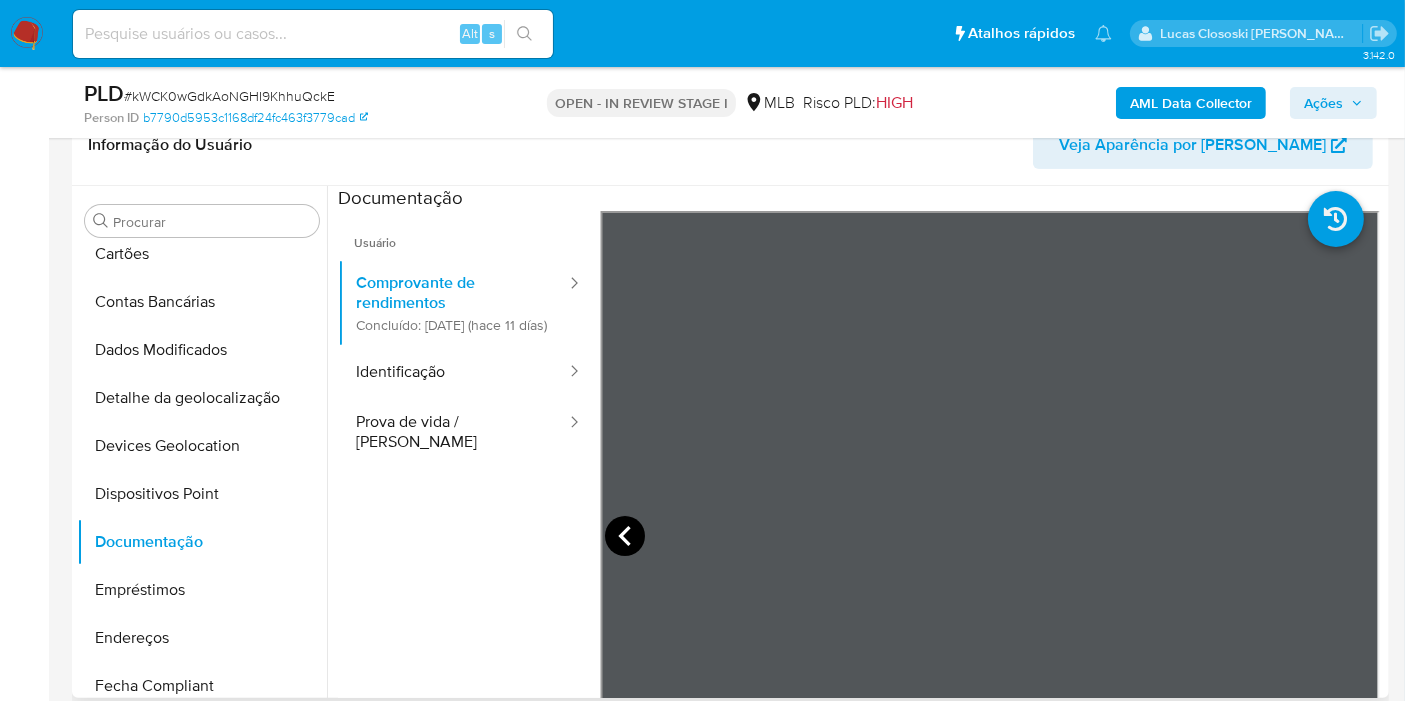 click 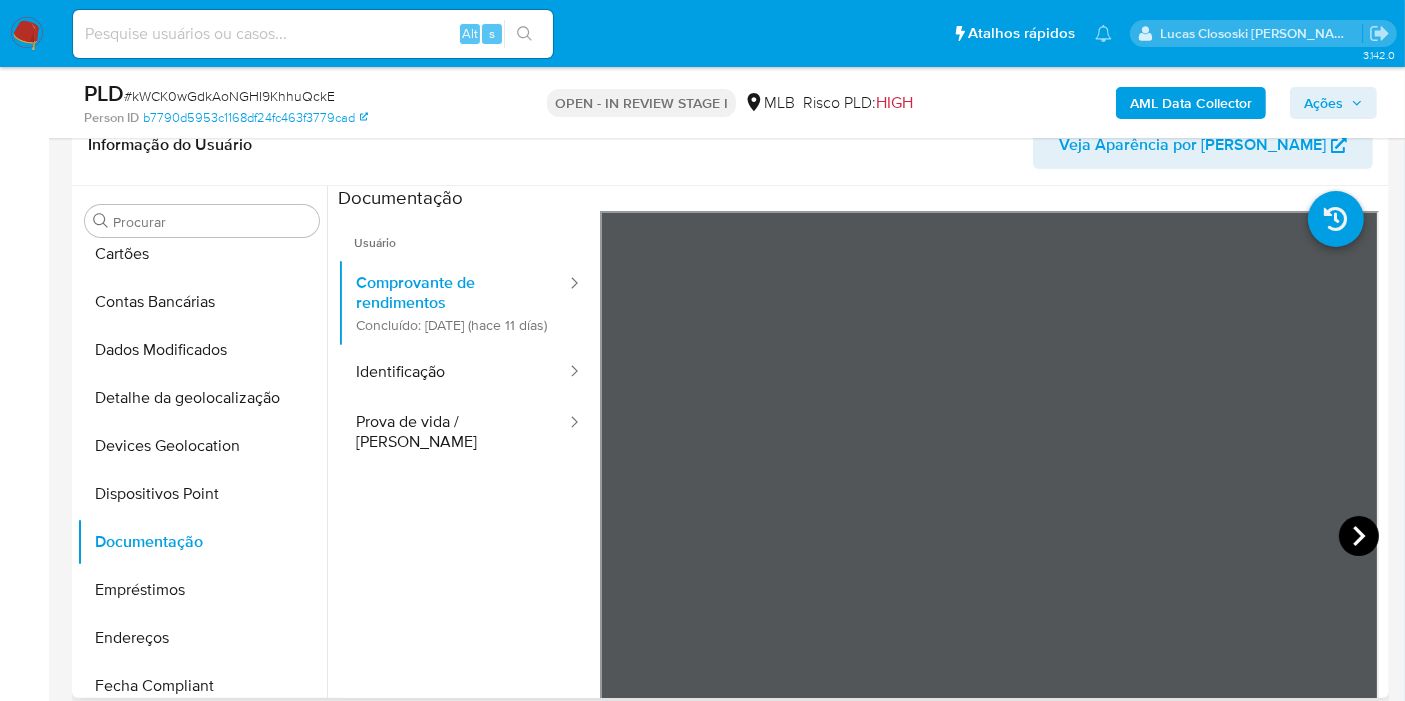 click 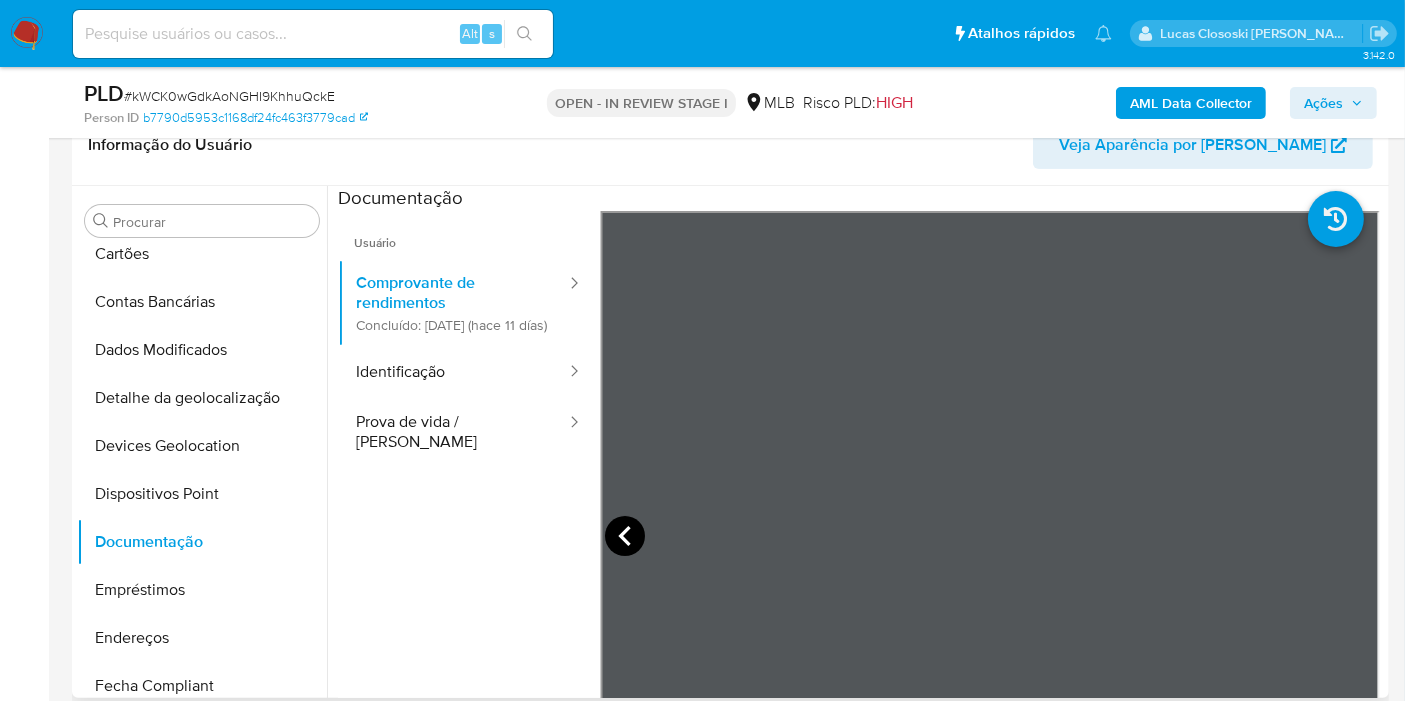 click 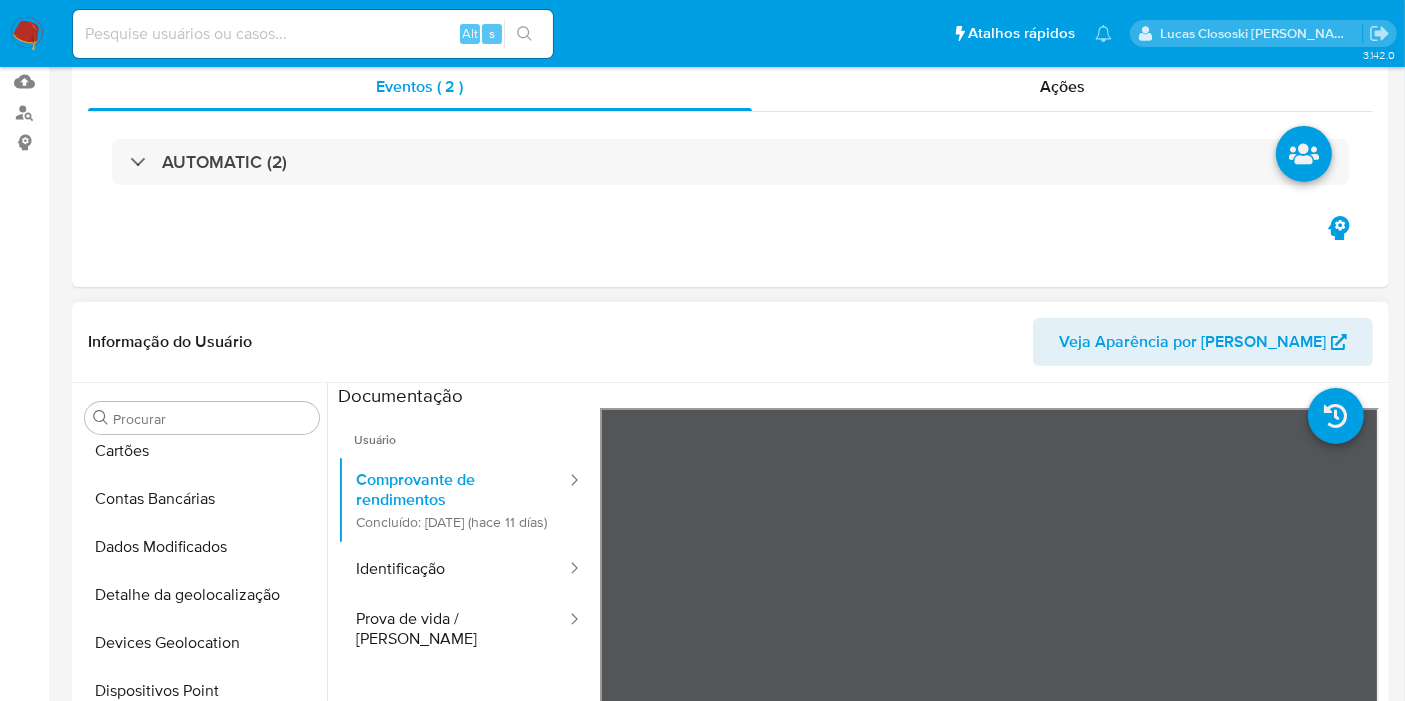 scroll, scrollTop: 444, scrollLeft: 0, axis: vertical 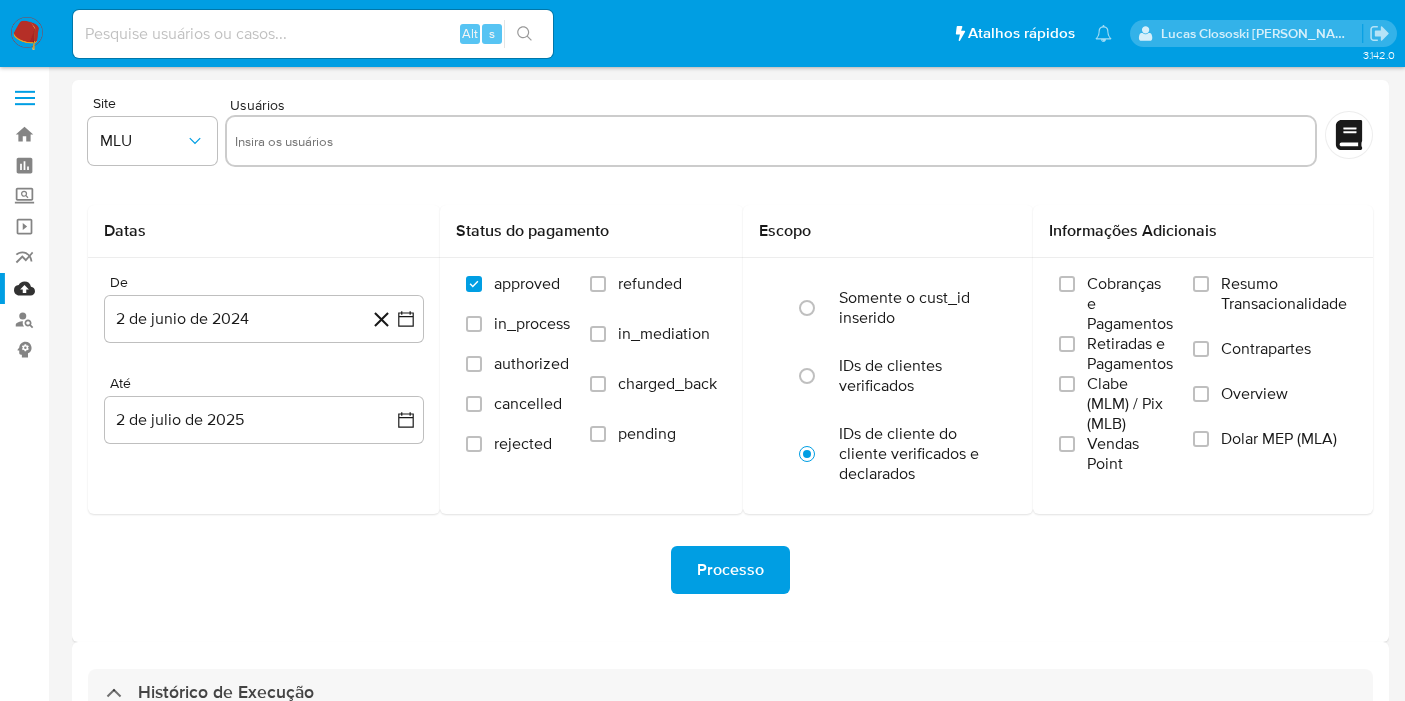 select on "10" 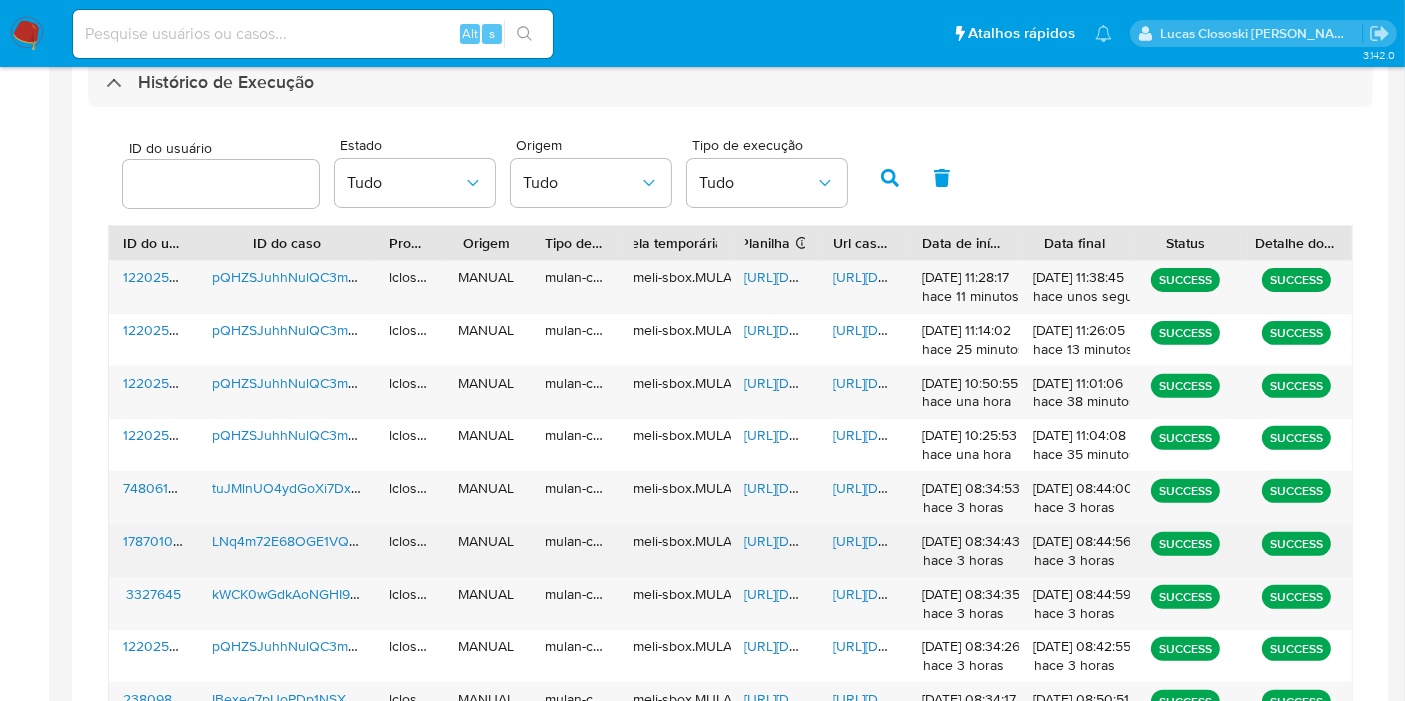 click on "https://docs.google.com/spreadsheets/d/10Gem489P82z-hMvJ3A4a_xLtXxx4v0QRFWmoyC2q56A/edit" at bounding box center [775, 551] 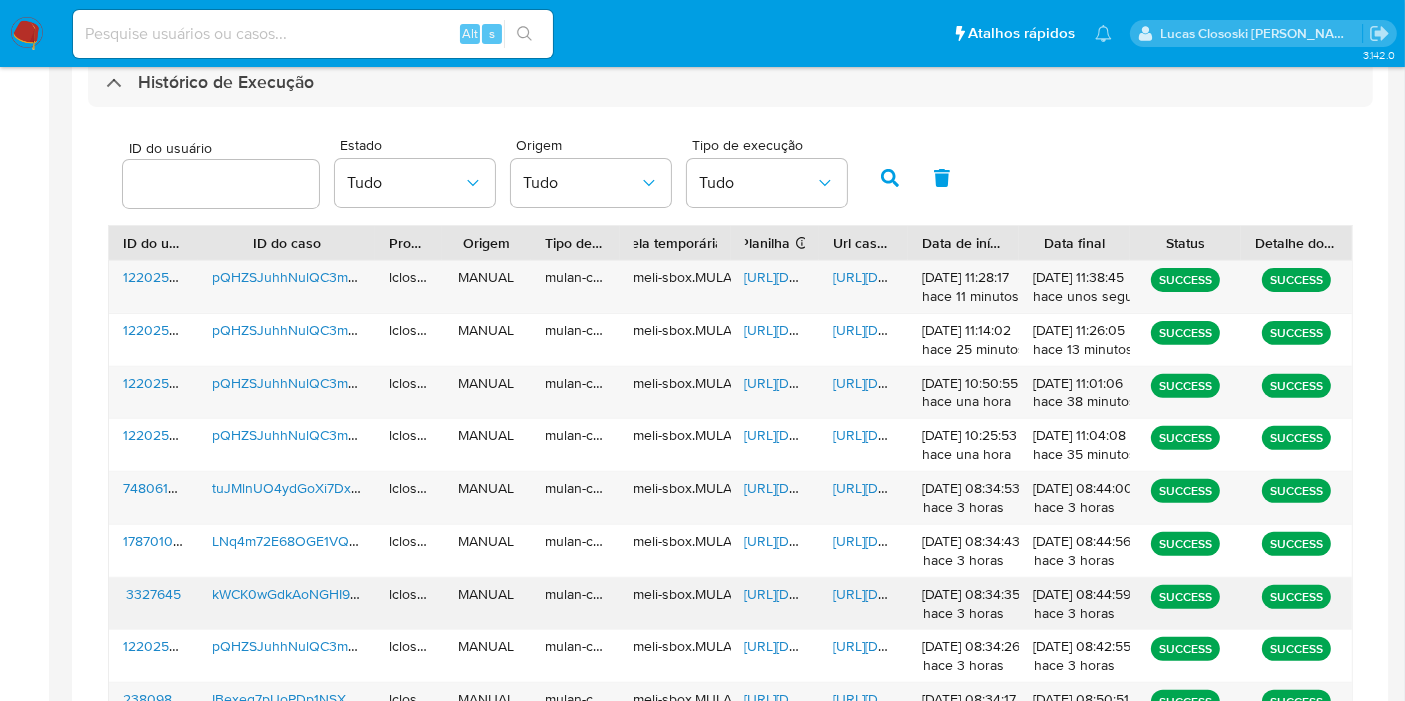 click on "https://docs.google.com/spreadsheets/d/1T5K9Fee7fS4Co02TXN1brOMiIFdEMDT2Br7BsBOqOBo/edit" at bounding box center (814, 594) 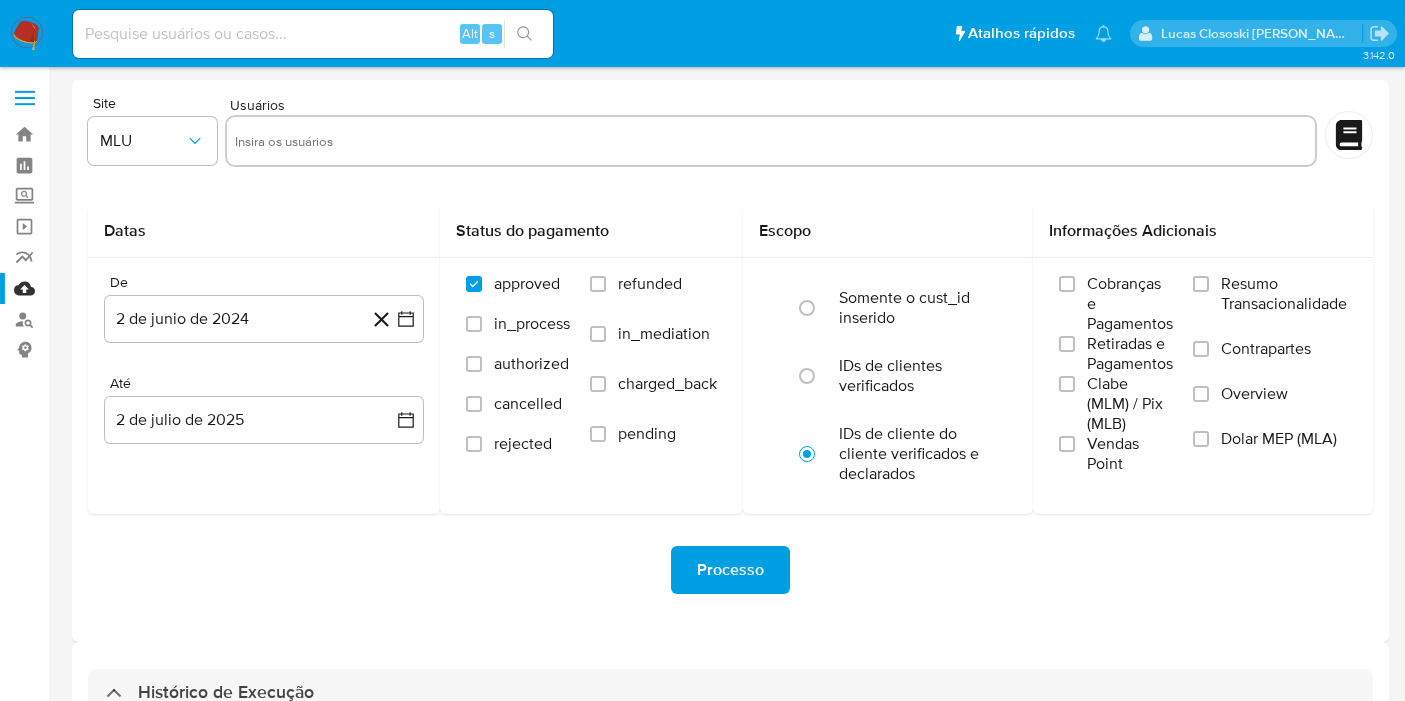 select on "10" 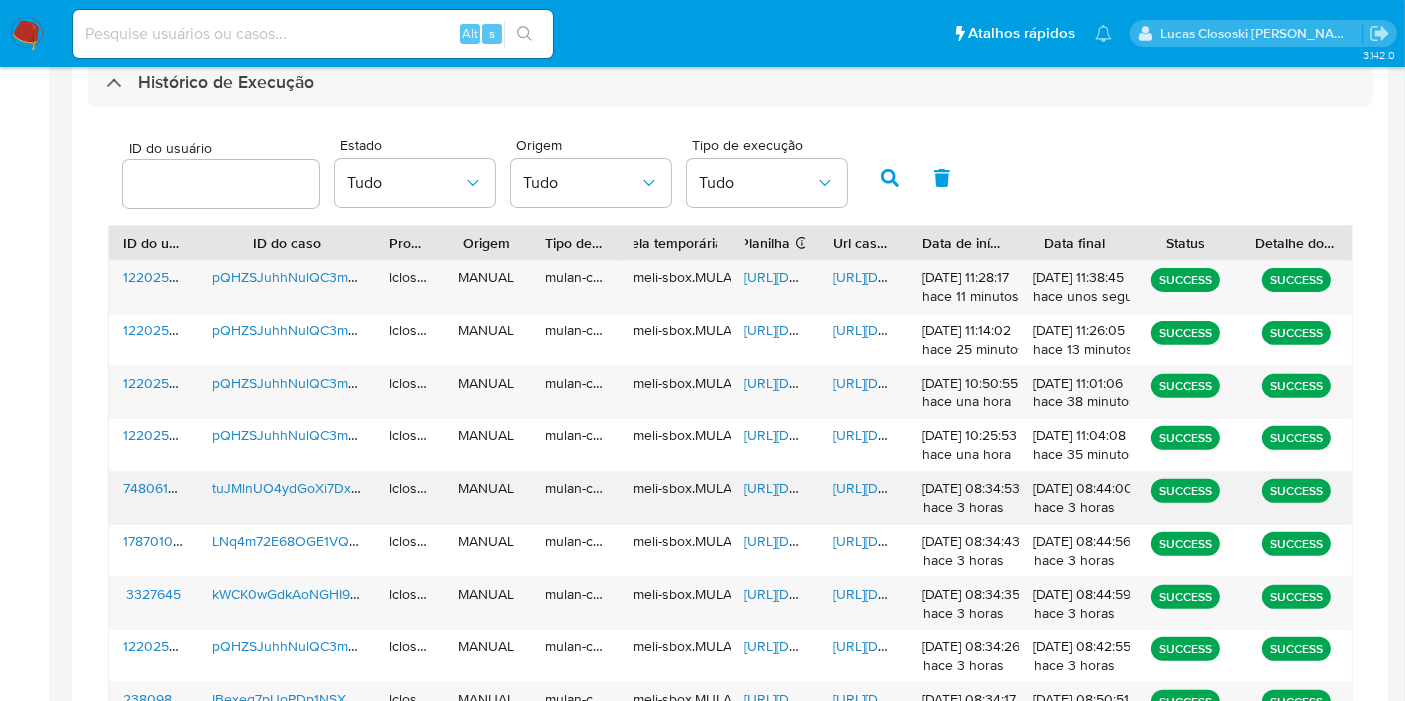 click on "https://docs.google.com/spreadsheets/d/1h6ZVKqIDbMi5Rk0BG_DFLgJtiMEHGJZALv95cqcqTEc/edit" at bounding box center [814, 488] 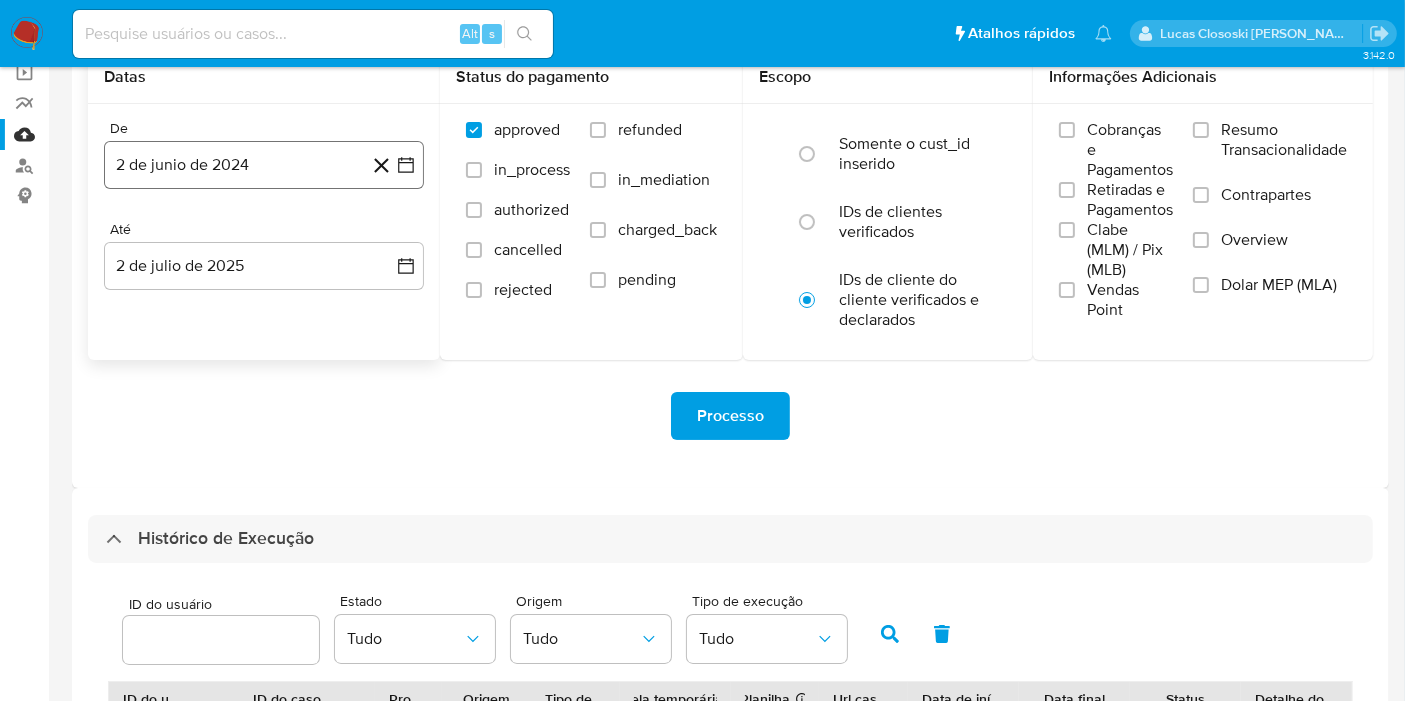 scroll, scrollTop: 0, scrollLeft: 0, axis: both 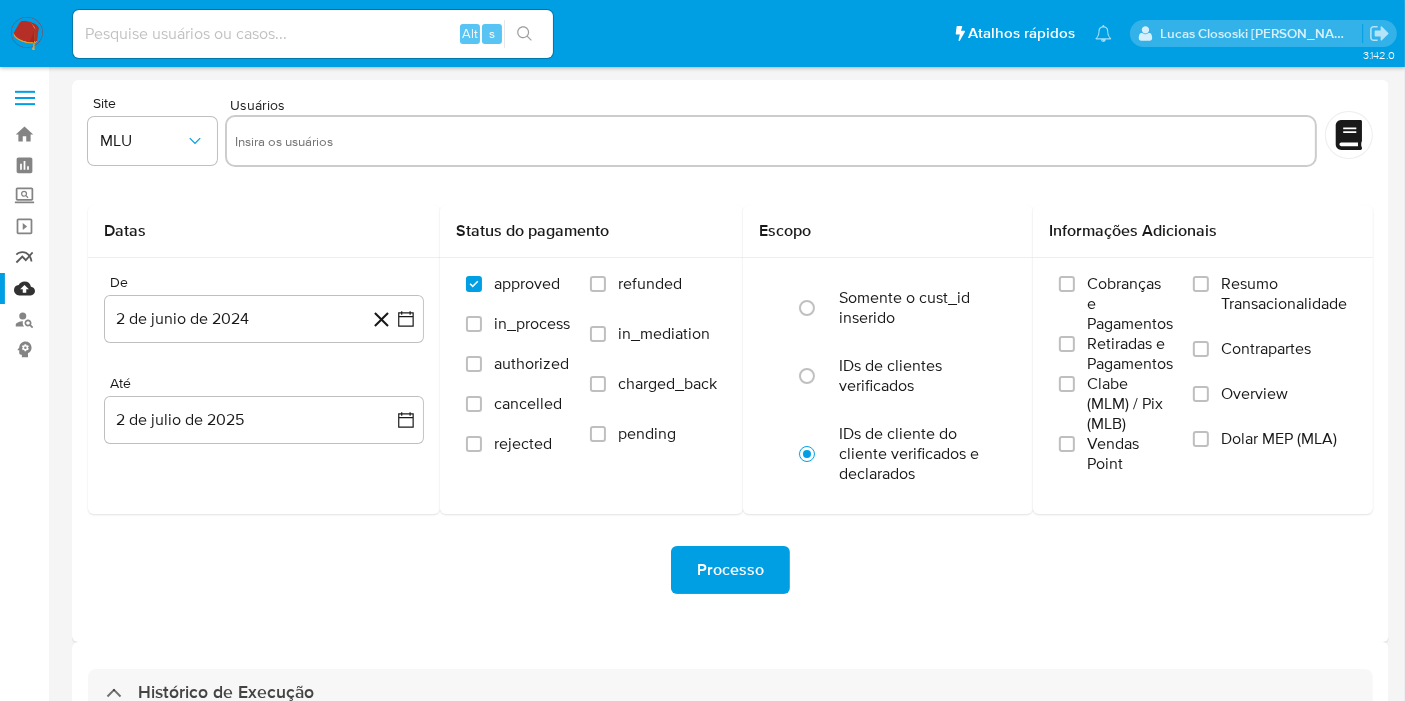 click on "relatórios" at bounding box center [119, 257] 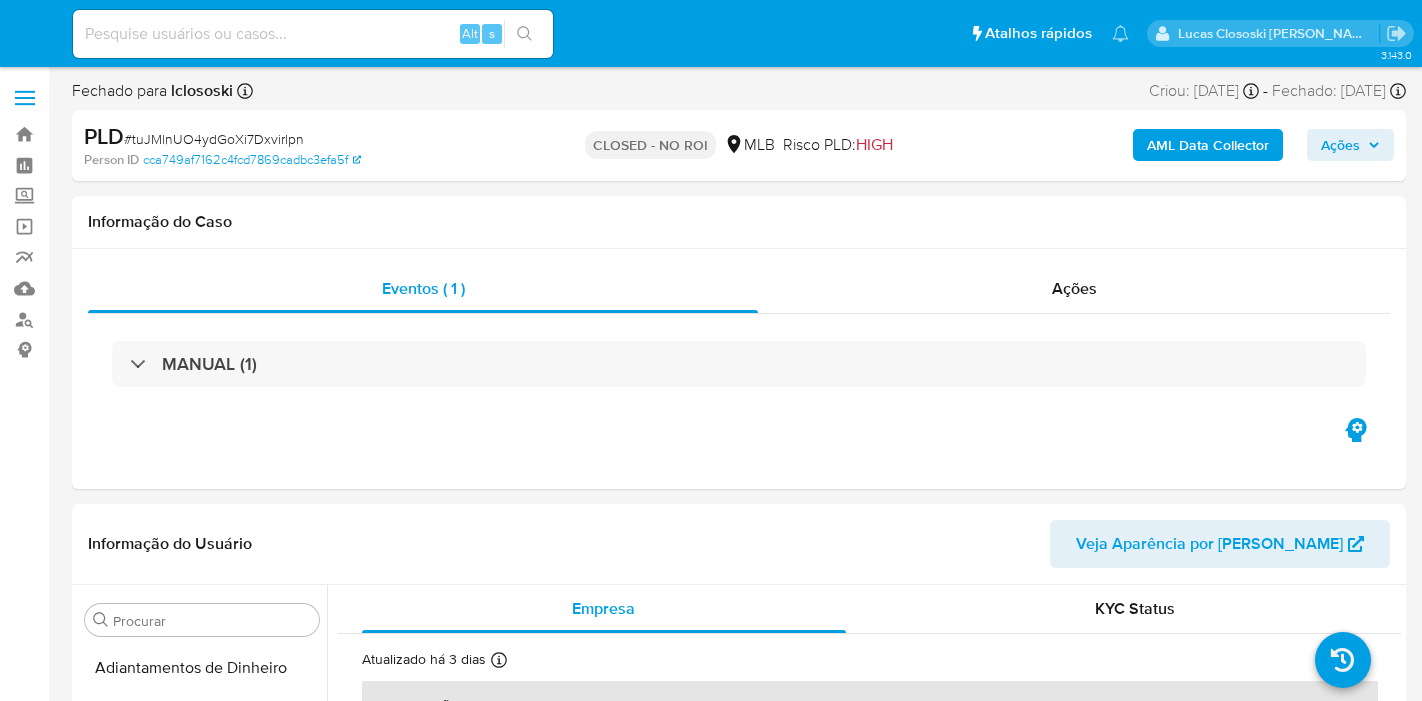 select on "10" 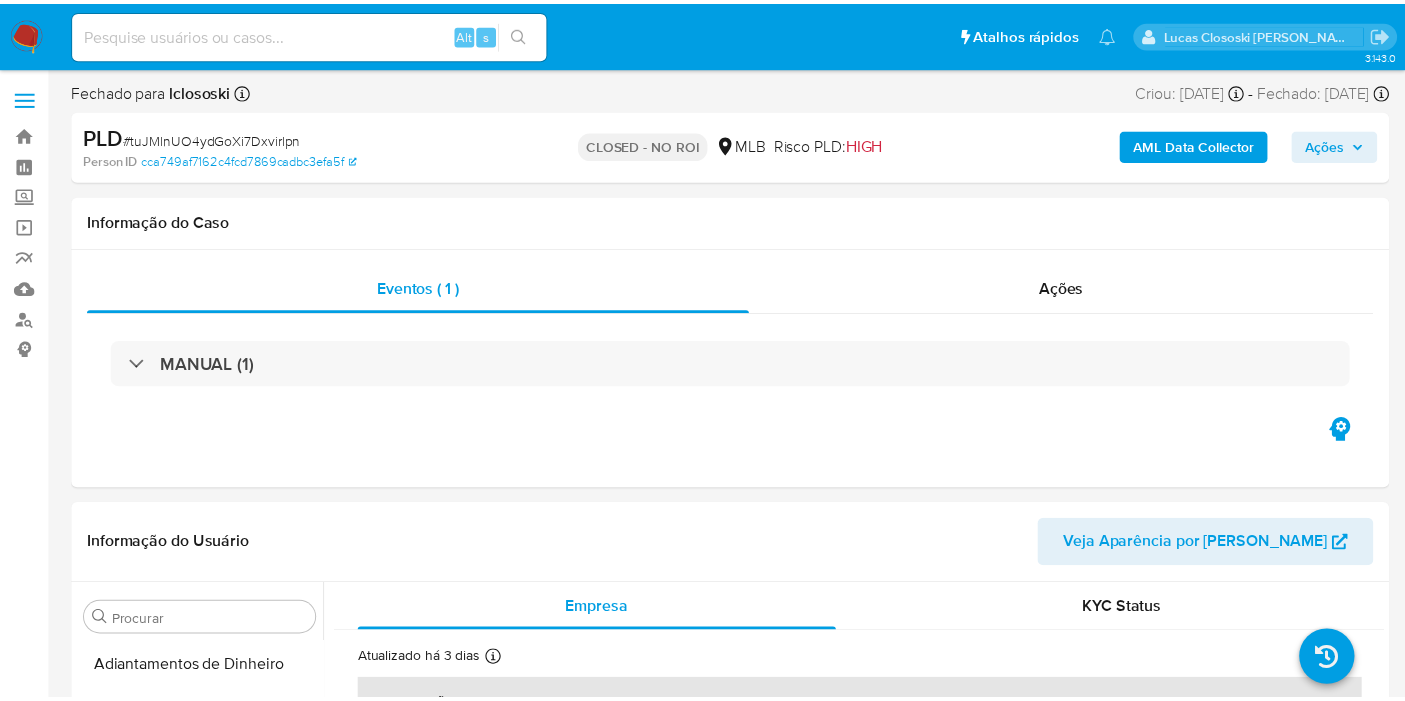 scroll, scrollTop: 0, scrollLeft: 0, axis: both 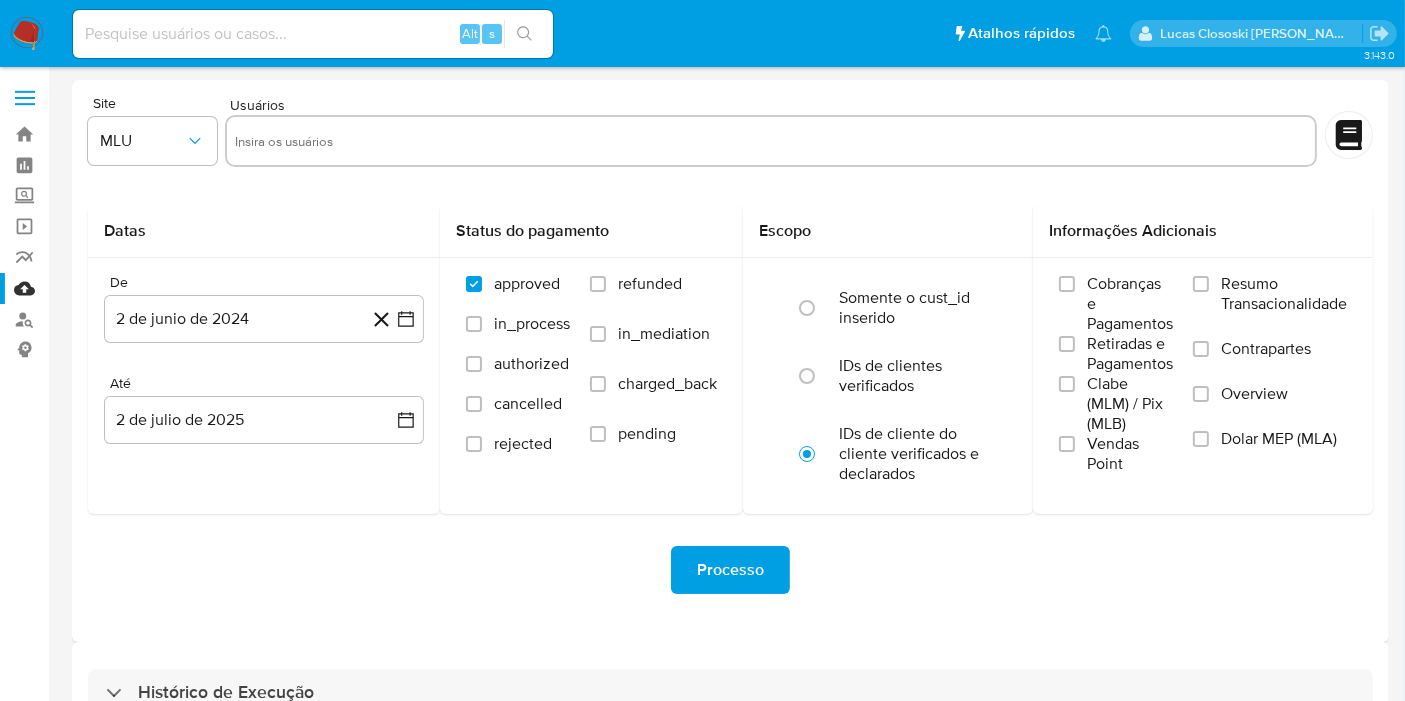 click at bounding box center [27, 34] 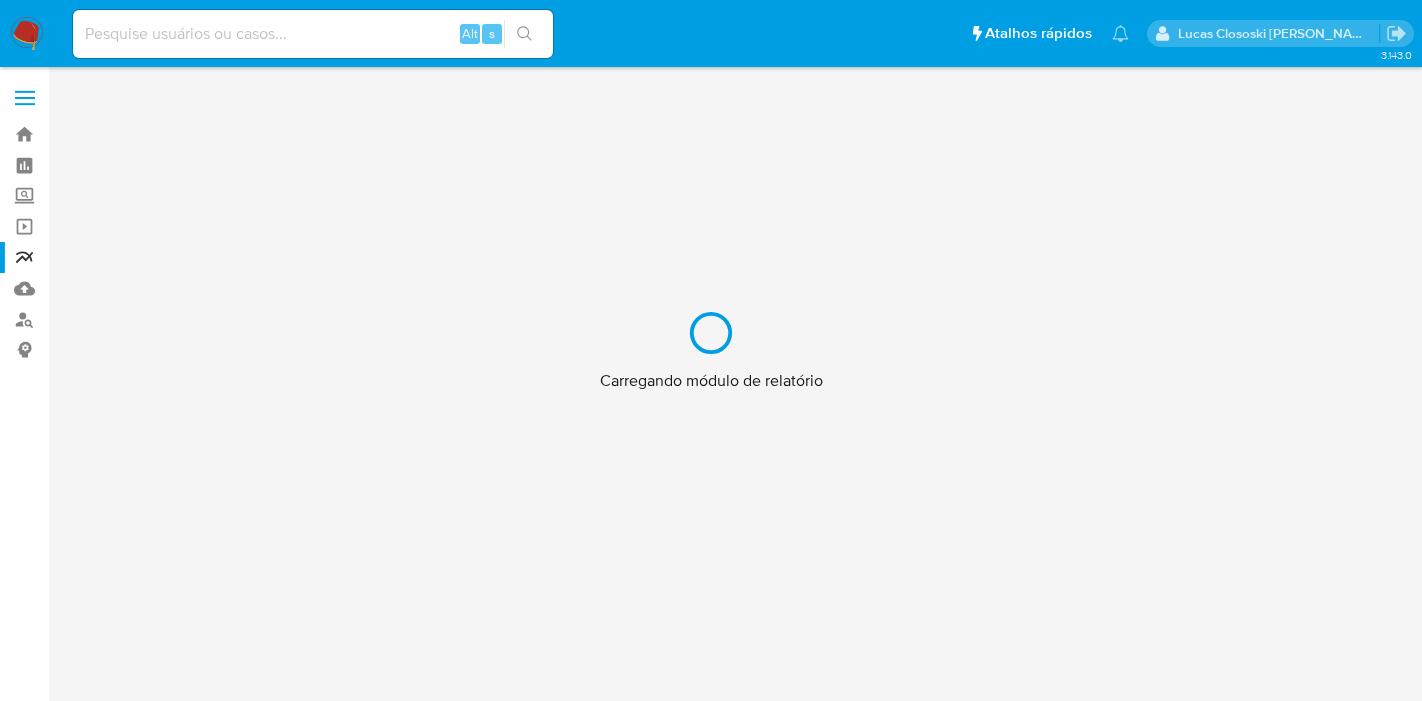 scroll, scrollTop: 0, scrollLeft: 0, axis: both 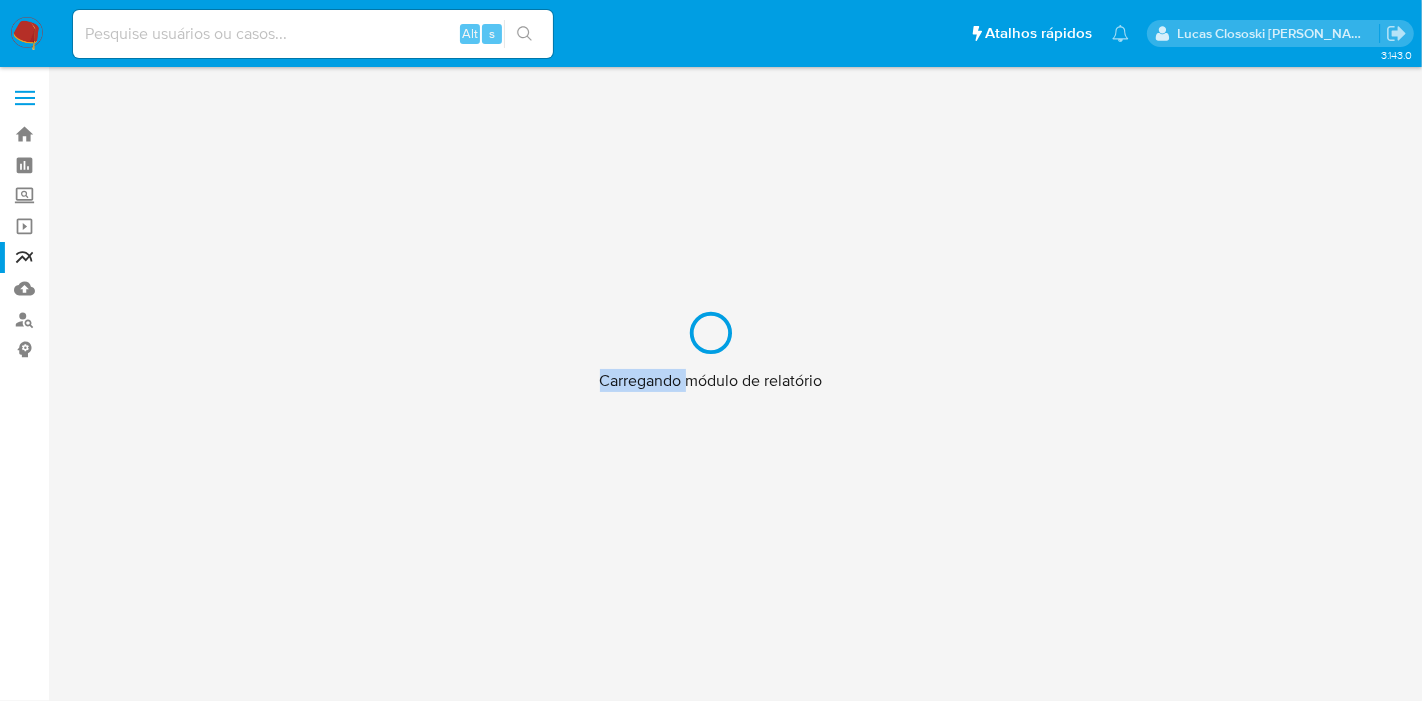click on "Carregando módulo de relatório" at bounding box center [711, 350] 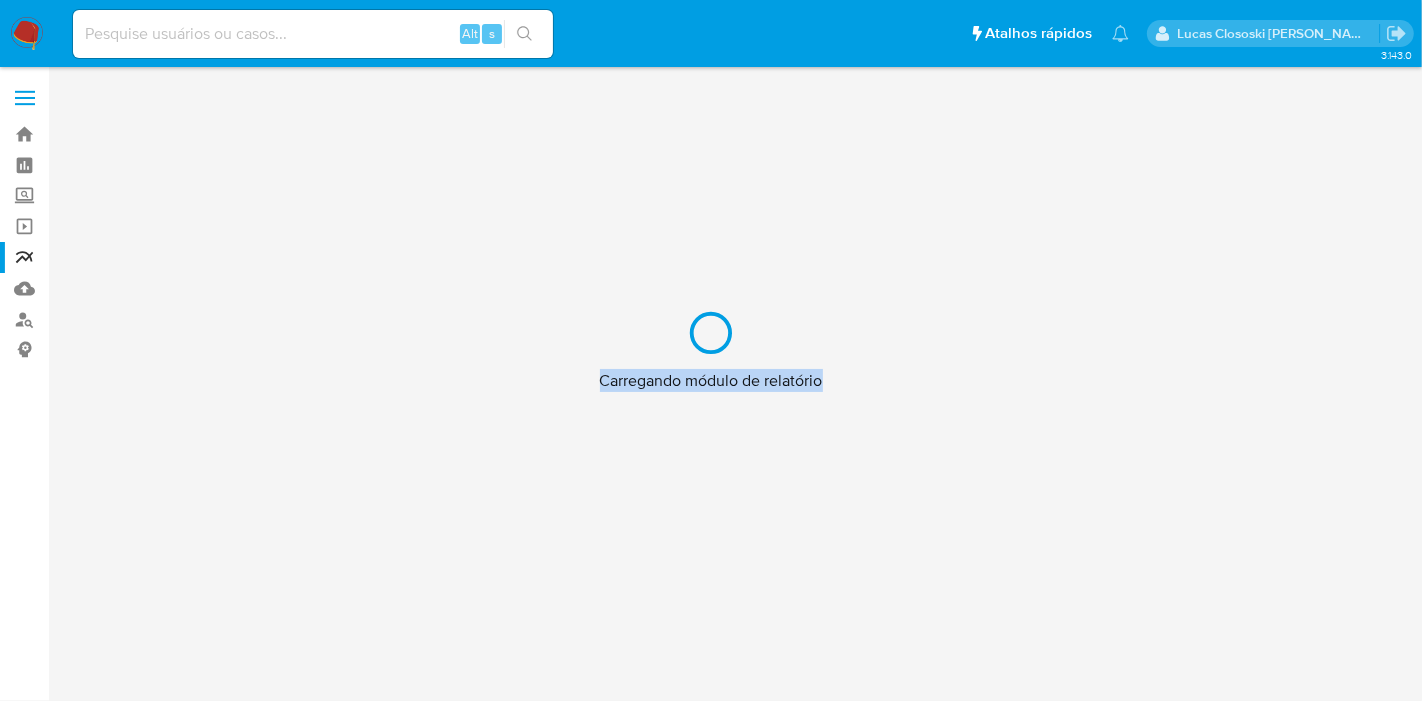 click on "Carregando módulo de relatório" at bounding box center (711, 350) 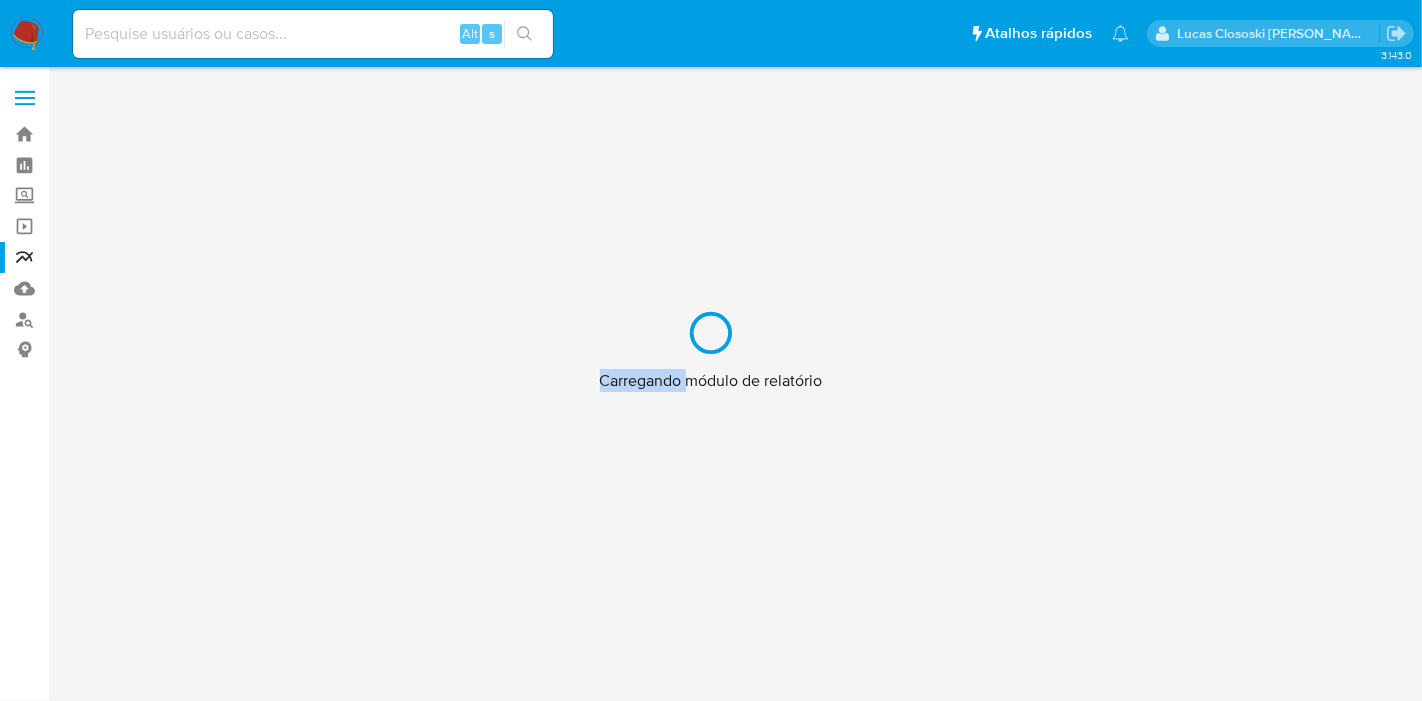 click on "Carregando módulo de relatório" at bounding box center (711, 350) 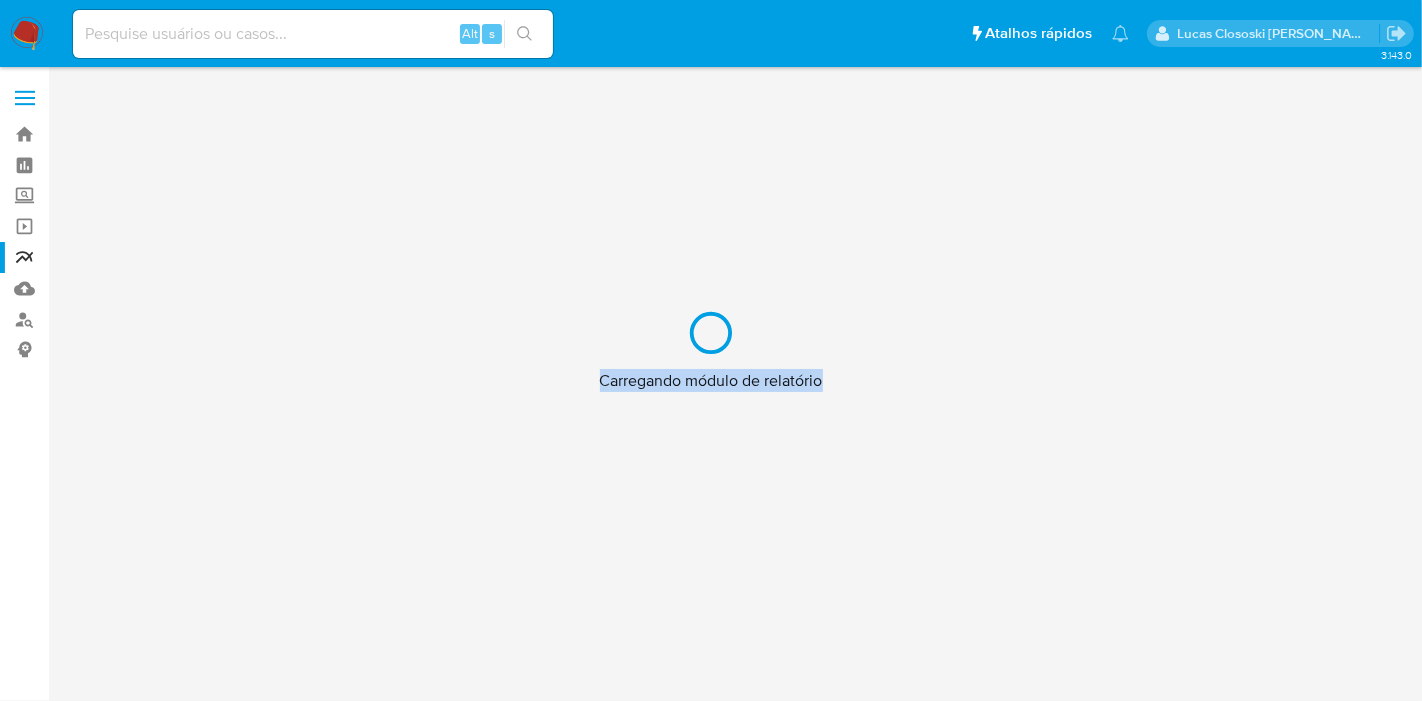 click on "Carregando módulo de relatório" at bounding box center [711, 350] 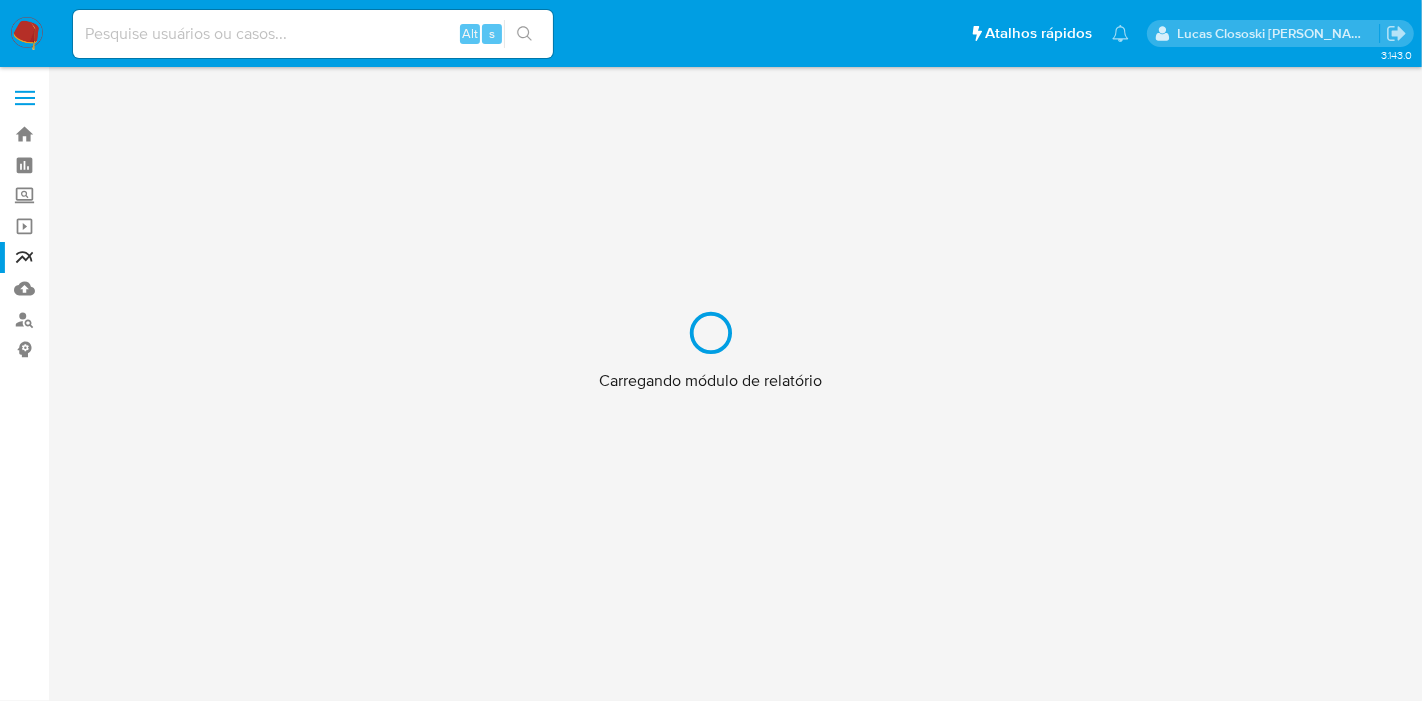 click on "Carregando módulo de relatório" at bounding box center (711, 350) 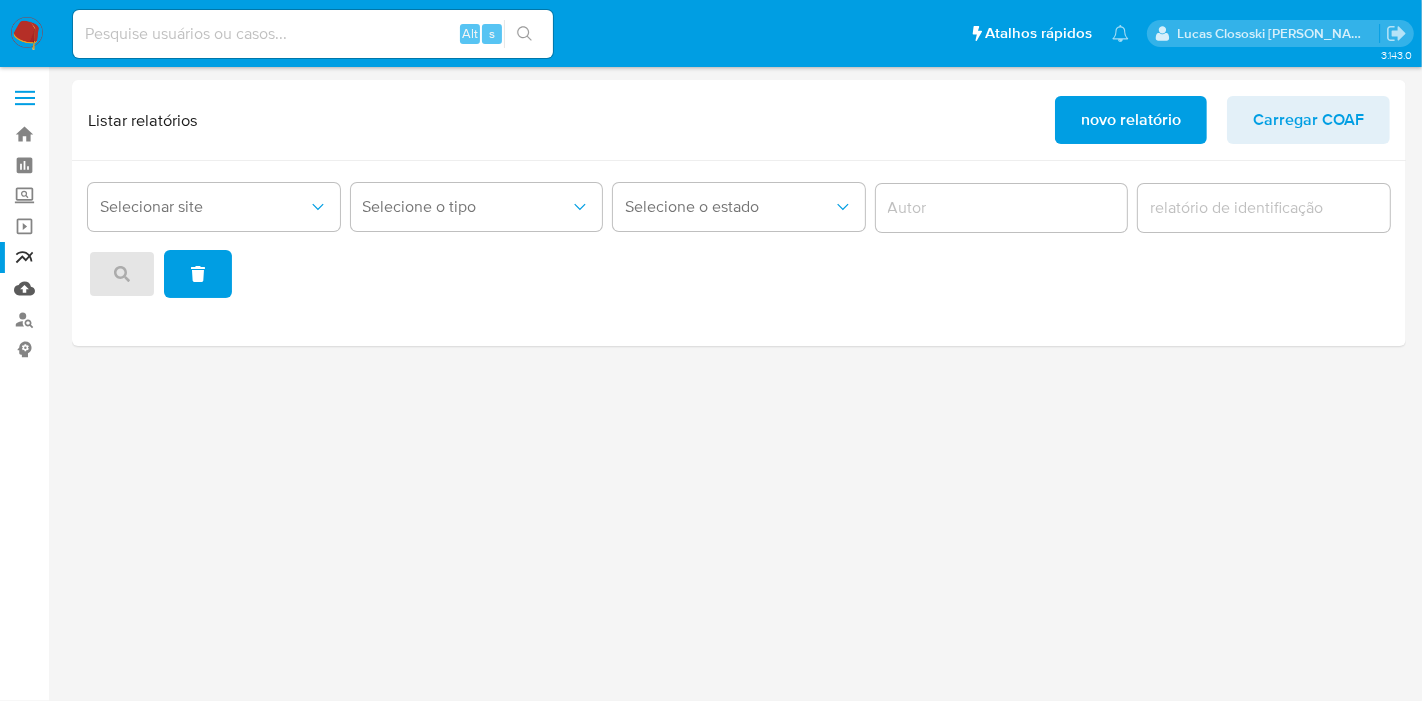 click on "Mulan" at bounding box center [119, 288] 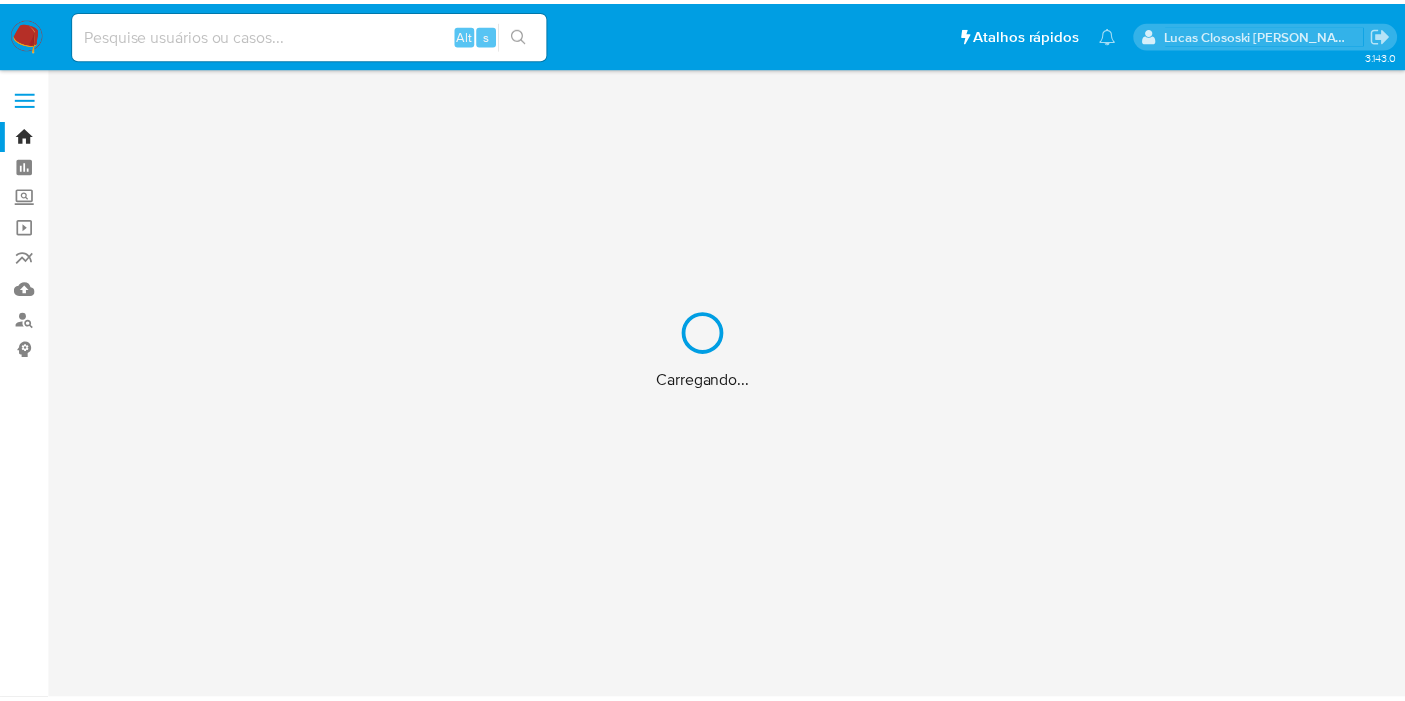 scroll, scrollTop: 0, scrollLeft: 0, axis: both 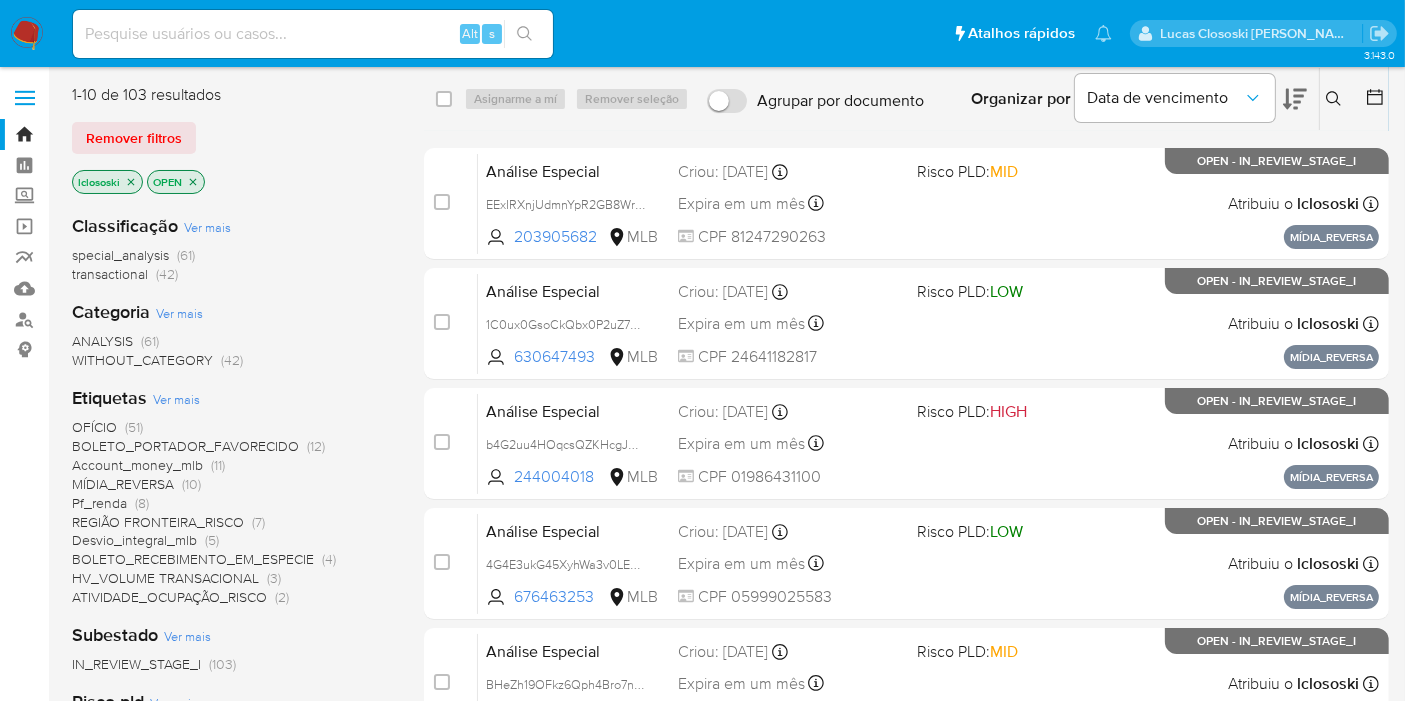 click on "OFÍCIO (51) BOLETO_PORTADOR_FAVORECIDO (12) Account_money_mlb (11) MÍDIA_REVERSA (10) Pf_renda (8) REGIÃO FRONTEIRA_RISCO (7) Desvio_integral_mlb (5) BOLETO_RECEBIMENTO_EM_ESPECIE (4) HV_VOLUME TRANSACIONAL (3) ATIVIDADE_OCUPAÇÃO_RISCO (2)" at bounding box center [232, 512] 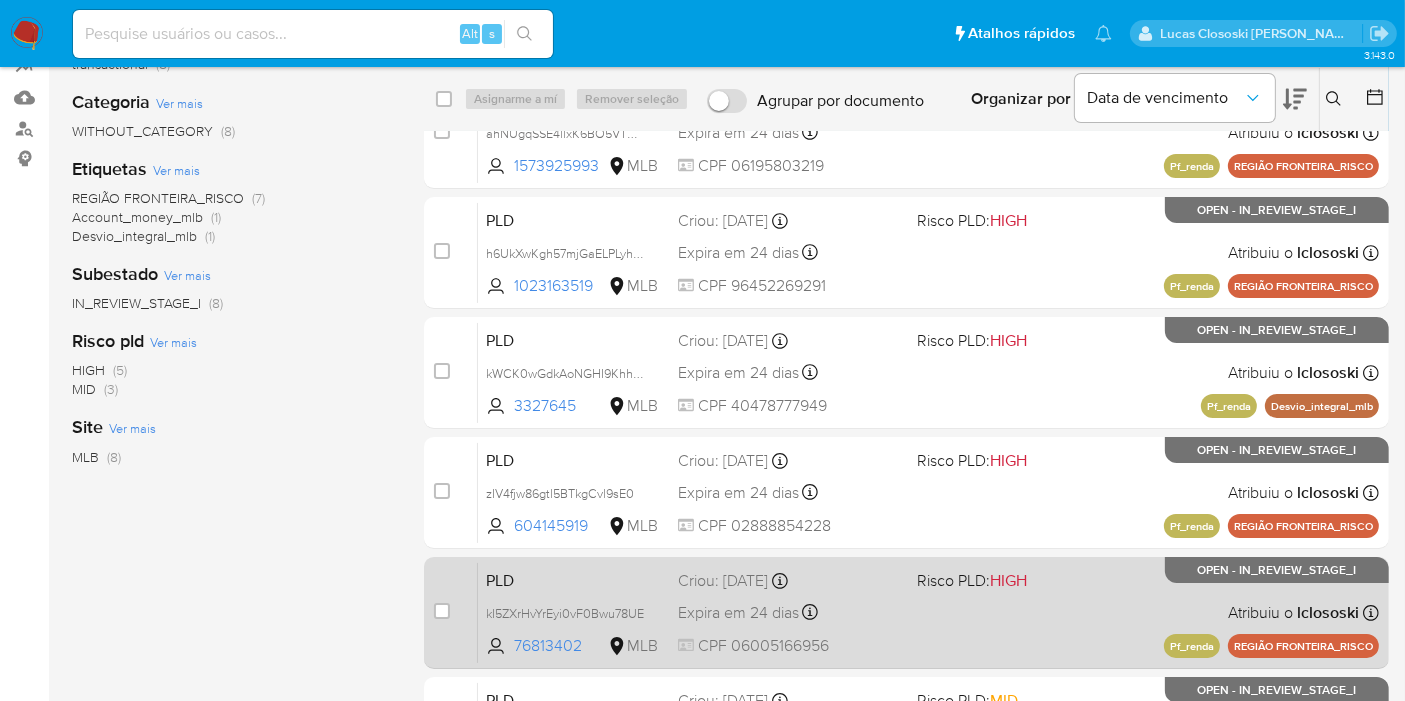 scroll, scrollTop: 222, scrollLeft: 0, axis: vertical 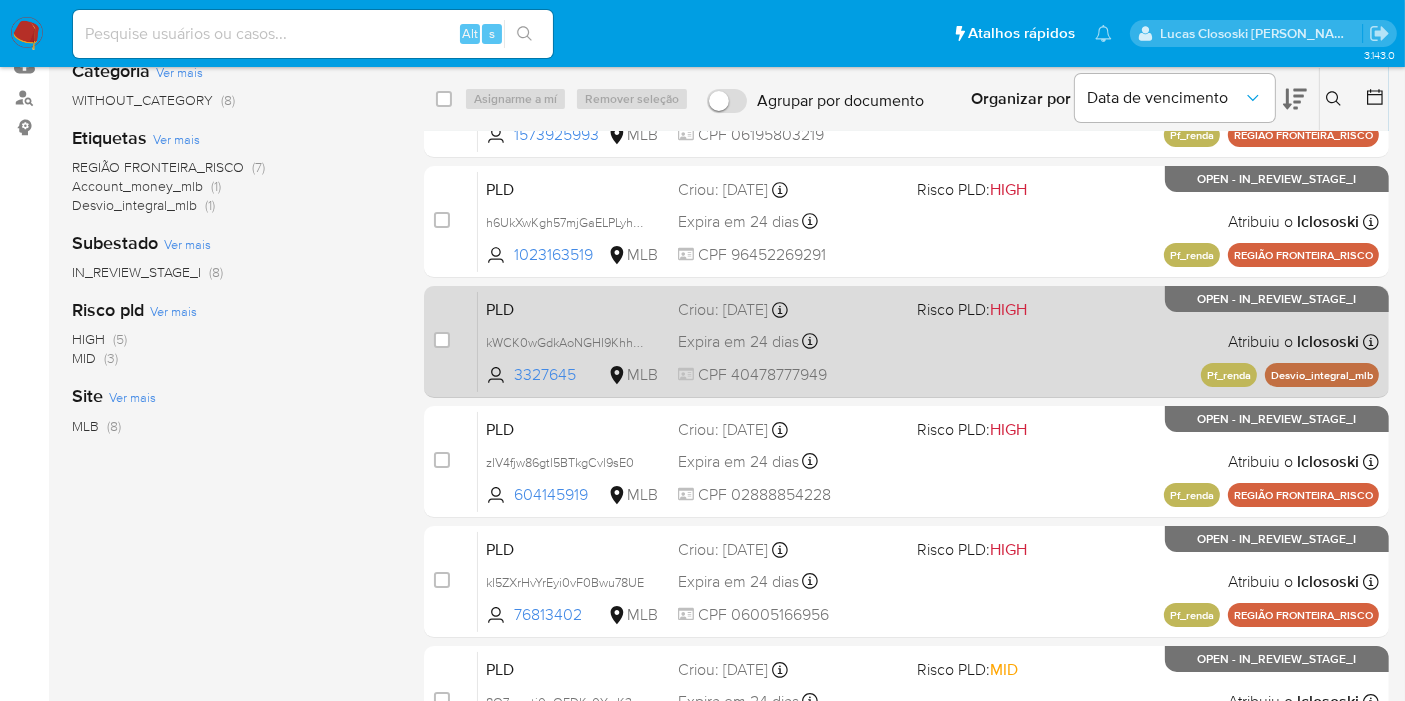 click on "PLD kWCK0wGdkAoNGHI9KhhuQckE 3327645 MLB Risco PLD:  HIGH Criou: [DATE]   Criou: [DATE] 00:22:40 Expira em 24 dias   Expira em [DATE] 00:22:41 CPF   40478777949 Atribuiu o   lclososki   Asignado el: [DATE] 14:27:31 Pf_renda Desvio_integral_mlb OPEN - IN_REVIEW_STAGE_I" at bounding box center [928, 341] 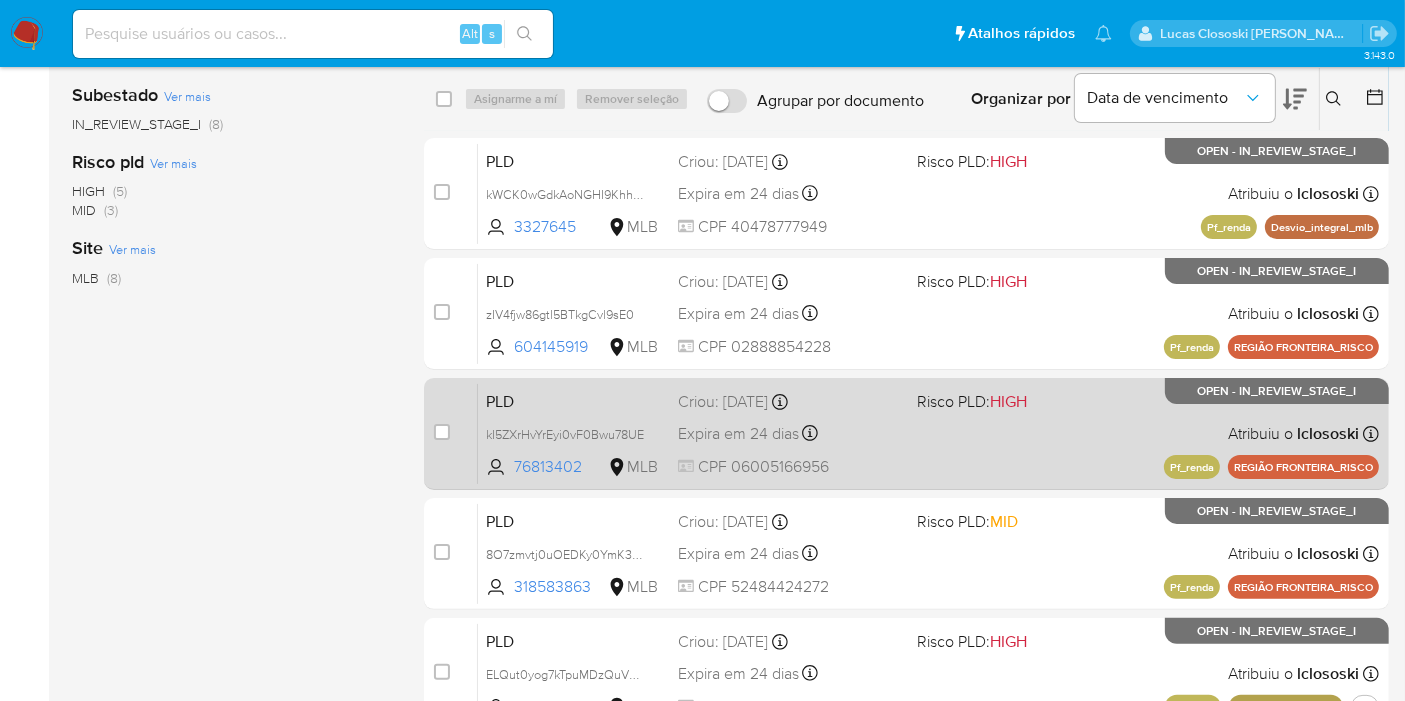 scroll, scrollTop: 482, scrollLeft: 0, axis: vertical 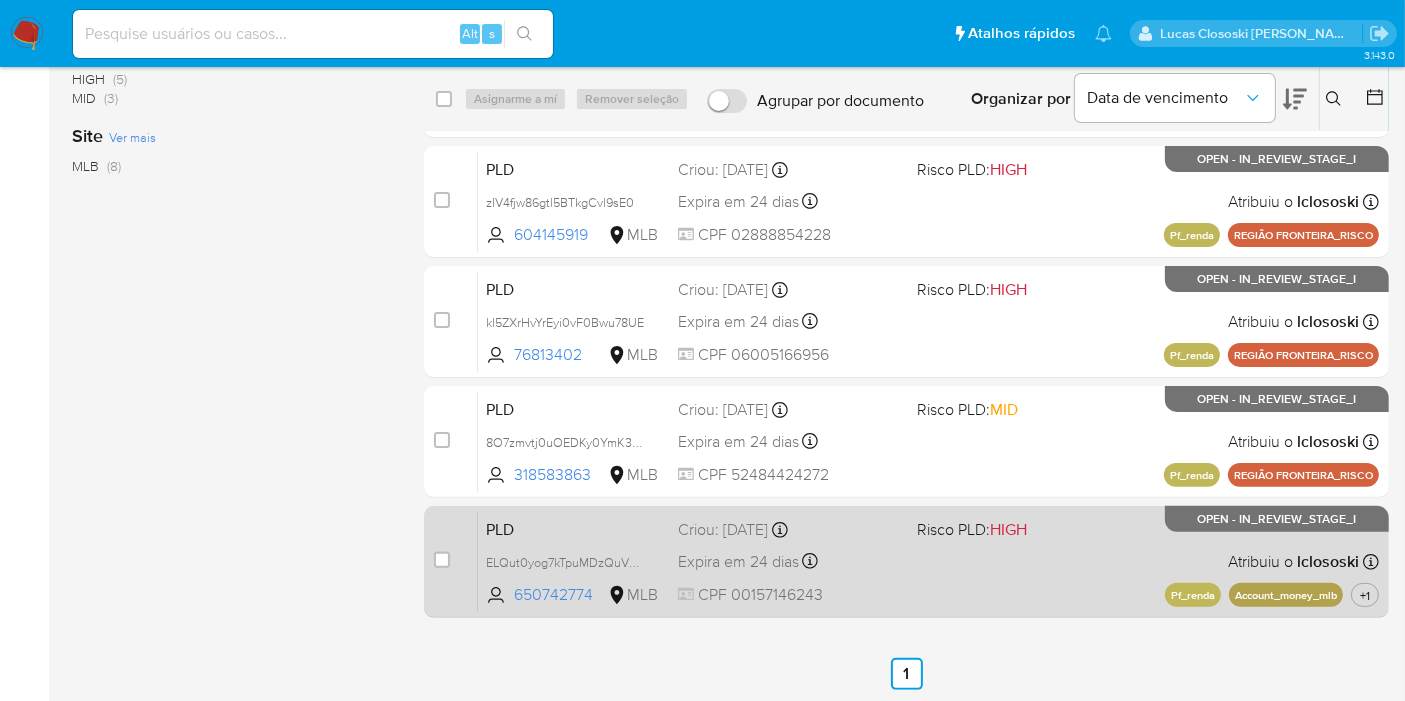 click on "PLD ELQut0yog7kTpuMDzQuVChEW 650742774 MLB Risco PLD:  HIGH Criou: [DATE]   Criou: [DATE] 00:15:28 Expira em 24 dias   Expira em [DATE] 00:15:28 CPF   00157146243 Atribuiu o   lclososki   Asignado el: [DATE] 15:05:51 Pf_renda Account_money_mlb +1 OPEN - IN_REVIEW_STAGE_I" at bounding box center [928, 561] 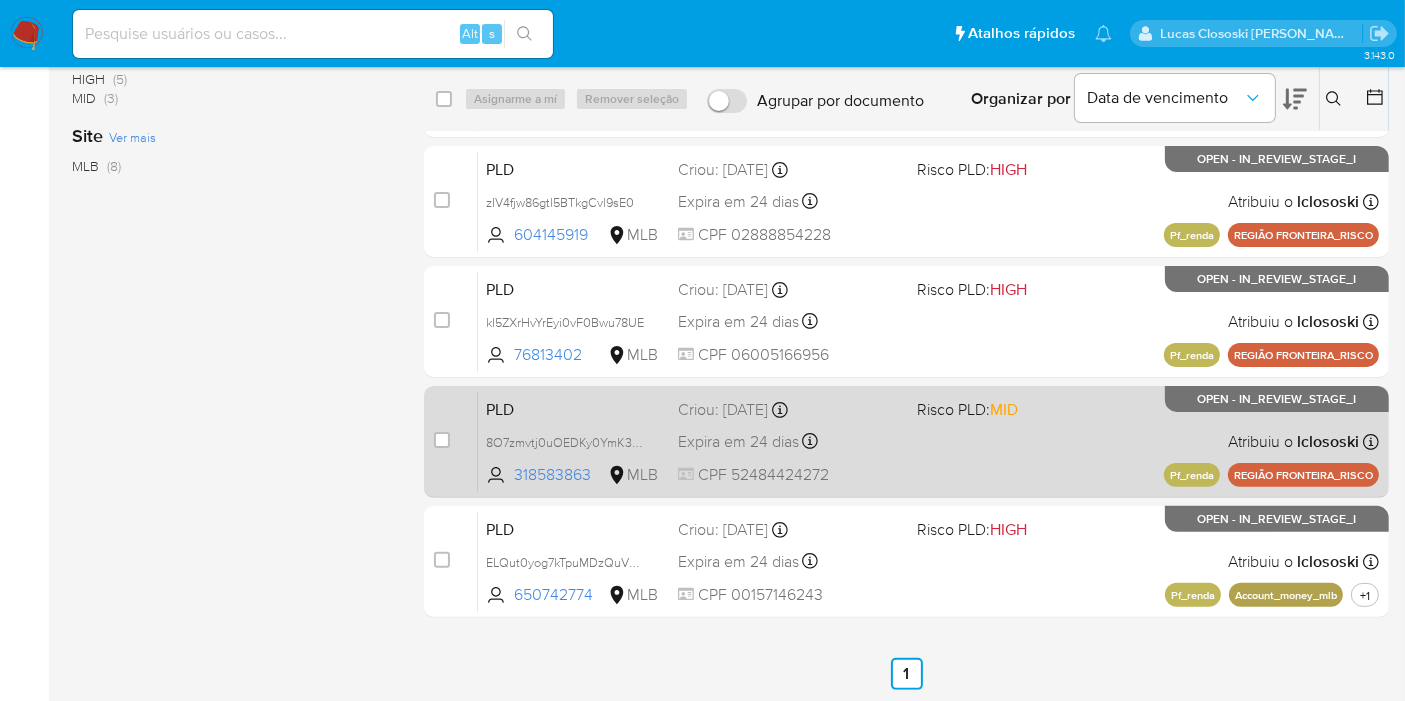click on "Criou: 12/06/2025   Criou: 12/06/2025 00:15:27" at bounding box center (789, 410) 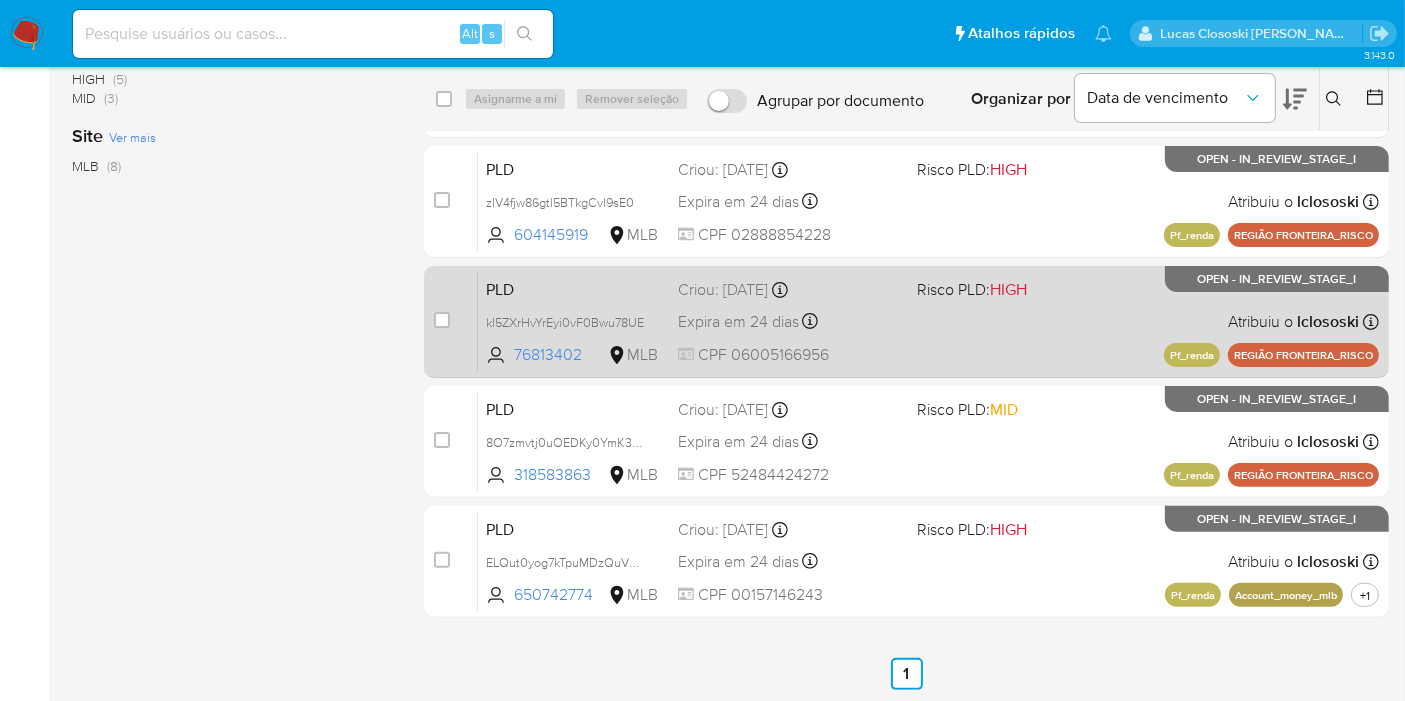 click on "PLD kI5ZXrHvYrEyi0vF0Bwu78UE 76813402 MLB Risco PLD:  HIGH Criou: 12/06/2025   Criou: 12/06/2025 00:16:57 Expira em 24 dias   Expira em 27/07/2025 00:16:57 CPF   06005166956 Atribuiu o   lclososki   Asignado el: 13/06/2025 15:05:59 Pf_renda REGIÃO FRONTEIRA_RISCO OPEN - IN_REVIEW_STAGE_I" at bounding box center (928, 321) 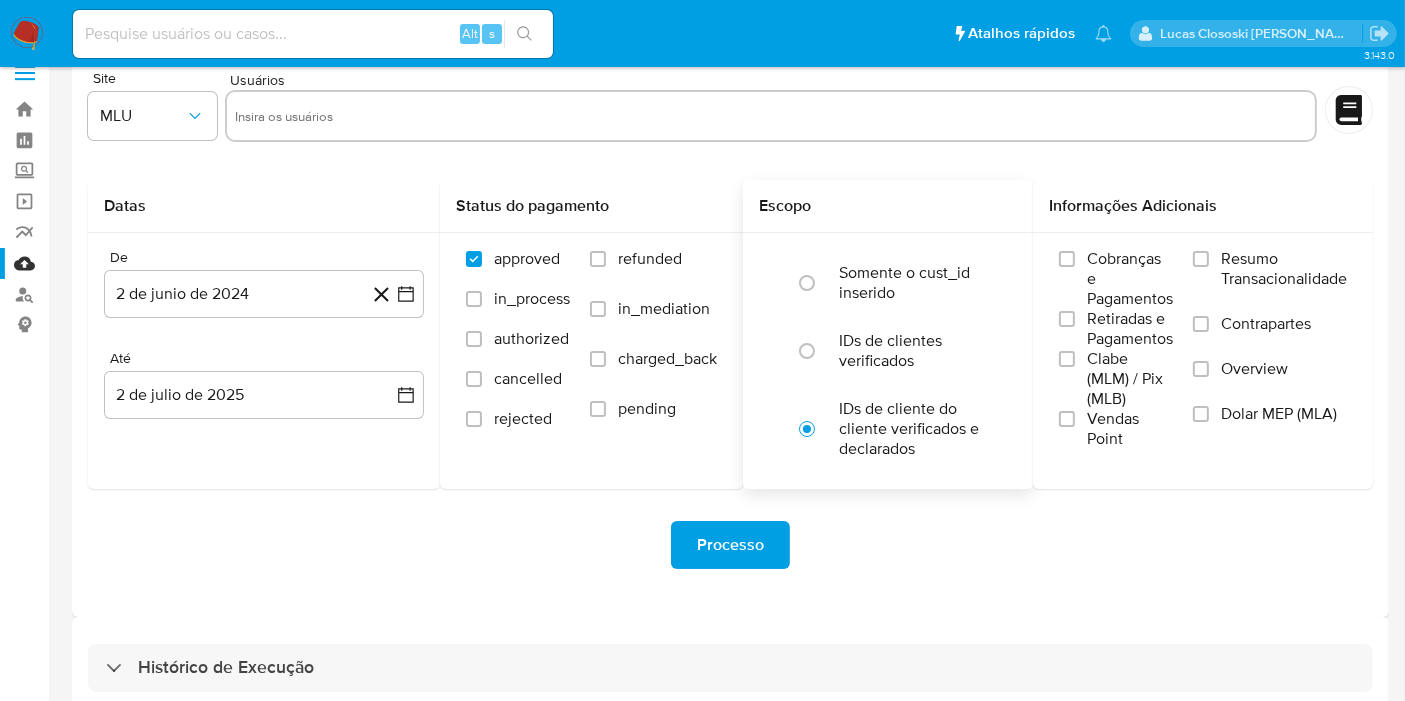 scroll, scrollTop: 0, scrollLeft: 0, axis: both 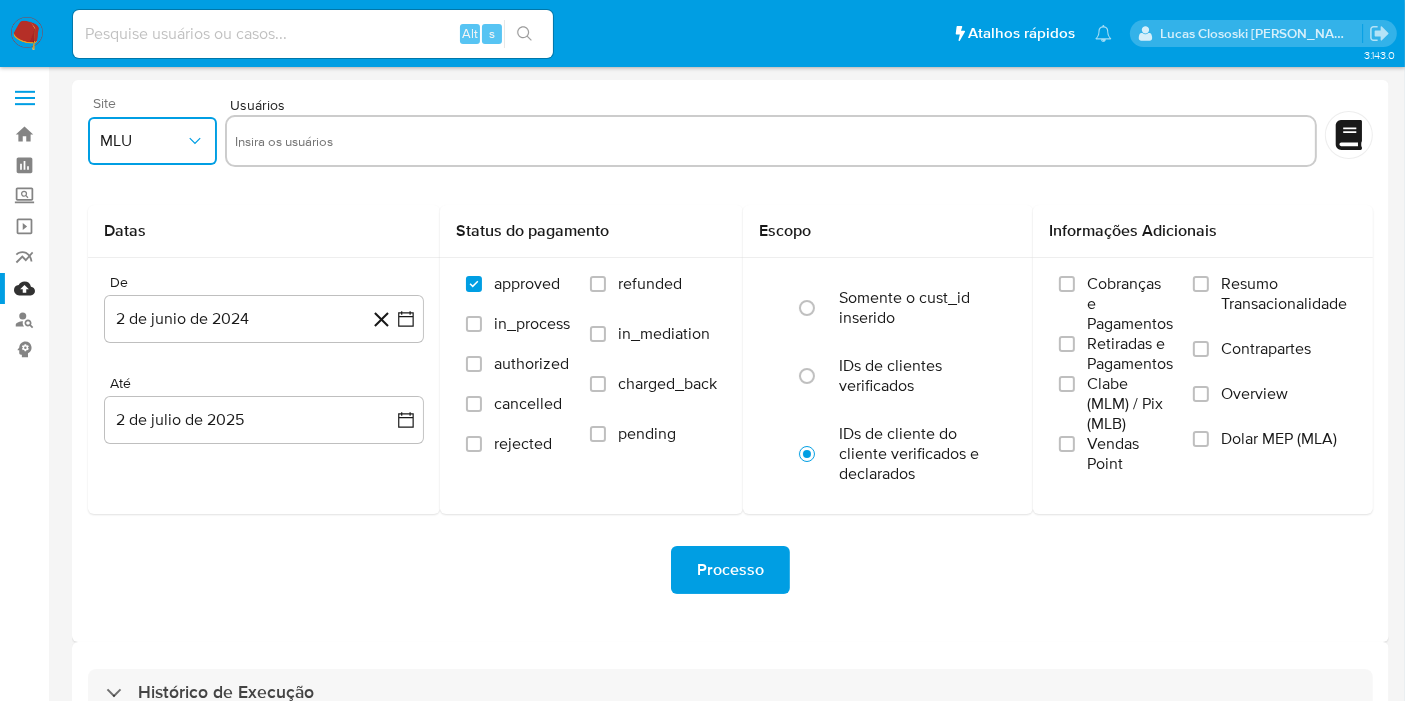 click on "MLU" at bounding box center (142, 141) 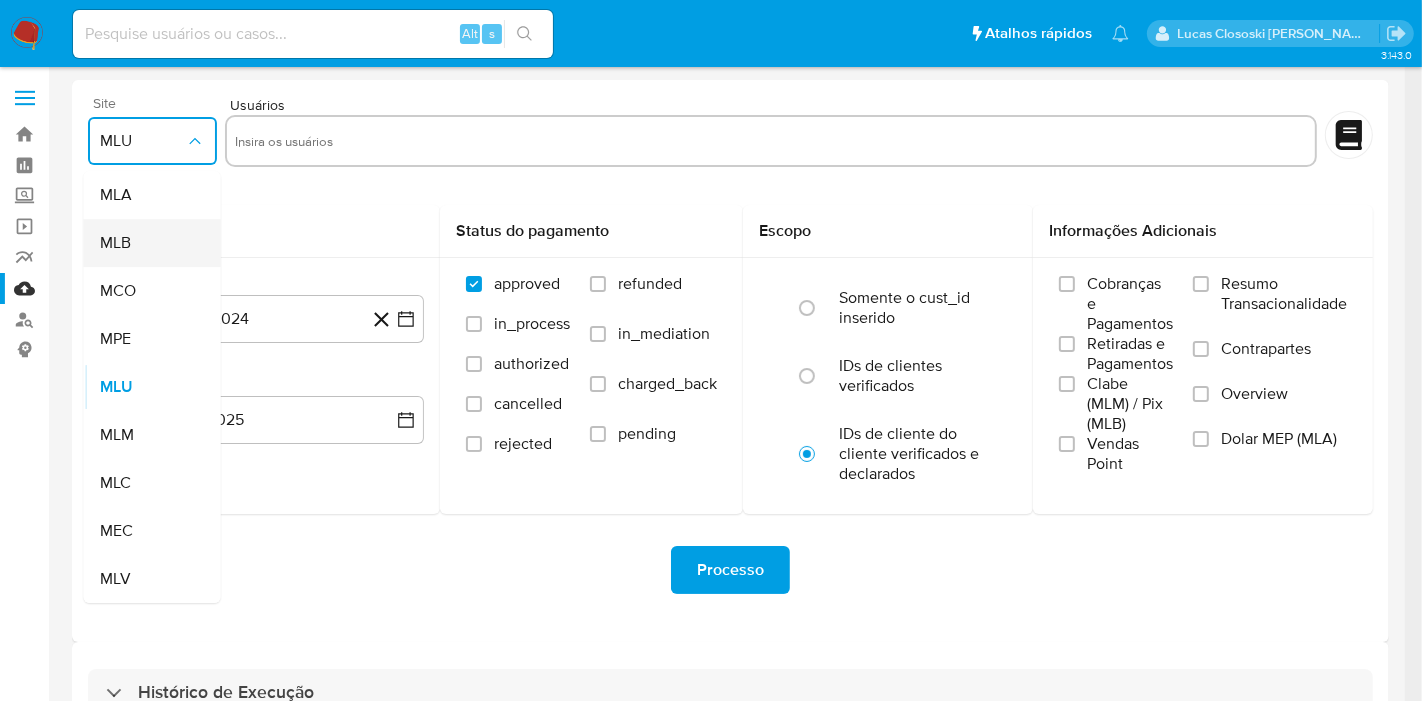 click on "MLB" at bounding box center (146, 243) 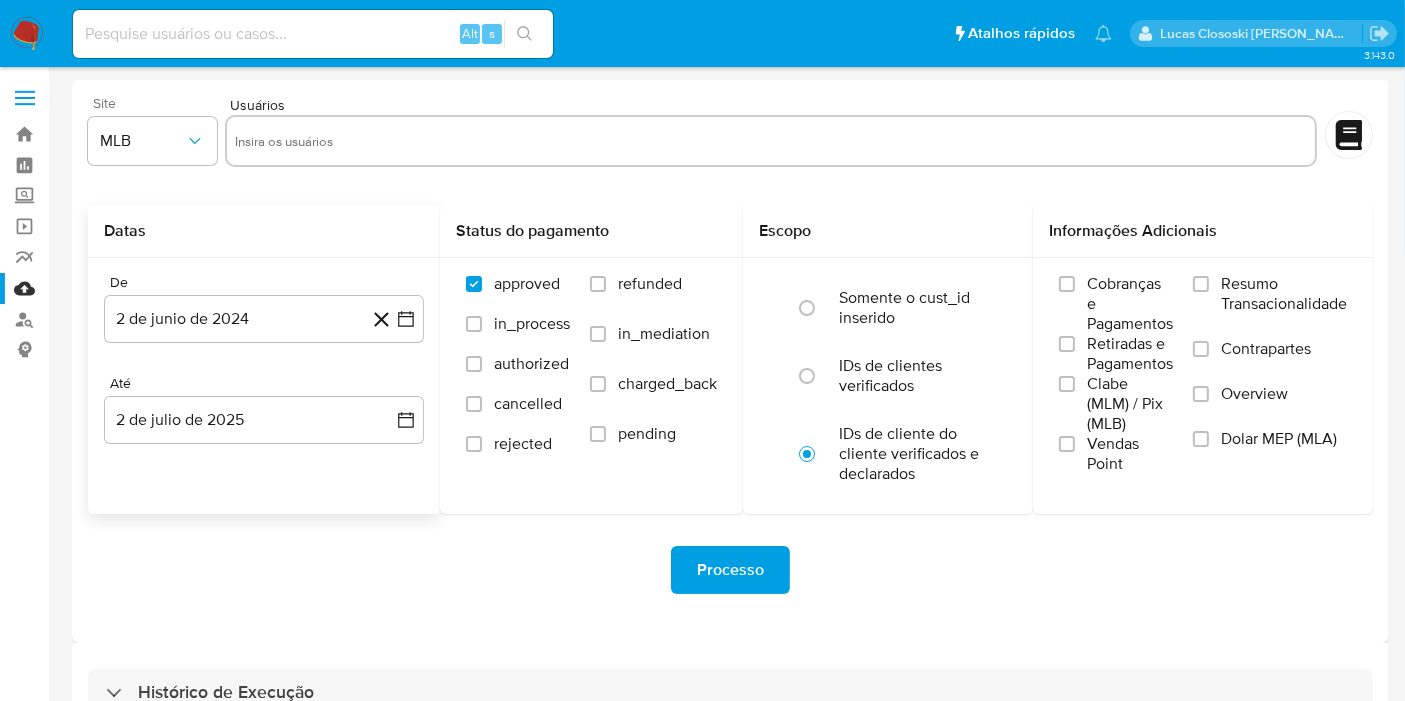 click on "Datas" at bounding box center (264, 231) 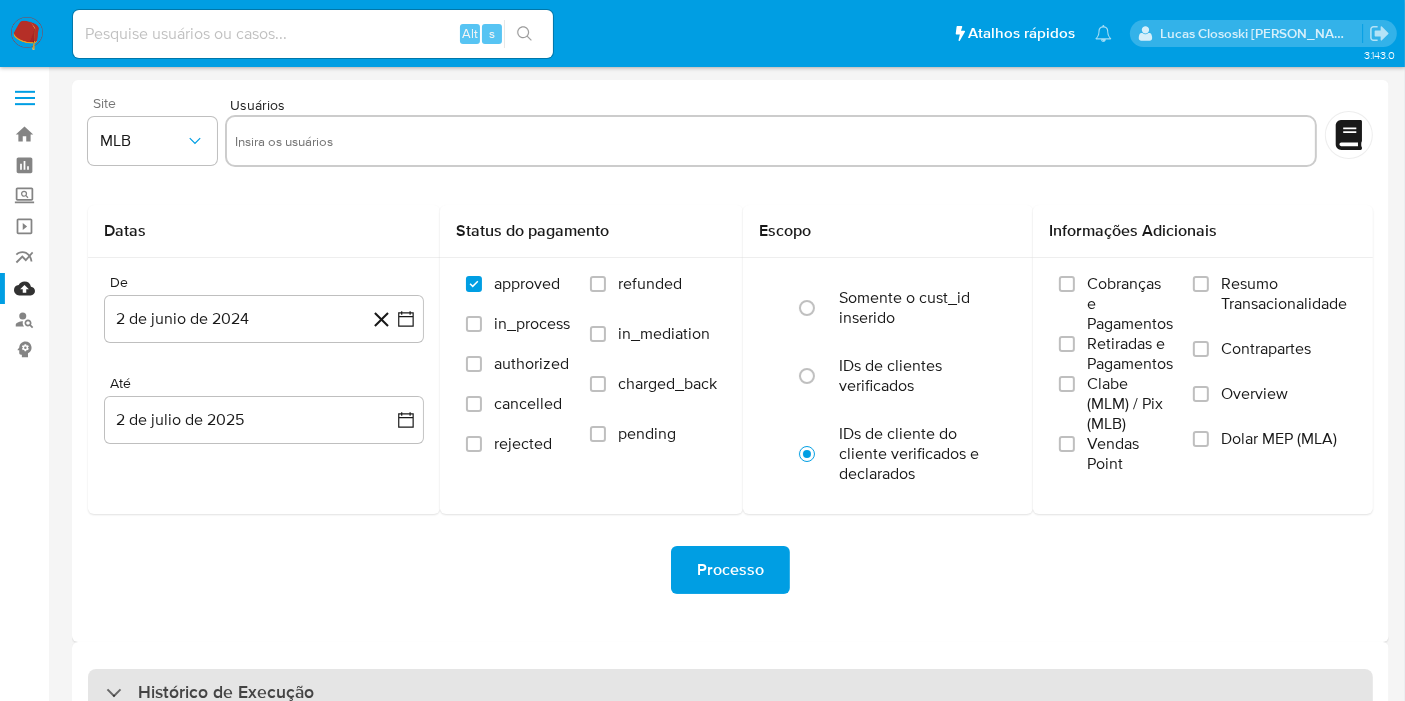 click on "Histórico de Execução" at bounding box center [226, 693] 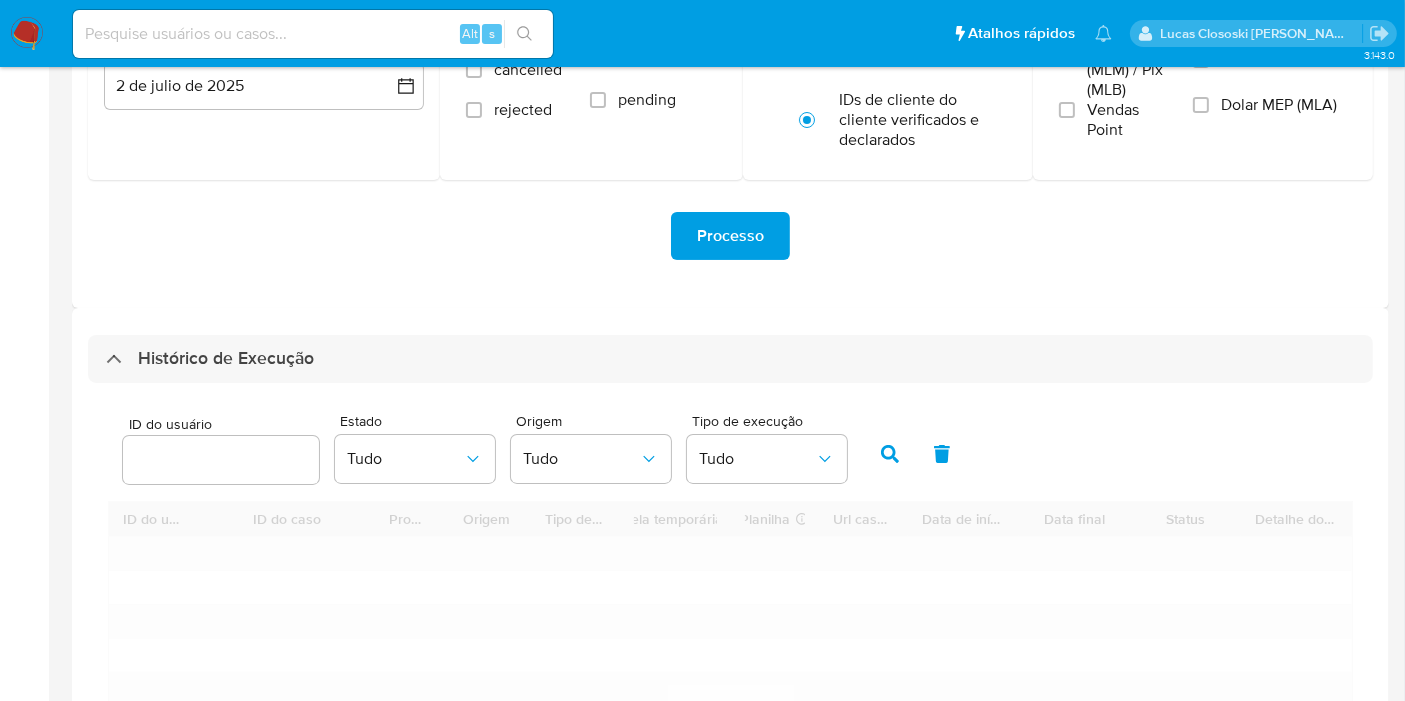 scroll, scrollTop: 444, scrollLeft: 0, axis: vertical 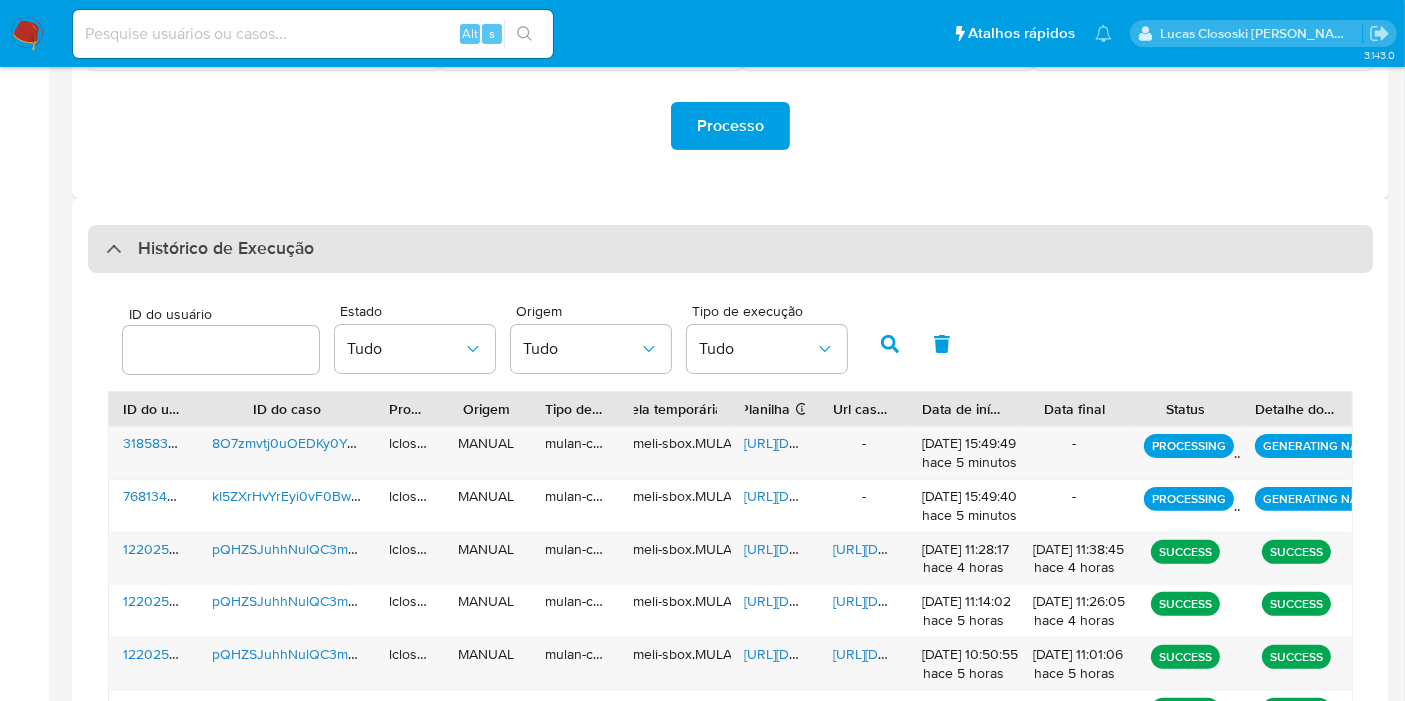 click on "Histórico de Execução" at bounding box center [730, 249] 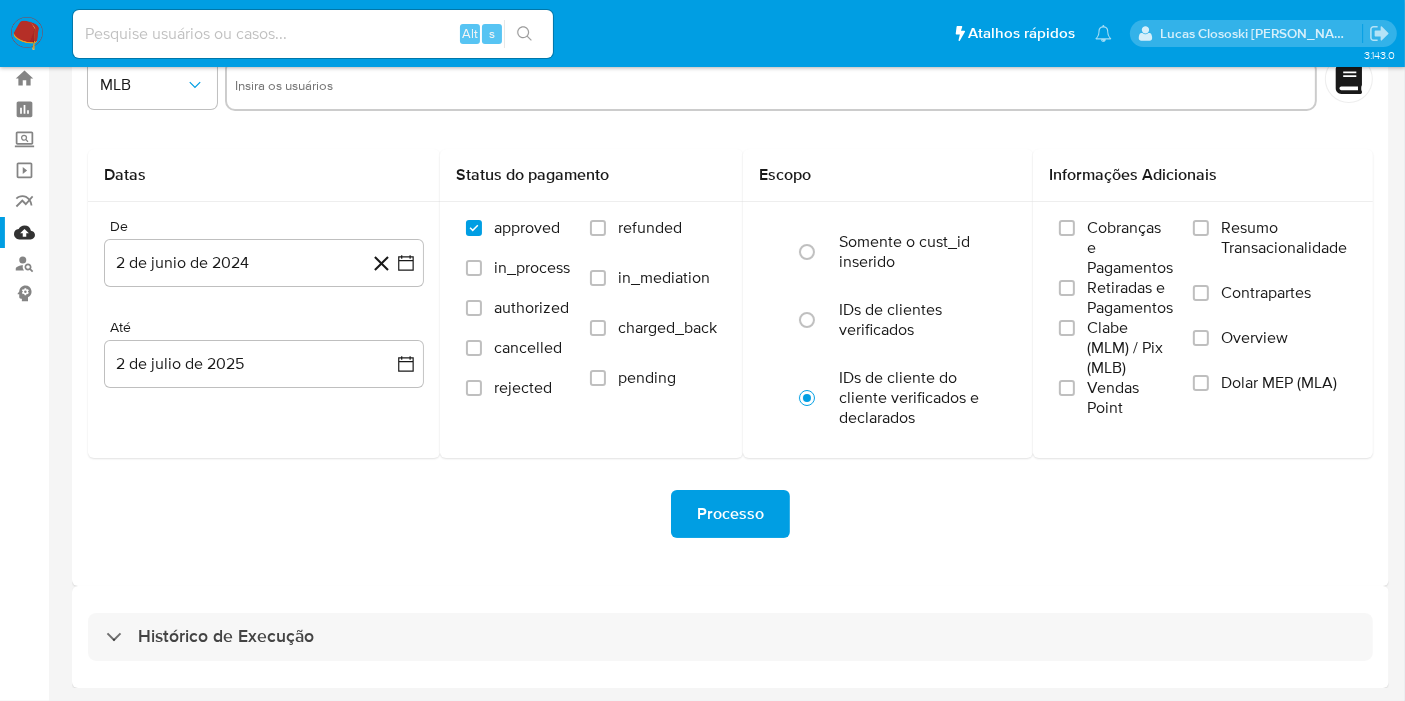 scroll, scrollTop: 54, scrollLeft: 0, axis: vertical 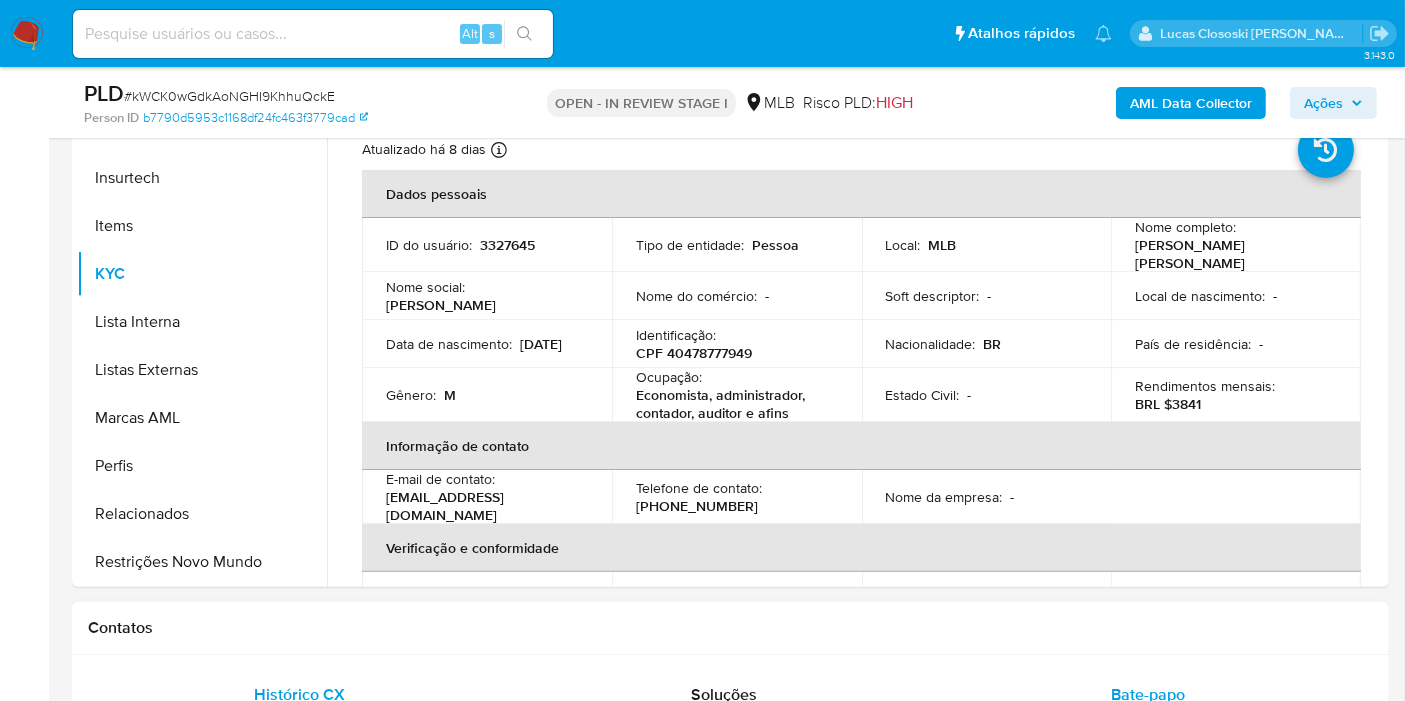 select on "10" 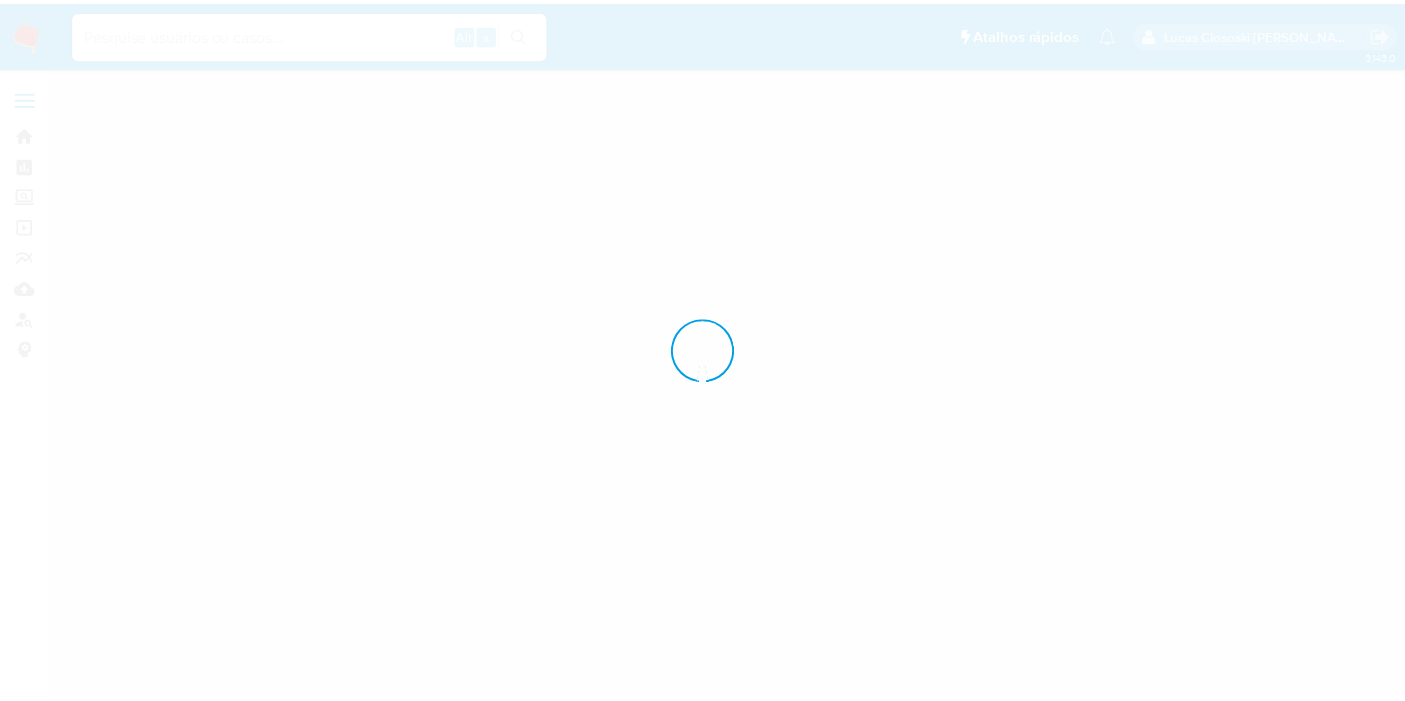 scroll, scrollTop: 0, scrollLeft: 0, axis: both 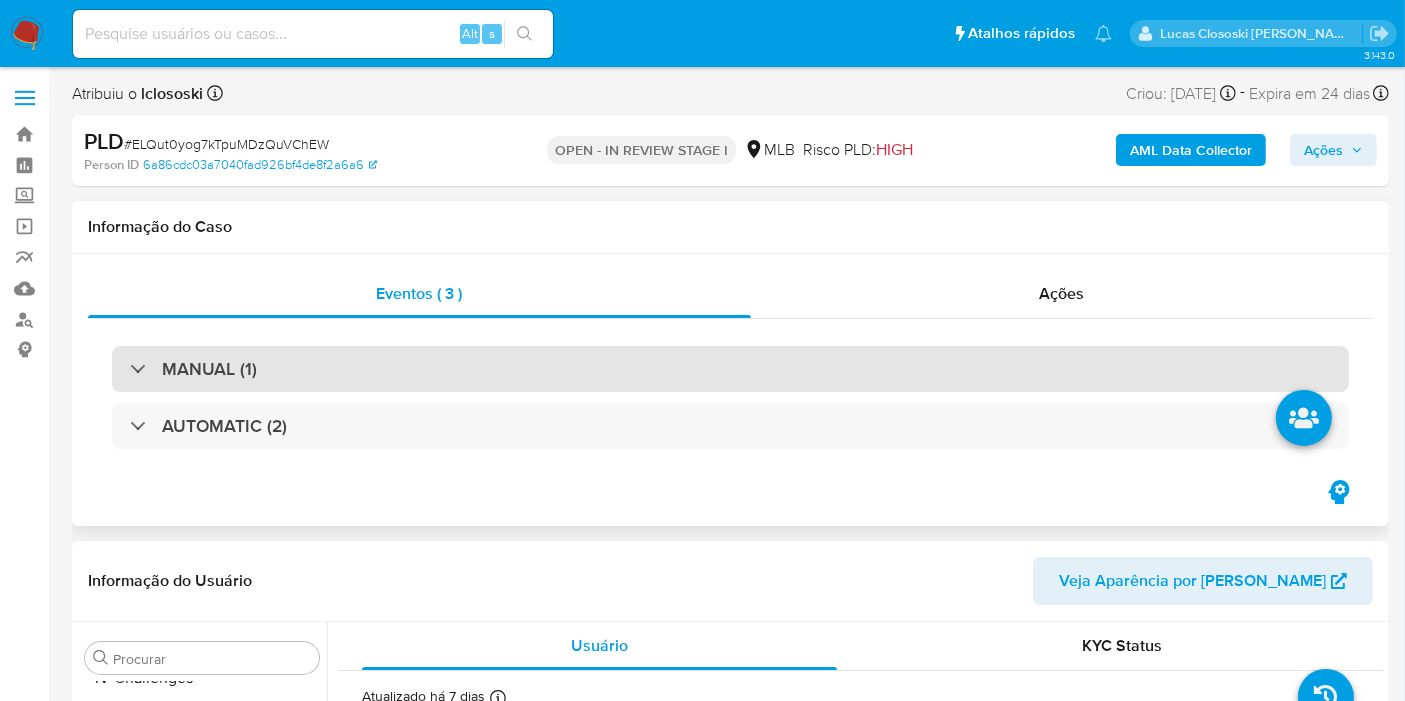 click on "MANUAL (1)" at bounding box center [730, 369] 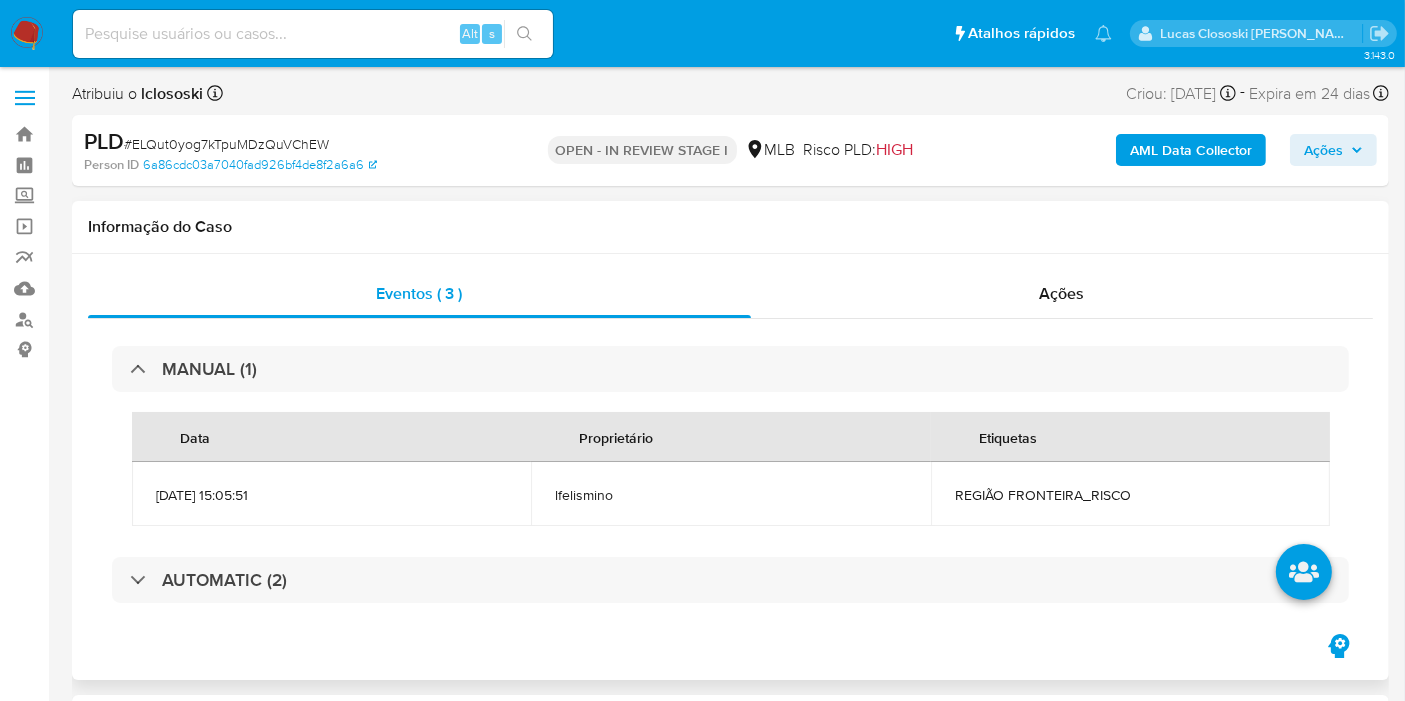 click on "Data Proprietário Etiquetas 13/06/2025 15:05:51 lfelismino REGIÃO FRONTEIRA_RISCO" at bounding box center (730, 469) 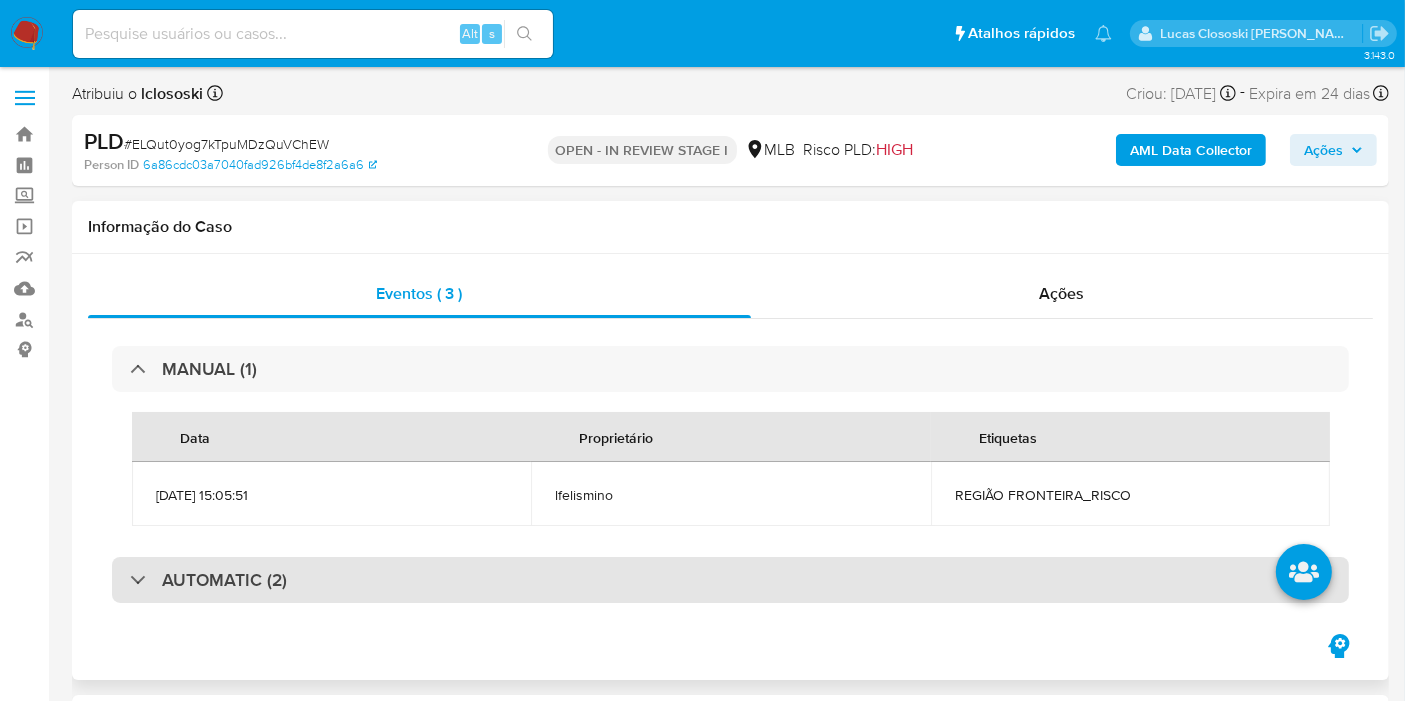 select on "10" 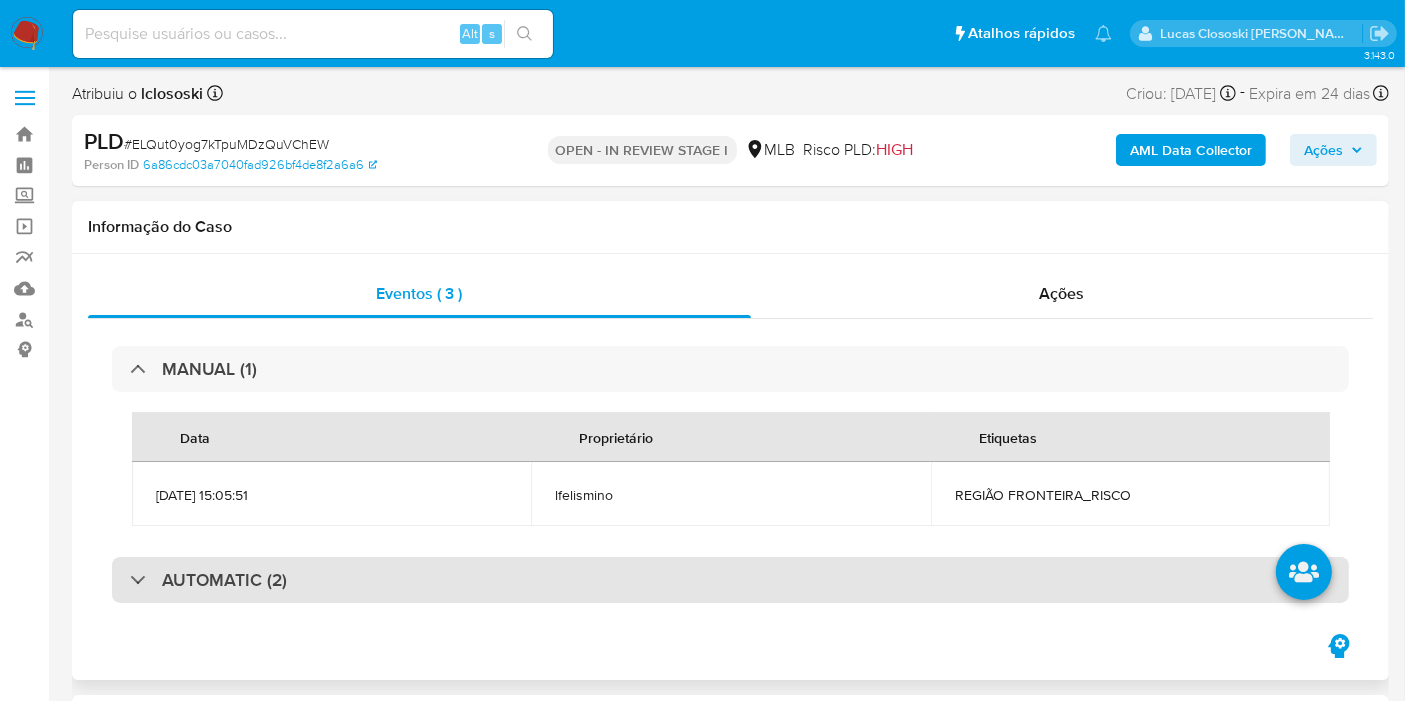 click on "AUTOMATIC (2)" at bounding box center [730, 580] 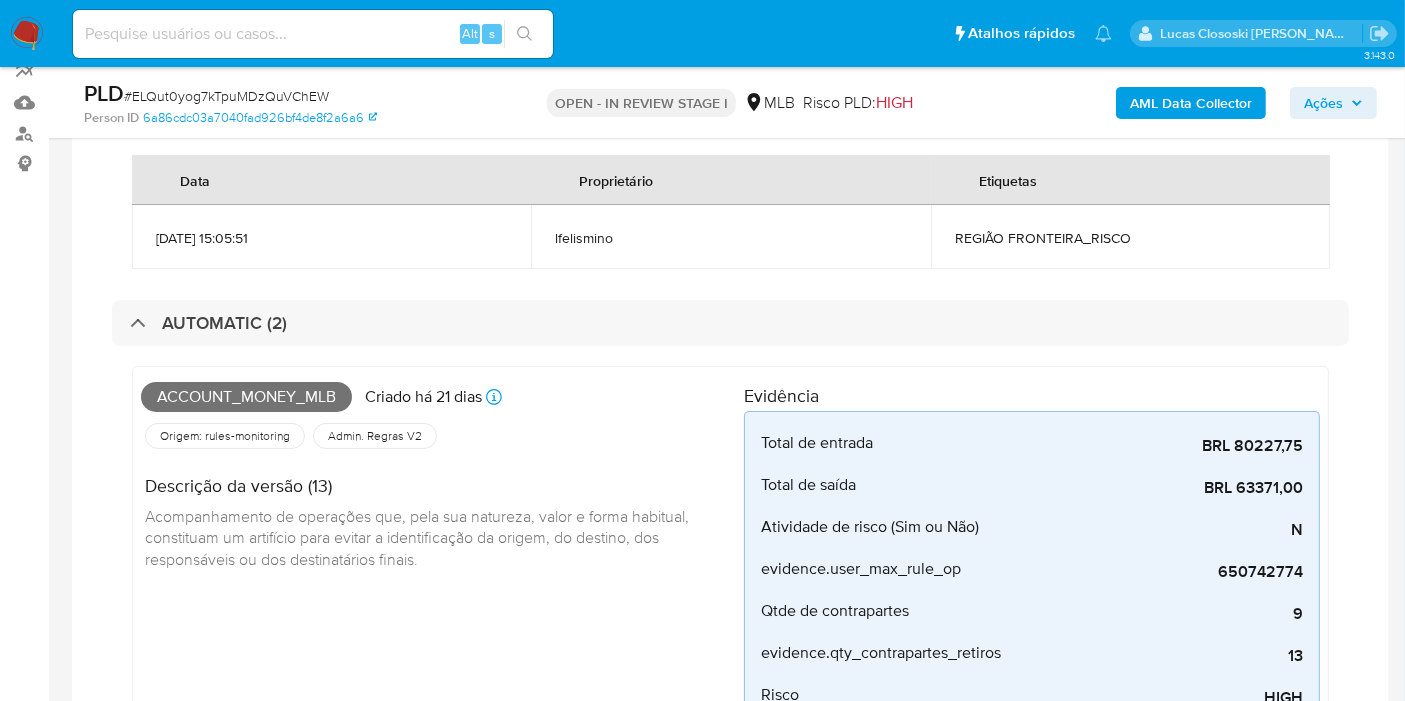 scroll, scrollTop: 111, scrollLeft: 0, axis: vertical 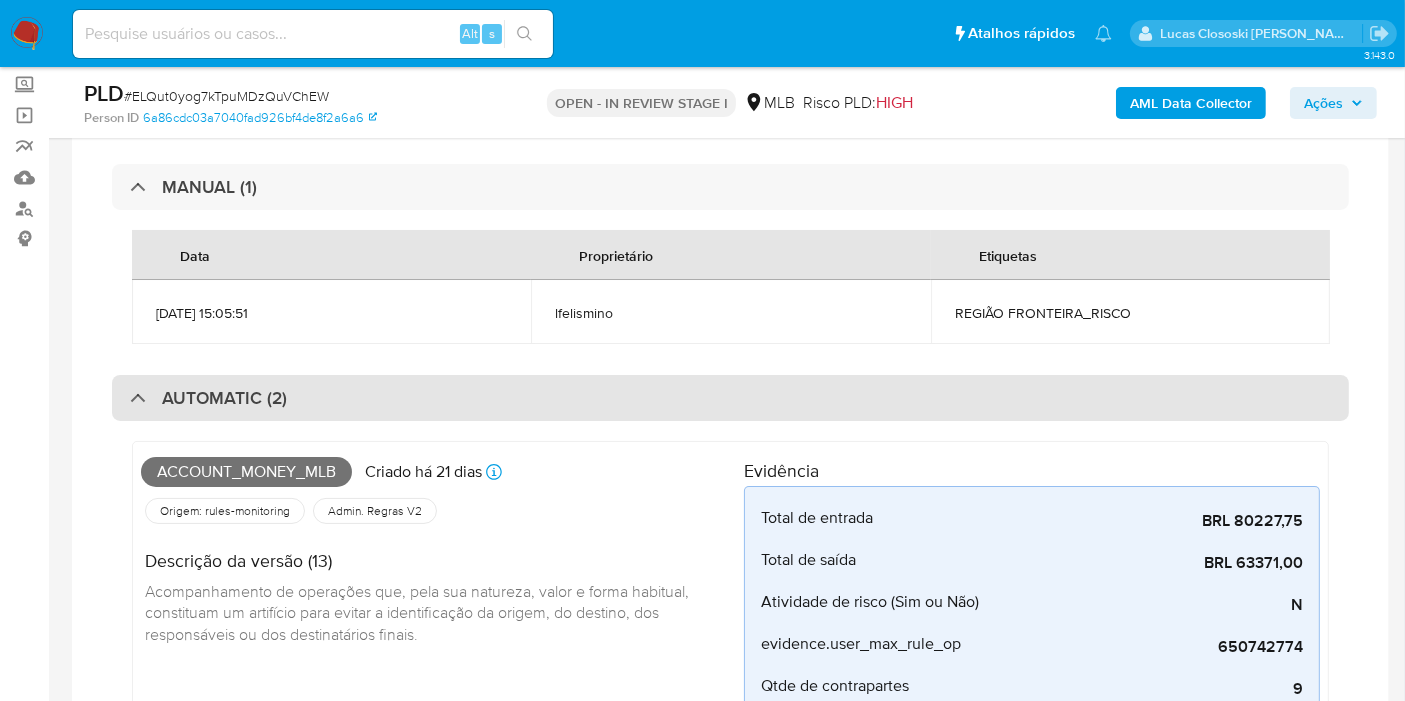 click on "AUTOMATIC (2)" at bounding box center (730, 398) 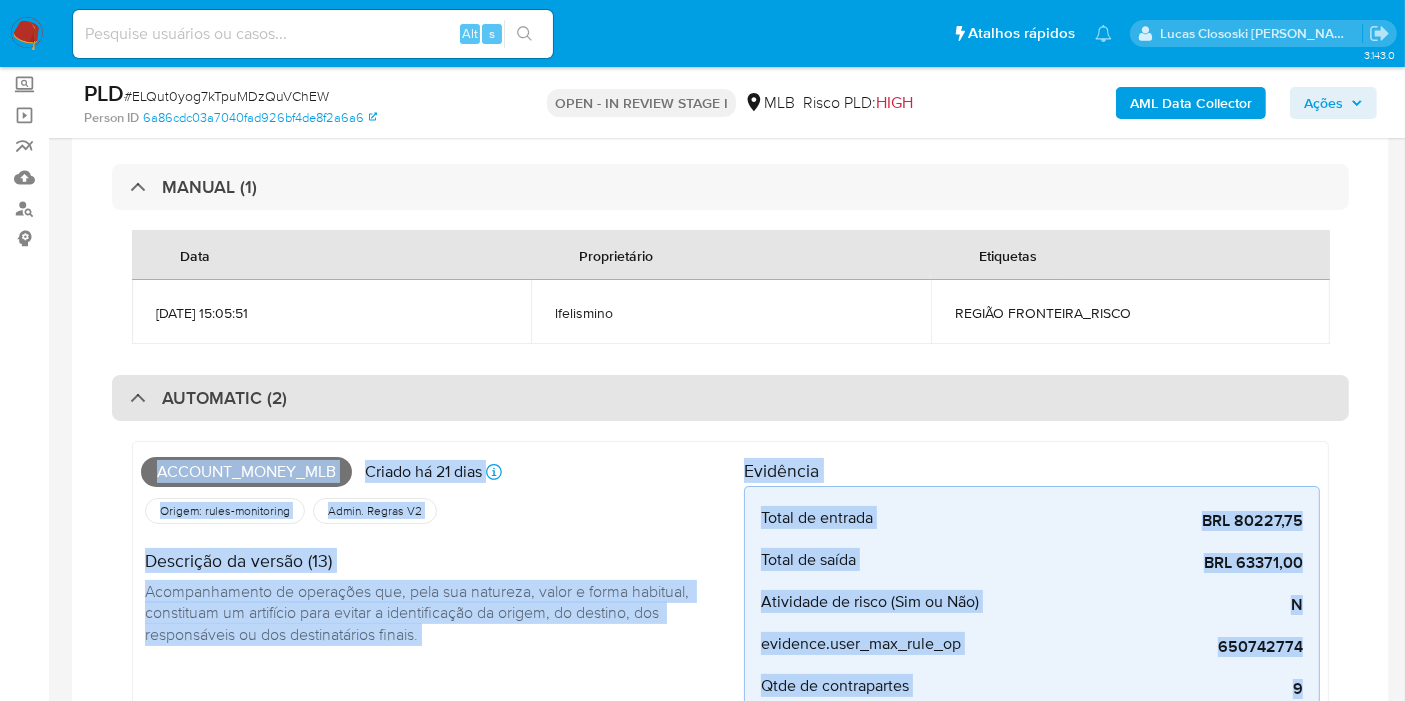 click on "AUTOMATIC (2)" at bounding box center (730, 398) 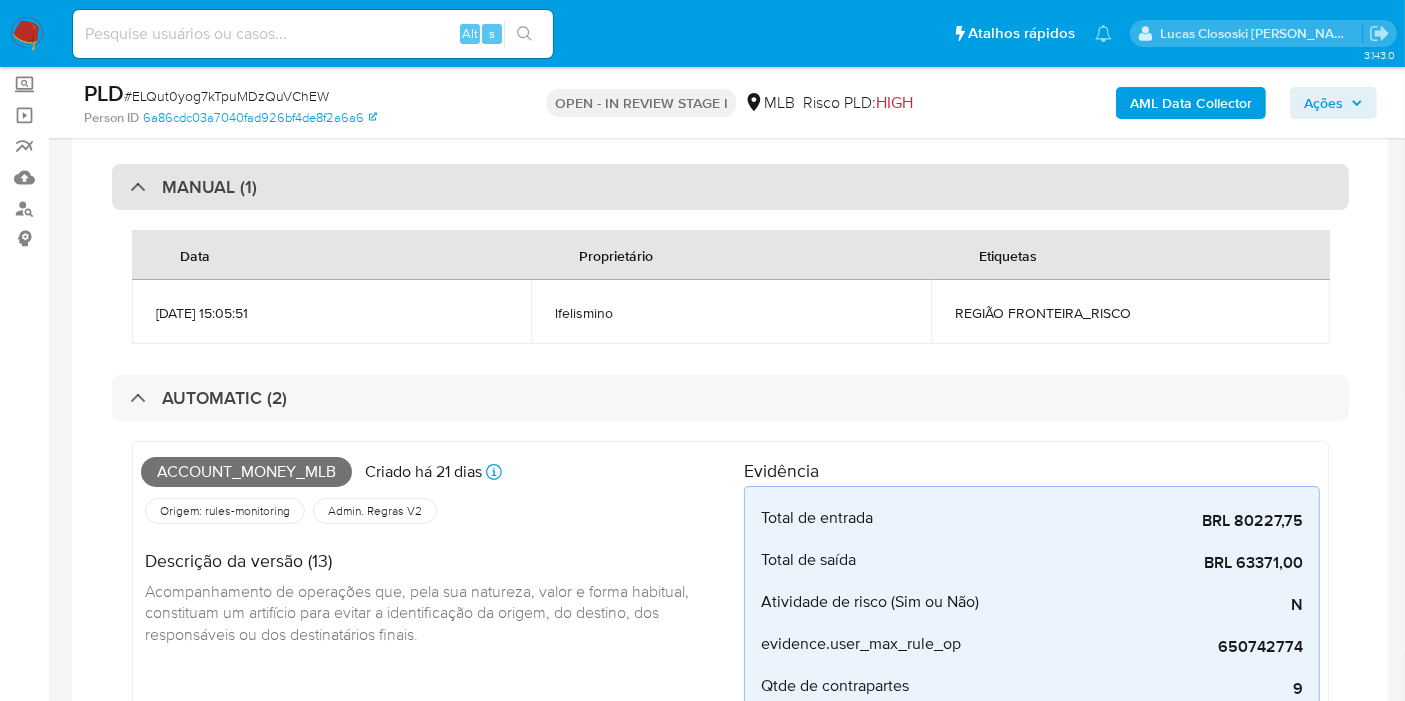 click on "MANUAL (1)" at bounding box center (730, 187) 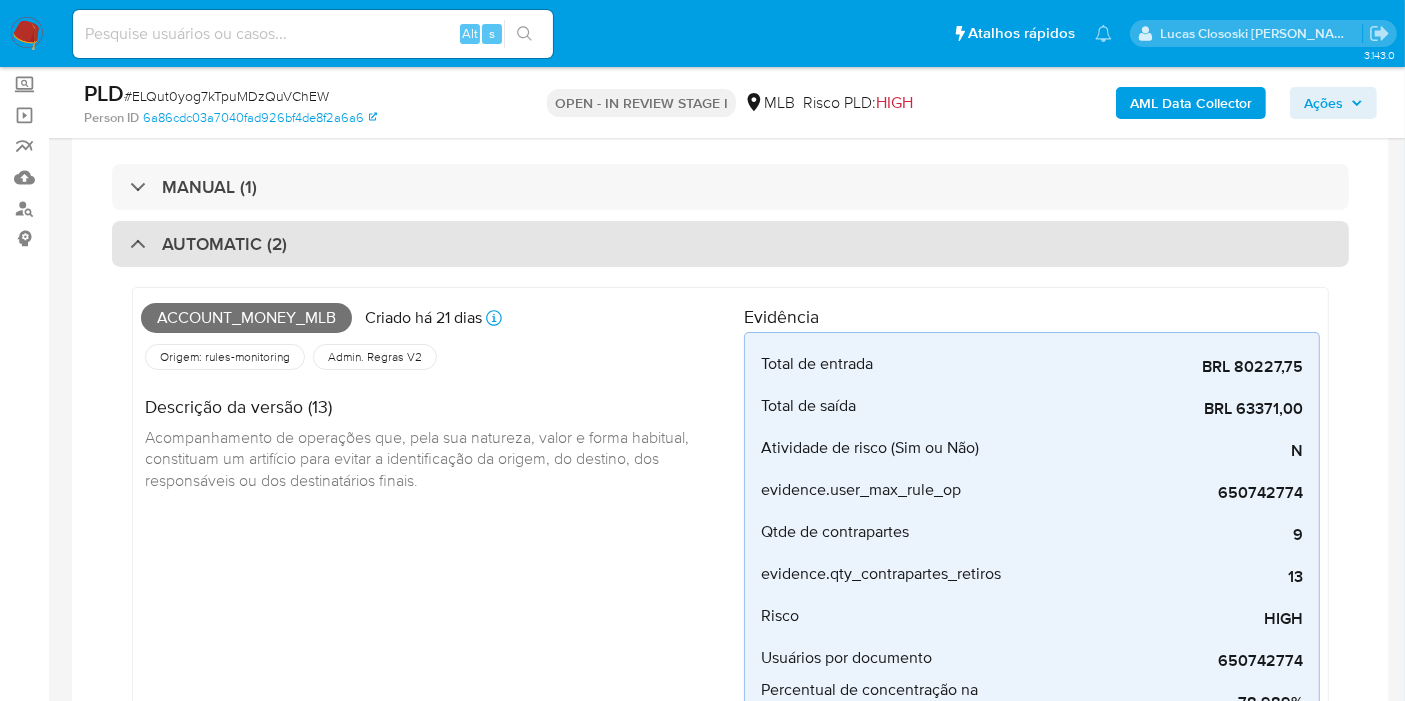 click on "AUTOMATIC (2)" at bounding box center (730, 244) 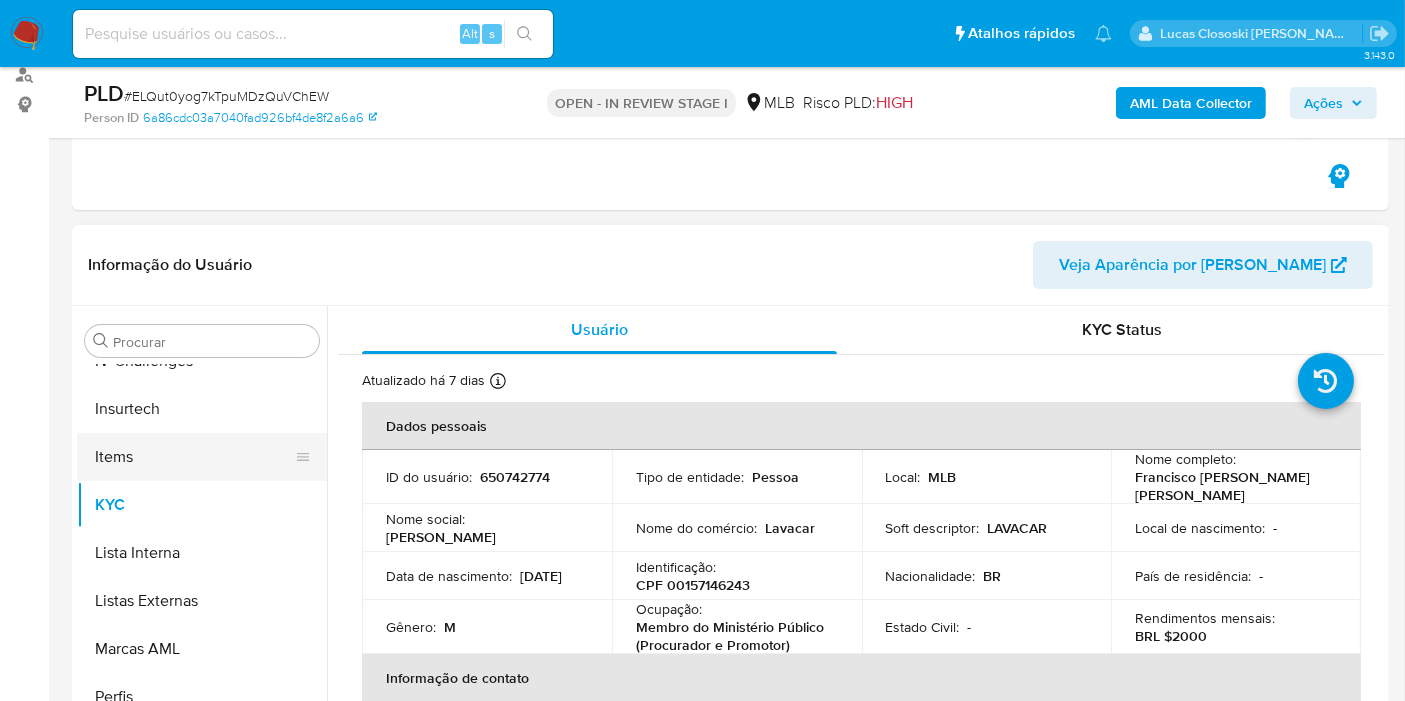 scroll, scrollTop: 333, scrollLeft: 0, axis: vertical 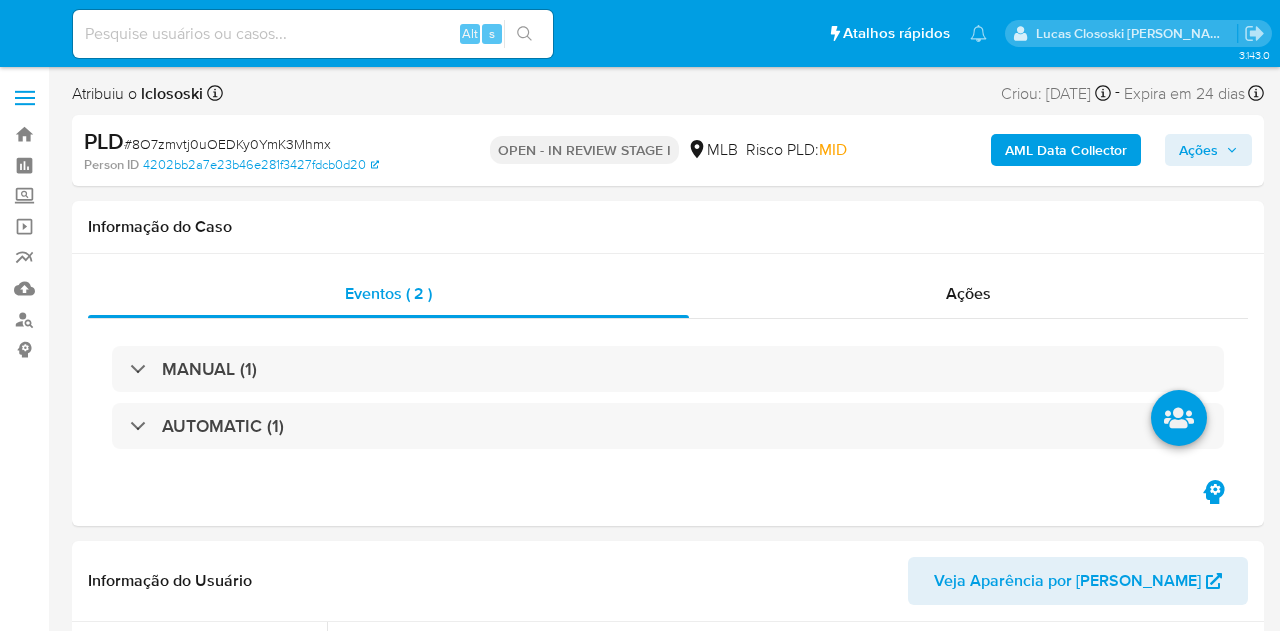 select on "10" 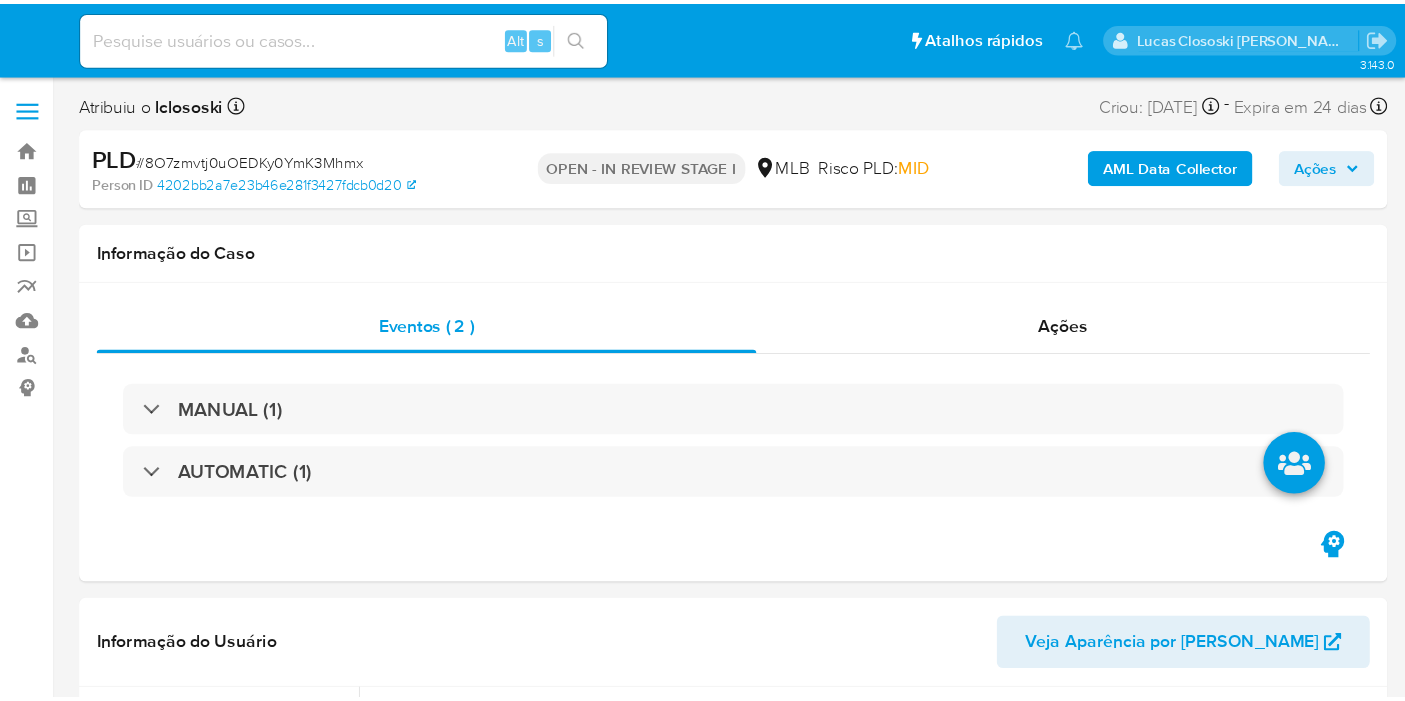 scroll, scrollTop: 0, scrollLeft: 0, axis: both 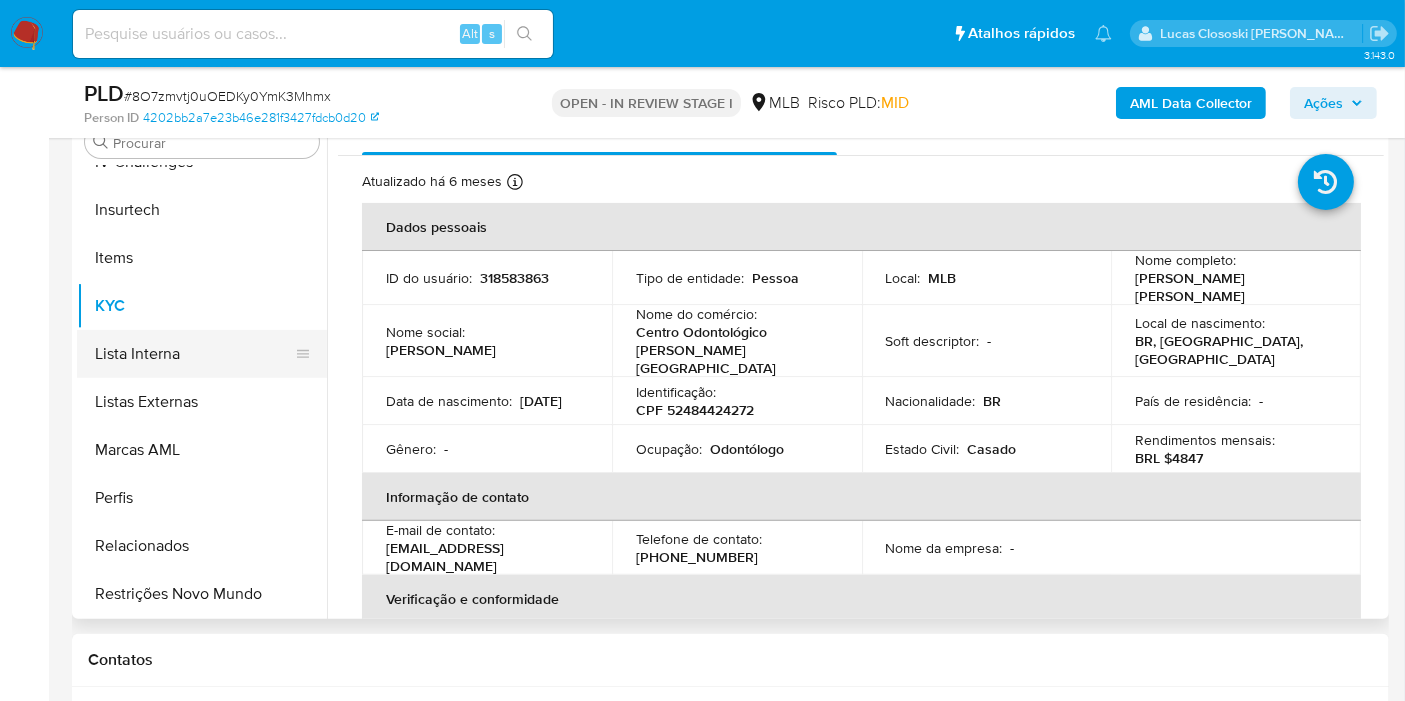 click on "Lista Interna" at bounding box center [194, 354] 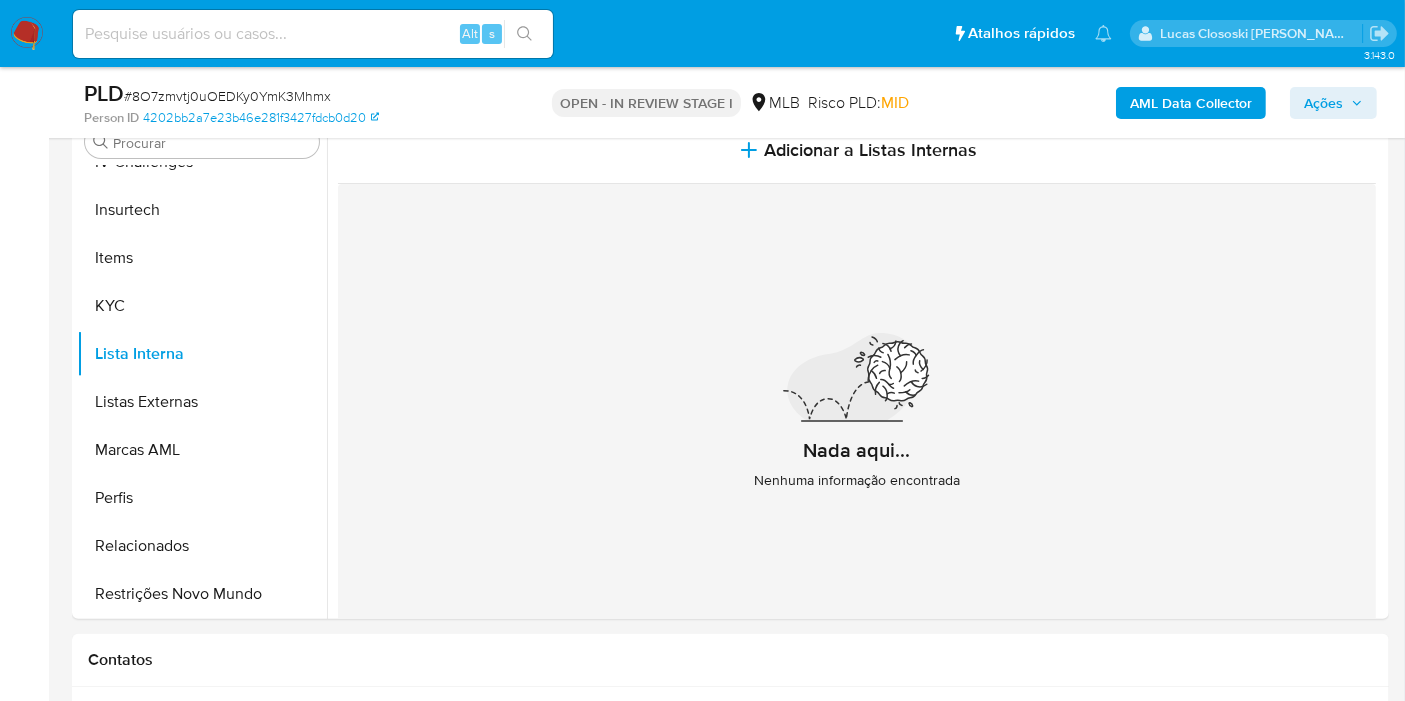 type 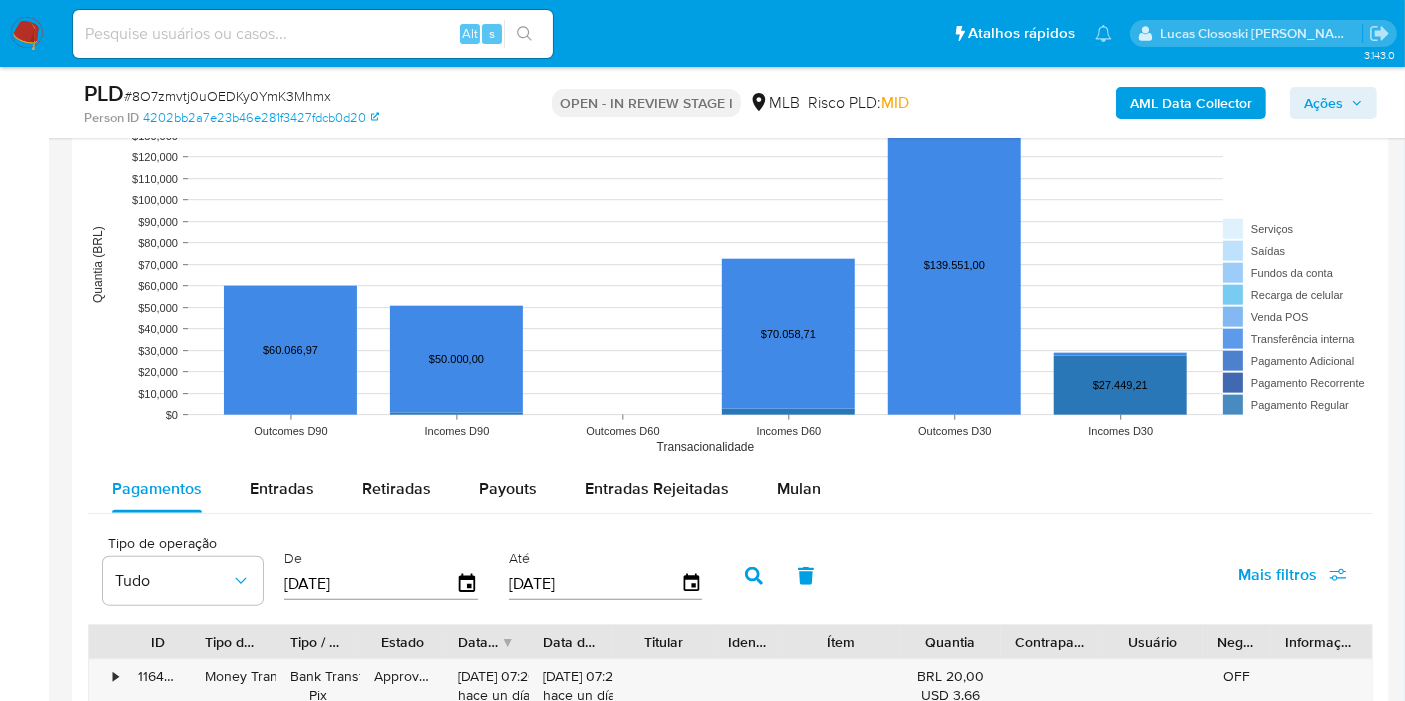 scroll, scrollTop: 2222, scrollLeft: 0, axis: vertical 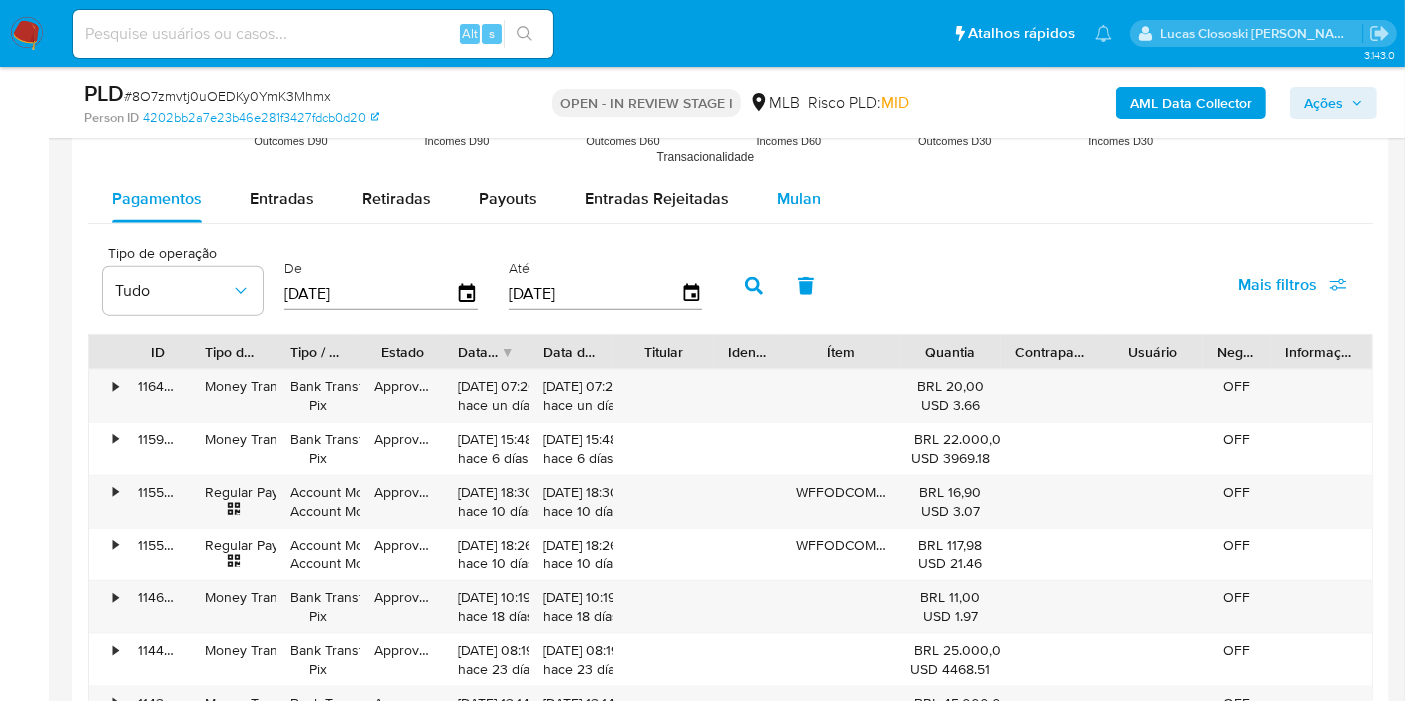 click on "Mulan" at bounding box center [799, 199] 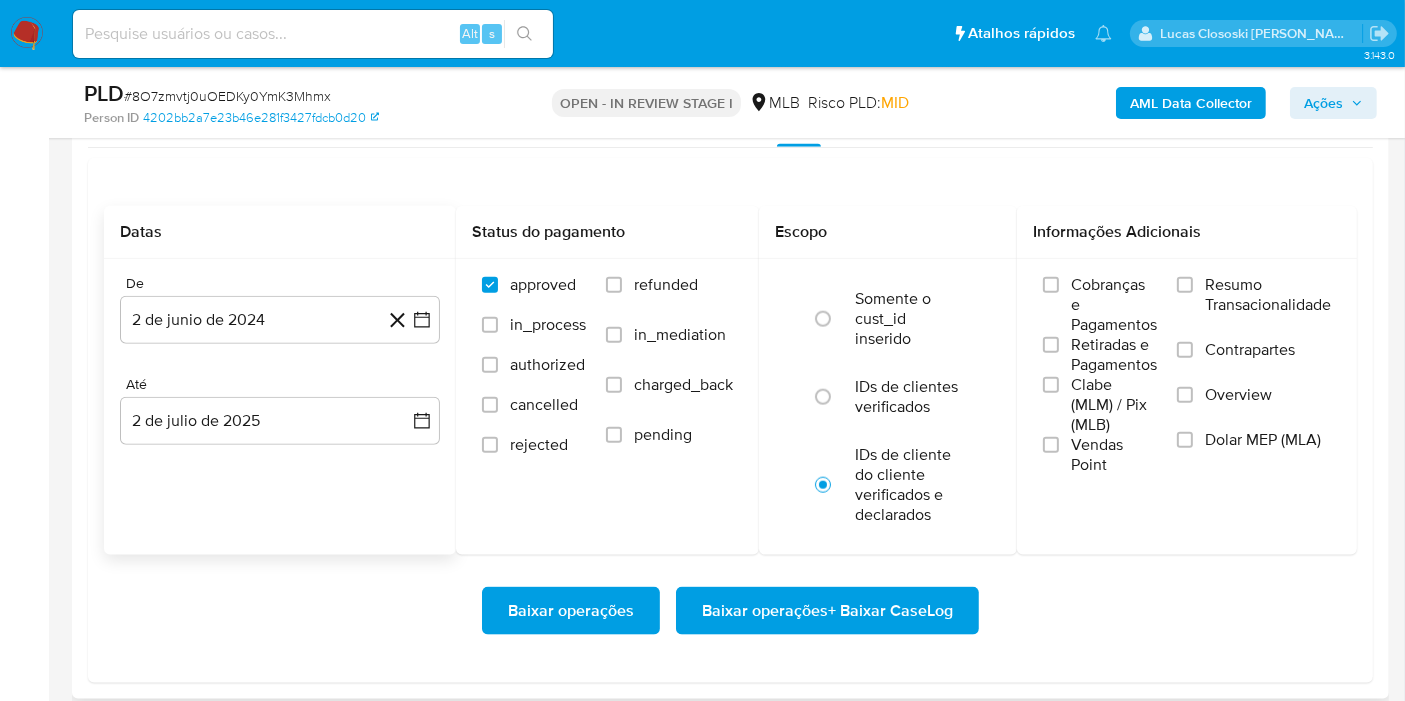 scroll, scrollTop: 2333, scrollLeft: 0, axis: vertical 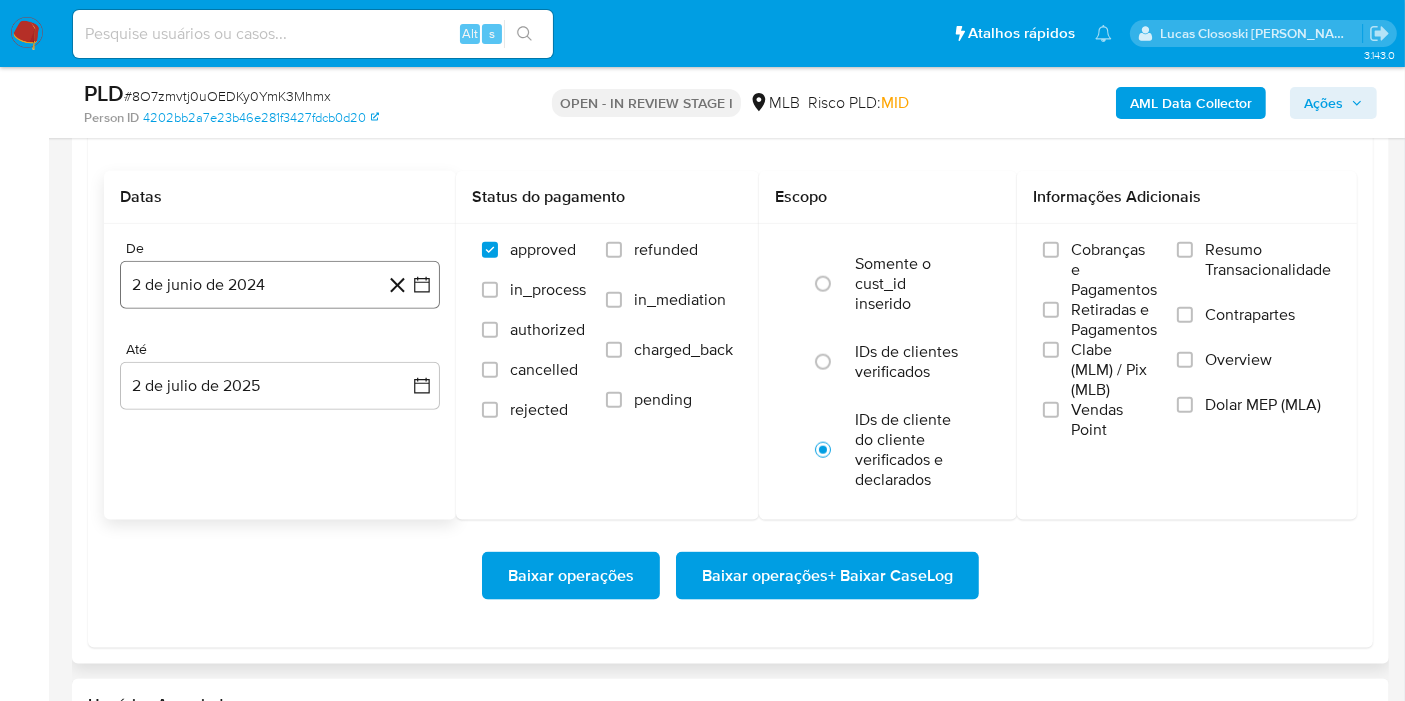 click on "2 de junio de 2024" at bounding box center [280, 285] 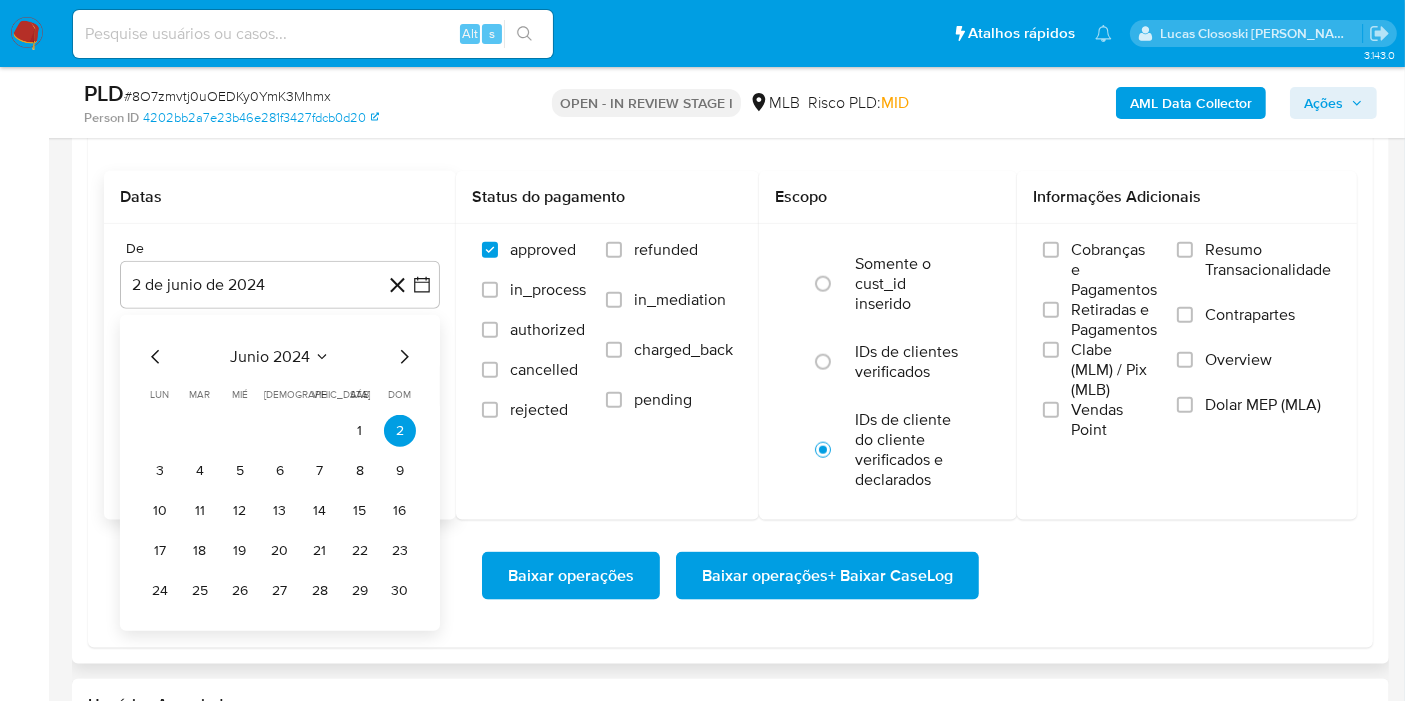 click on "junio 2024" at bounding box center (270, 357) 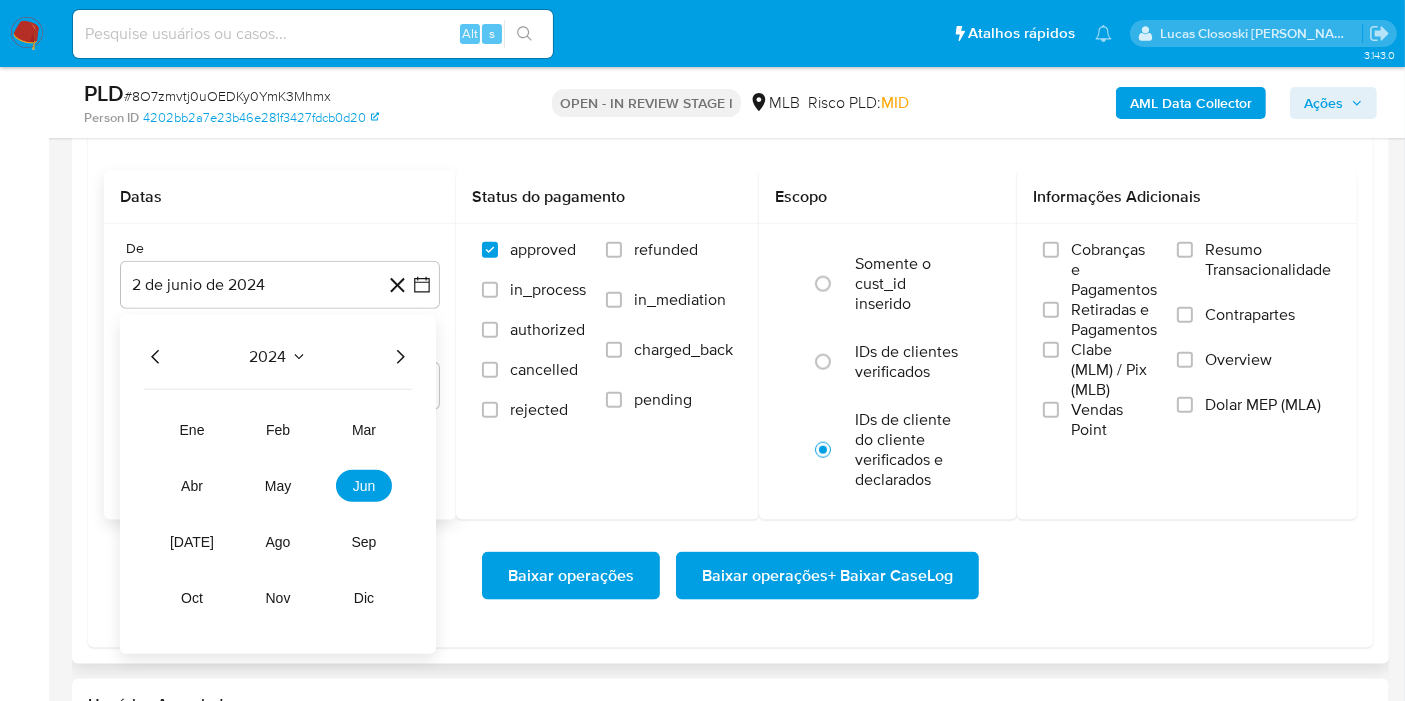 click 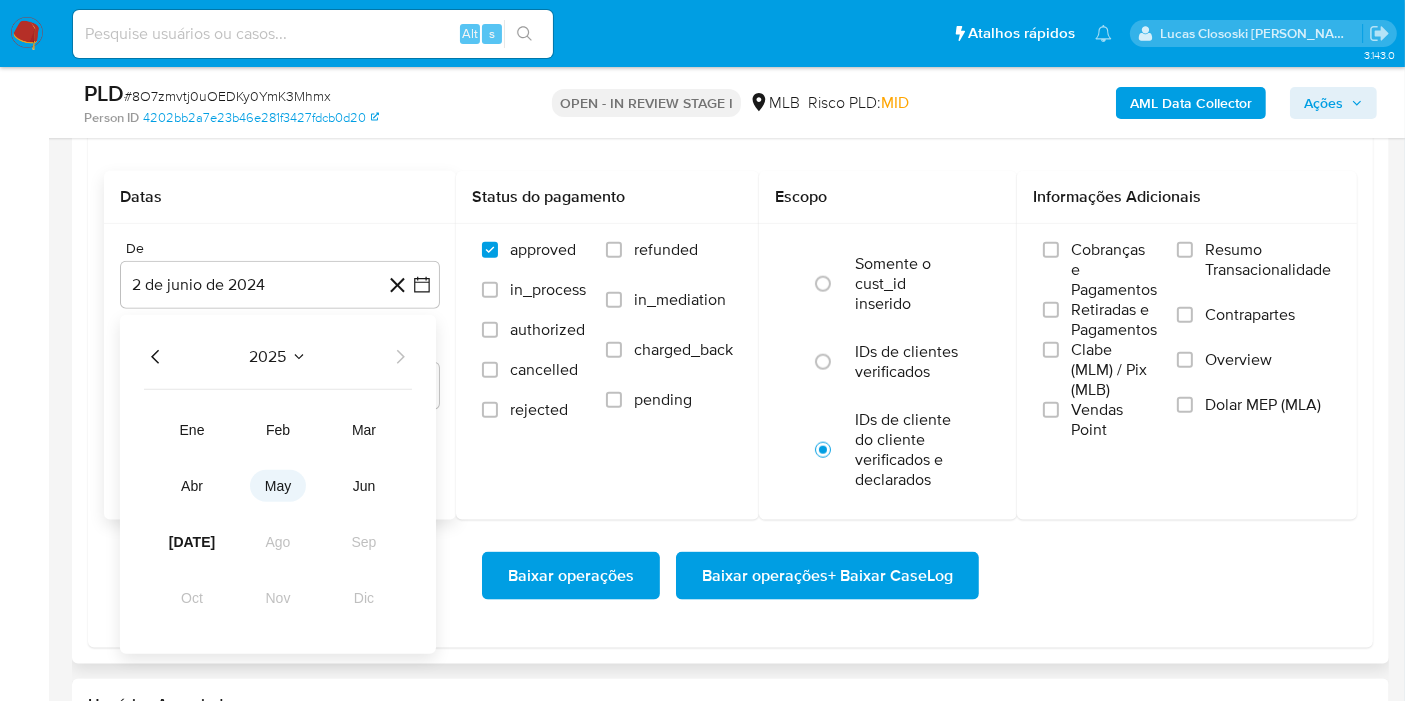 click on "may" at bounding box center [278, 486] 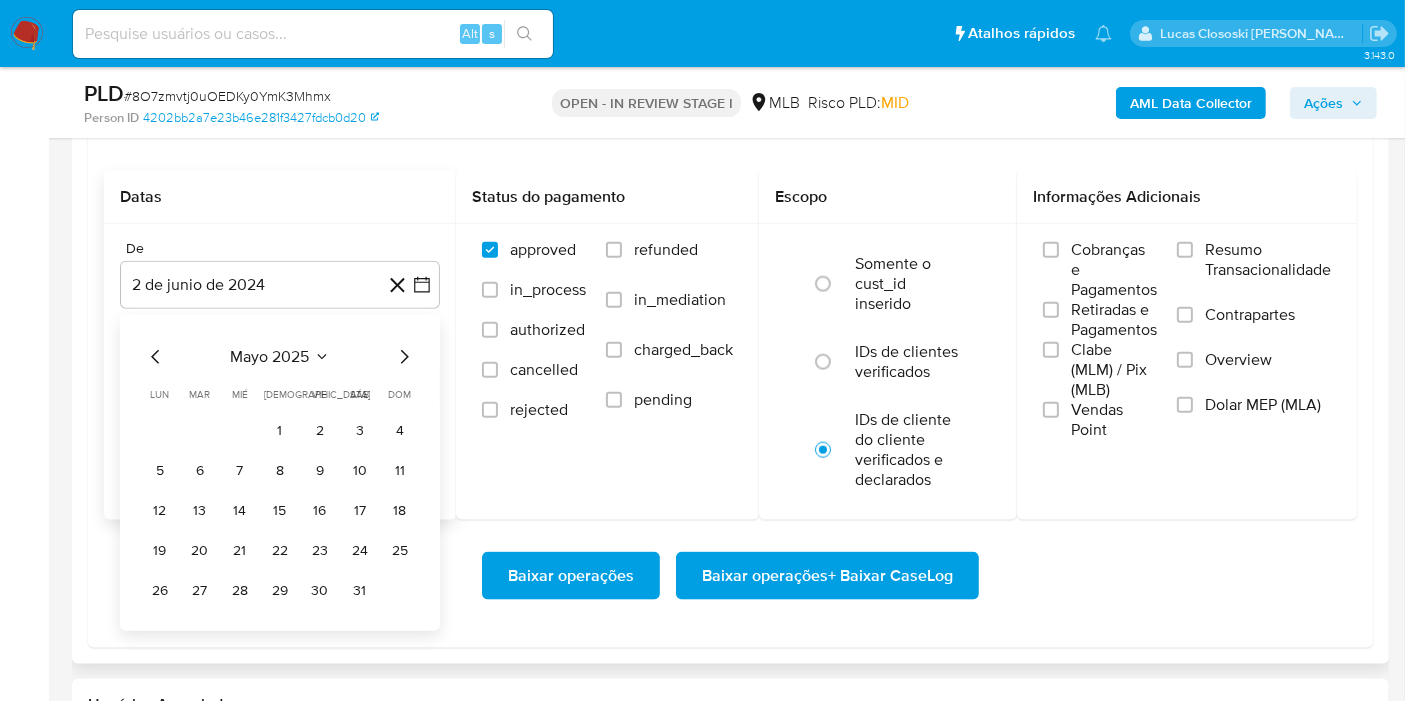 click on "lun lunes mar martes mié miércoles jue jueves vie viernes sáb sábado dom domingo 1 2 3 4 5 6 7 8 9 10 11 12 13 14 15 16 17 18 19 20 21 22 23 24 25 26 27 28 29 30 31" at bounding box center (280, 497) 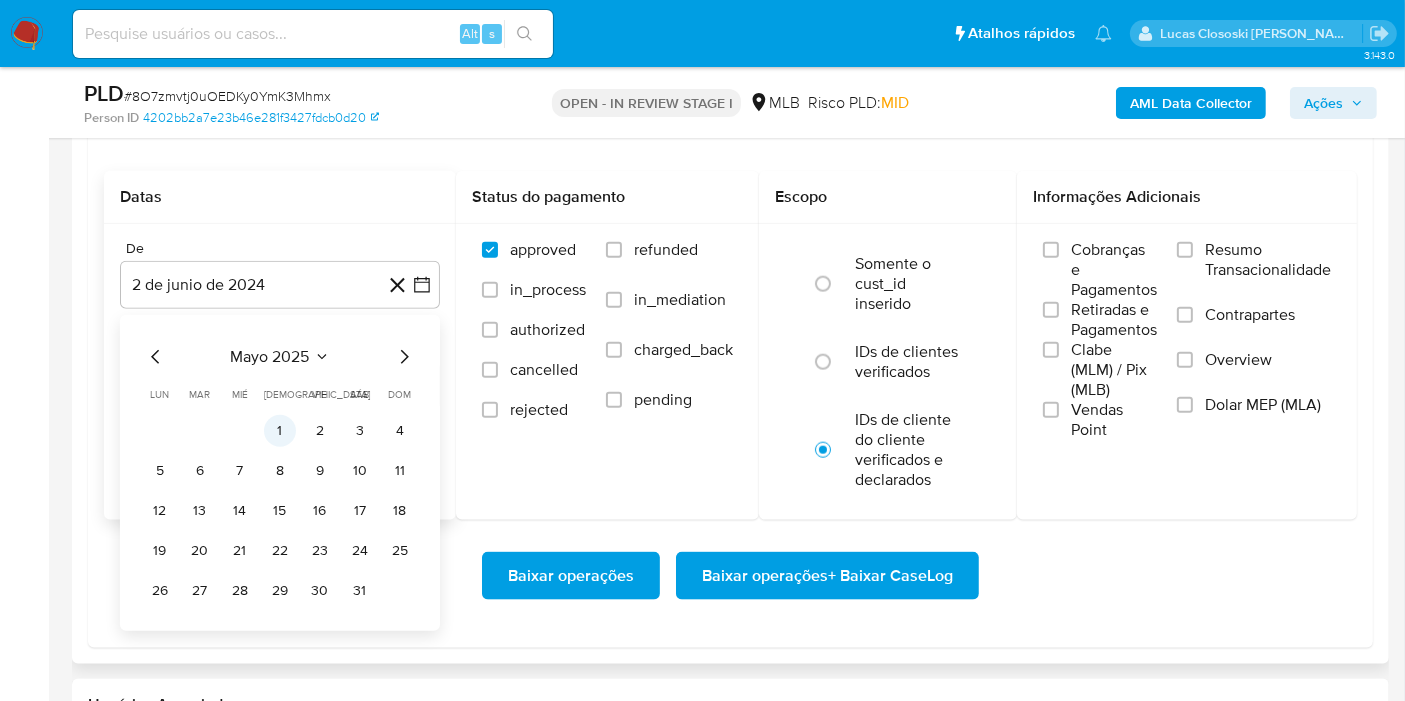 click on "1" at bounding box center [280, 431] 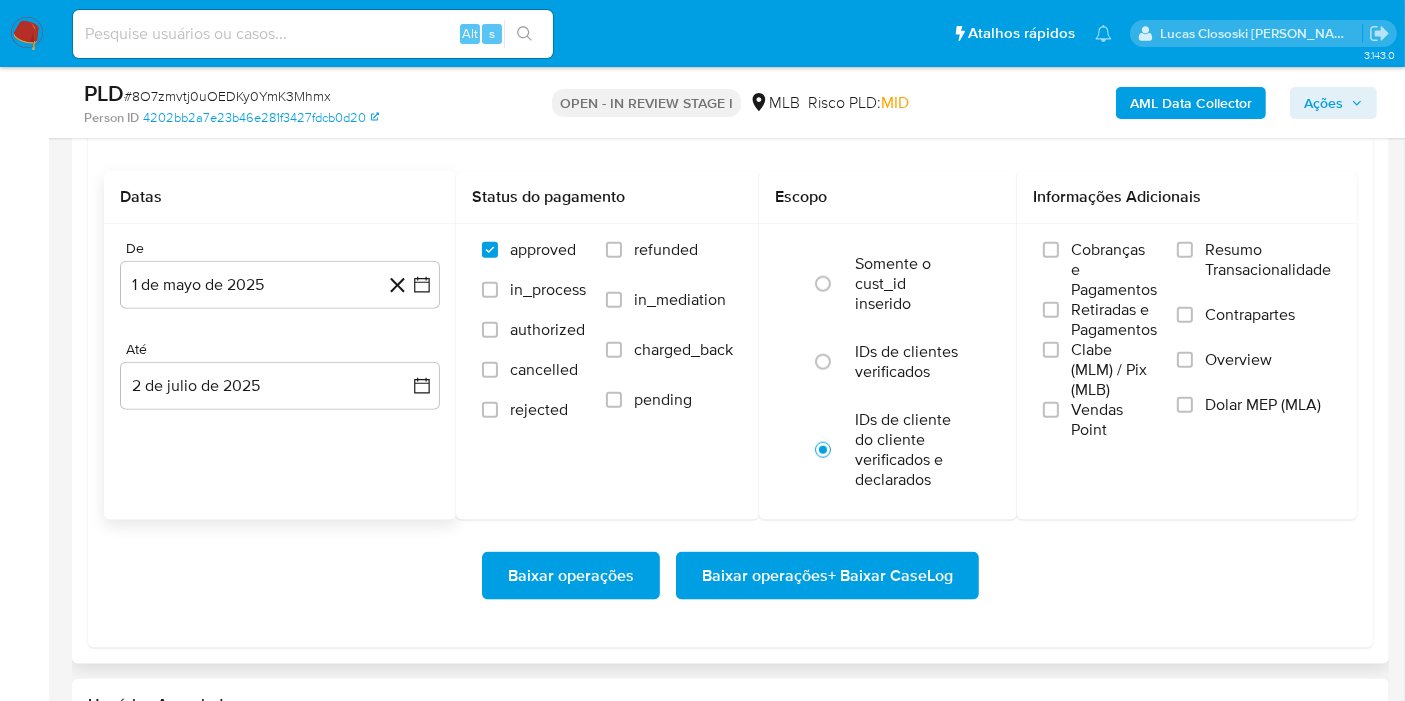 click on "Baixar operações  +   Baixar CaseLog" at bounding box center (827, 576) 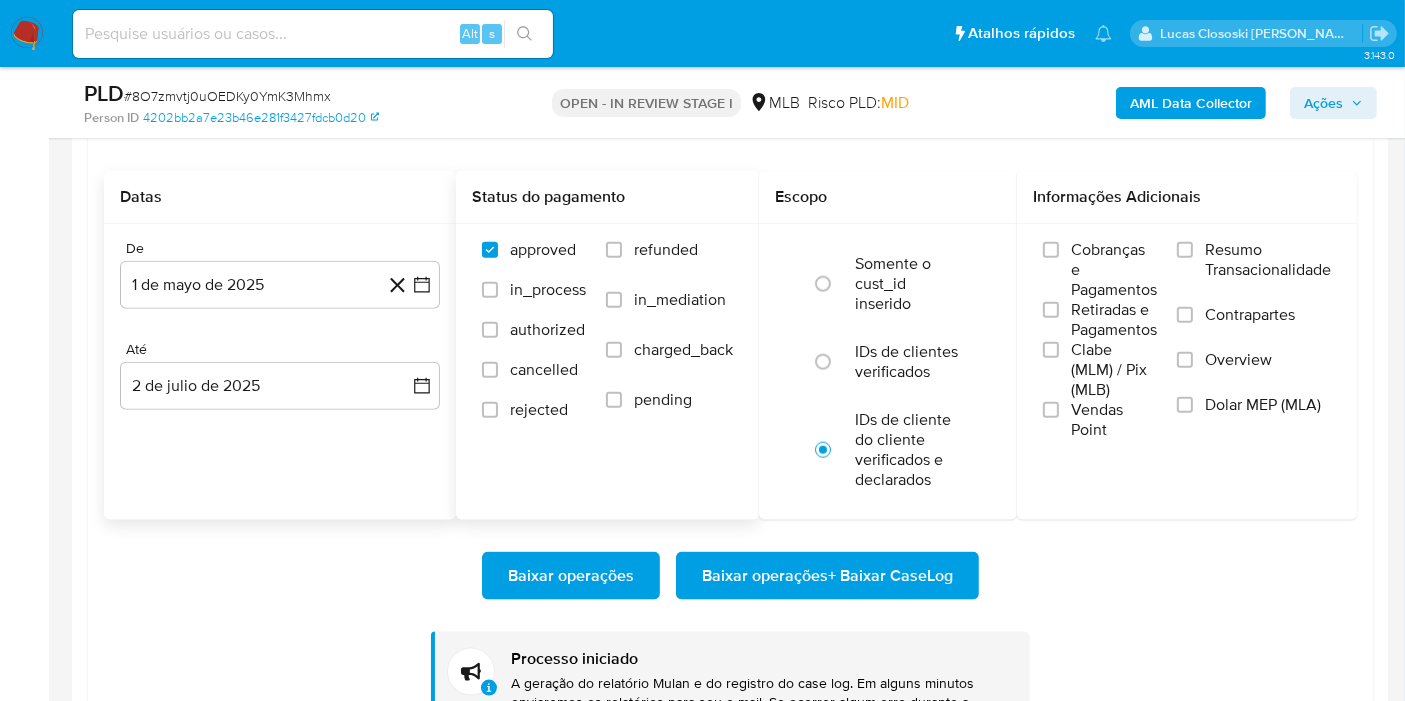 click on "Status do pagamento approved in_process authorized cancelled rejected refunded in_mediation charged_back pending" at bounding box center [607, 345] 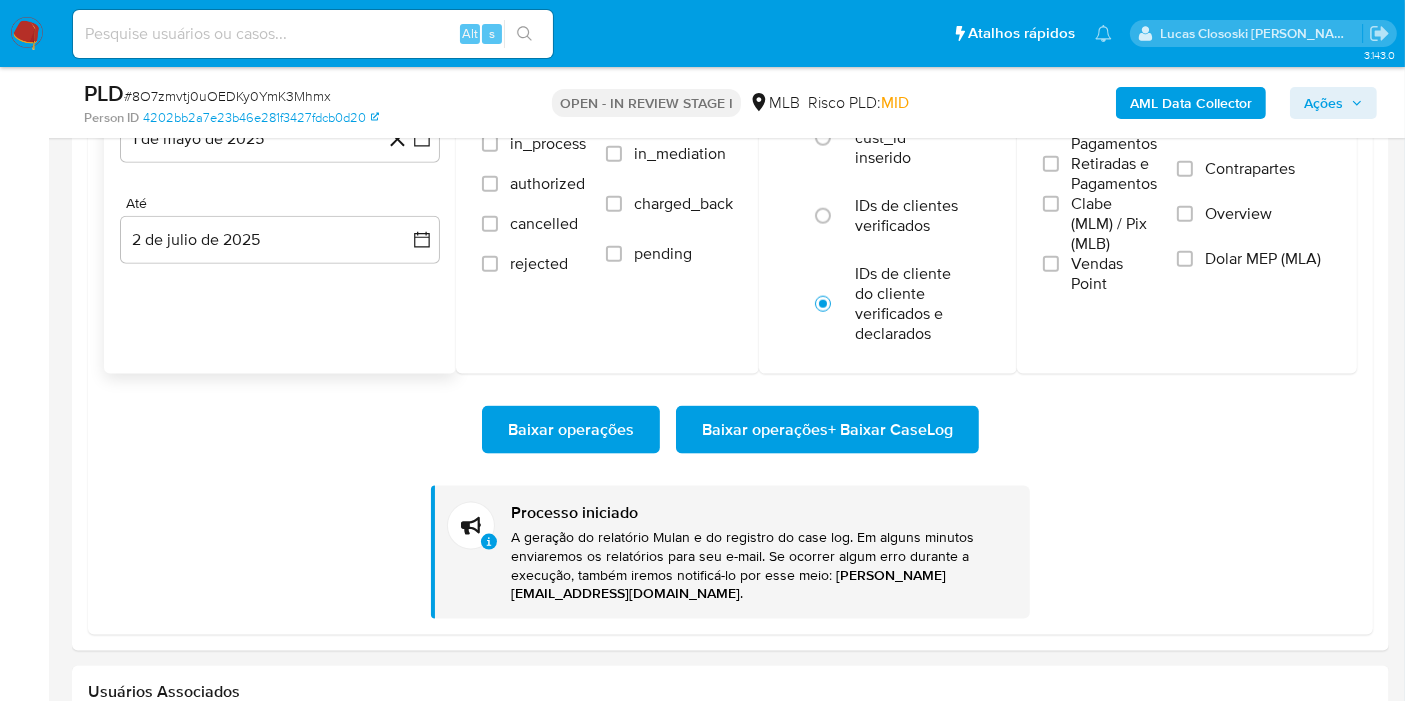 scroll, scrollTop: 2444, scrollLeft: 0, axis: vertical 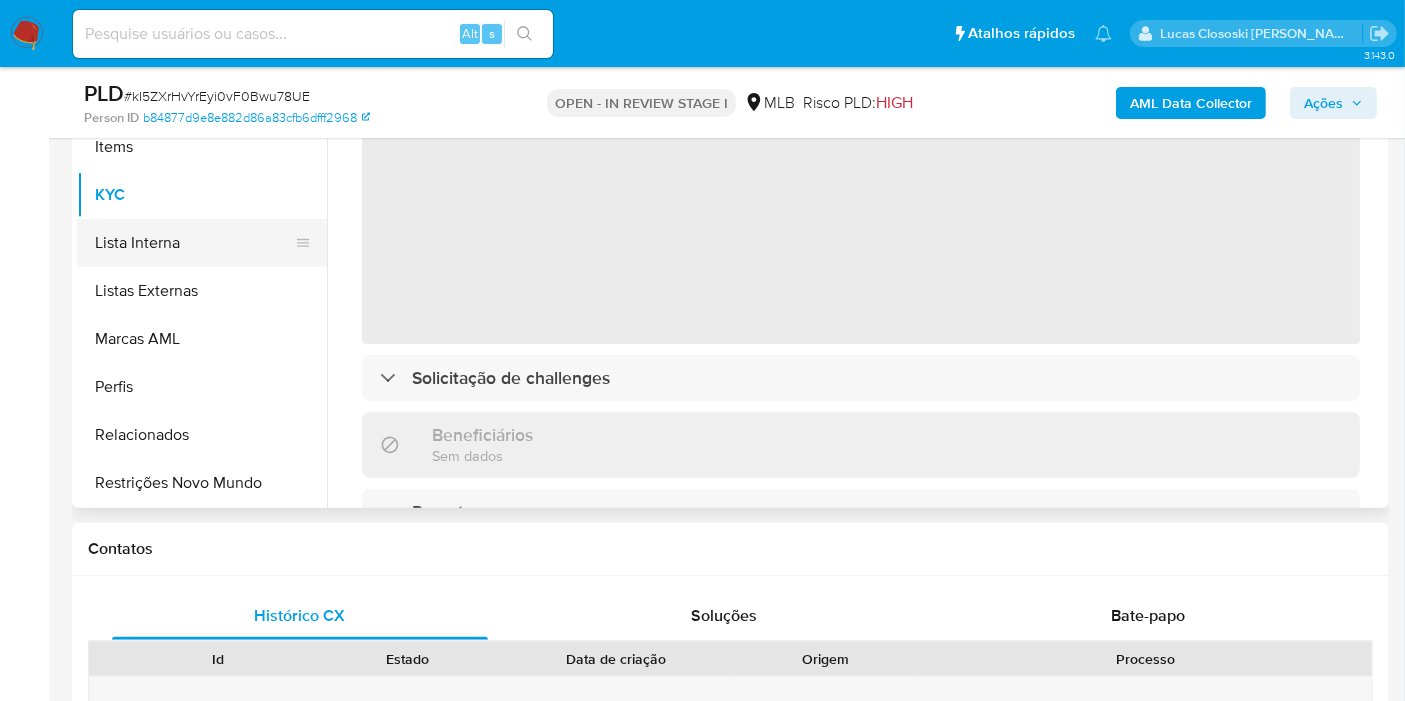 click on "Lista Interna" at bounding box center (194, 243) 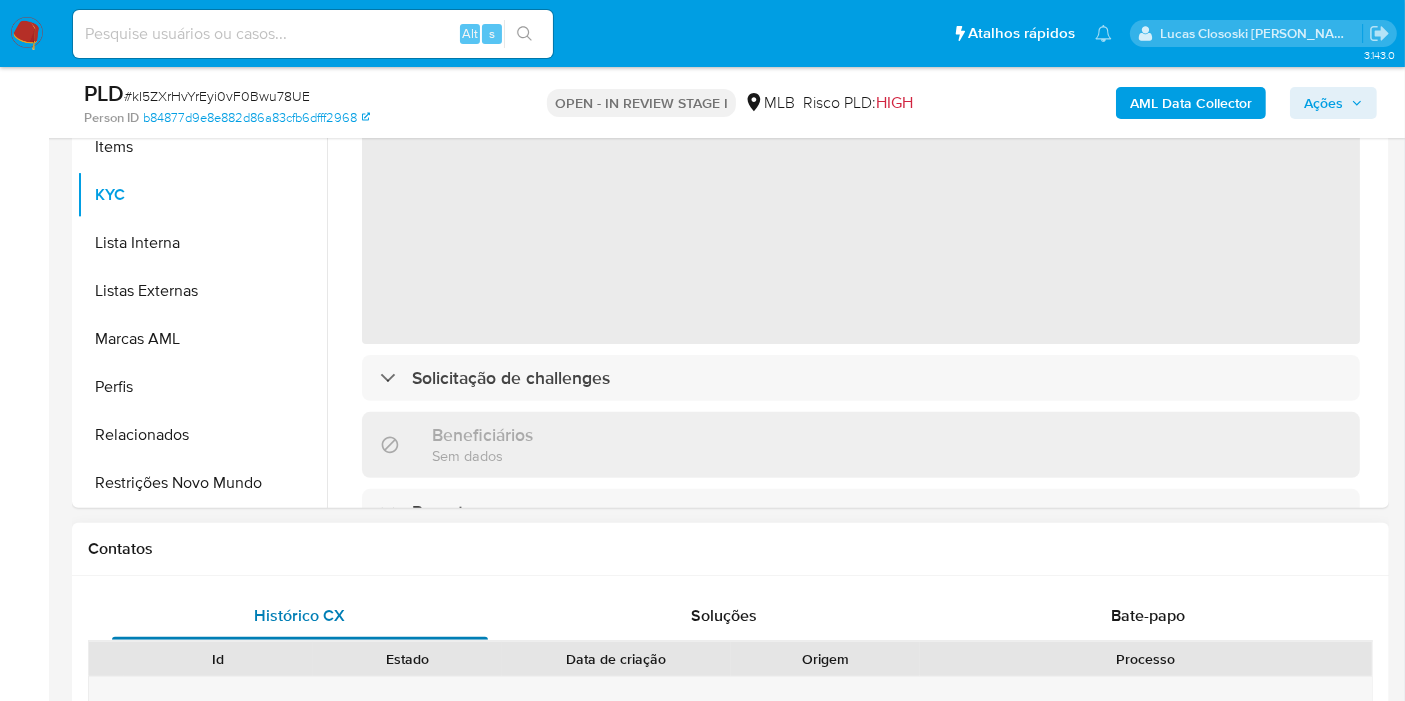 select on "10" 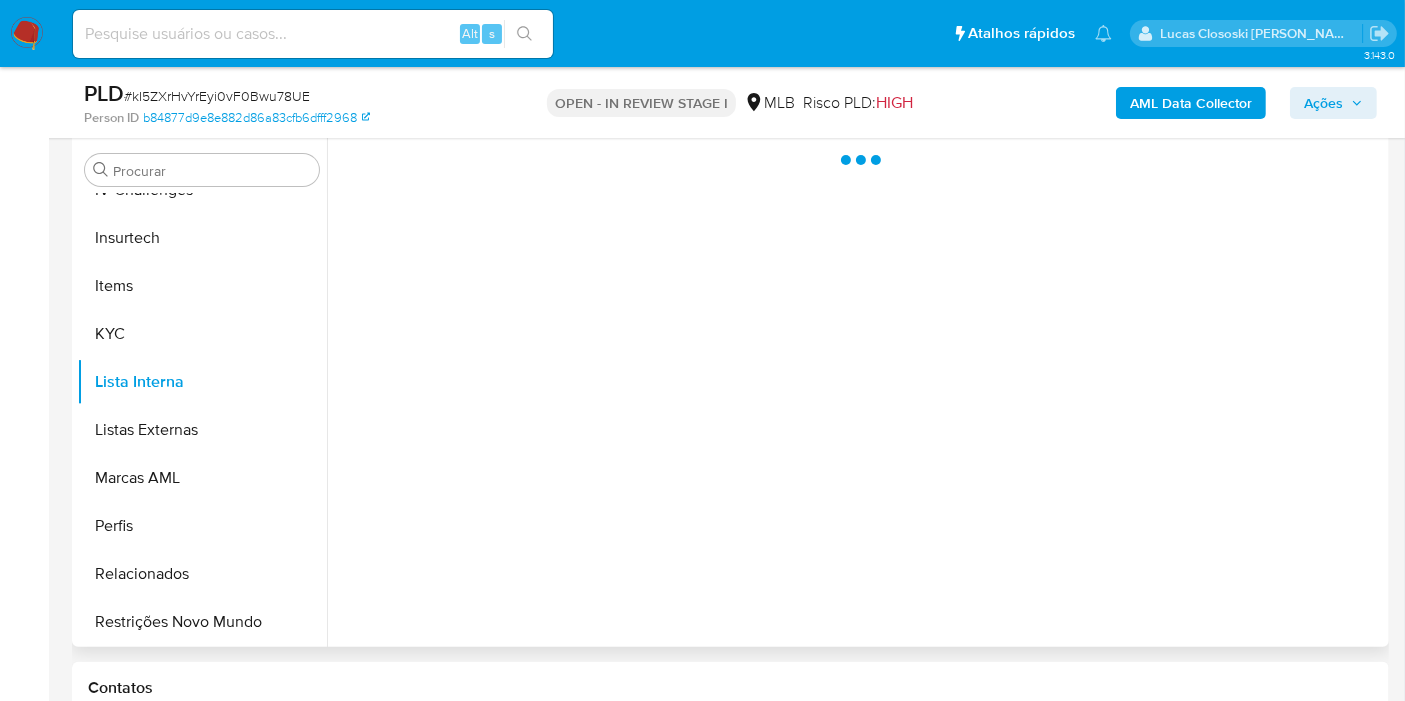 scroll, scrollTop: 333, scrollLeft: 0, axis: vertical 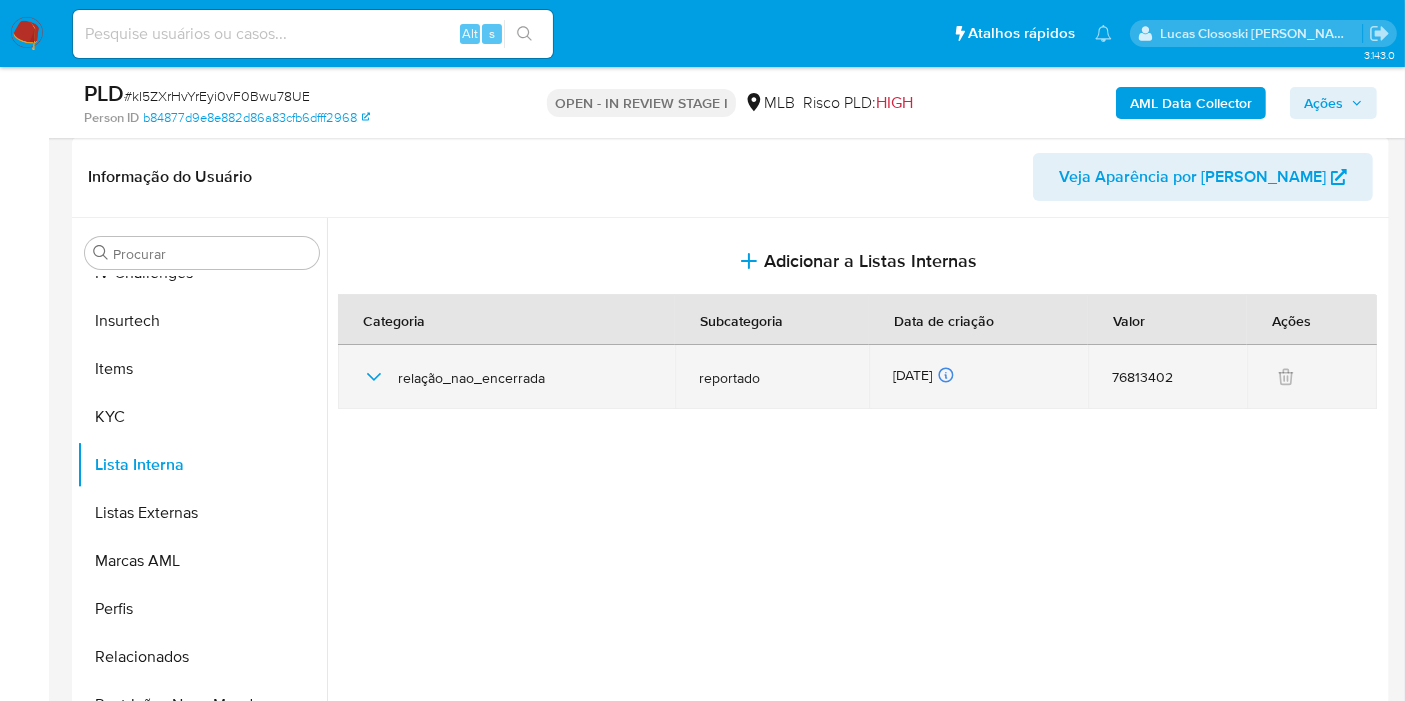 click 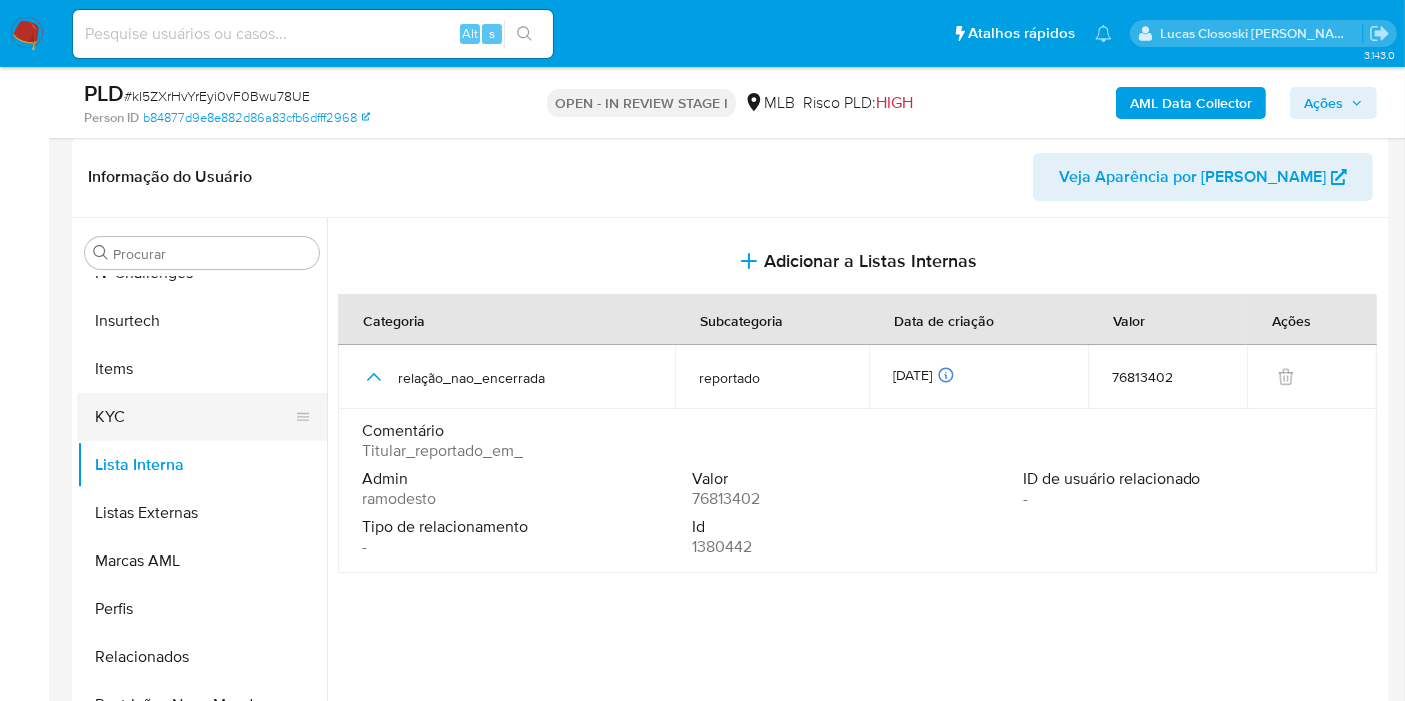click on "KYC" at bounding box center [194, 417] 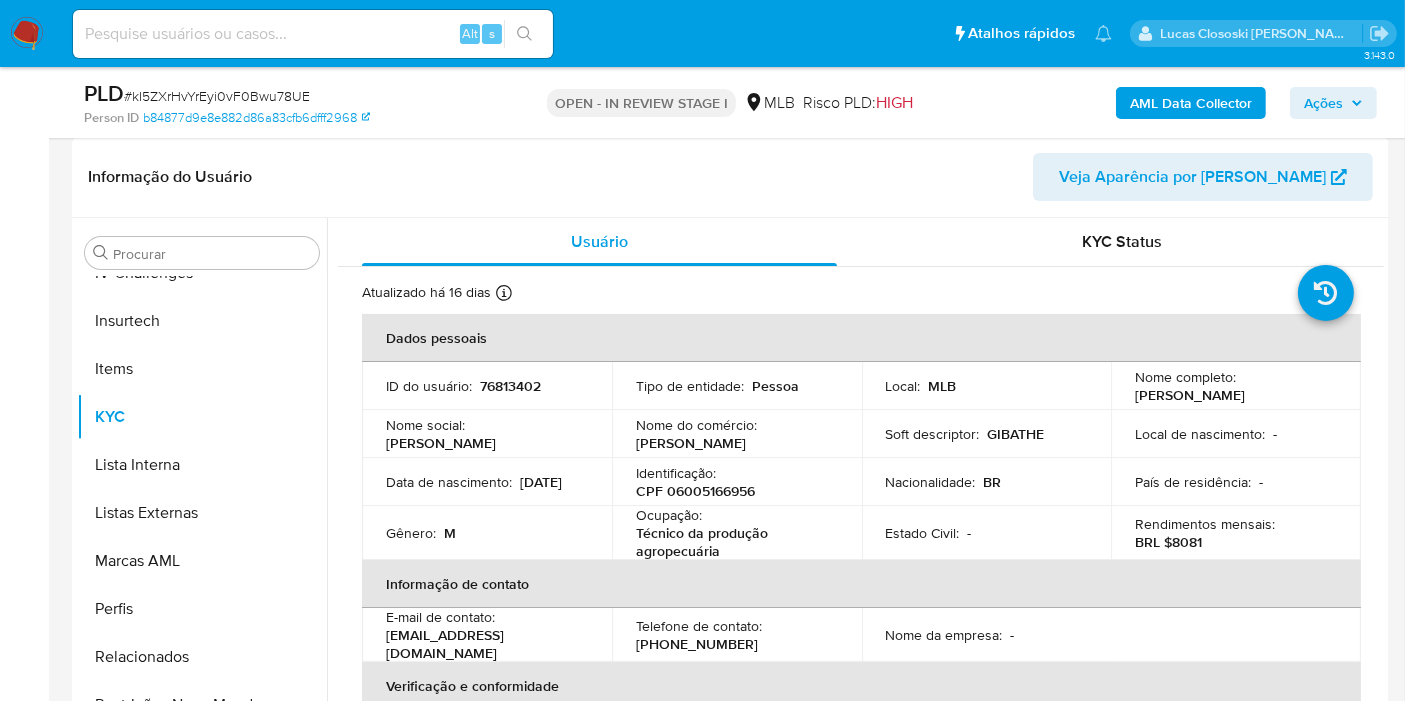 type 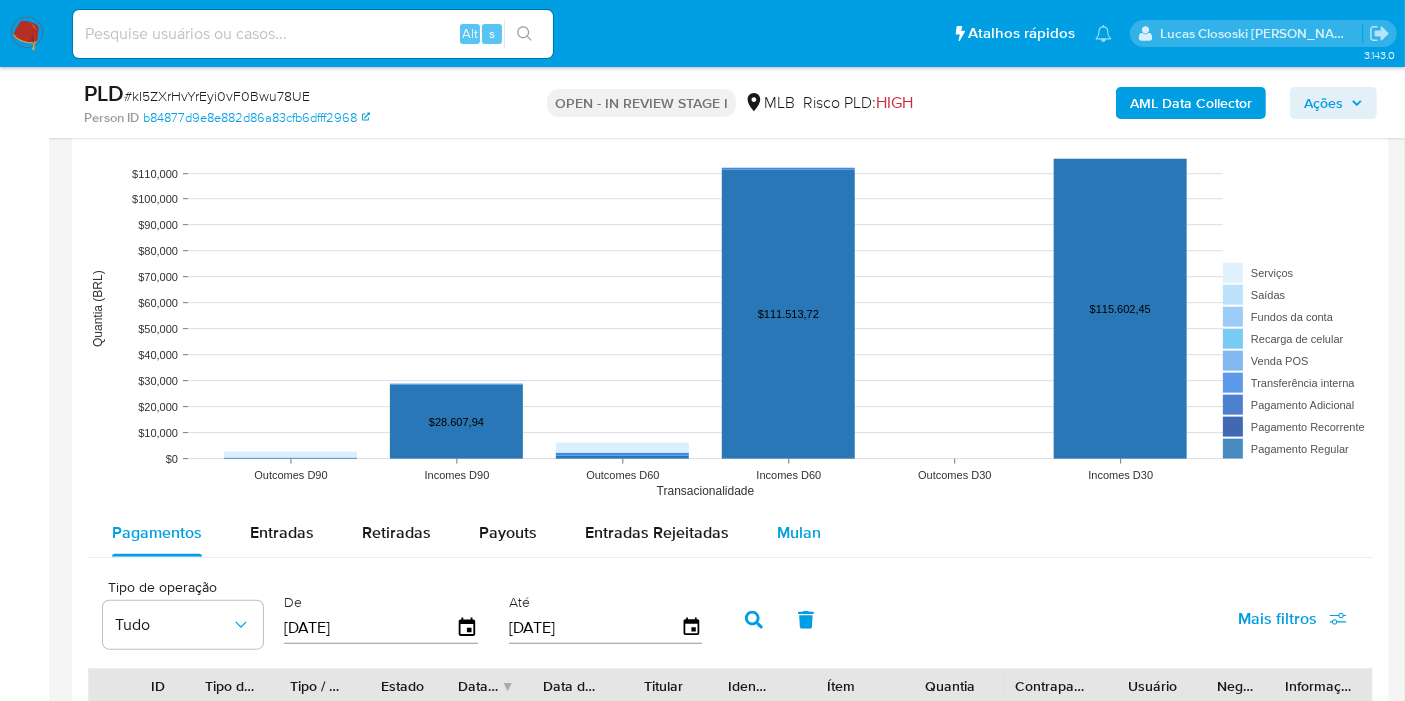 click on "Pagamentos Entradas Retiradas Payouts Entradas Rejeitadas Mulan" at bounding box center (730, 533) 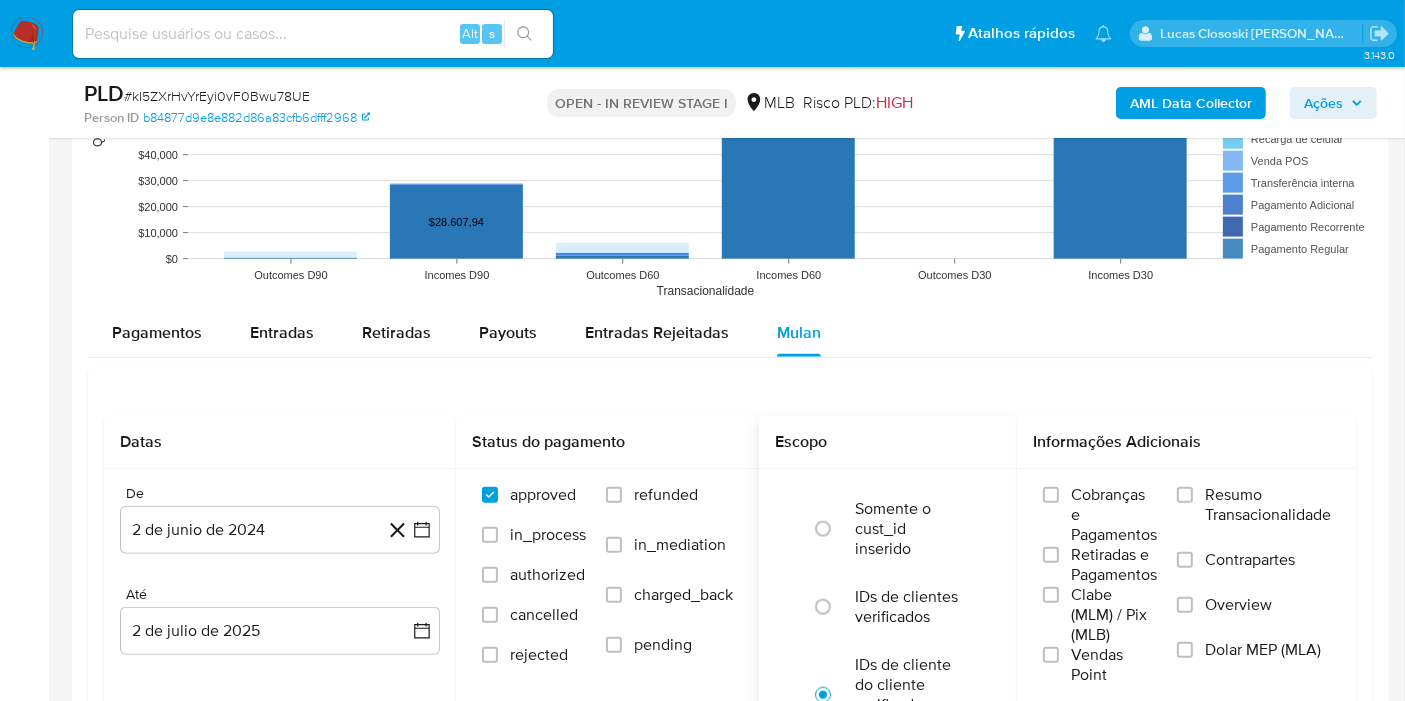 scroll, scrollTop: 2111, scrollLeft: 0, axis: vertical 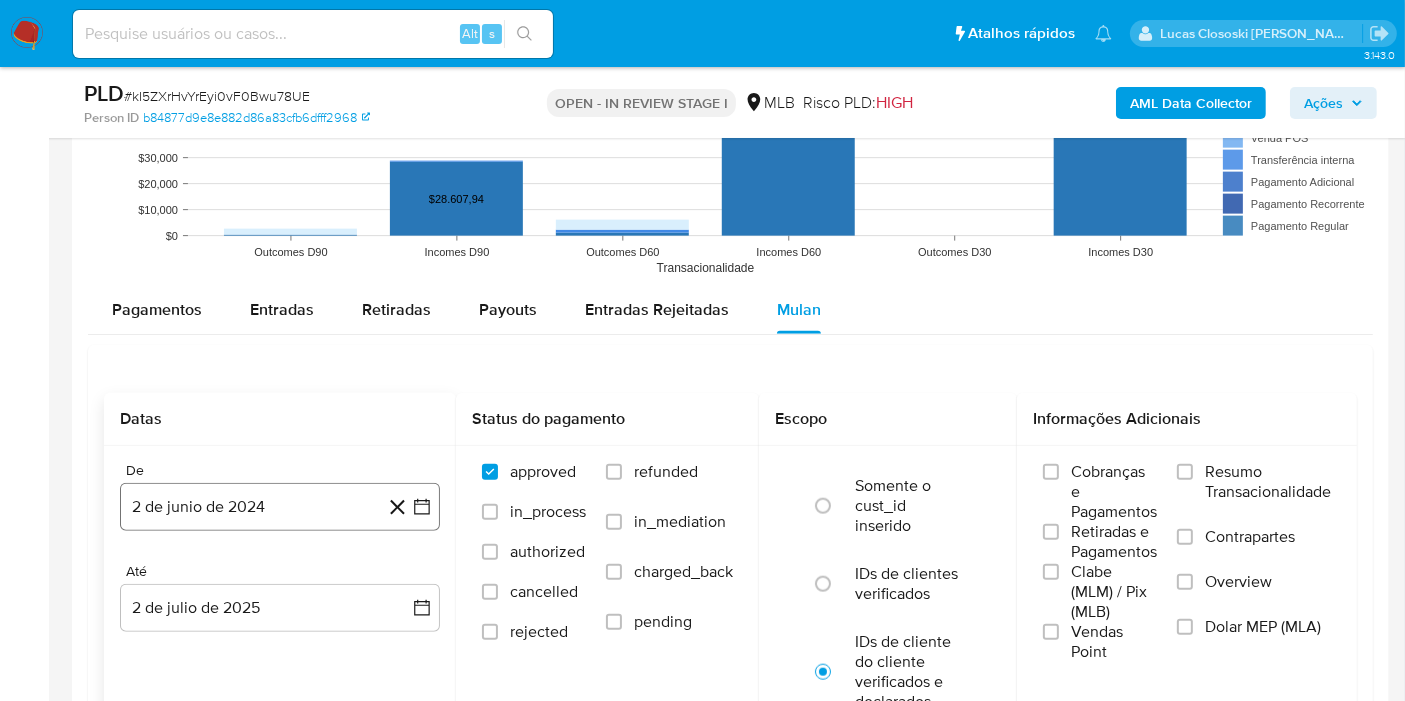 click on "2 de junio de 2024" at bounding box center [280, 507] 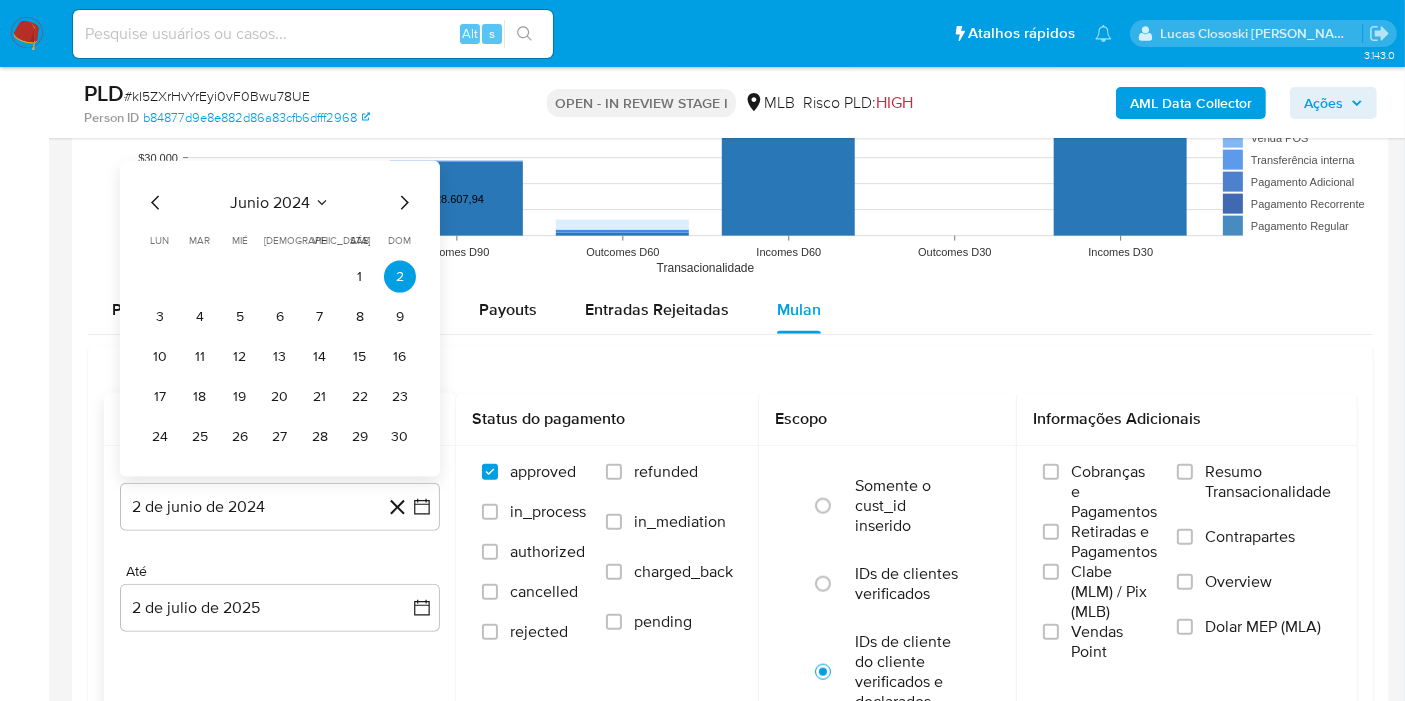 click on "junio 2024 junio 2024 lun lunes mar martes mié miércoles jue jueves vie viernes sáb sábado dom domingo 1 2 3 4 5 6 7 8 9 10 11 12 13 14 15 16 17 18 19 20 21 22 23 24 25 26 27 28 29 30" at bounding box center (280, 319) 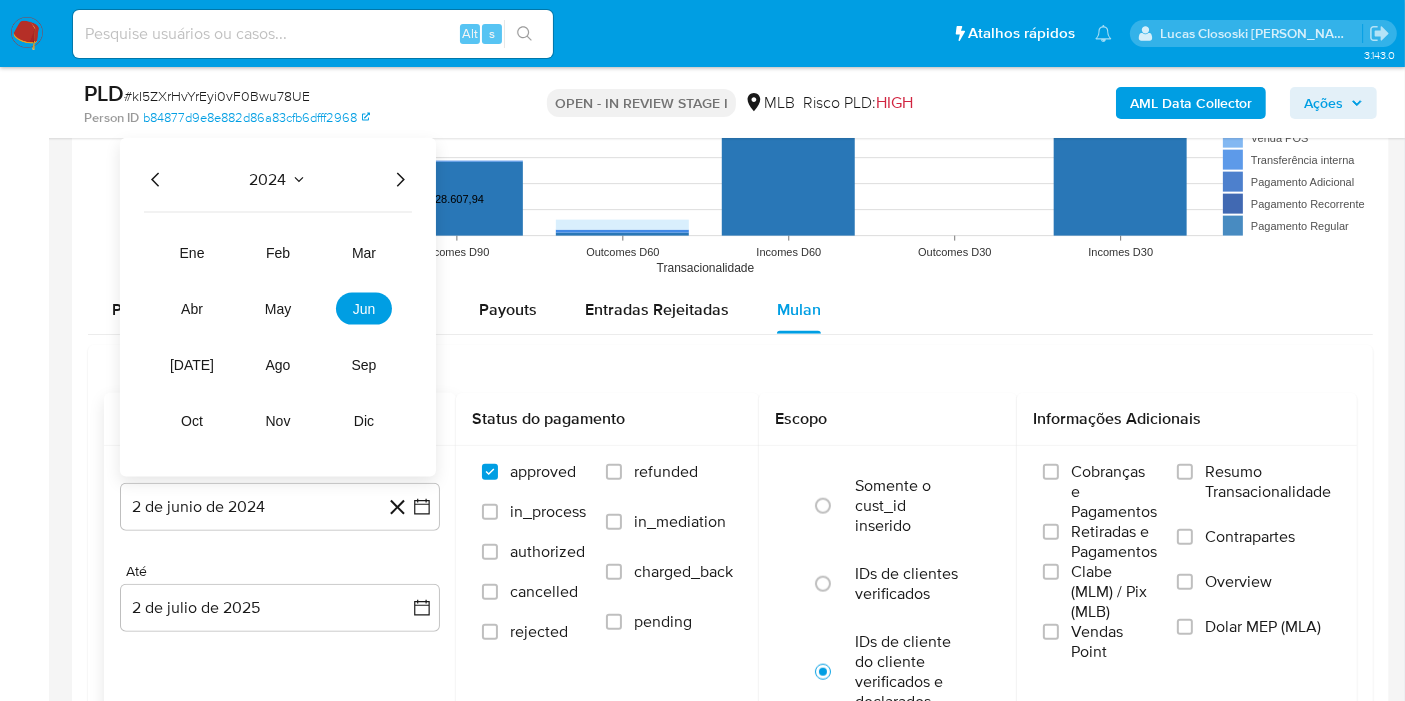 click 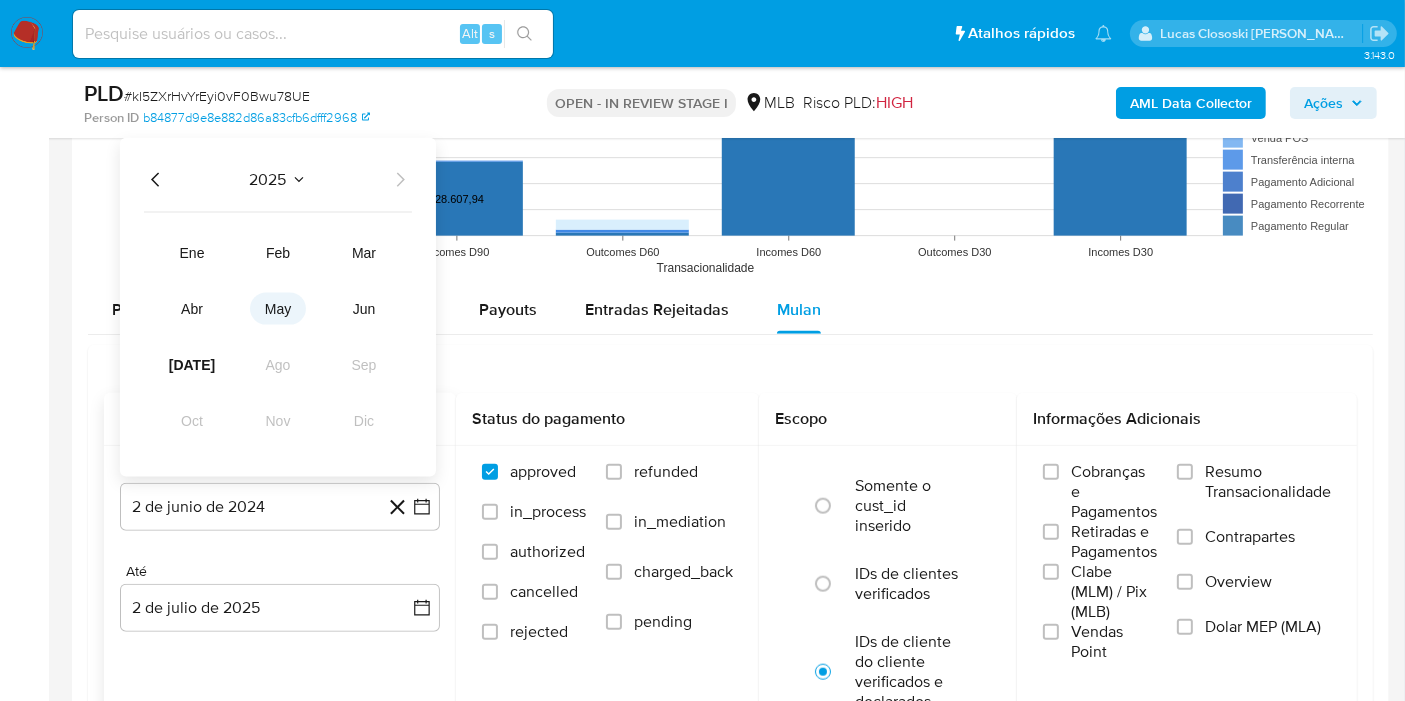 click on "may" at bounding box center (278, 309) 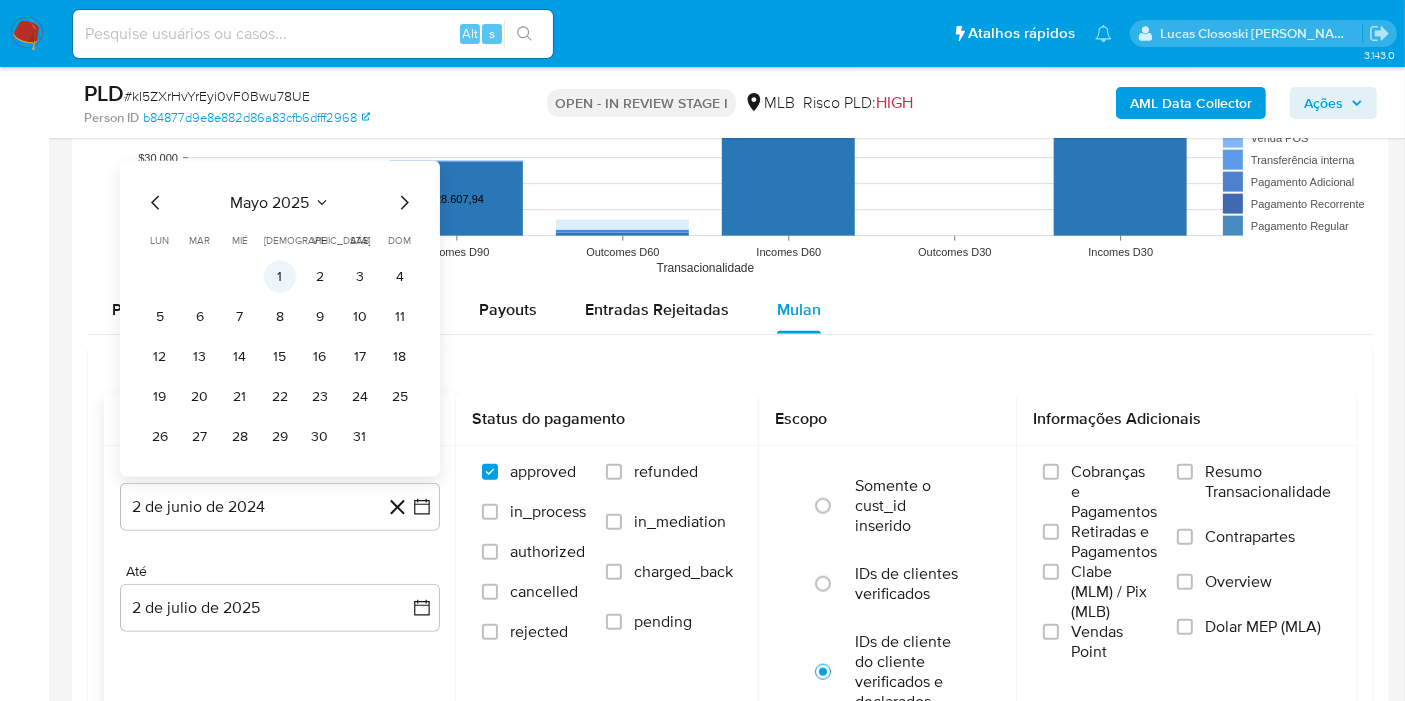 click on "1" at bounding box center [280, 277] 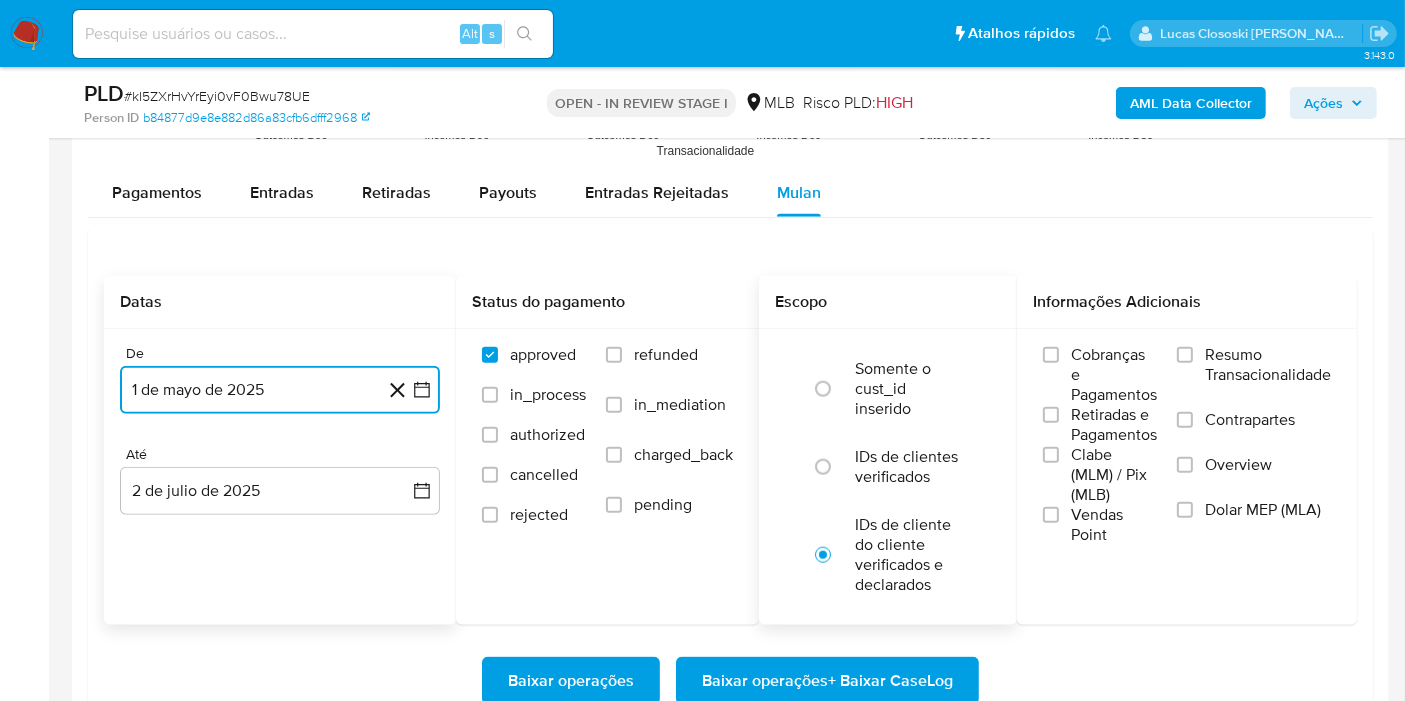 scroll, scrollTop: 2444, scrollLeft: 0, axis: vertical 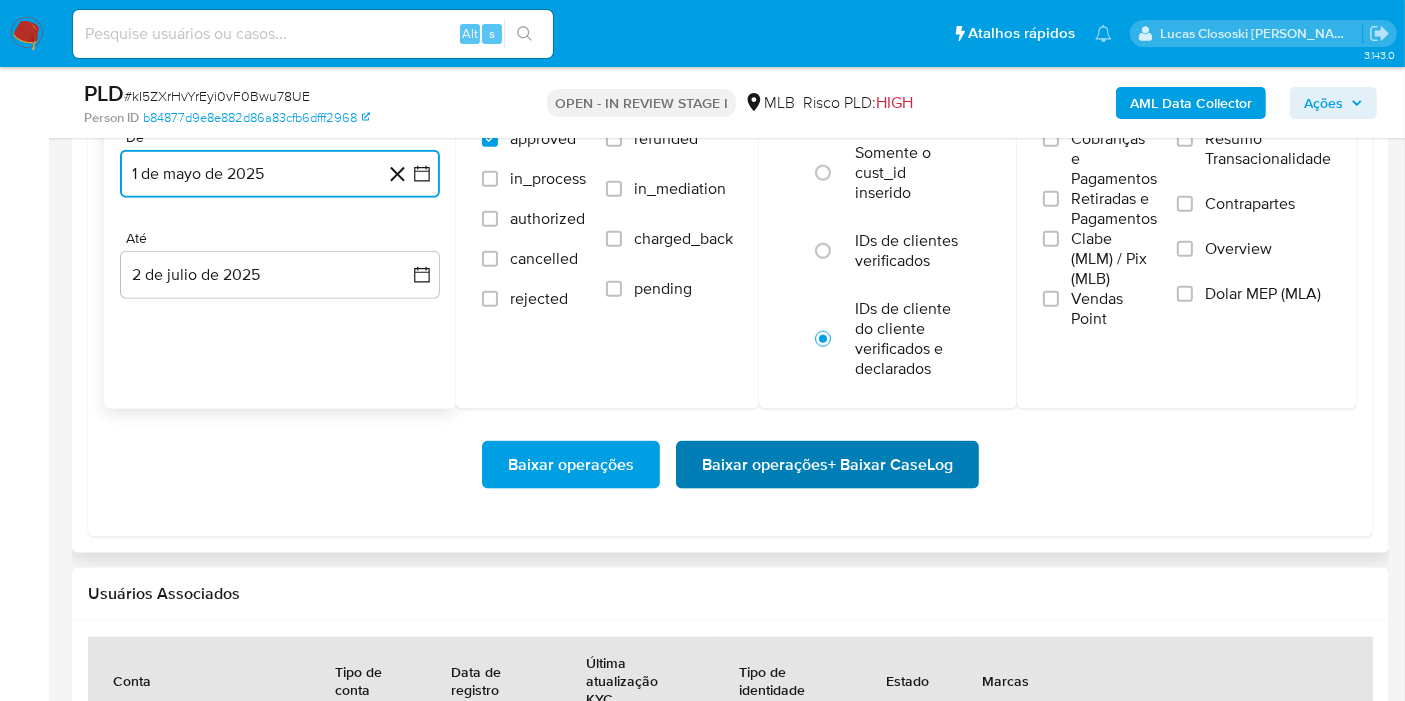 click on "Baixar operações  +   Baixar CaseLog" at bounding box center [827, 465] 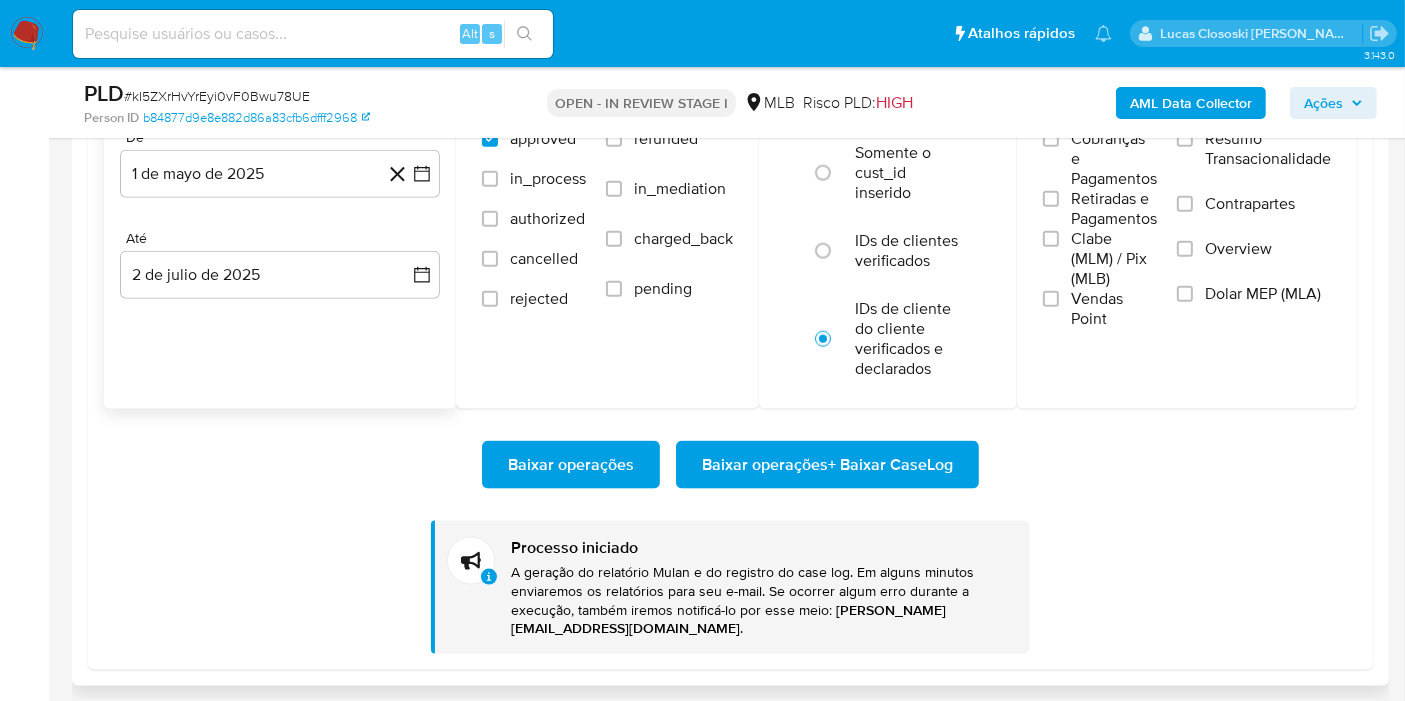 click on "Baixar operações Baixar operações  +   Baixar CaseLog" at bounding box center [730, 465] 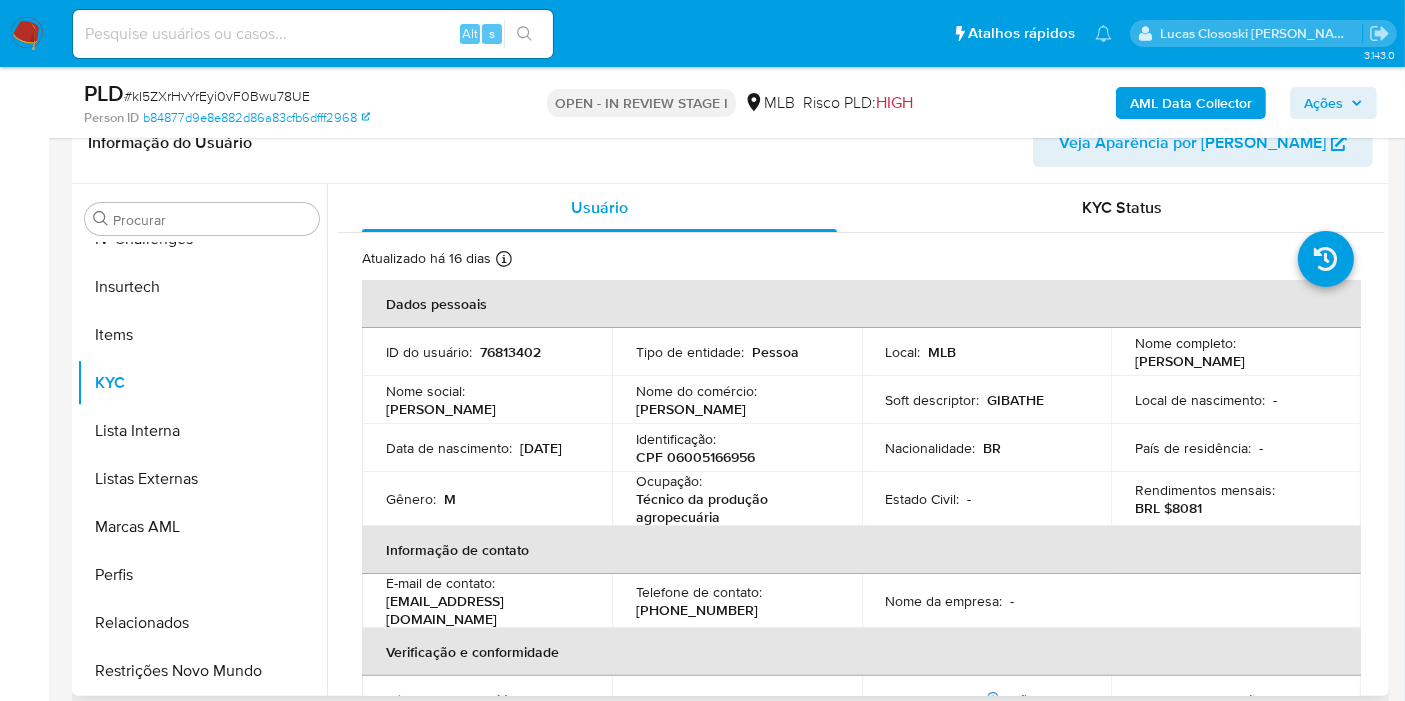 scroll, scrollTop: 333, scrollLeft: 0, axis: vertical 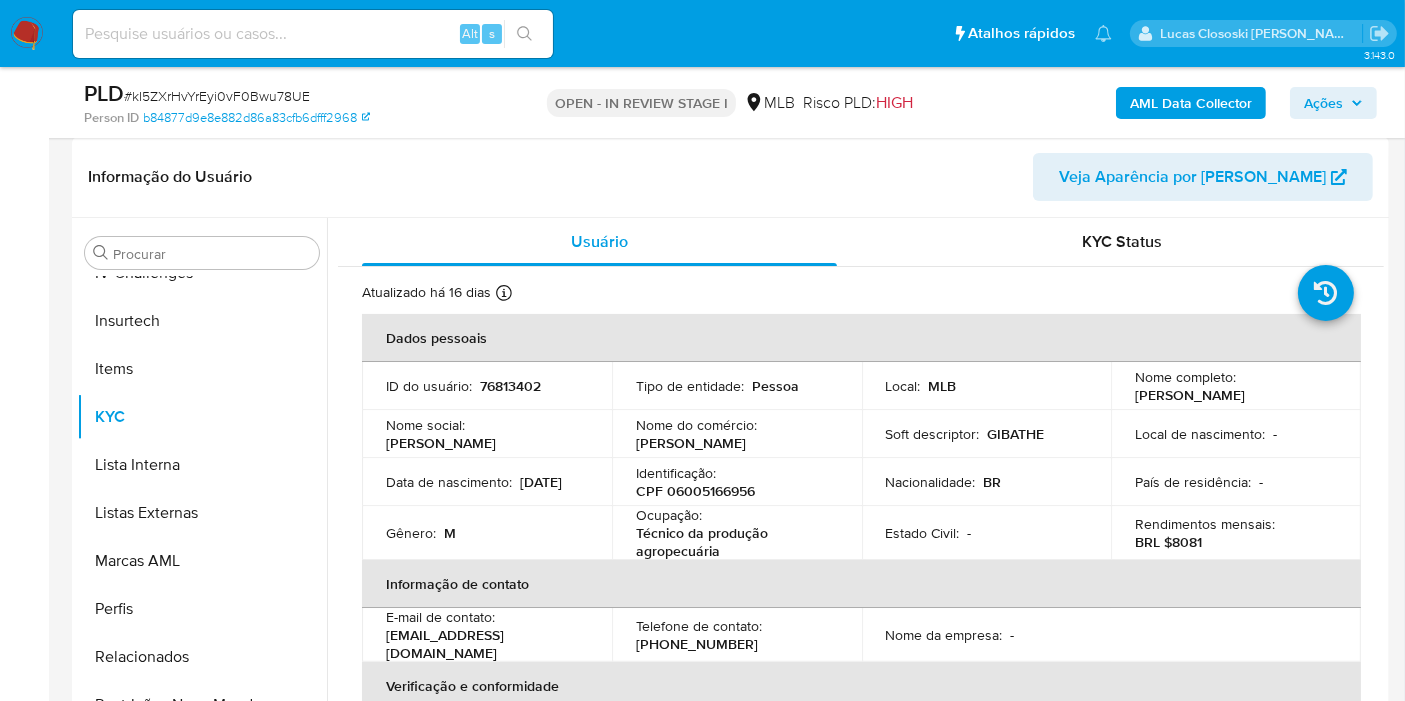click on "CPF 06005166956" at bounding box center [695, 491] 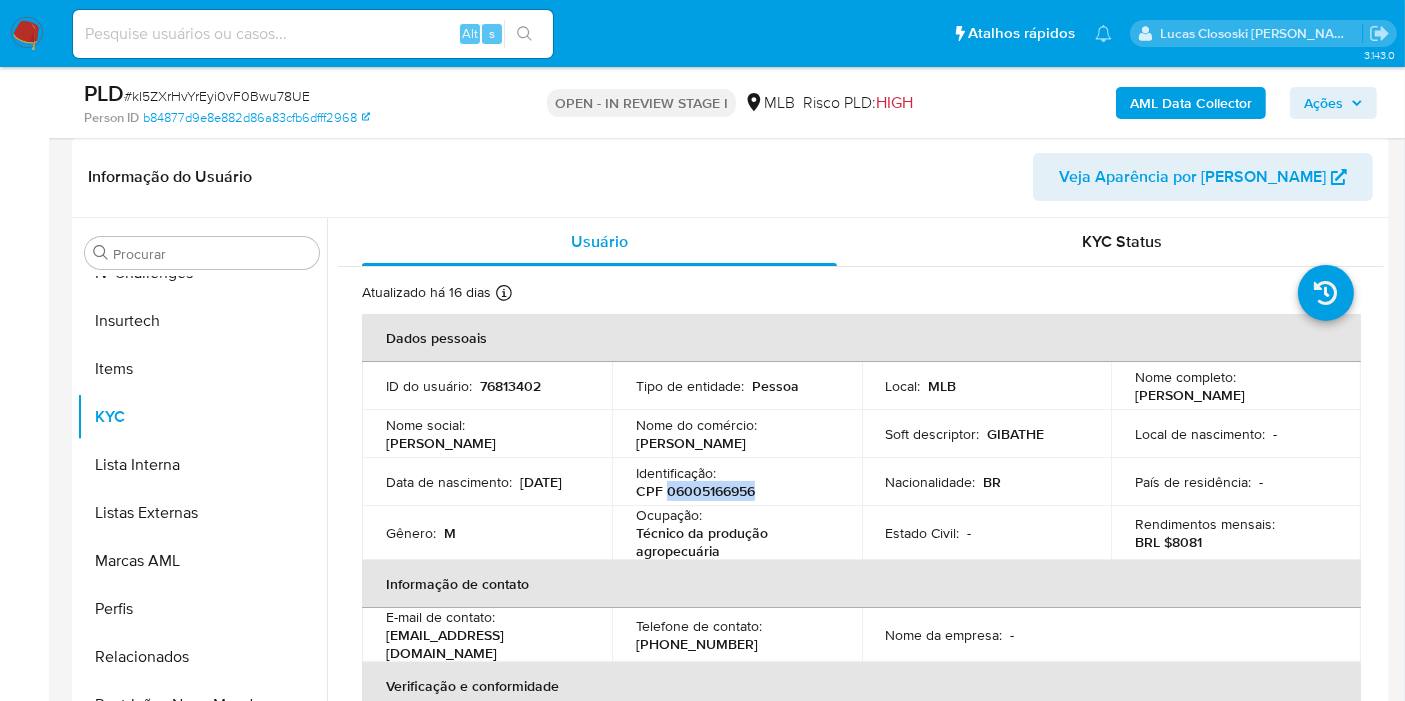 click on "CPF 06005166956" at bounding box center (695, 491) 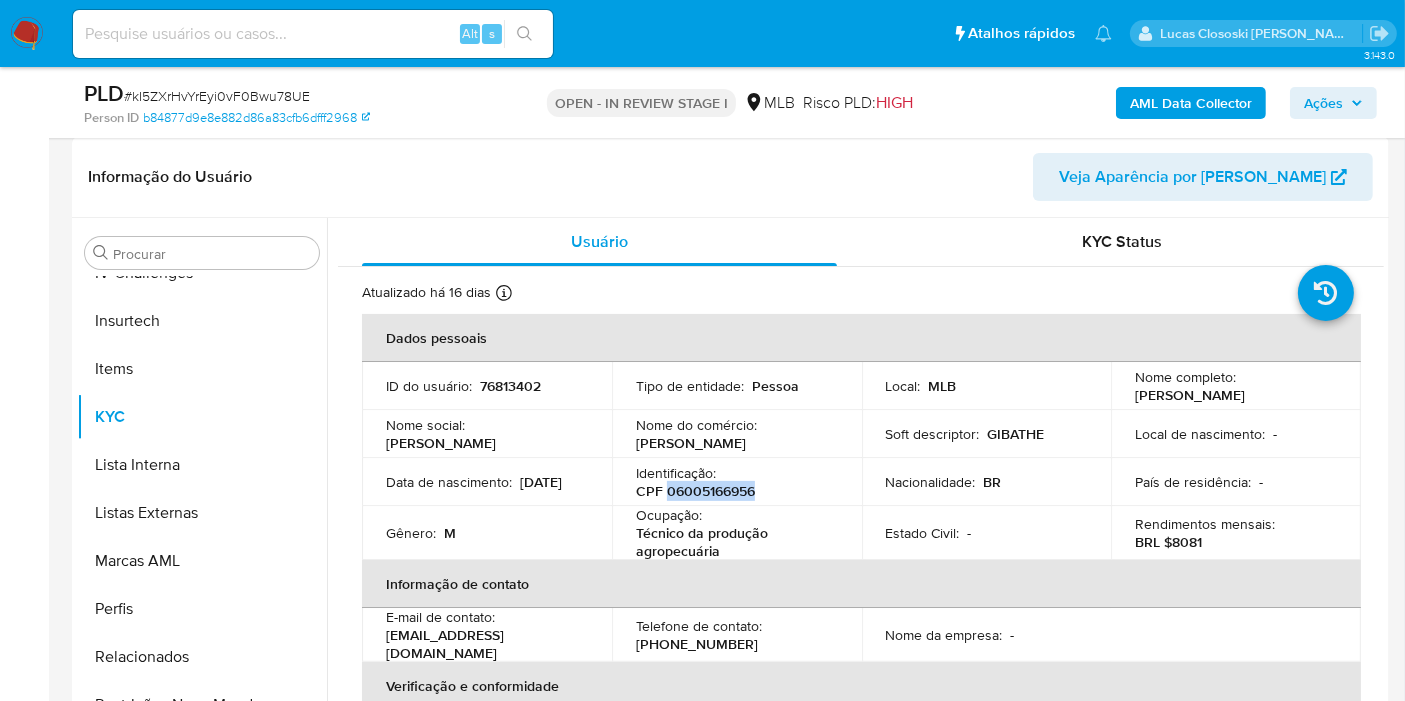 copy on "06005166956" 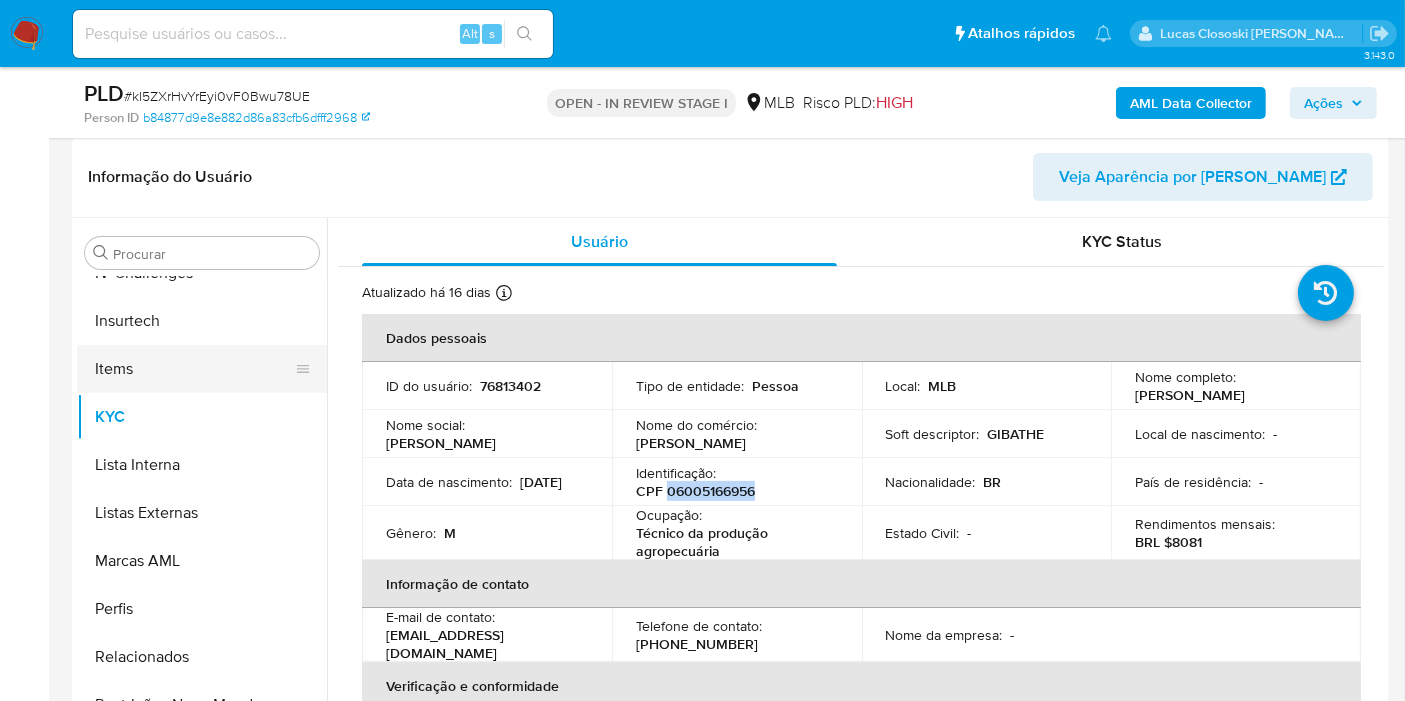 scroll, scrollTop: 400, scrollLeft: 0, axis: vertical 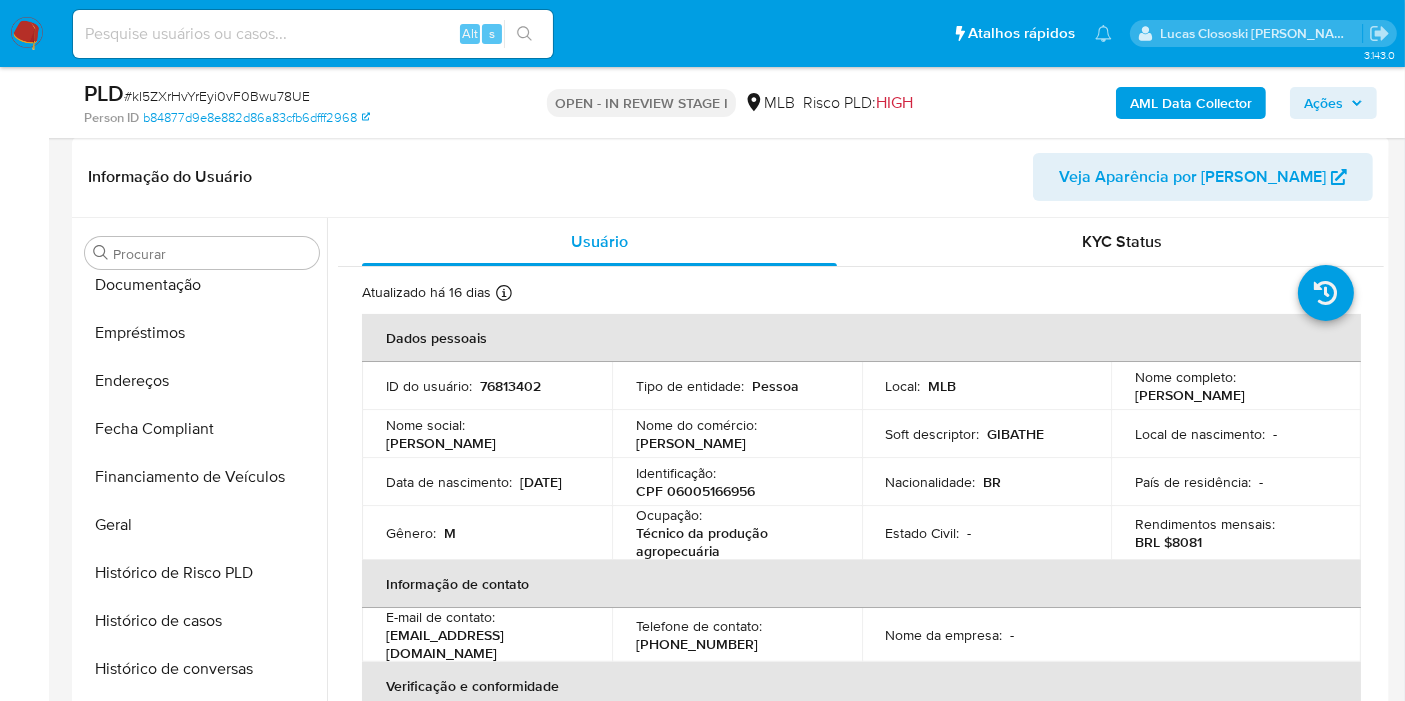 drag, startPoint x: 719, startPoint y: 467, endPoint x: 716, endPoint y: 483, distance: 16.27882 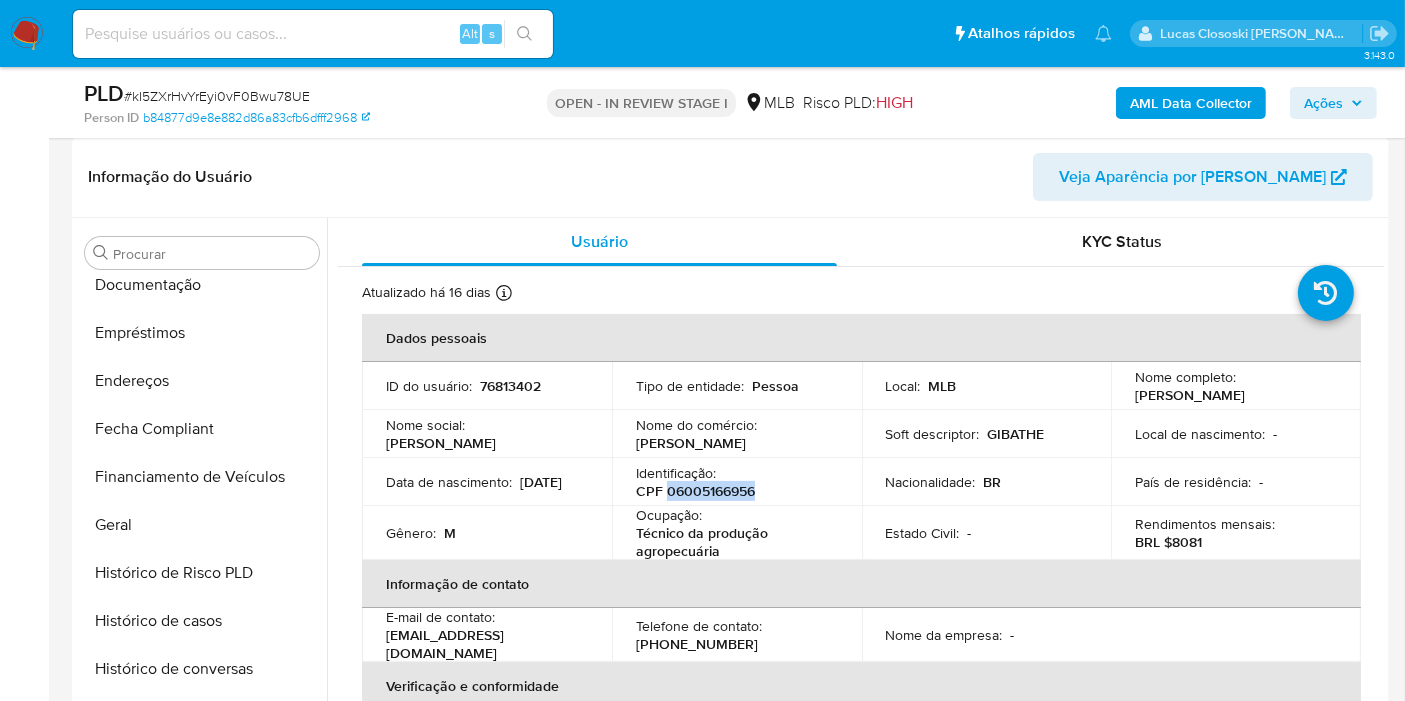 click on "CPF 06005166956" at bounding box center [695, 491] 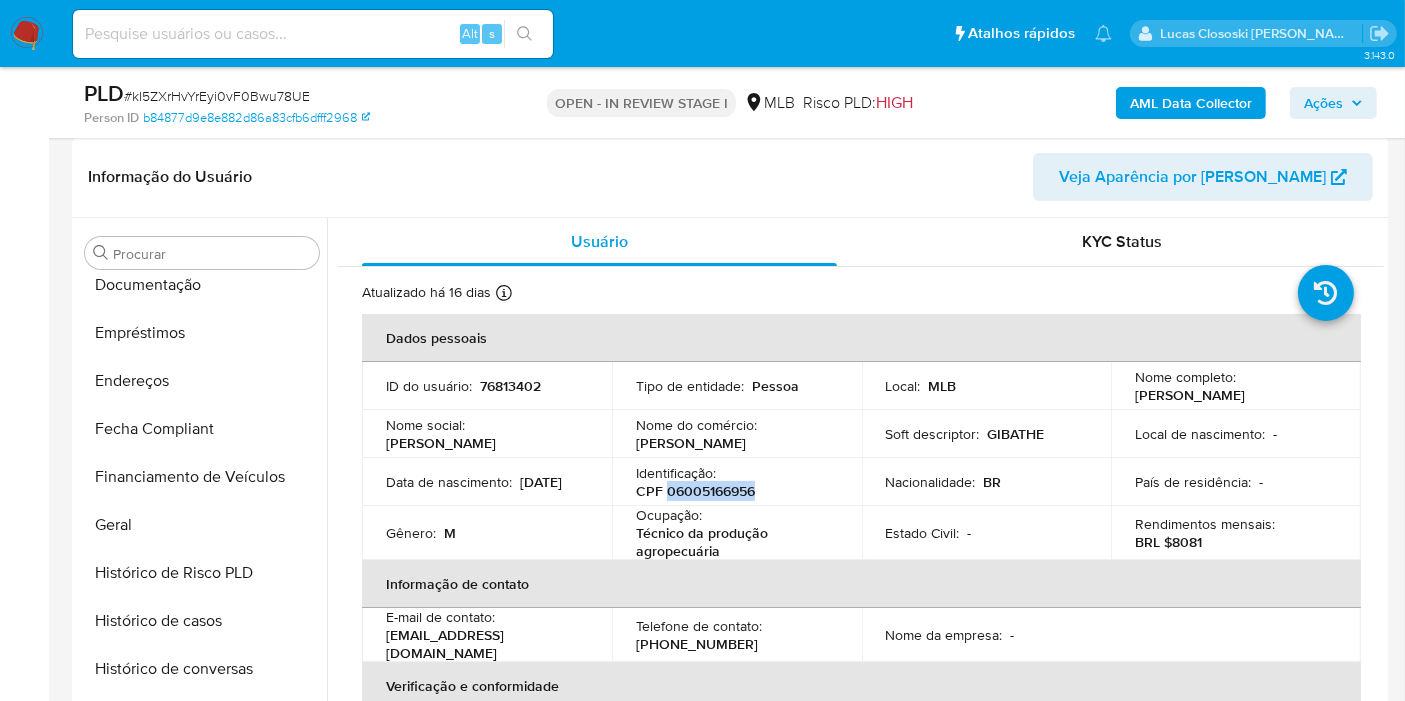 copy on "06005166956" 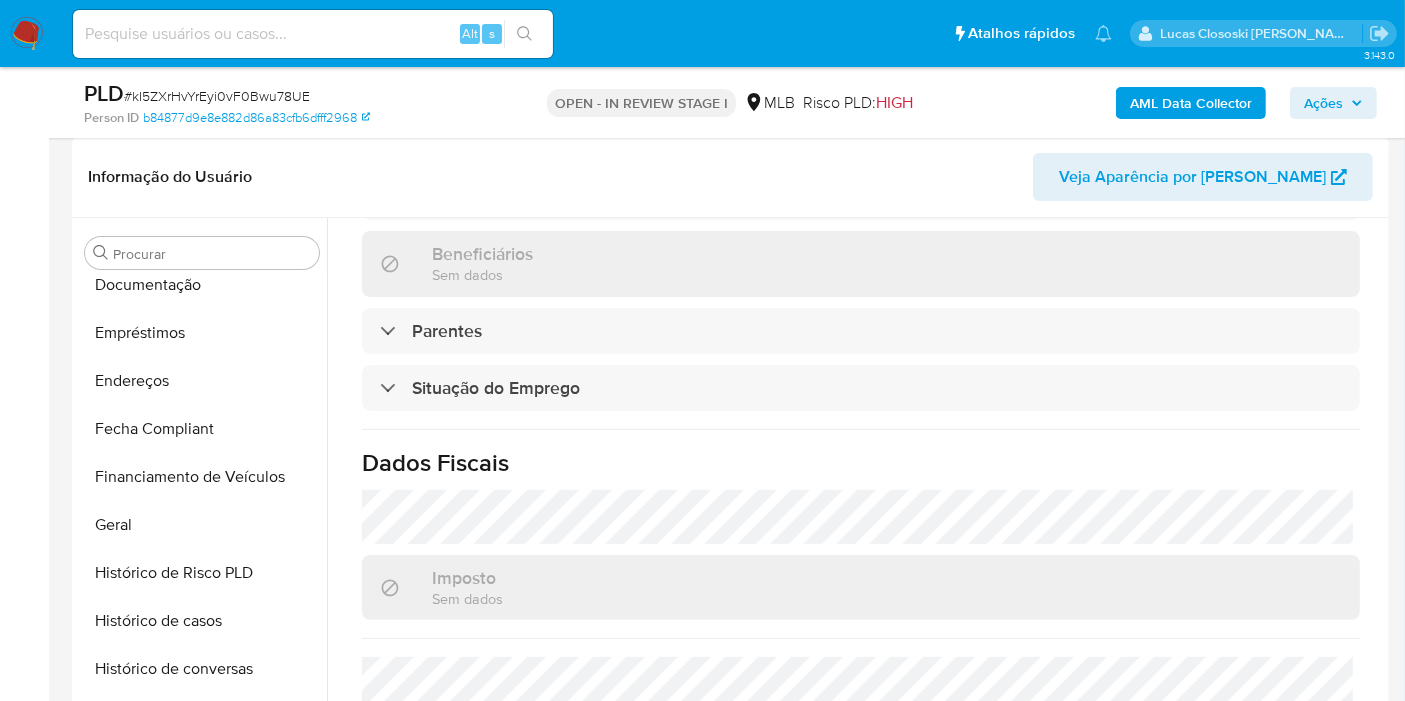 scroll, scrollTop: 914, scrollLeft: 0, axis: vertical 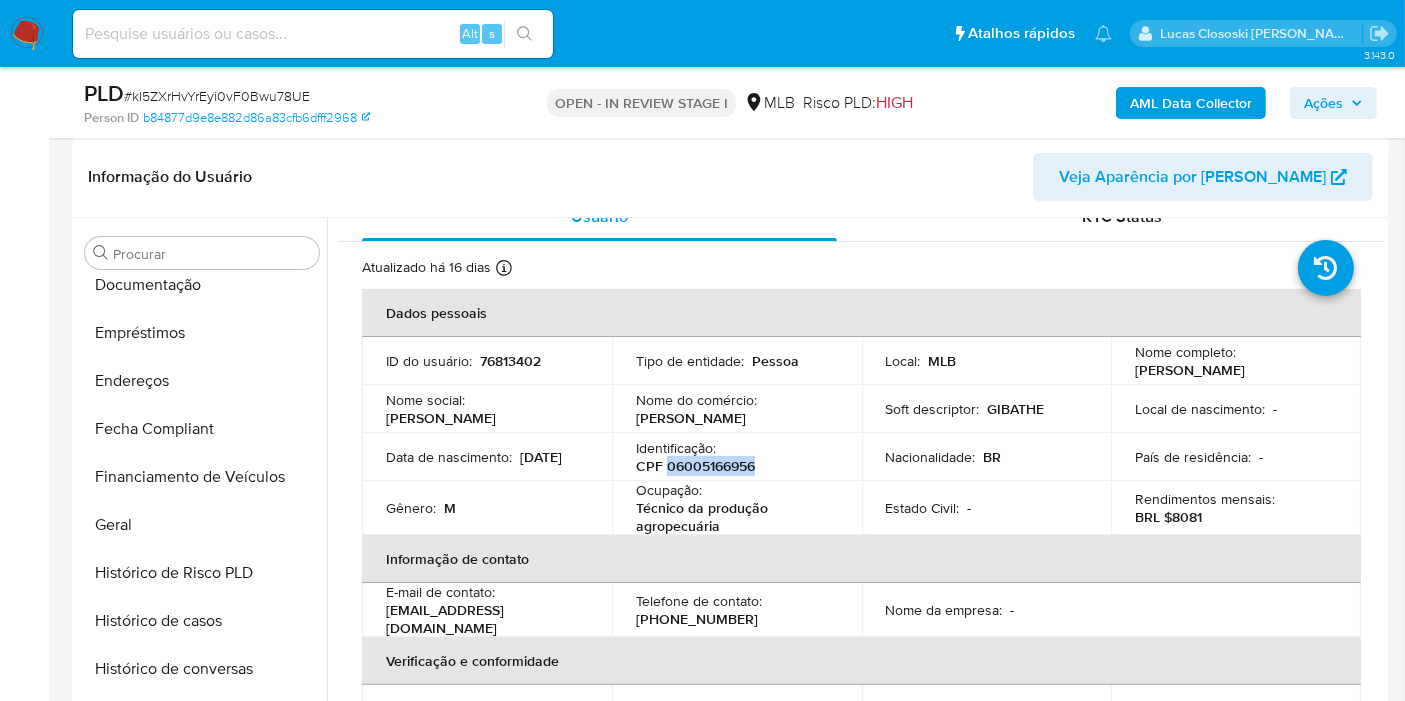 click on "CPF 06005166956" at bounding box center [695, 466] 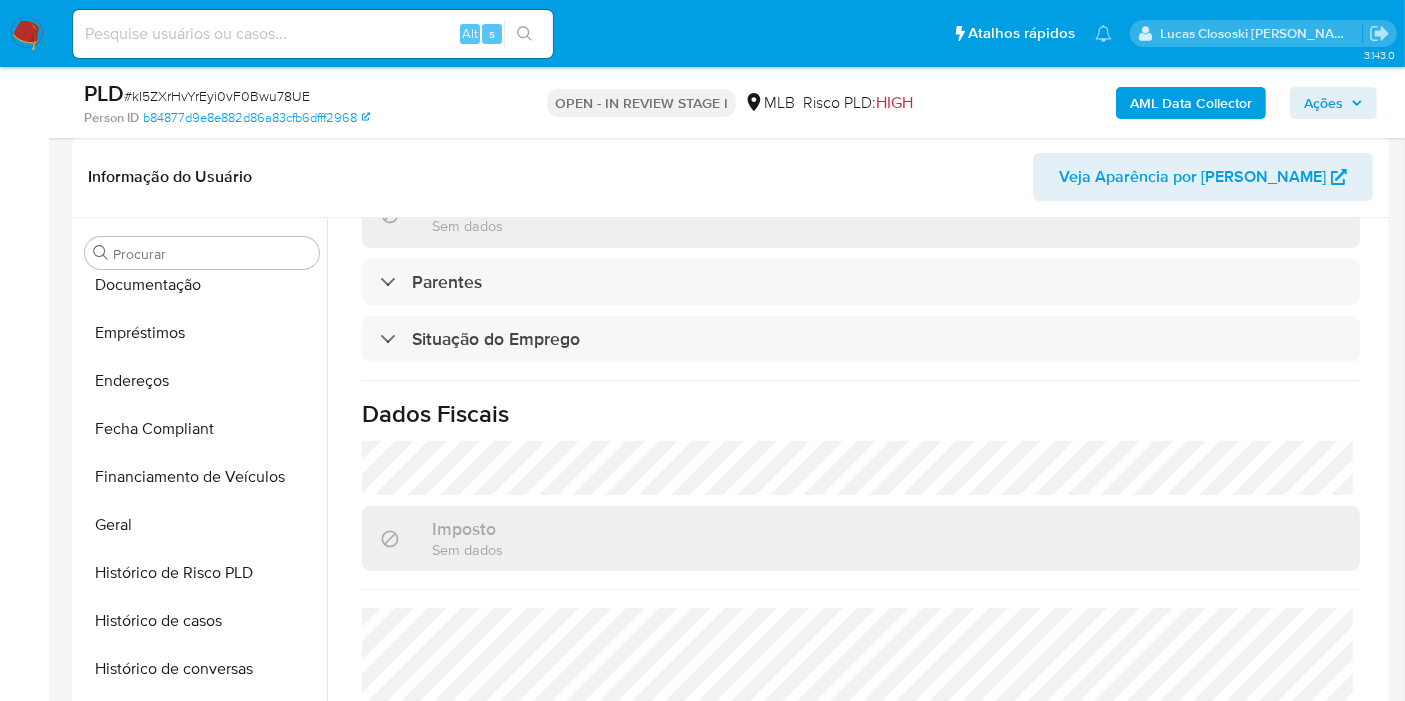 scroll, scrollTop: 914, scrollLeft: 0, axis: vertical 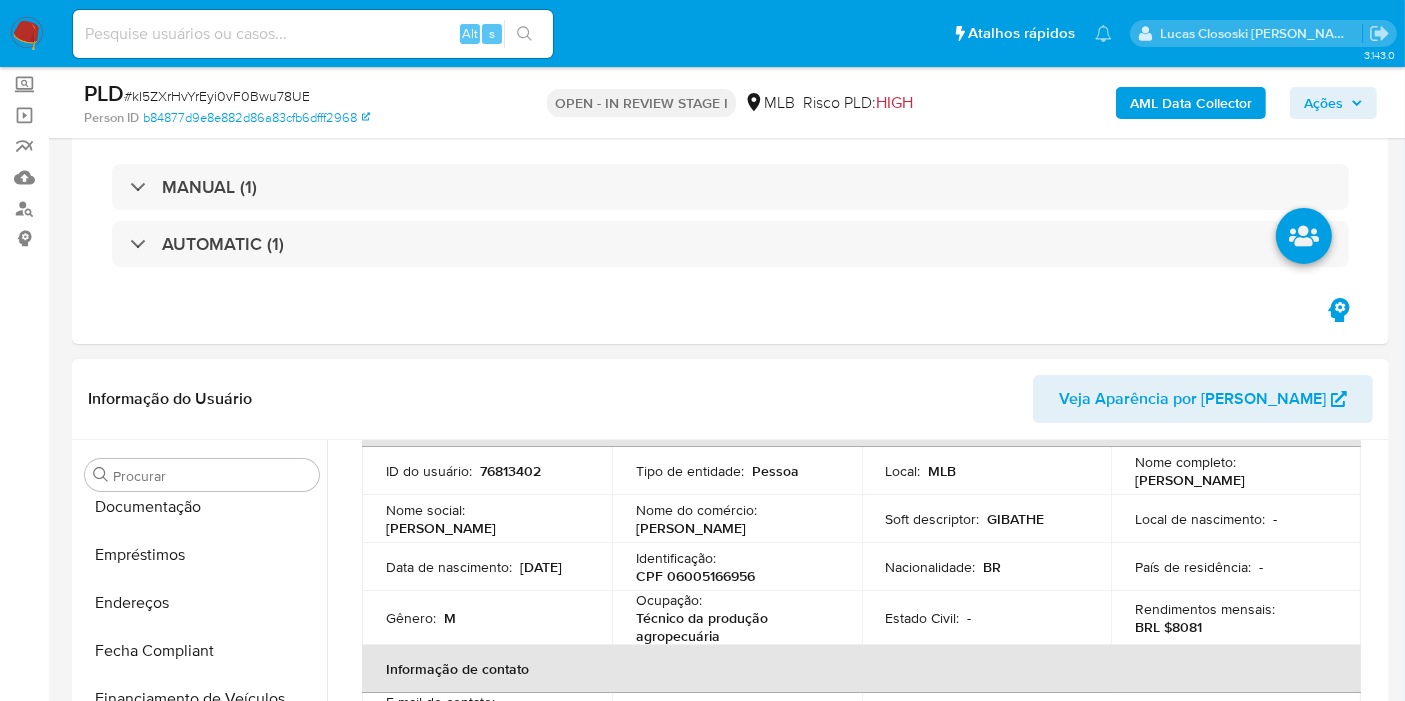click on "Identificação :" at bounding box center [676, 558] 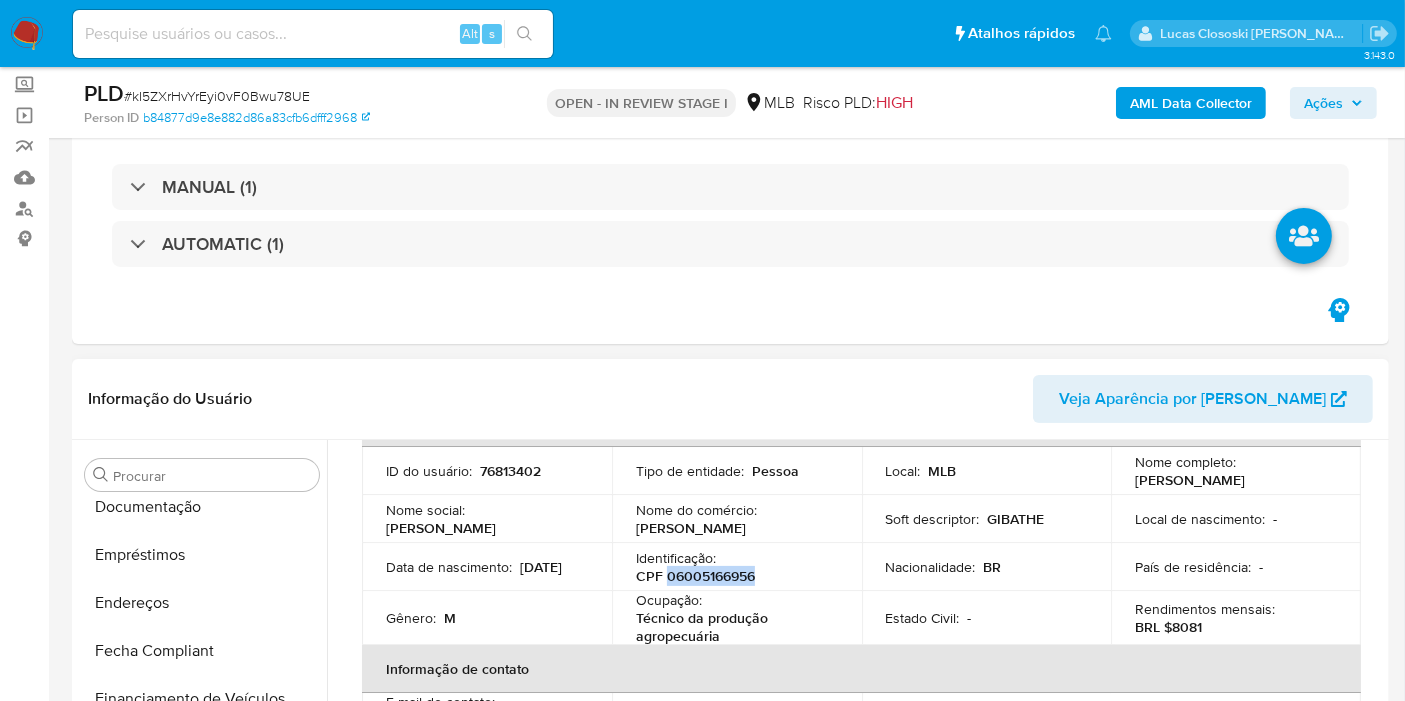 click on "CPF 06005166956" at bounding box center (695, 576) 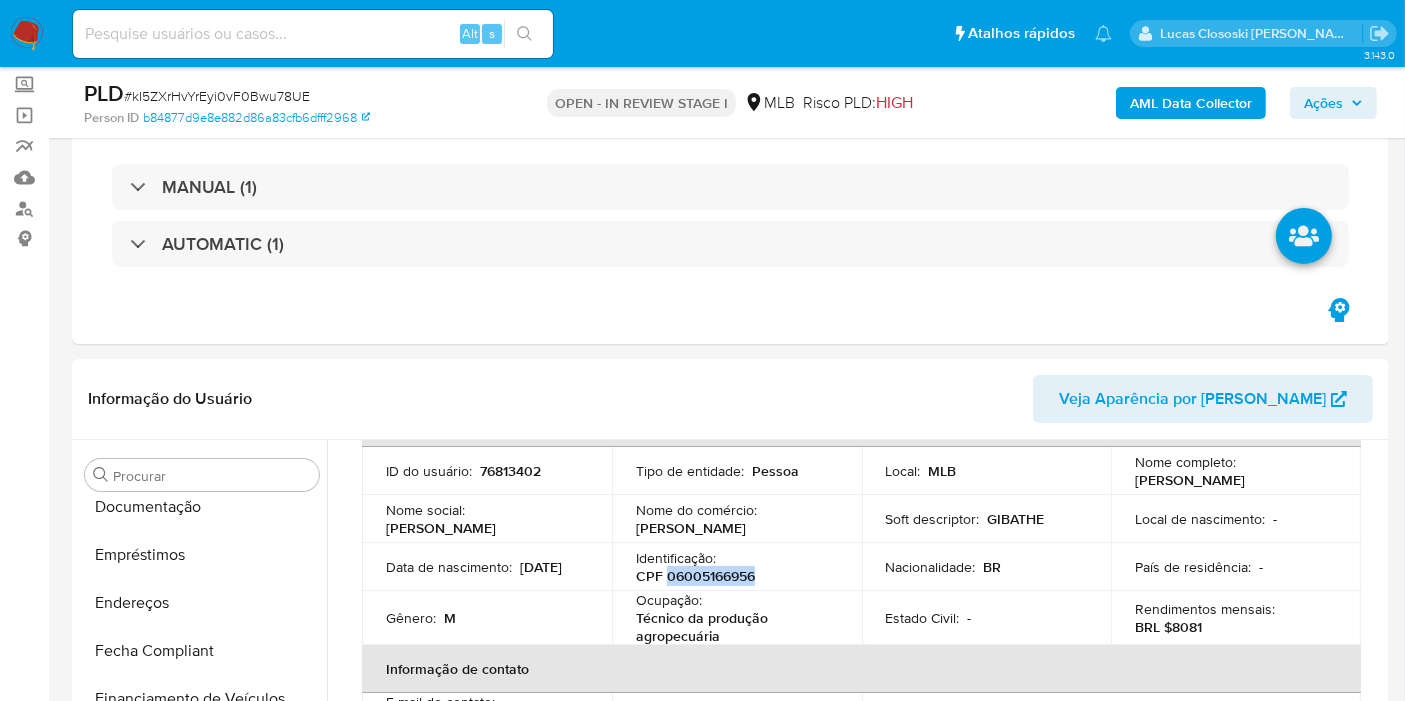 copy on "06005166956" 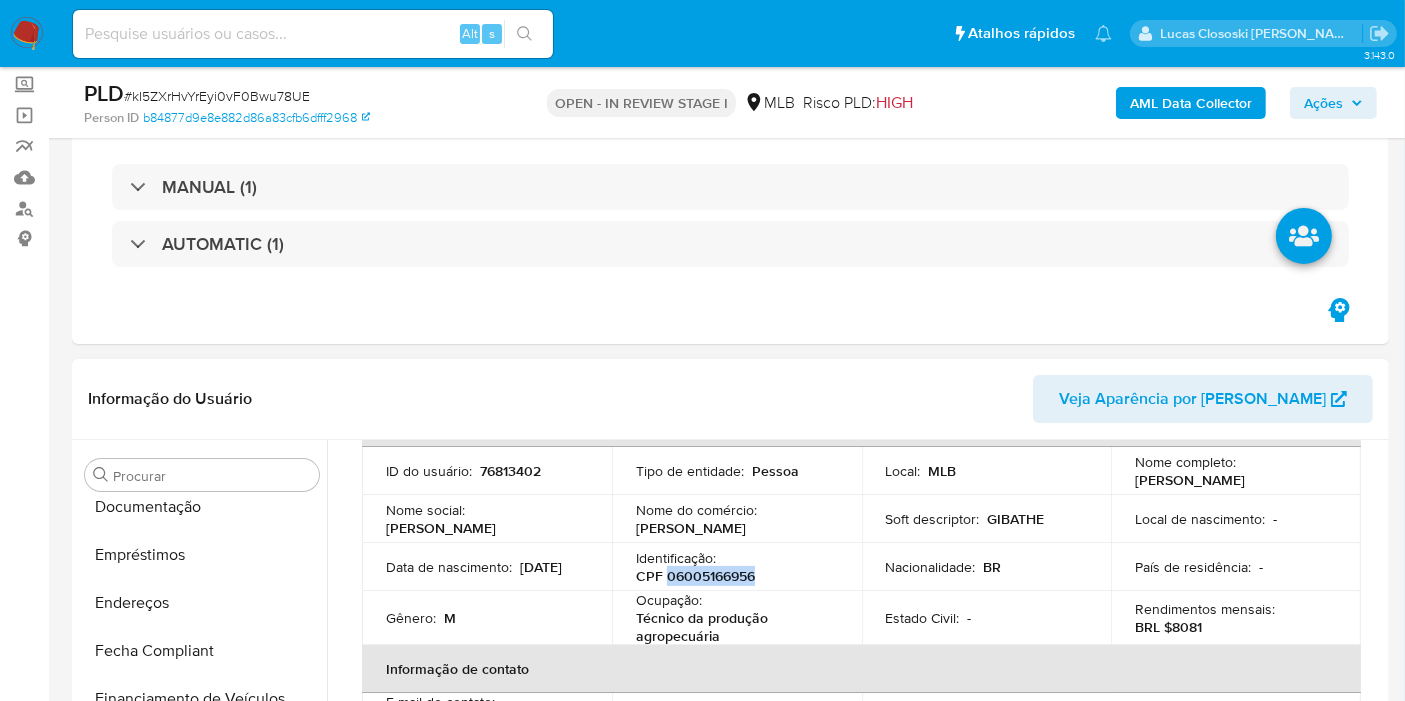 copy on "06005166956" 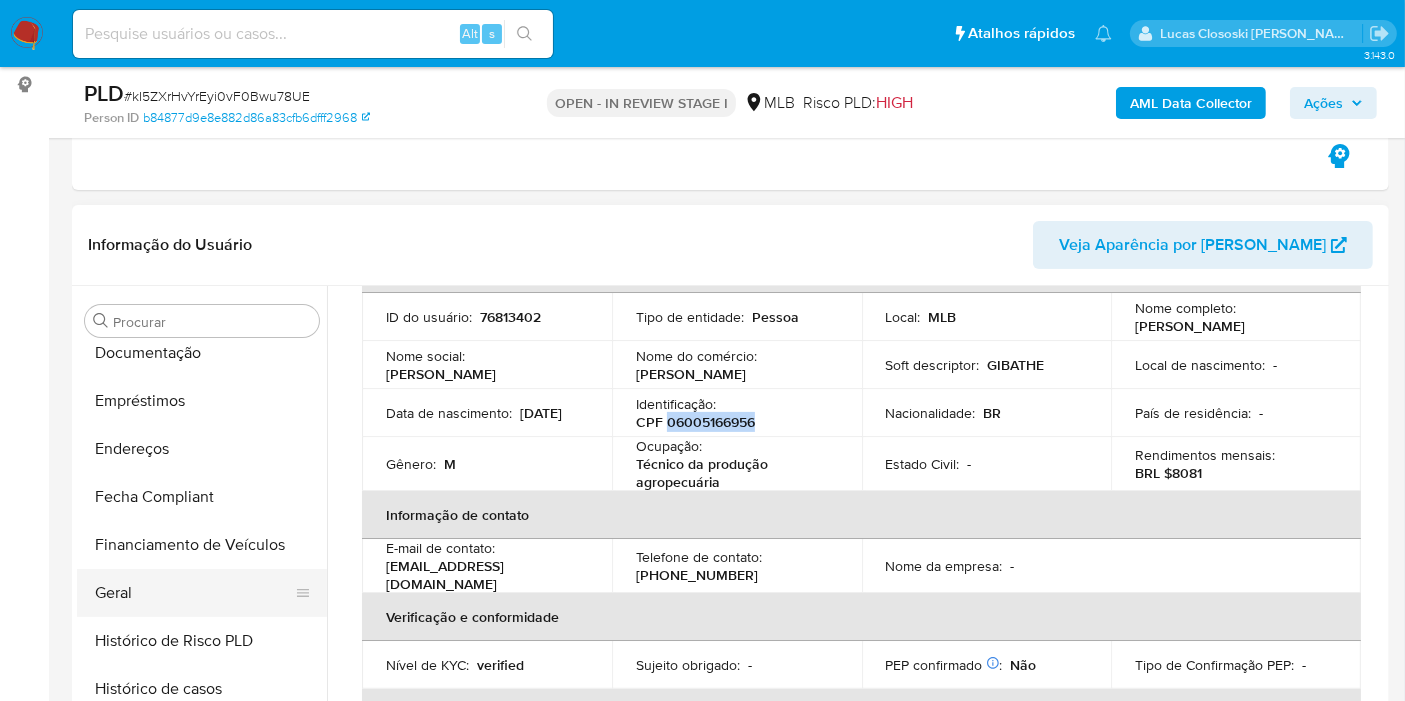 scroll, scrollTop: 444, scrollLeft: 0, axis: vertical 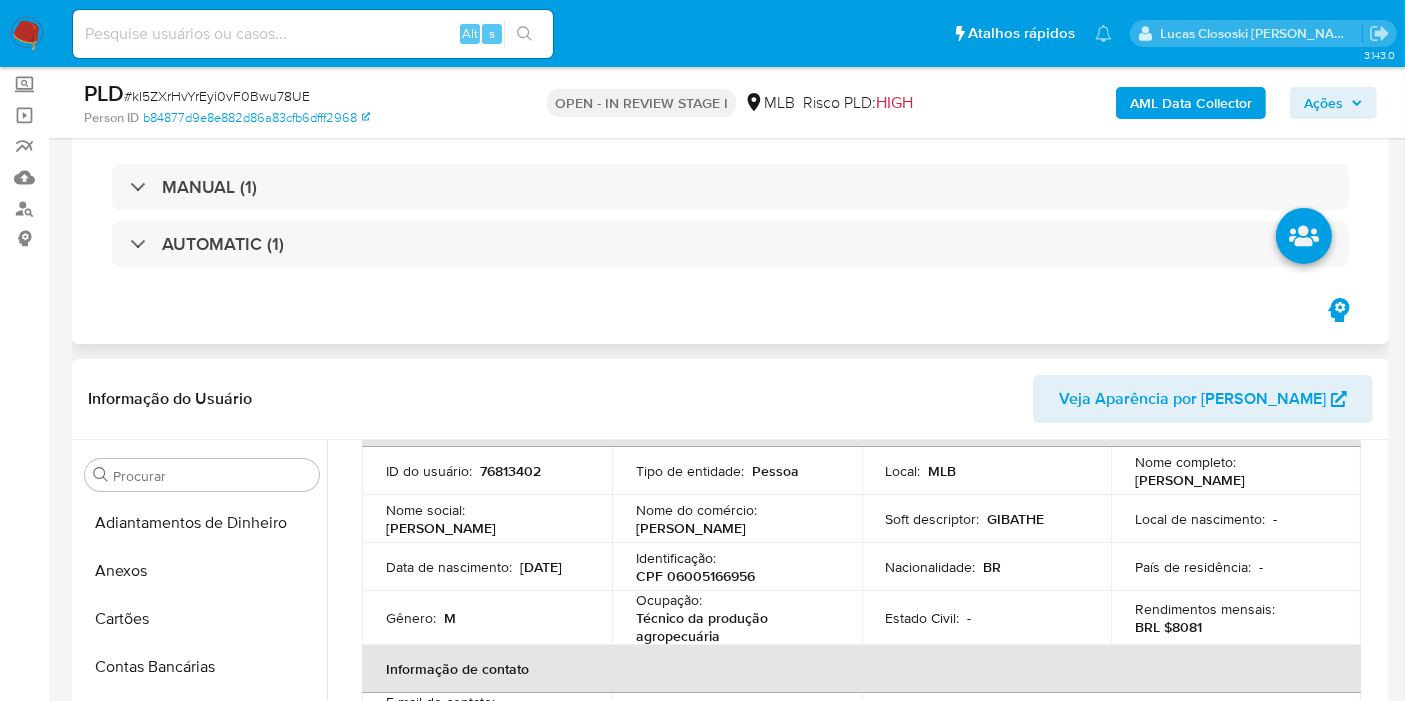 click on "MANUAL (1) AUTOMATIC (1)" at bounding box center [730, 215] 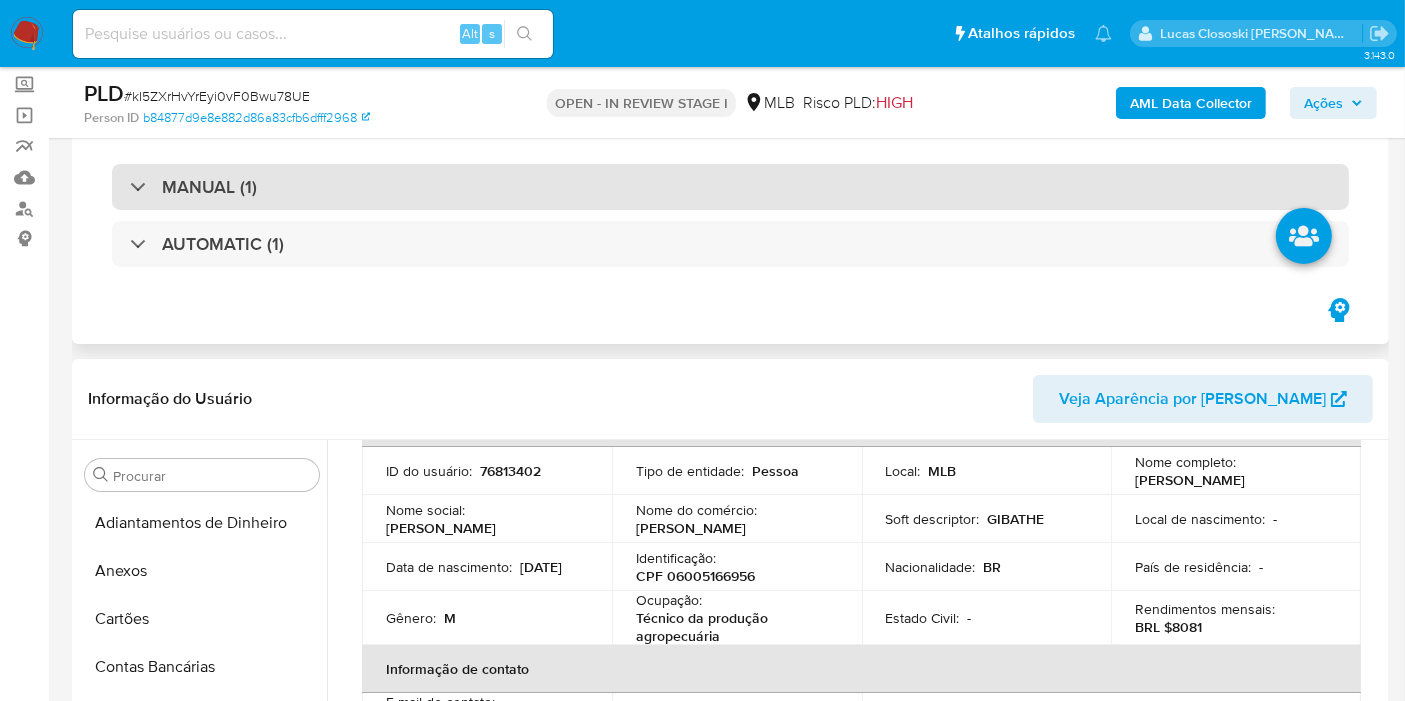click on "MANUAL (1)" at bounding box center (730, 187) 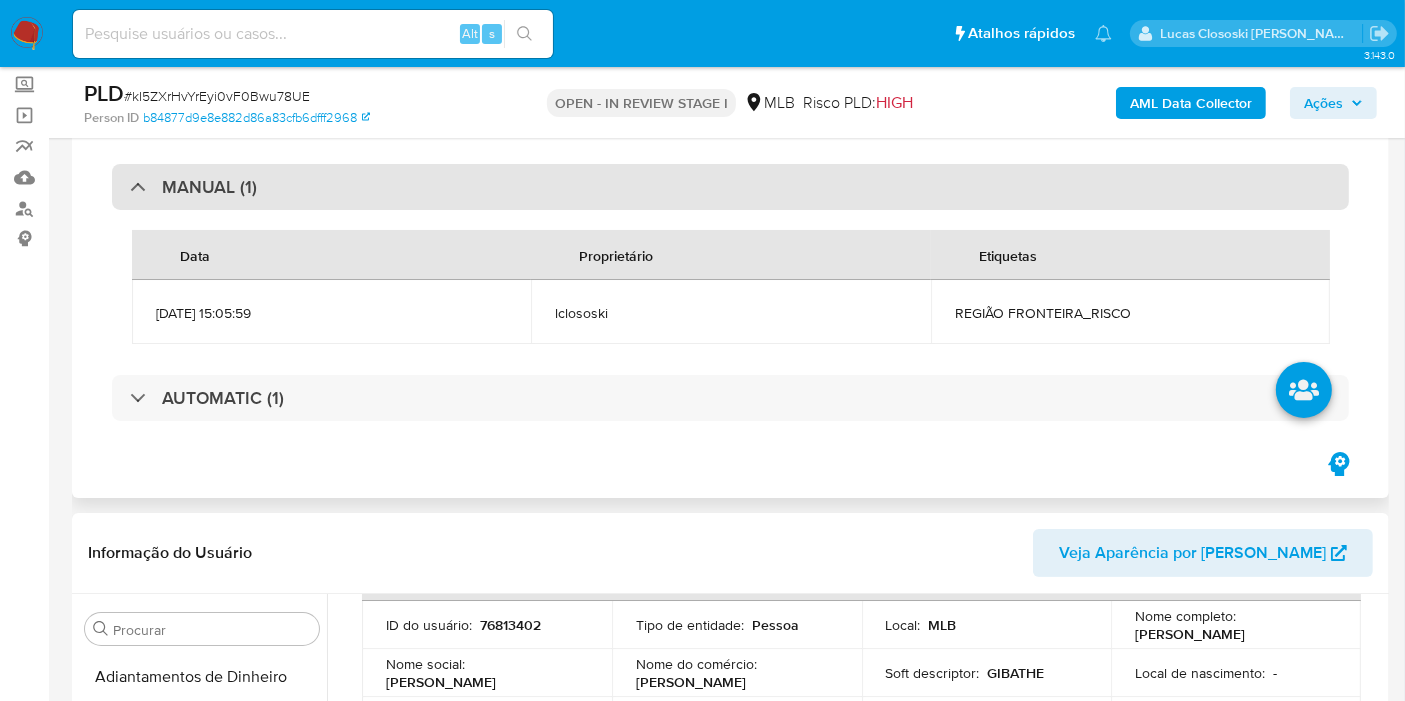 click on "MANUAL (1)" at bounding box center [730, 187] 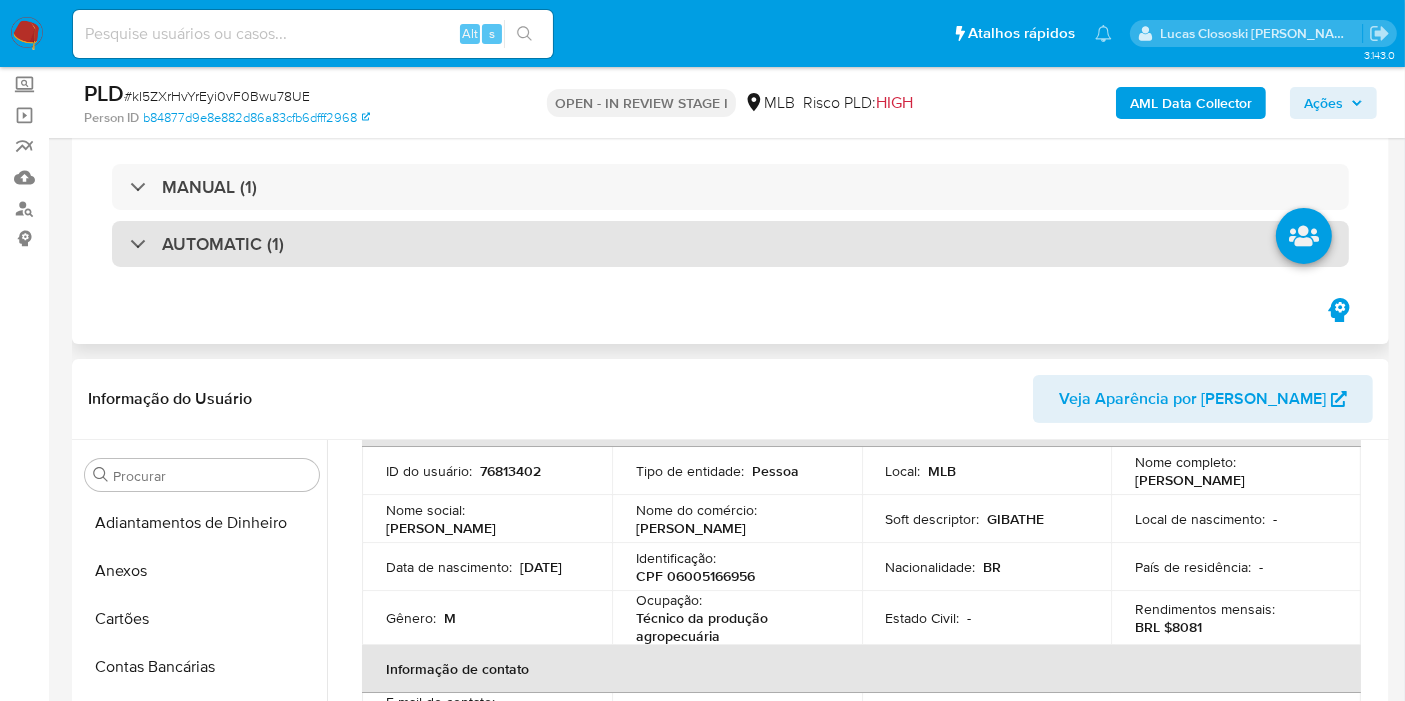 click on "AUTOMATIC (1)" at bounding box center (730, 244) 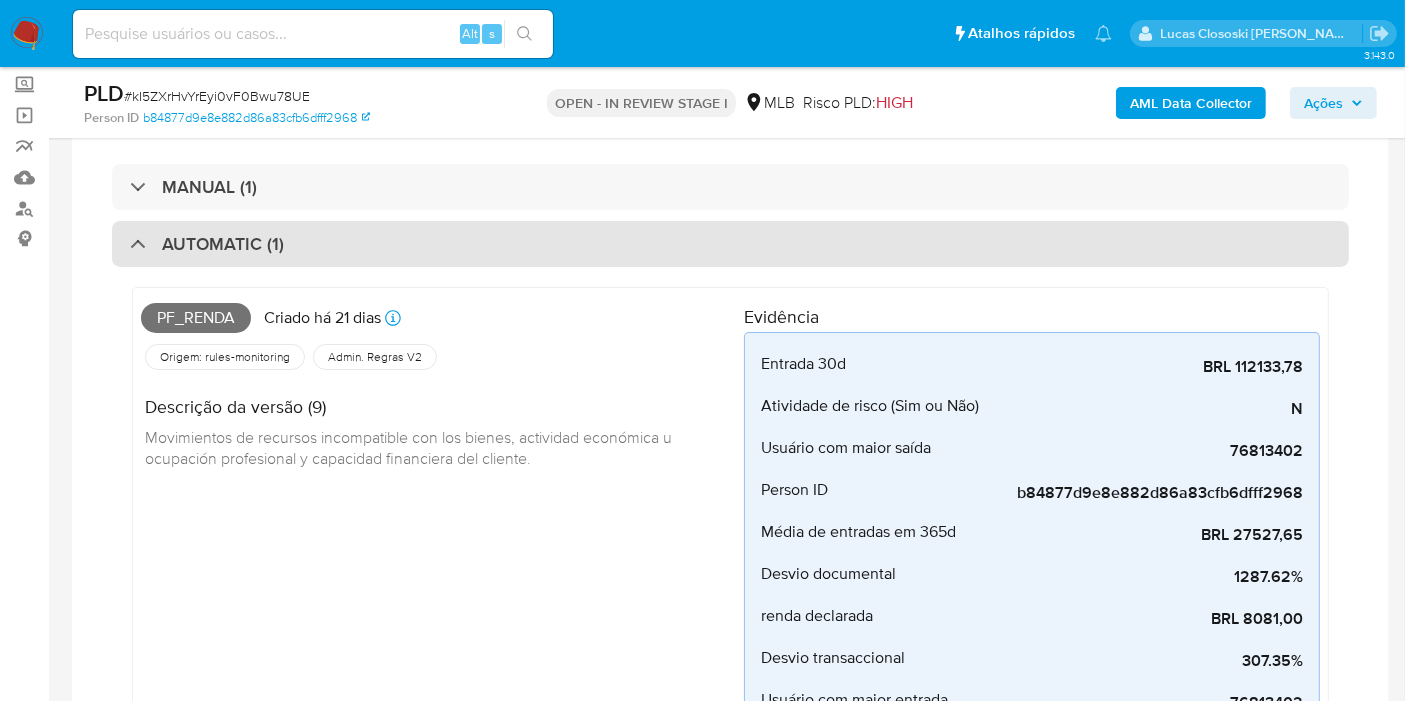 click on "AUTOMATIC (1)" at bounding box center [730, 244] 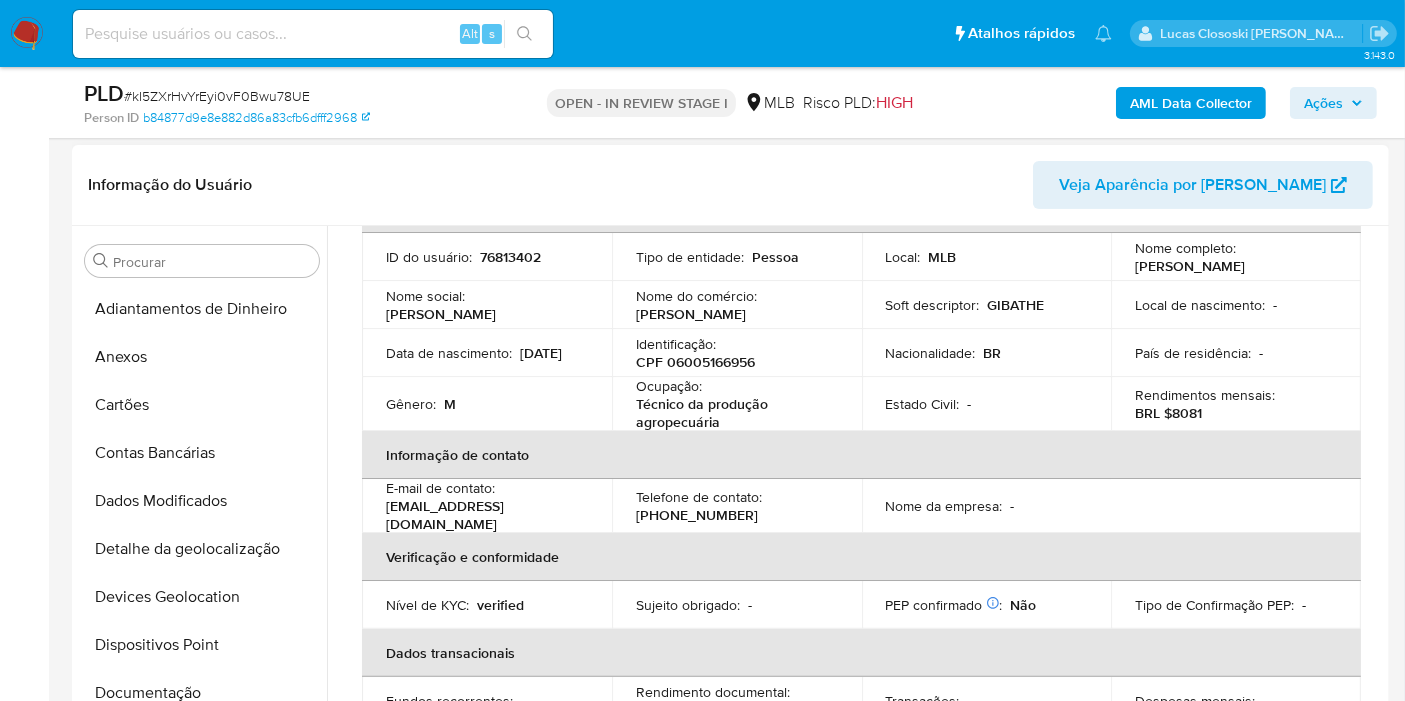 scroll, scrollTop: 333, scrollLeft: 0, axis: vertical 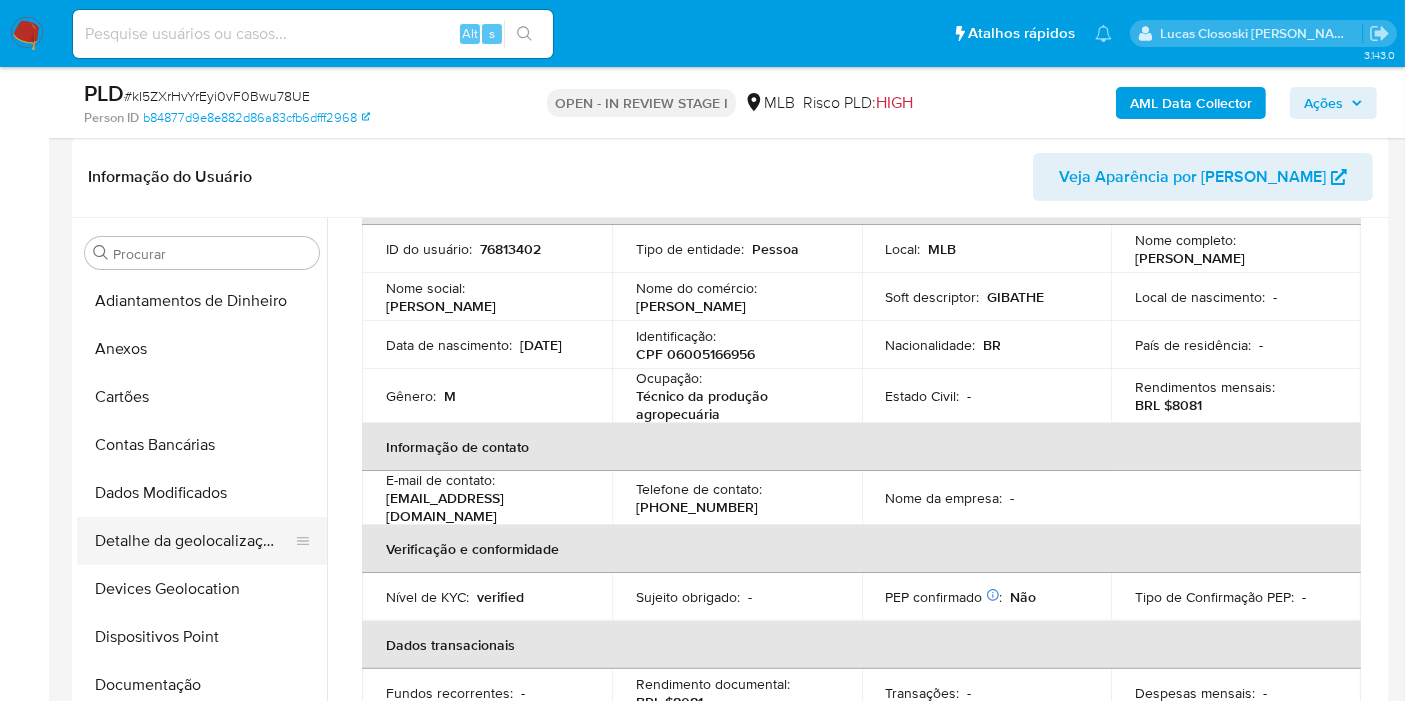 click on "Detalhe da geolocalização" at bounding box center (194, 541) 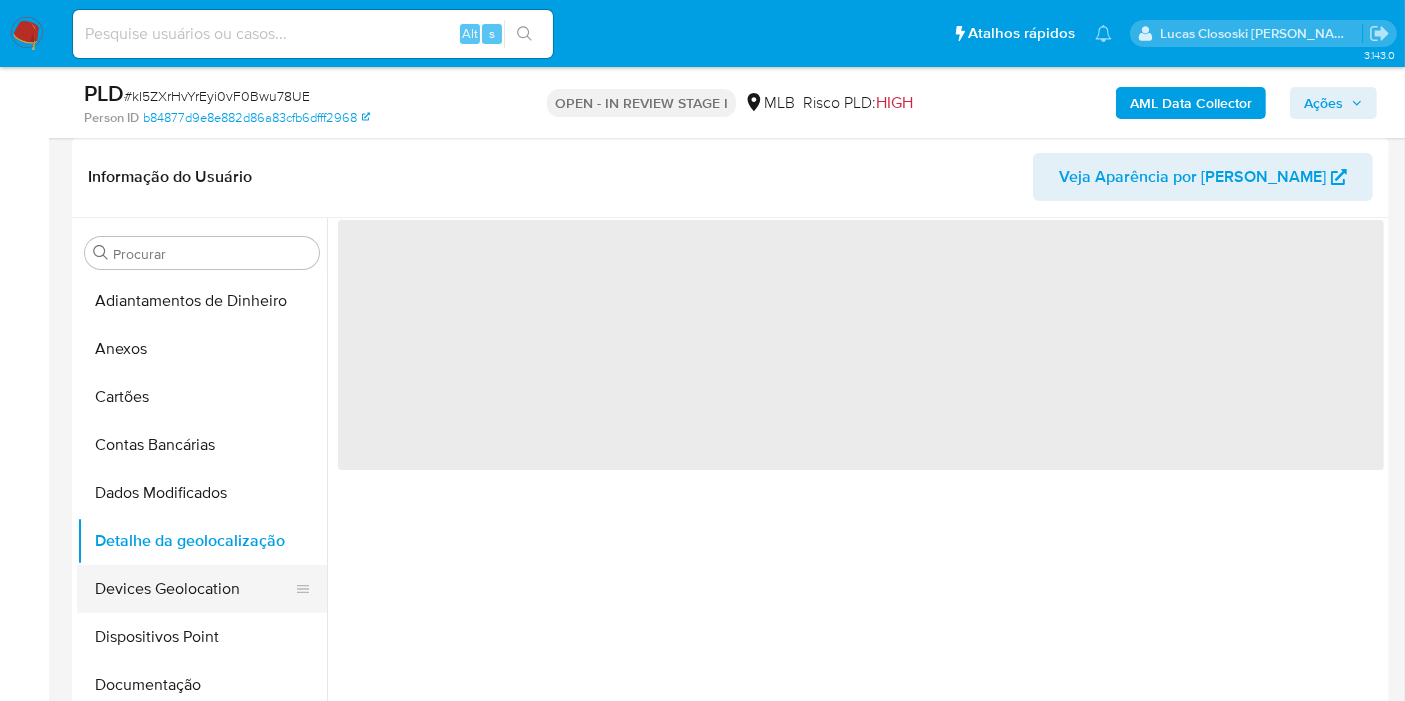 click on "Devices Geolocation" at bounding box center (194, 589) 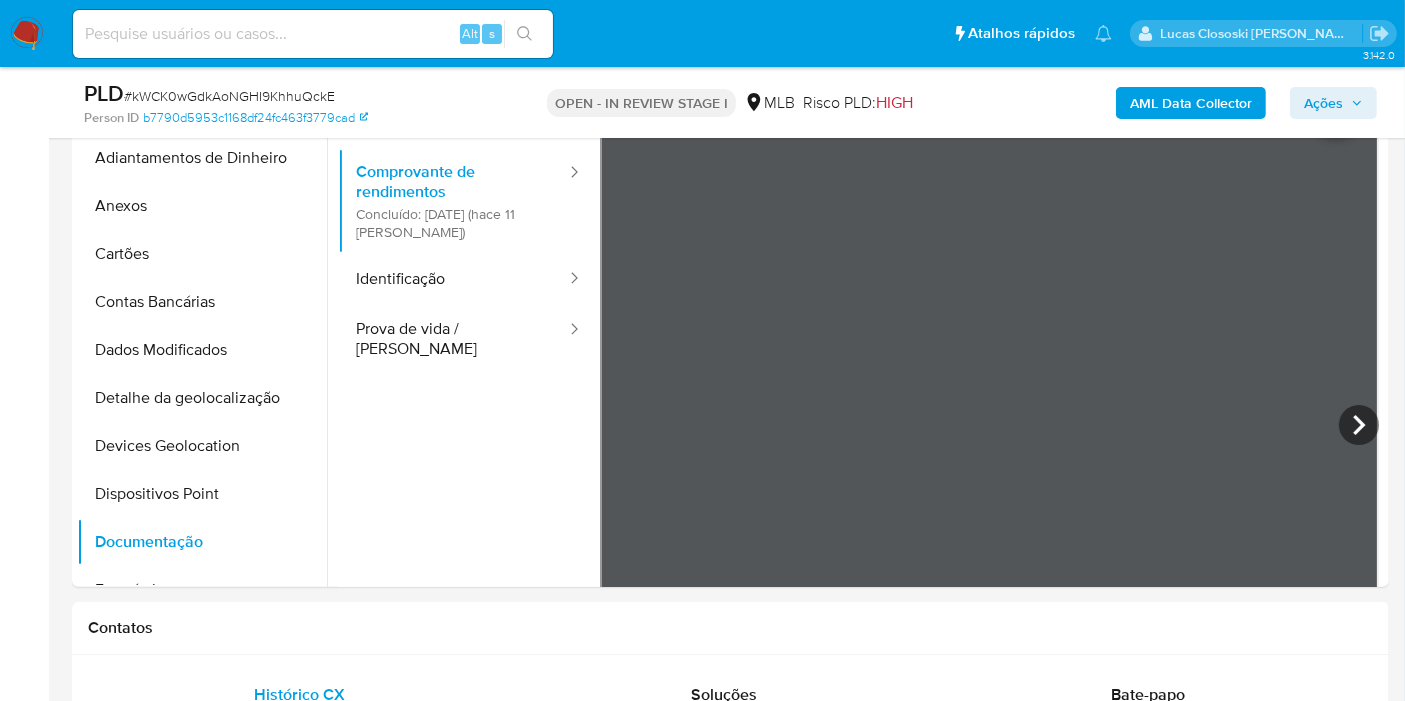 scroll, scrollTop: 444, scrollLeft: 0, axis: vertical 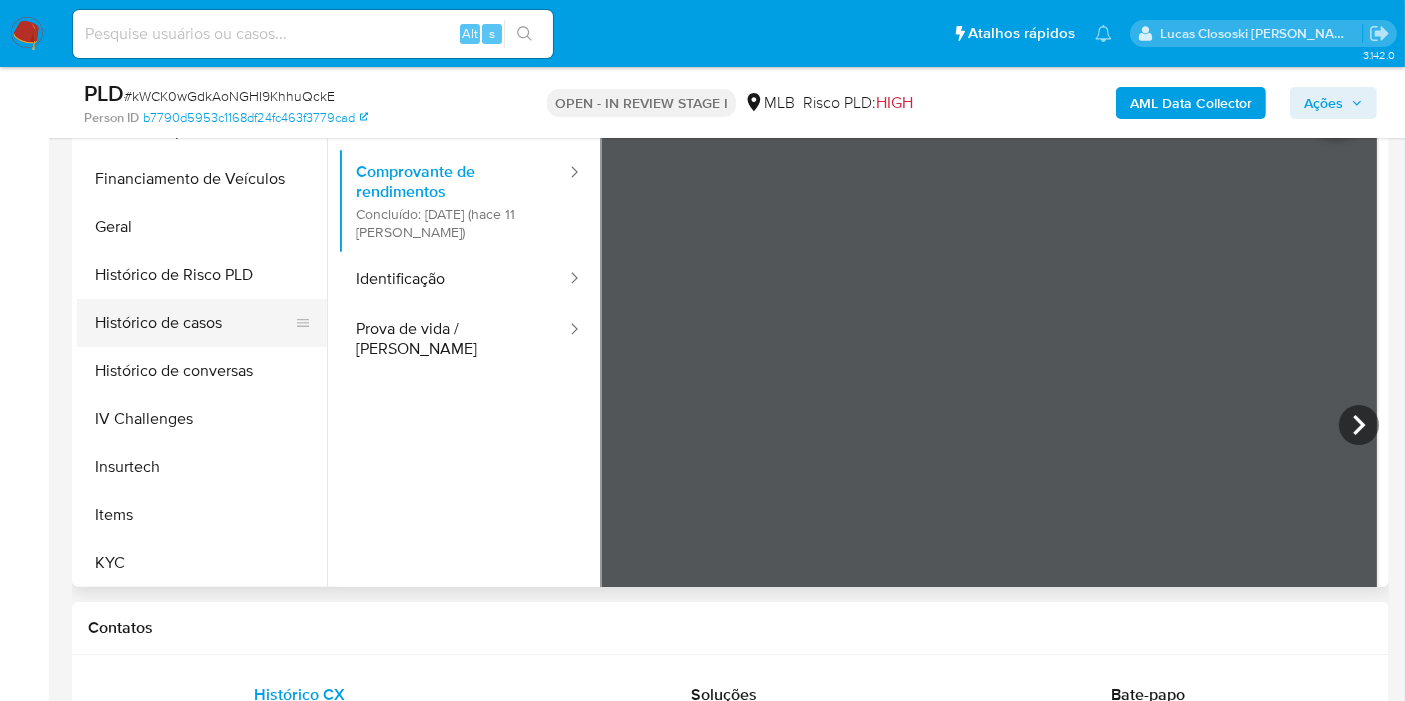 click on "Histórico de casos" at bounding box center [194, 323] 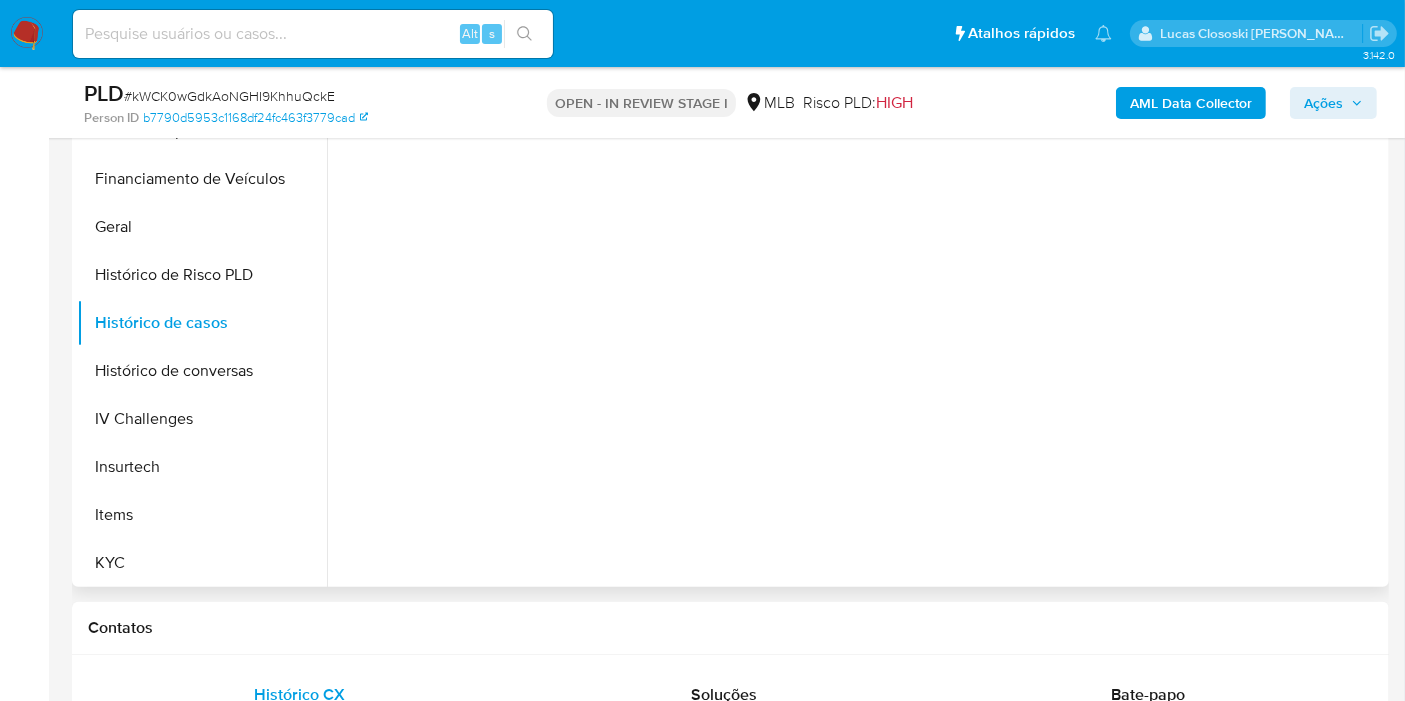 scroll, scrollTop: 333, scrollLeft: 0, axis: vertical 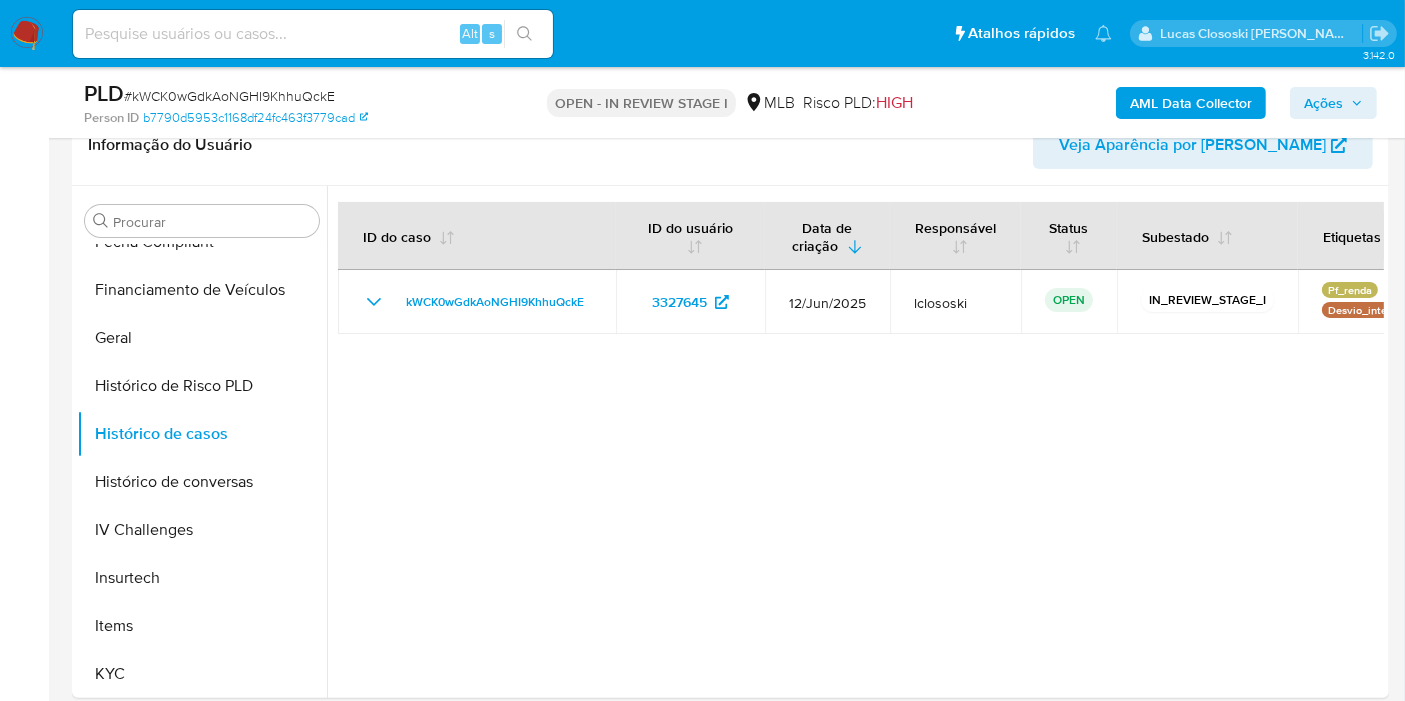 type 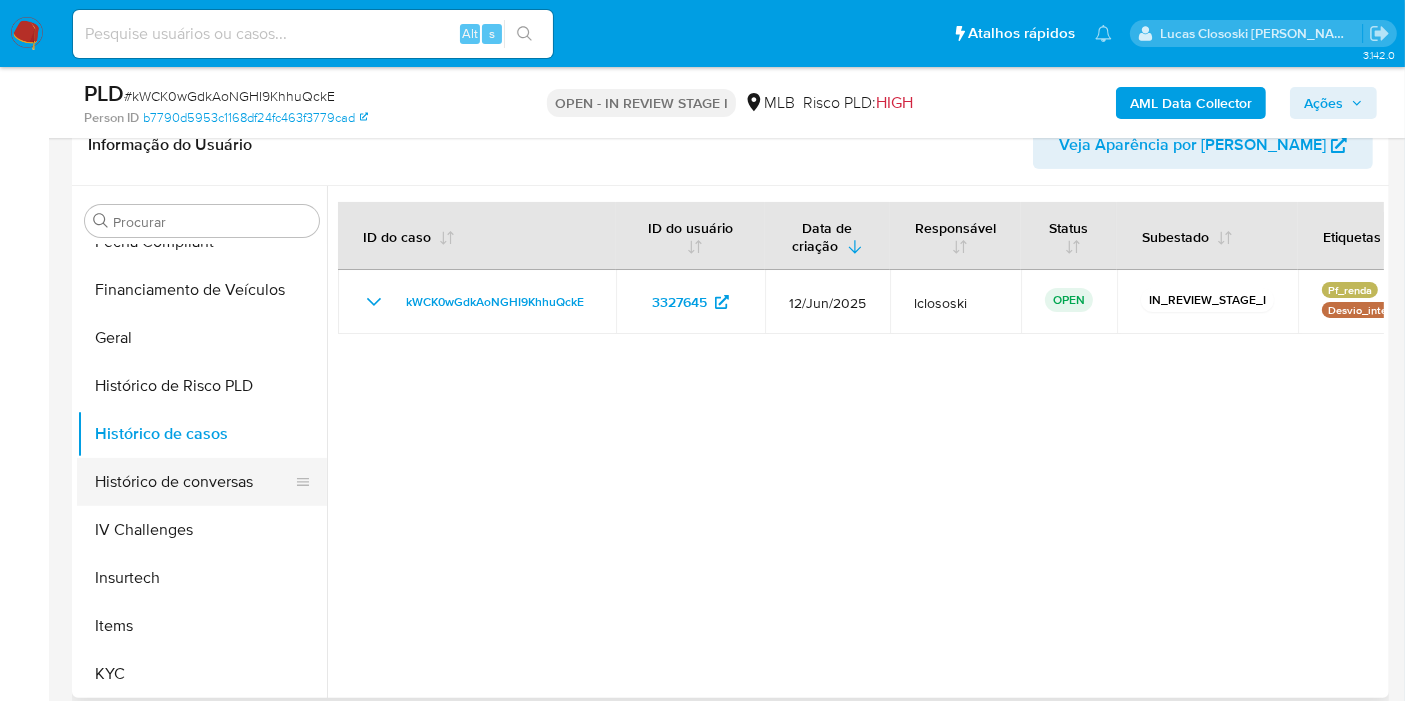 scroll, scrollTop: 844, scrollLeft: 0, axis: vertical 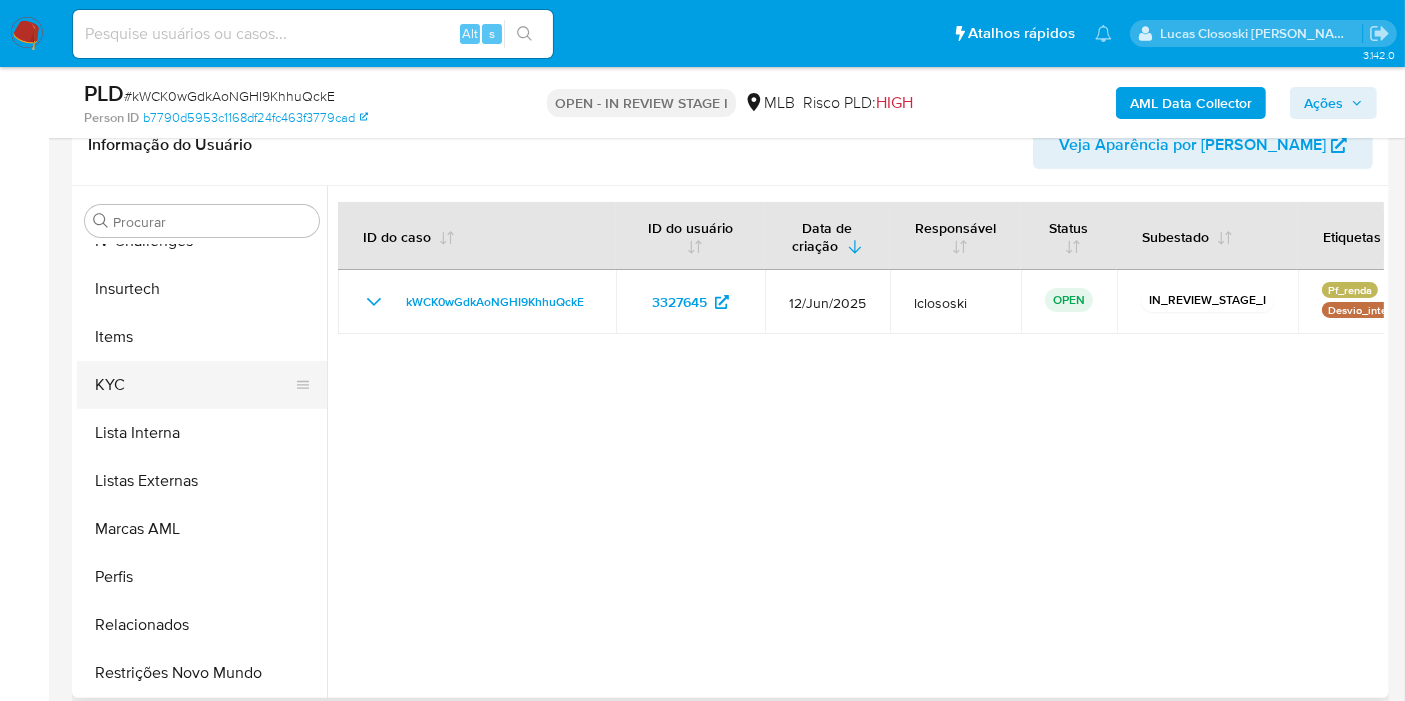 click on "KYC" at bounding box center (194, 385) 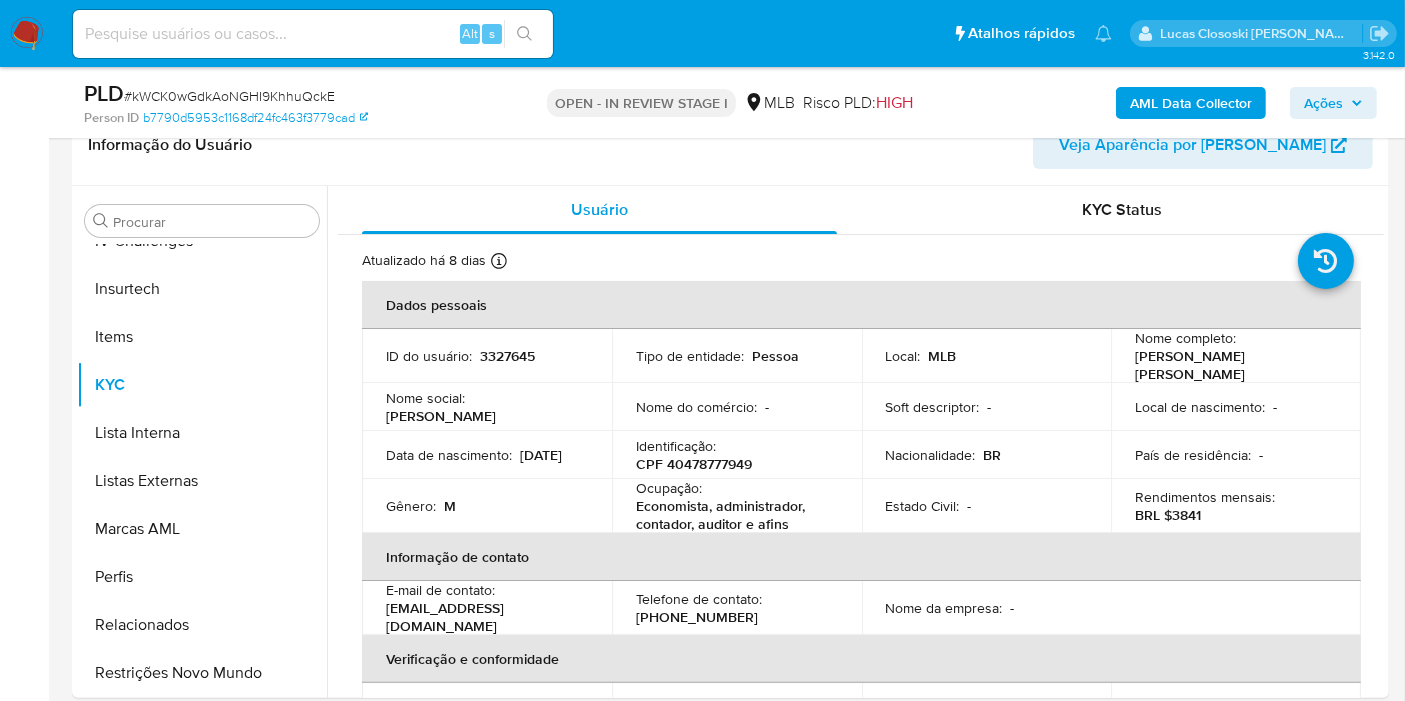 drag, startPoint x: 1353, startPoint y: 101, endPoint x: 1340, endPoint y: 103, distance: 13.152946 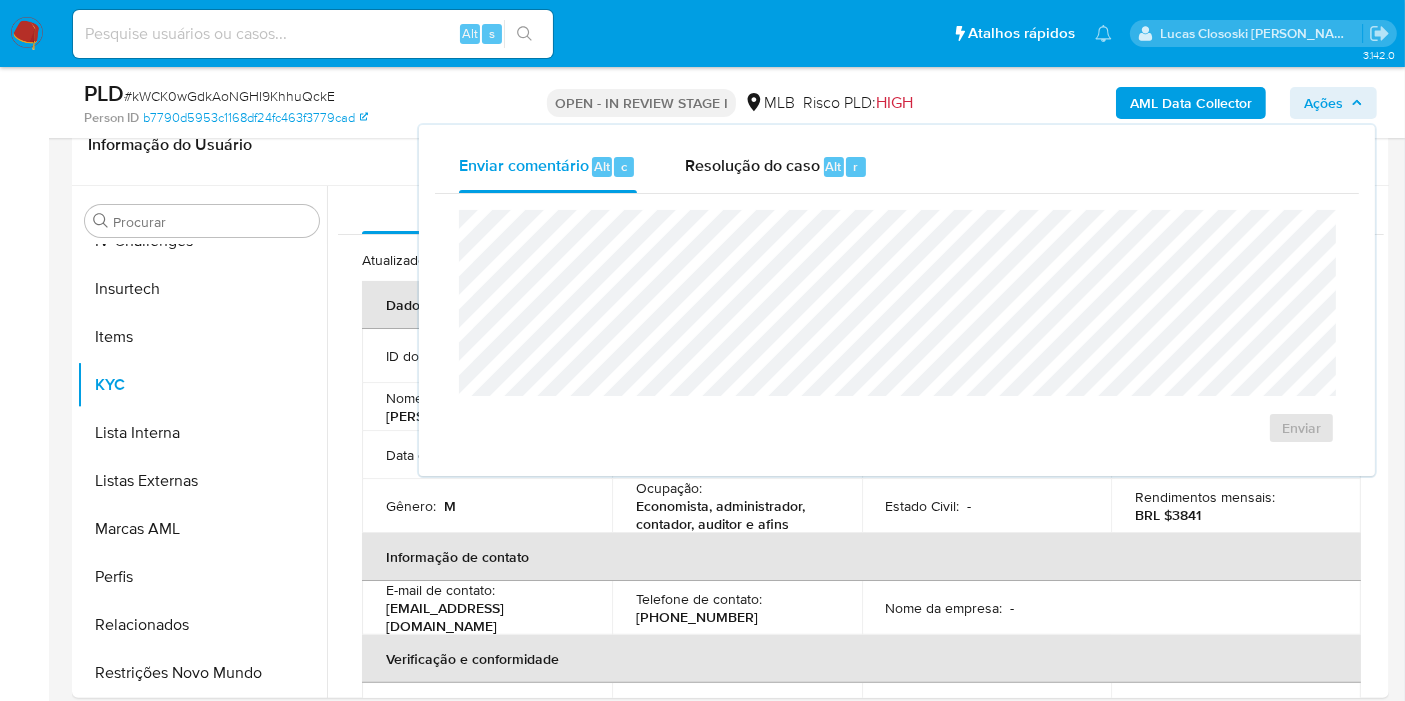 drag, startPoint x: 788, startPoint y: 170, endPoint x: 782, endPoint y: 203, distance: 33.54102 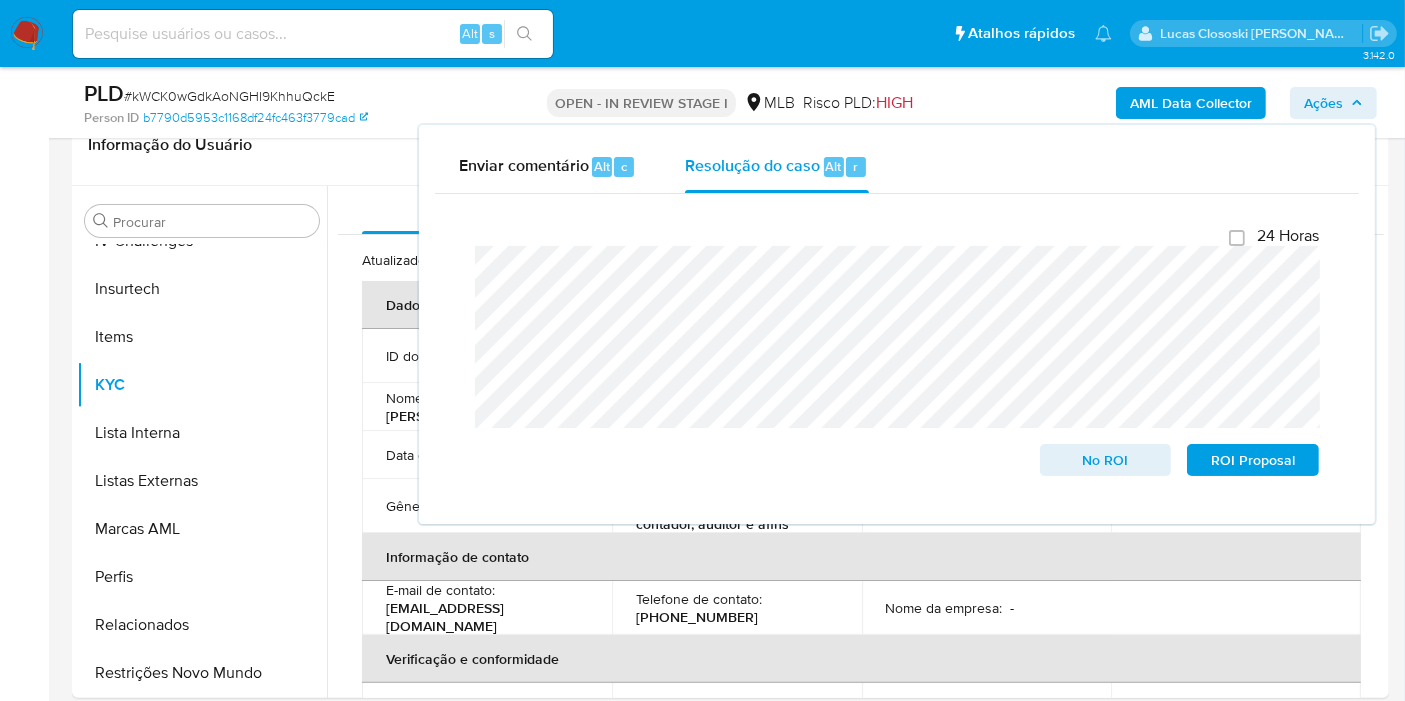 click on "Ações" at bounding box center (1323, 103) 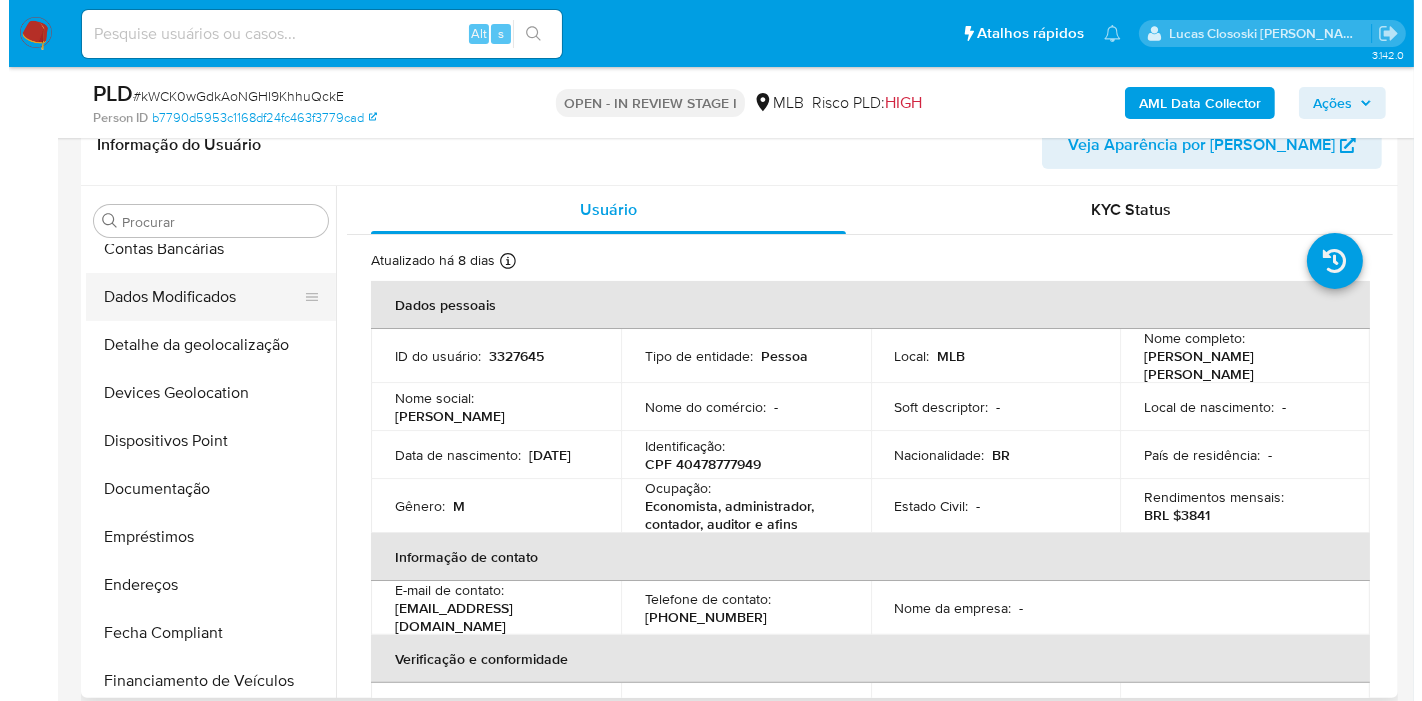 scroll, scrollTop: 66, scrollLeft: 0, axis: vertical 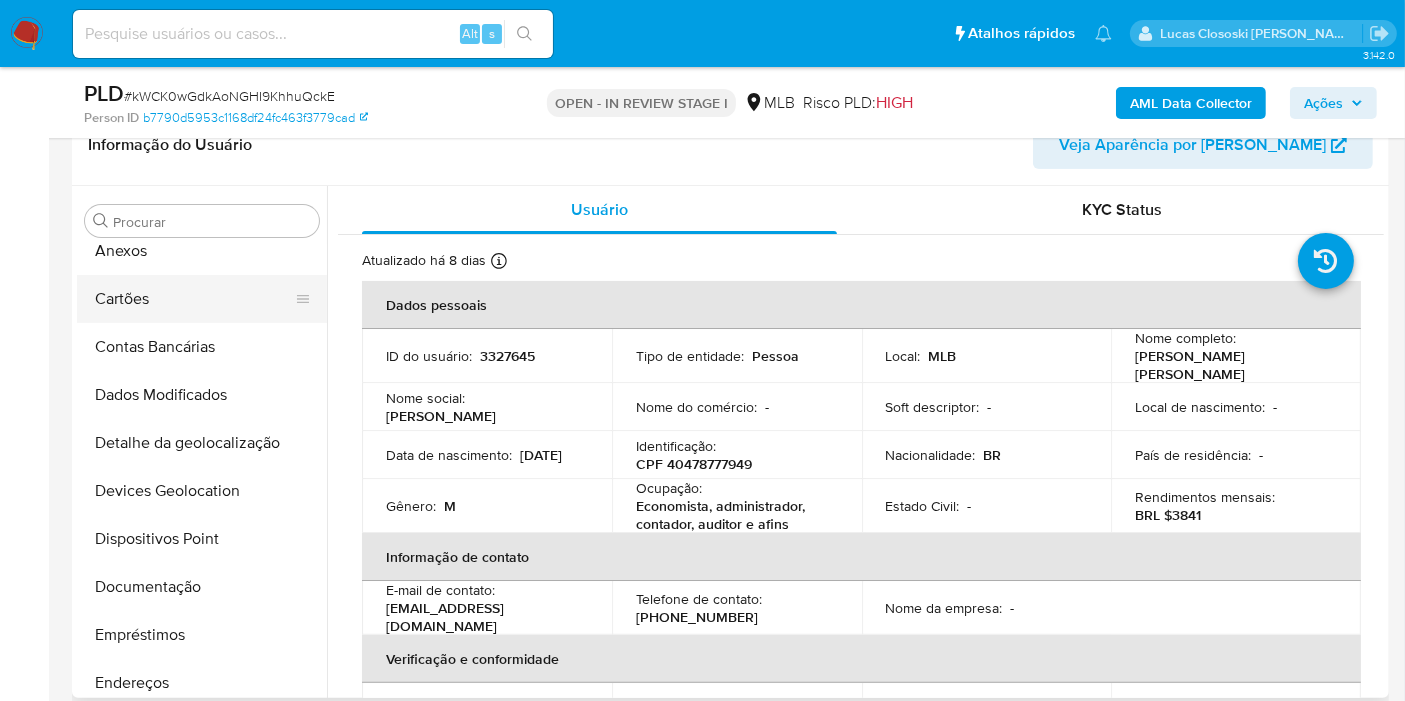 click on "Cartões" at bounding box center (194, 299) 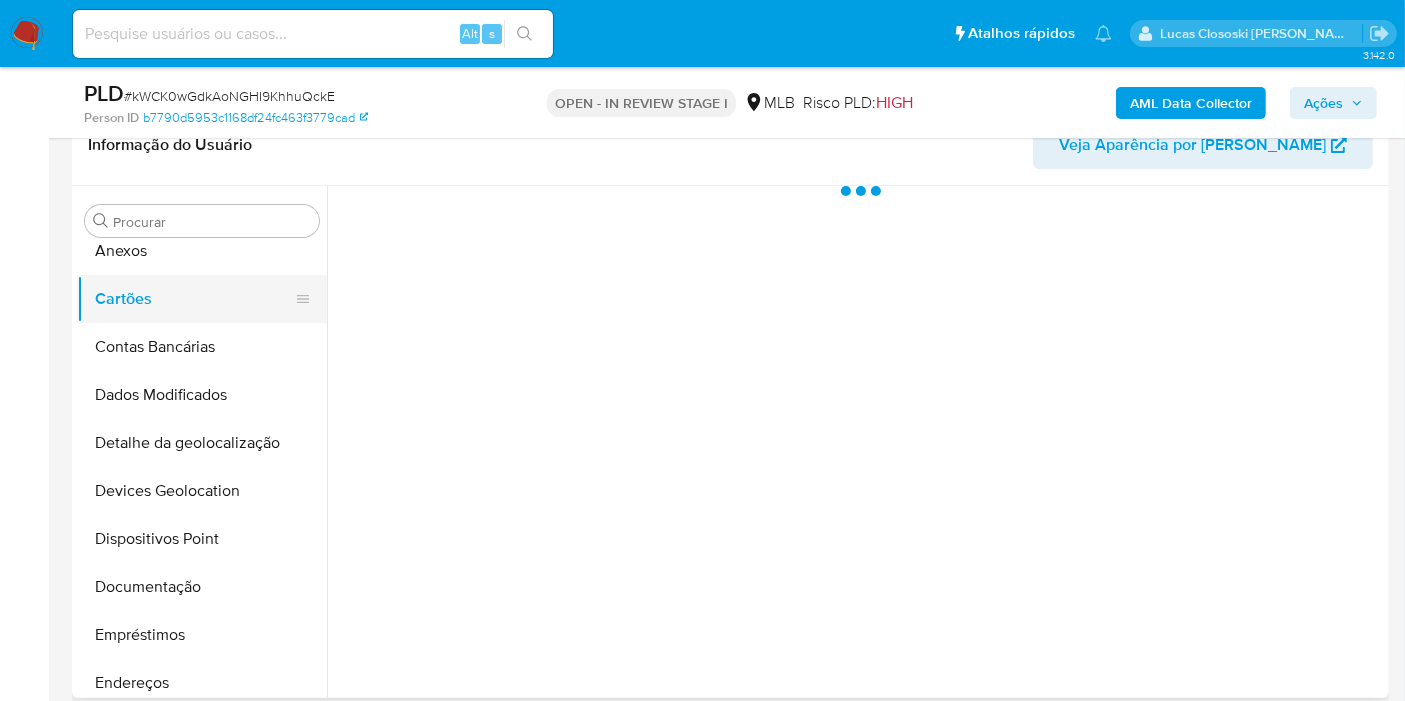 click on "Cartões" at bounding box center [194, 299] 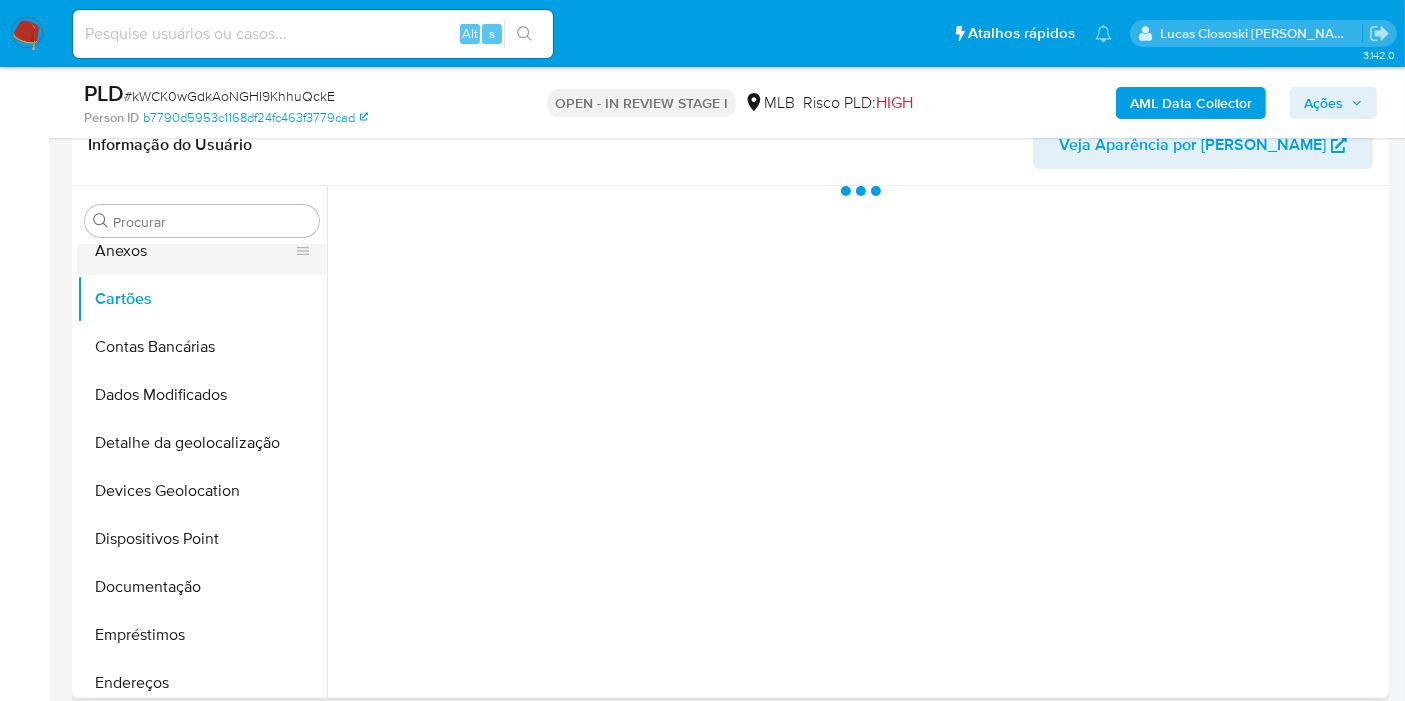 click on "Anexos" at bounding box center (194, 251) 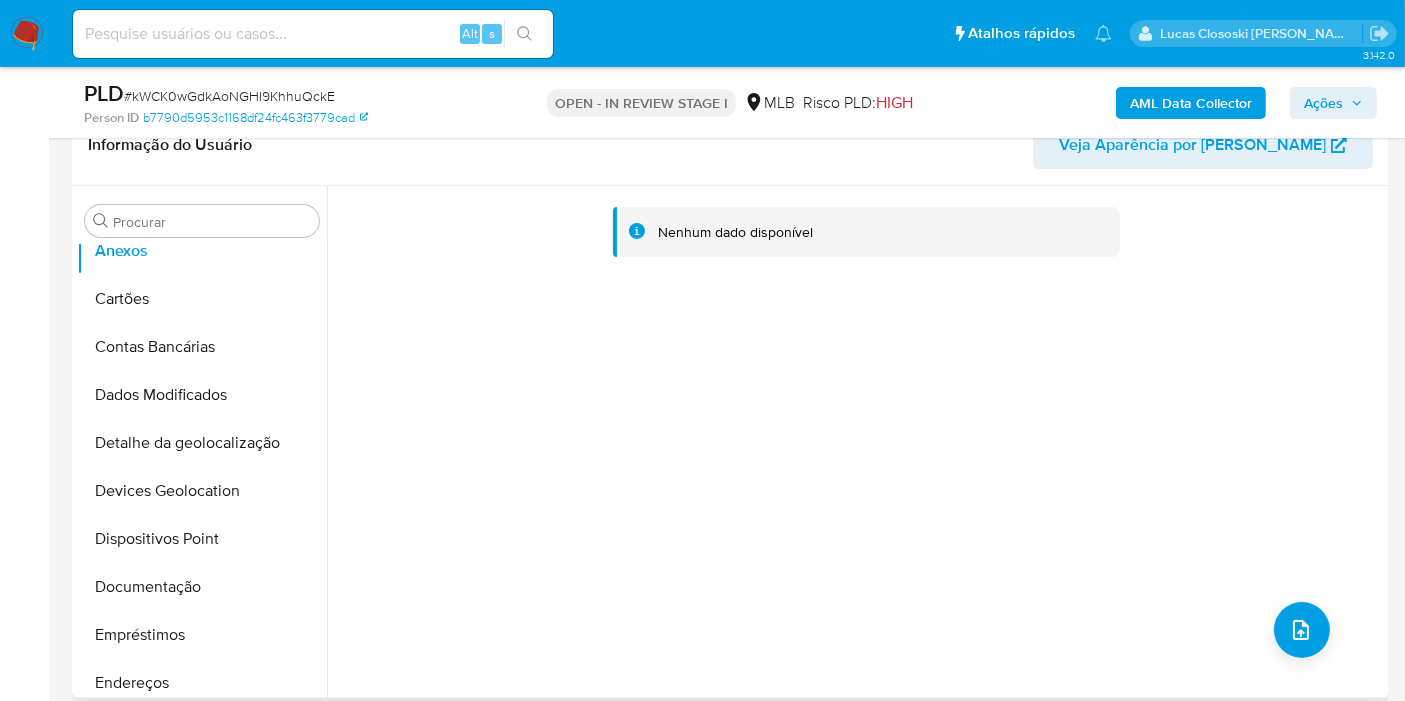click on "Nenhum dado disponível" at bounding box center [855, 442] 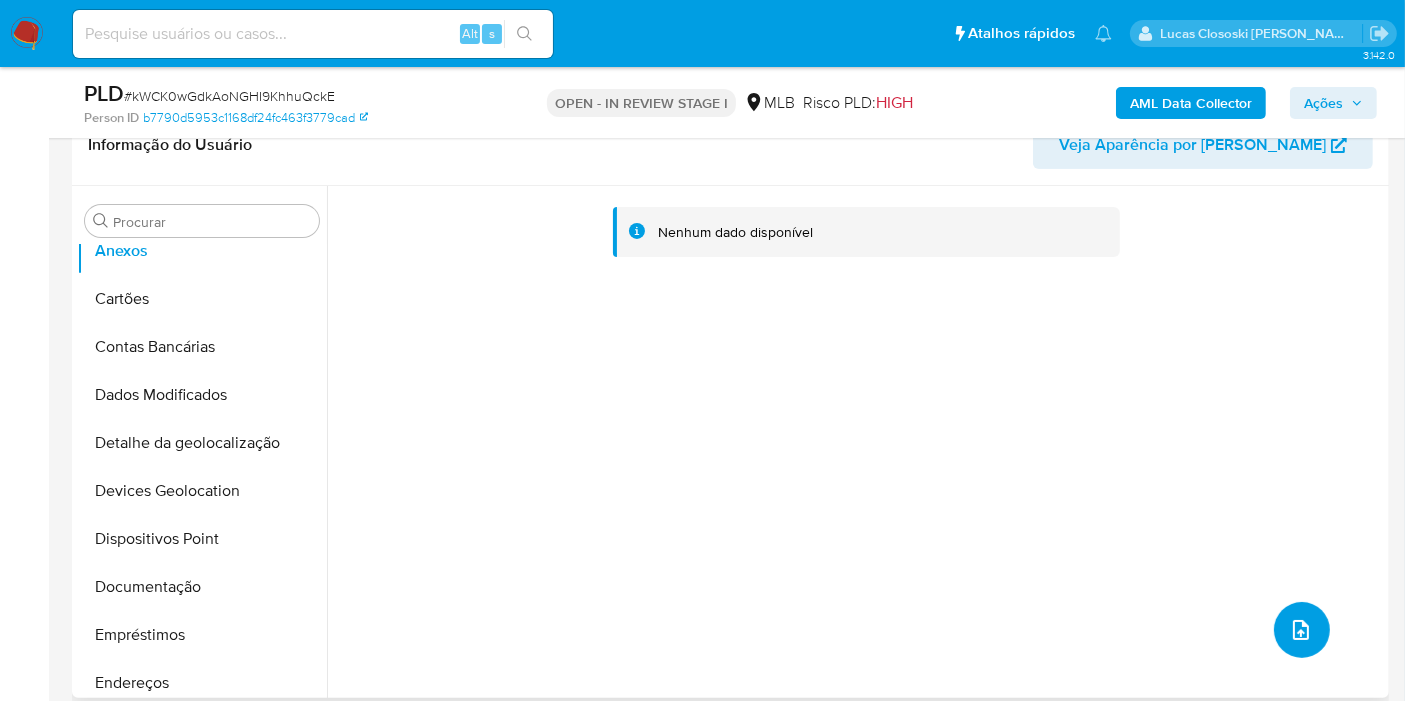 click at bounding box center (1301, 630) 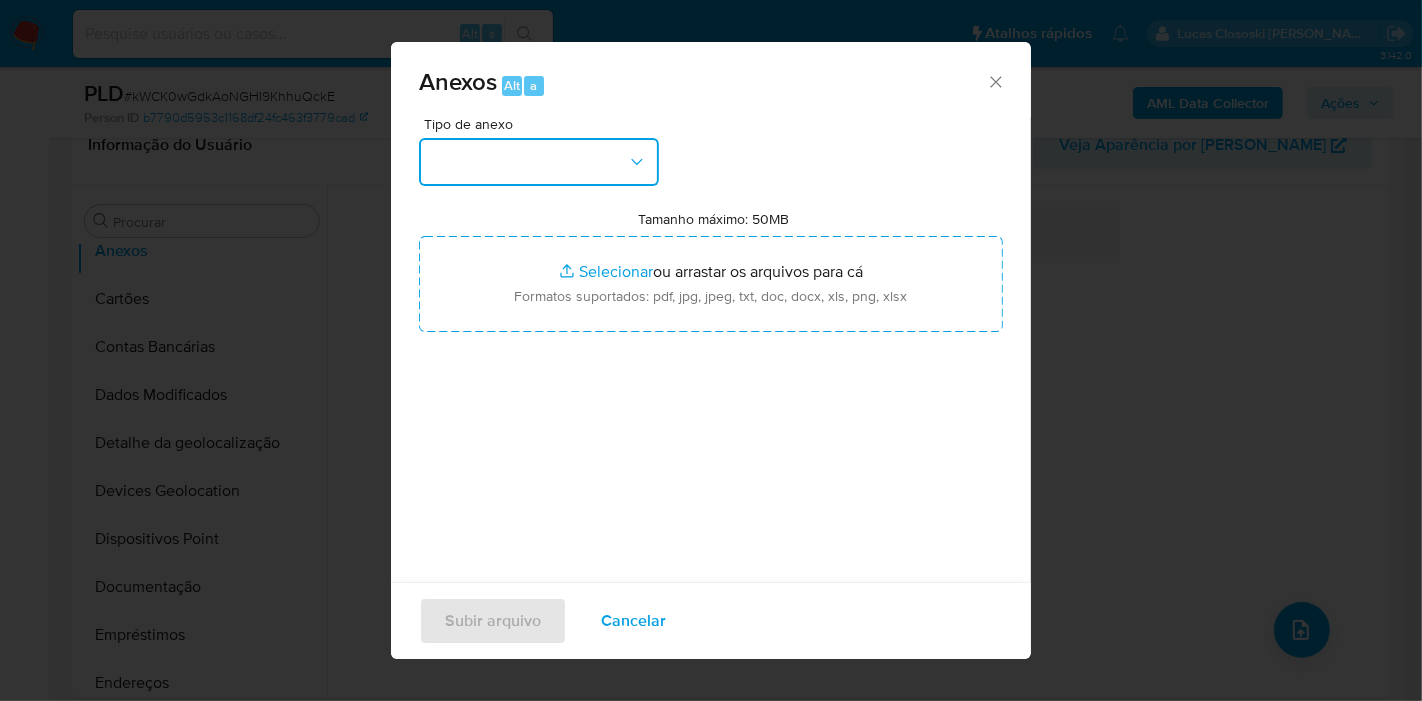 click at bounding box center [539, 162] 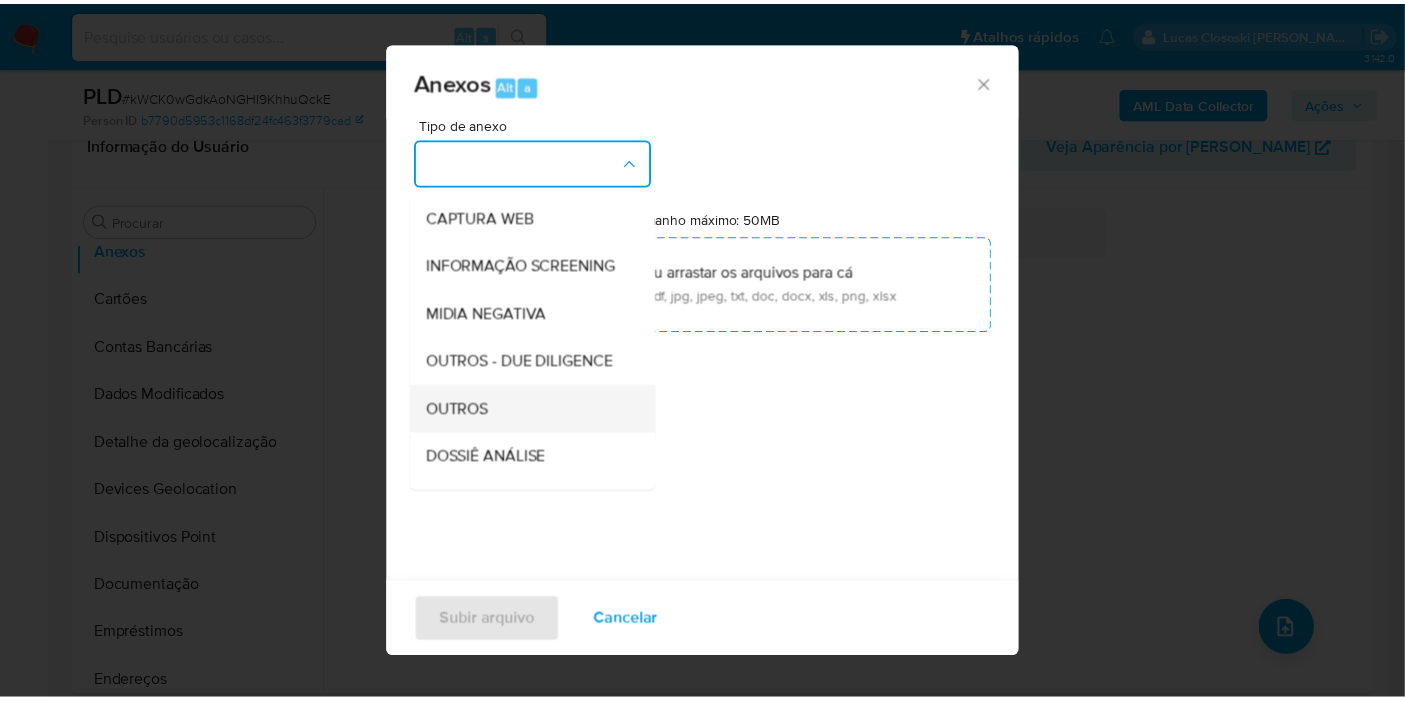 scroll, scrollTop: 222, scrollLeft: 0, axis: vertical 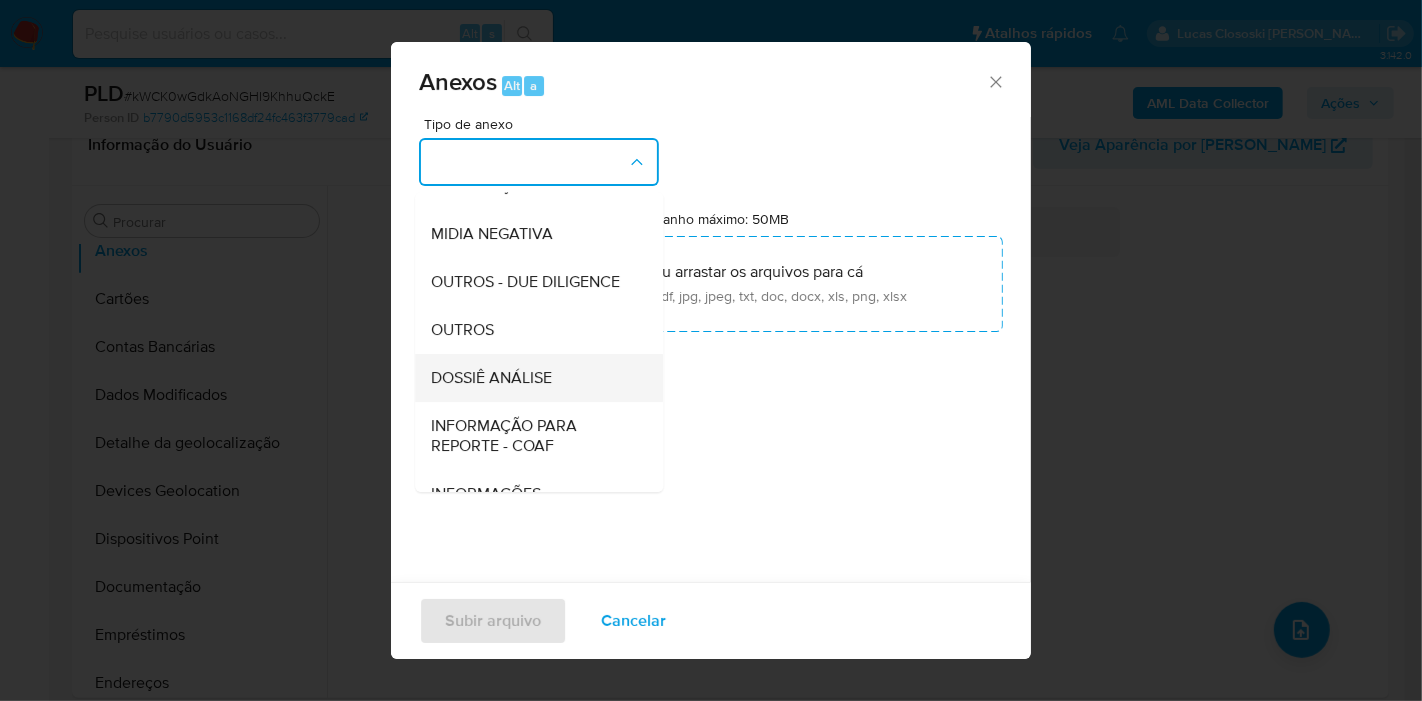 click on "DOSSIÊ ANÁLISE" at bounding box center [491, 378] 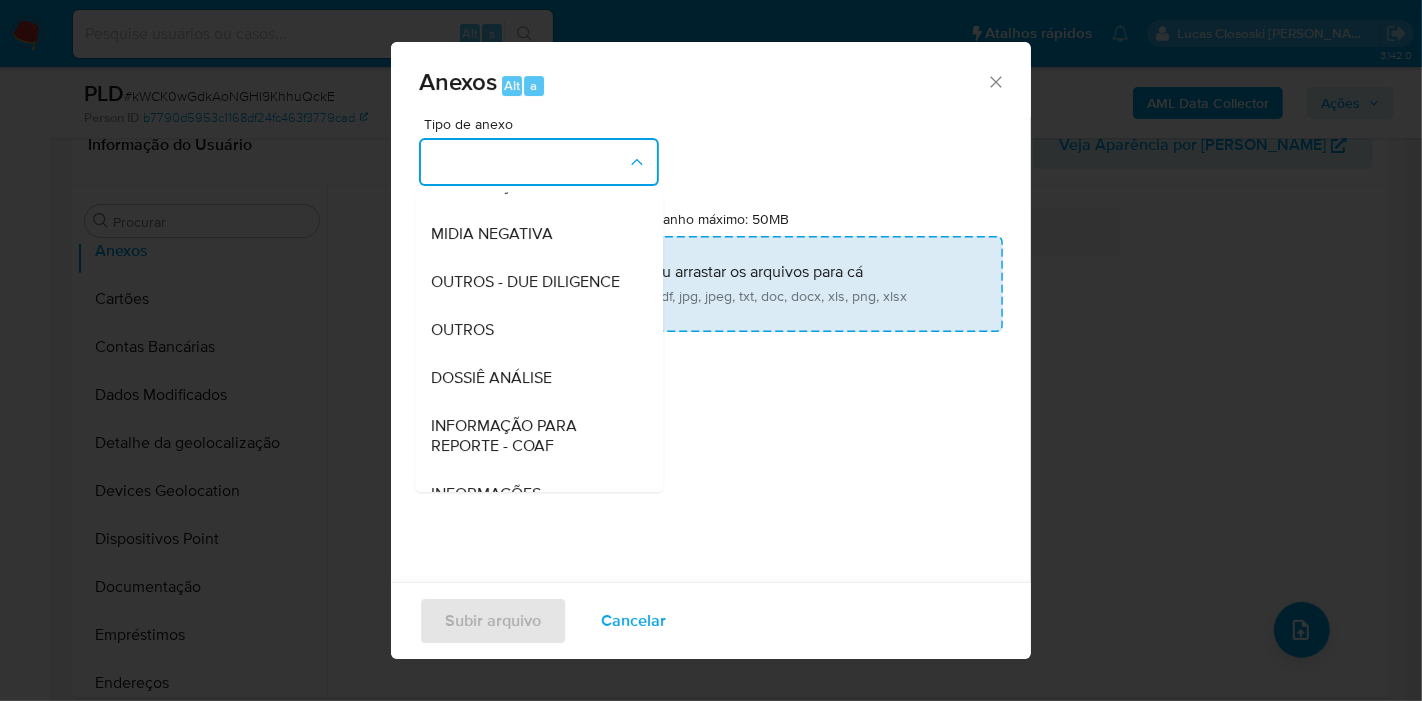 click on "Tamanho máximo: 50MB Selecionar arquivos" at bounding box center (711, 284) 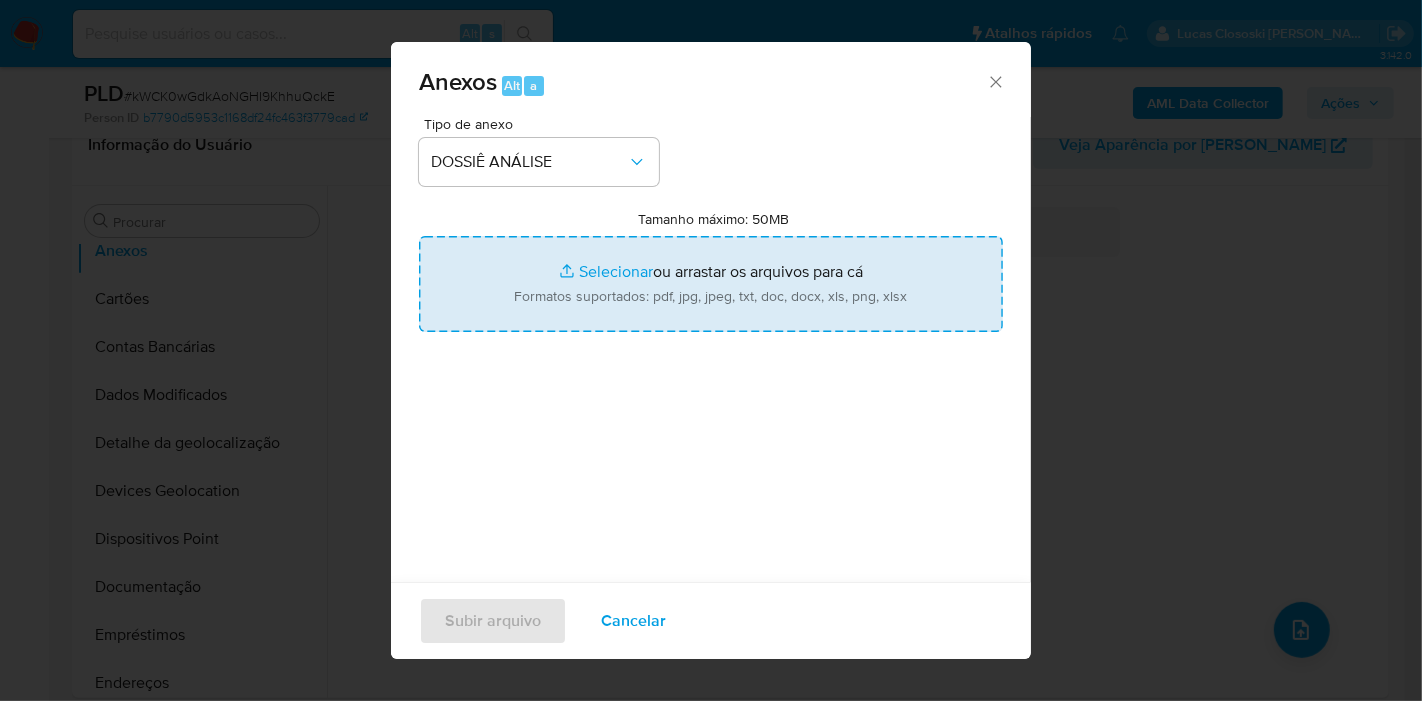 type on "C:\fakepath\Mulan 3327645_2025_07_02_07_39_24.xlsx" 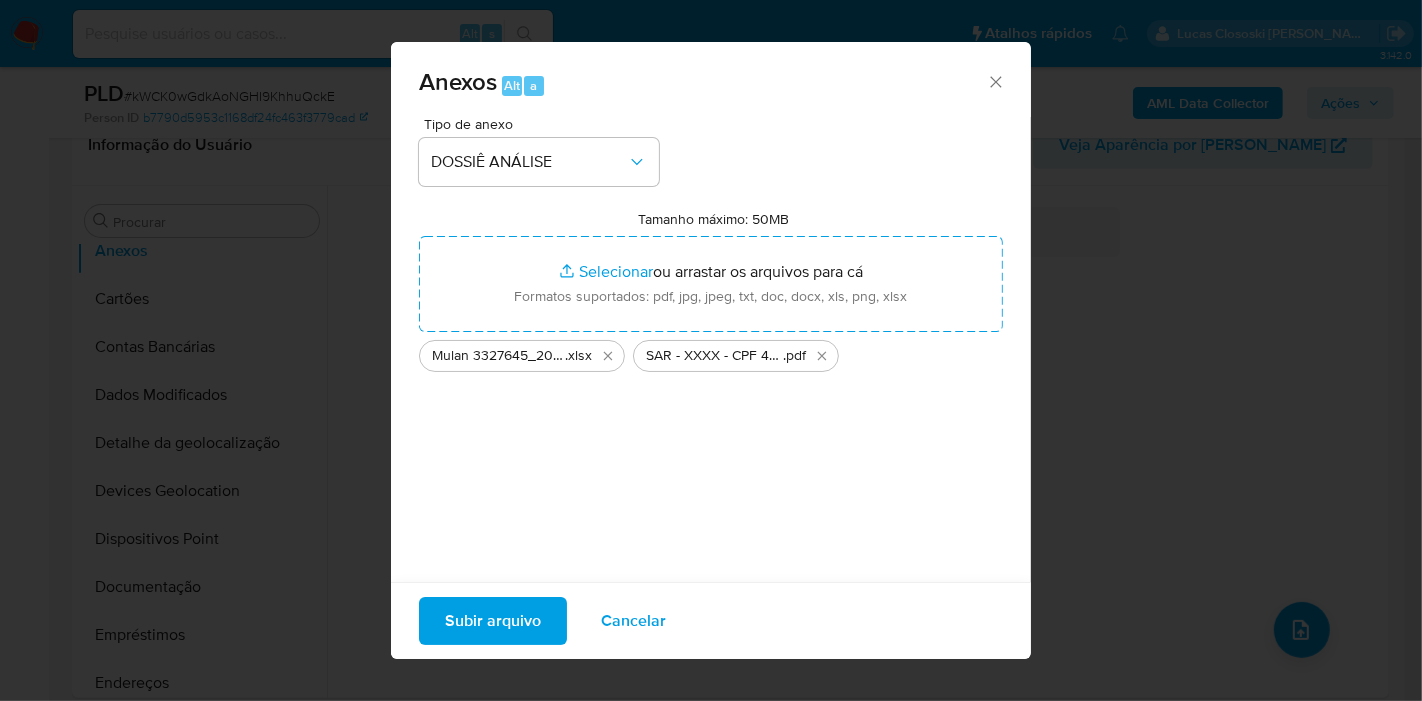 click on "Subir arquivo" at bounding box center (493, 621) 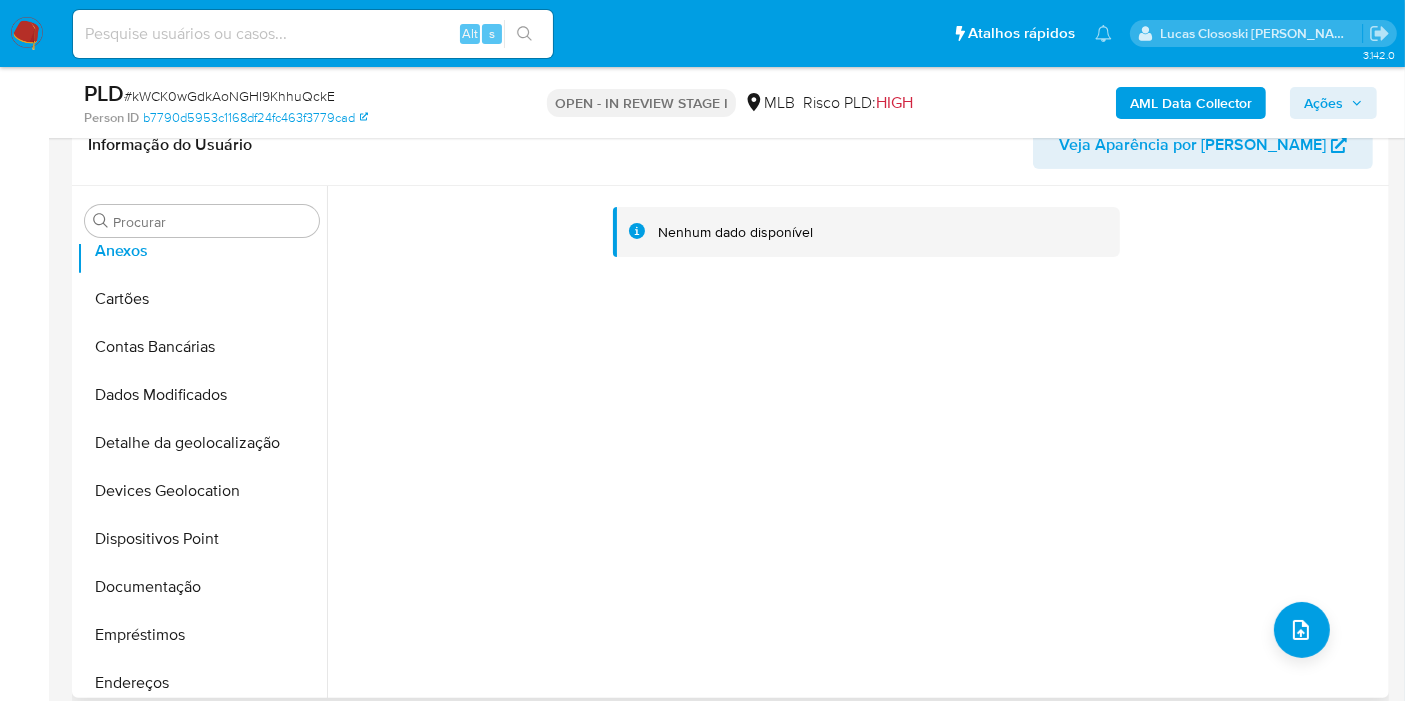click on "Nenhum dado disponível" at bounding box center [861, 227] 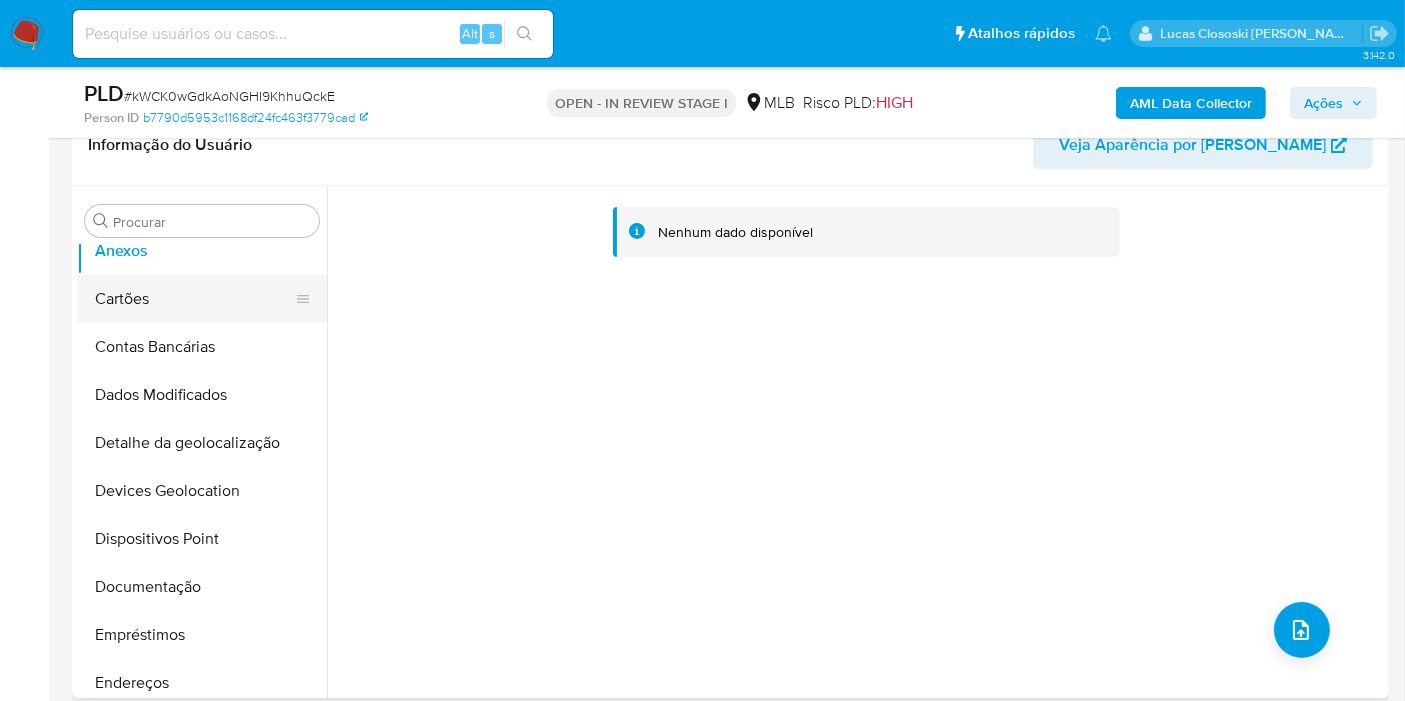 click on "Cartões" at bounding box center [194, 299] 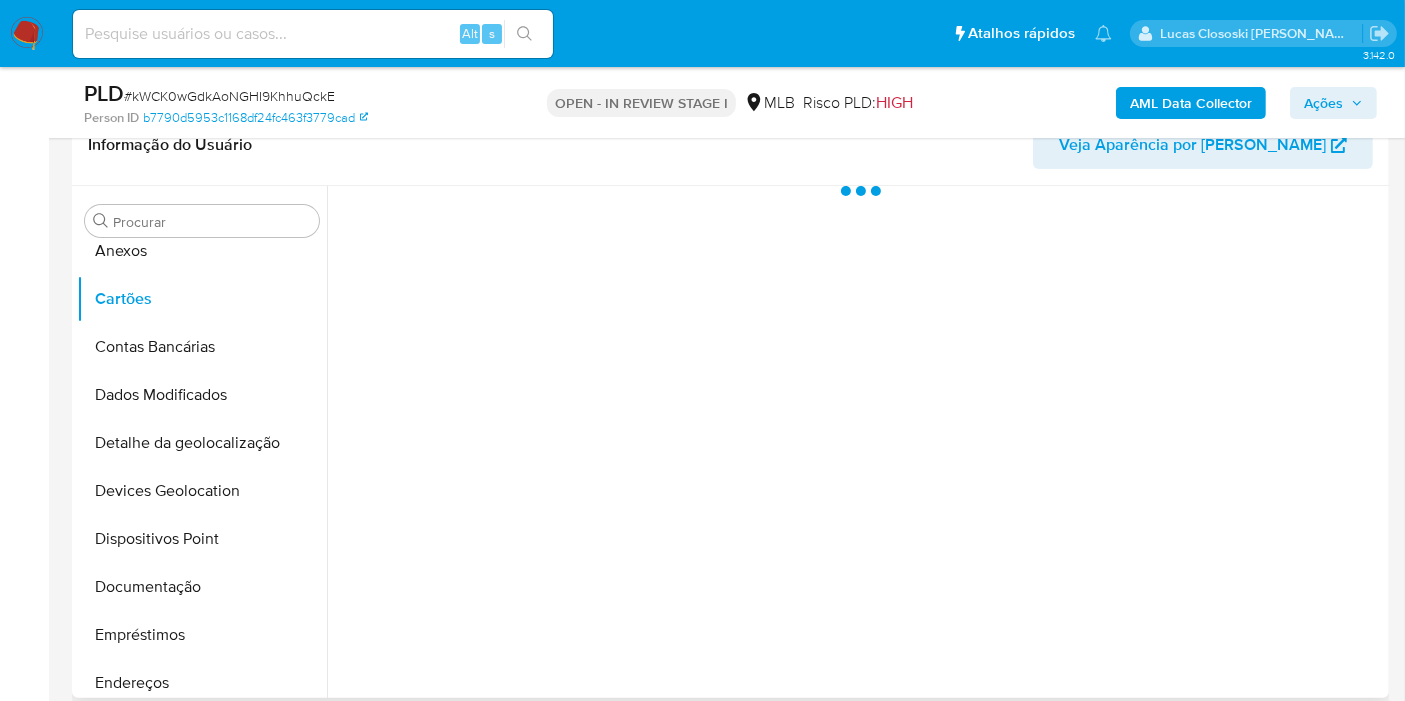 click on "Procurar Adiantamentos de Dinheiro Anexos Cartões Contas Bancárias Dados Modificados Detalhe da geolocalização Devices Geolocation Dispositivos Point Documentação Empréstimos Endereços Fecha Compliant Financiamento de Veículos Geral Histórico de Risco PLD Histórico de casos Histórico de conversas IV Challenges Insurtech Items KYC Lista Interna Listas Externas Marcas AML Perfis Relacionados Restrições Novo Mundo" at bounding box center (202, 443) 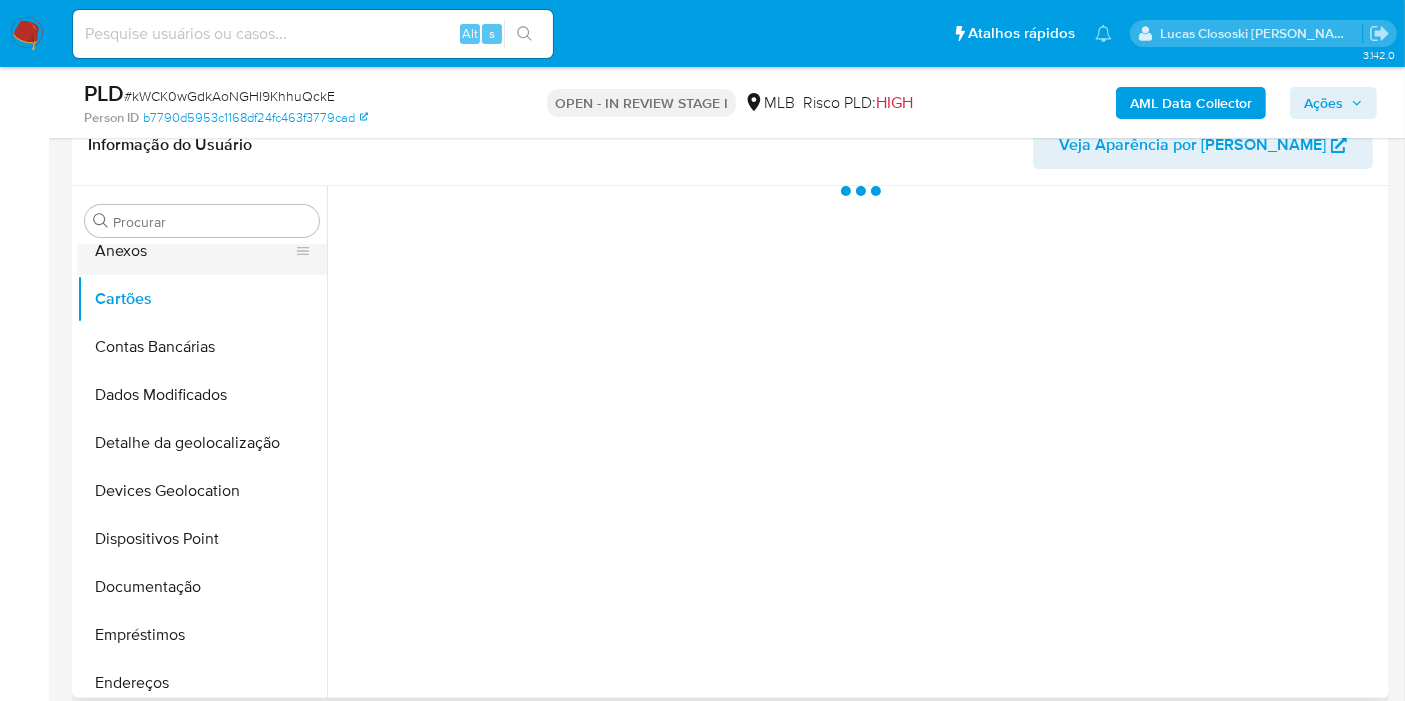 click on "Anexos" at bounding box center (194, 251) 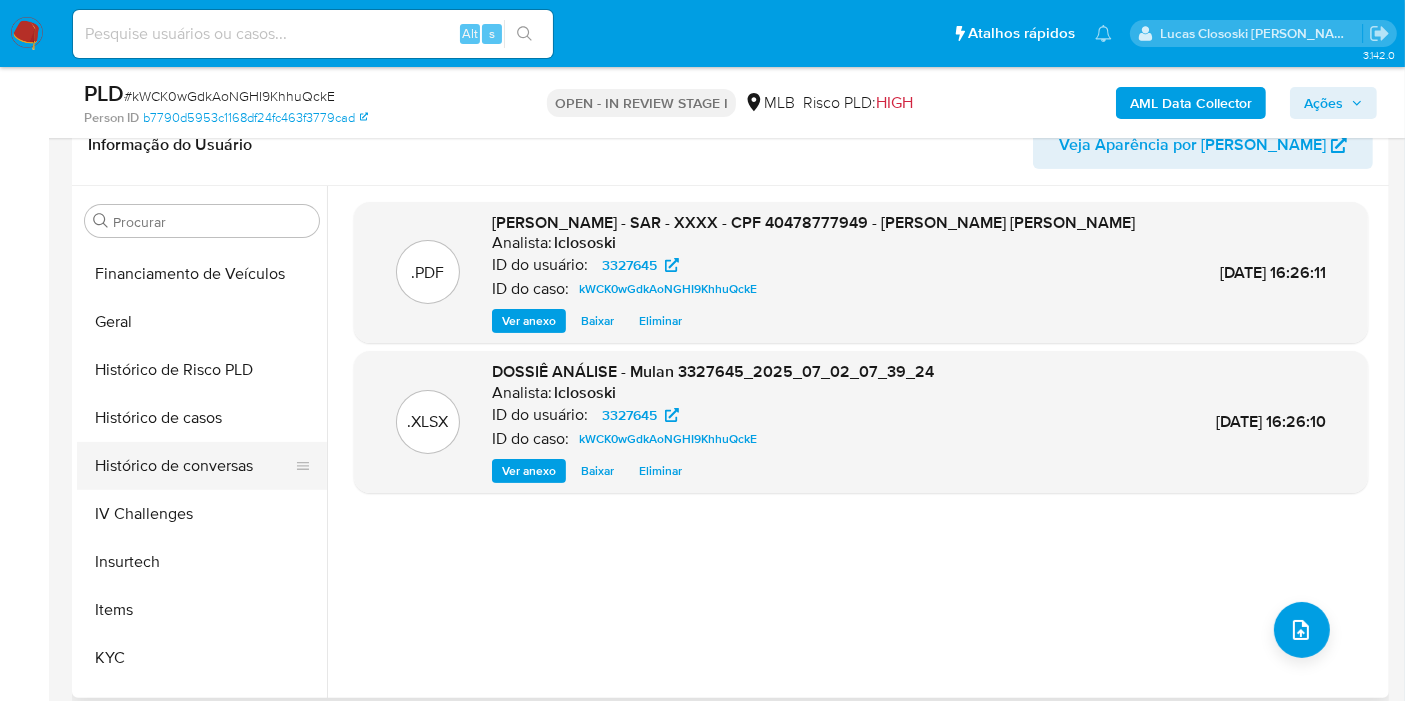 scroll, scrollTop: 622, scrollLeft: 0, axis: vertical 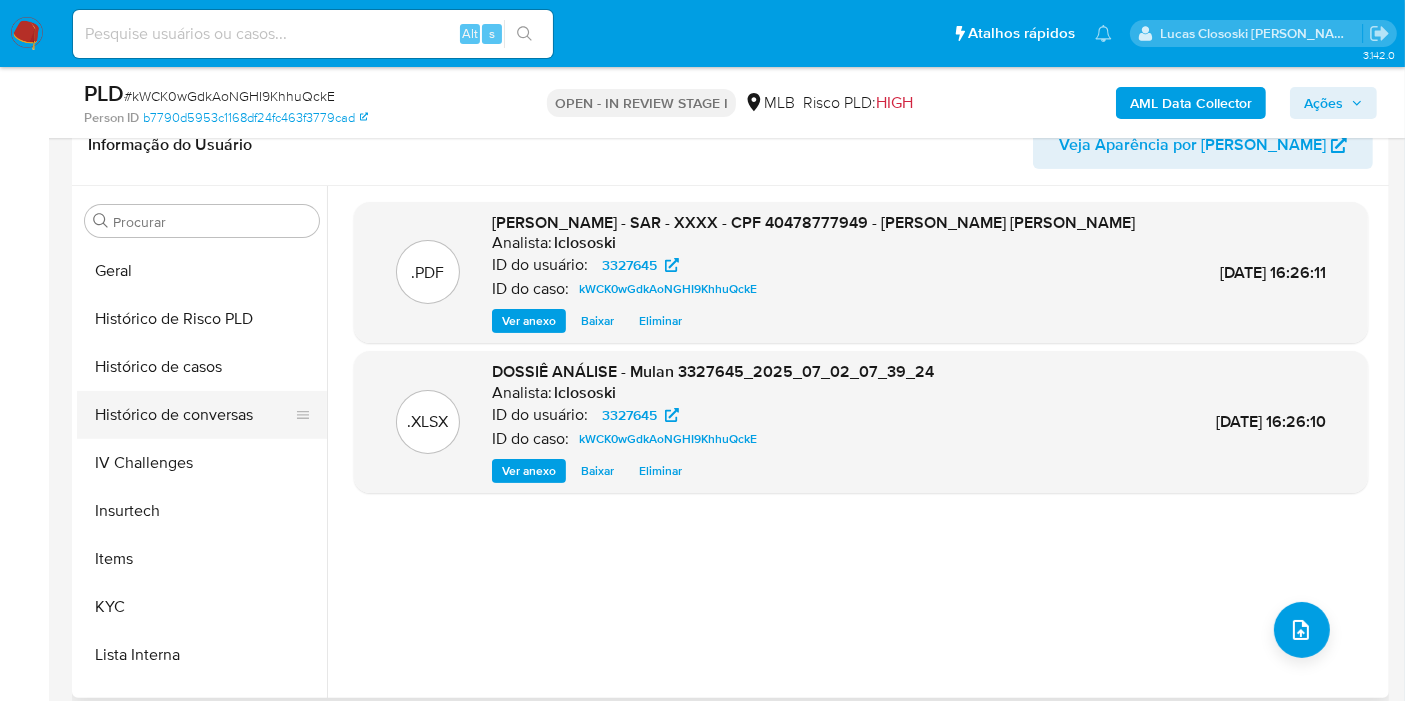 click on "Histórico de conversas" at bounding box center (194, 415) 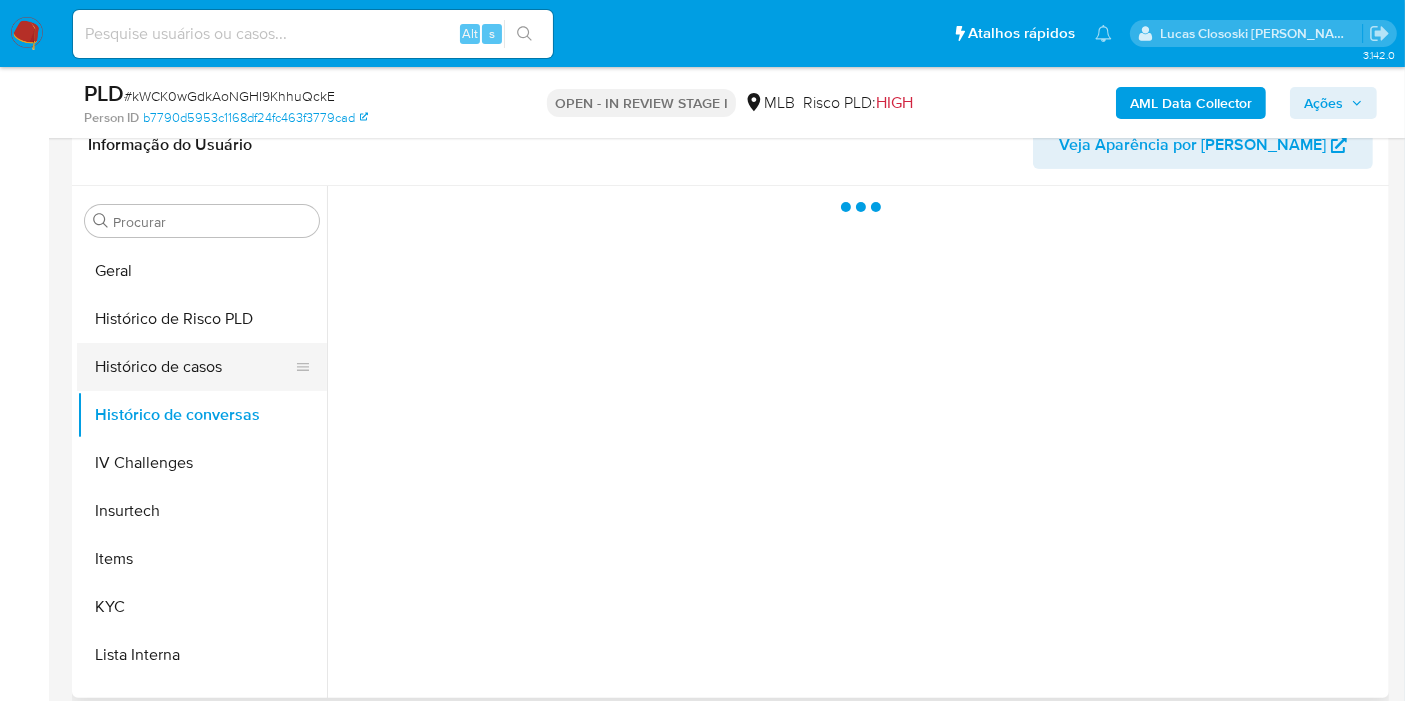 click on "Histórico de casos" at bounding box center [194, 367] 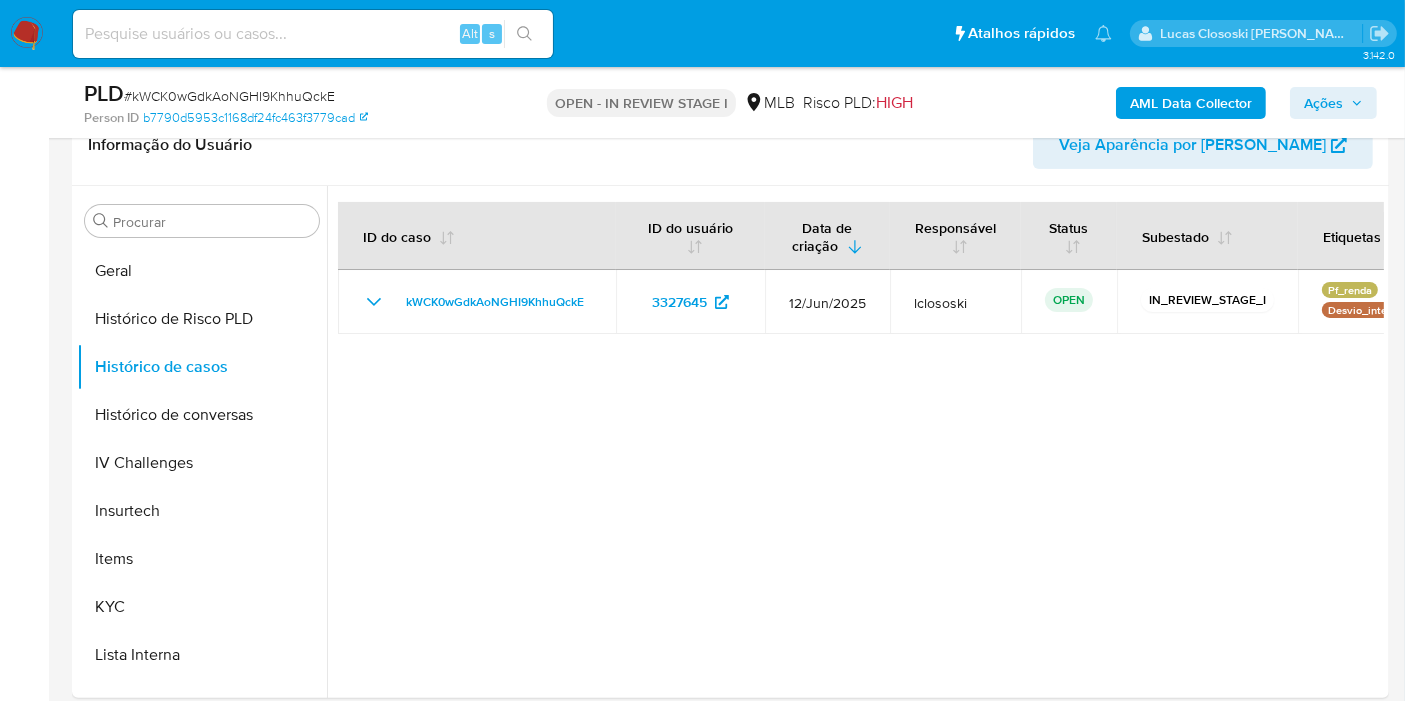 click on "PLD # kWCK0wGdkAoNGHI9KhhuQckE Person ID b7790d5953c1168df24fc463f3779cad OPEN - IN REVIEW STAGE I  MLB Risco PLD:  HIGH AML Data Collector Ações" at bounding box center [730, 102] 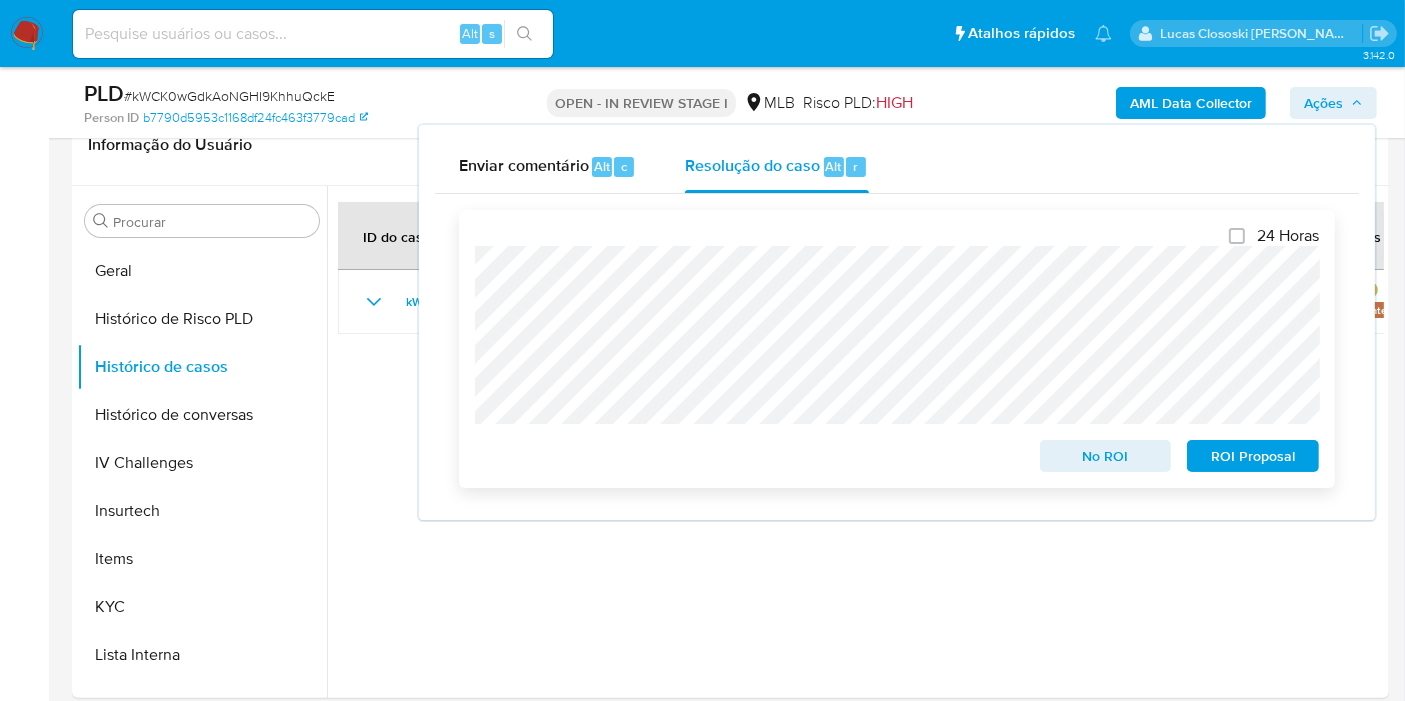 click on "No ROI" at bounding box center (1106, 456) 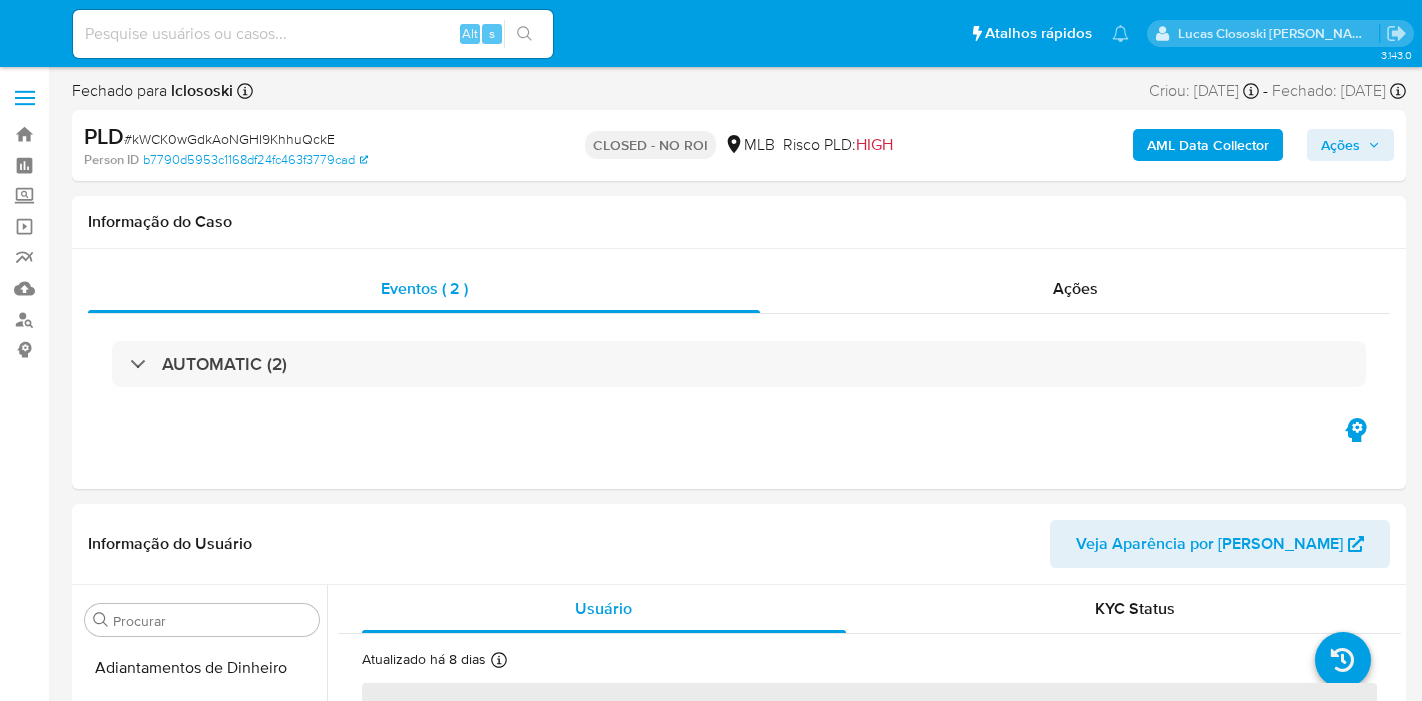 select on "10" 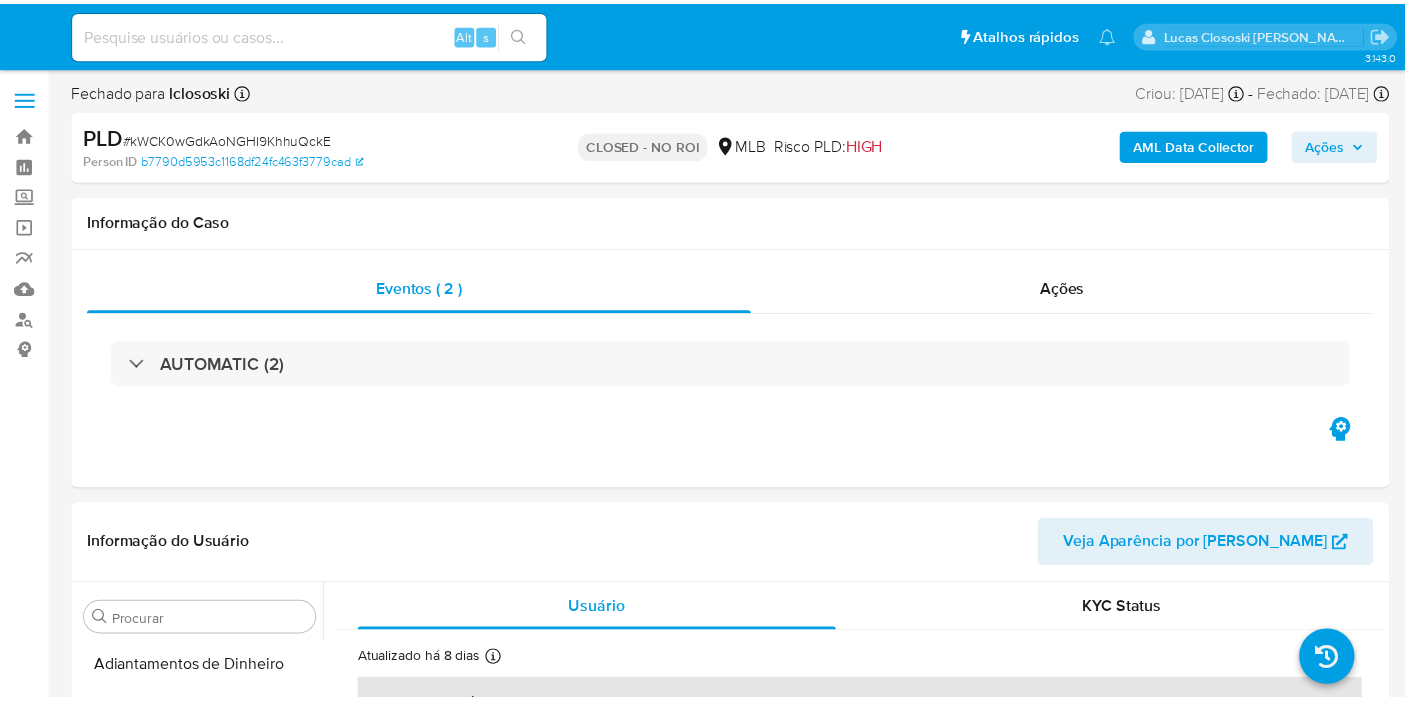 scroll, scrollTop: 0, scrollLeft: 0, axis: both 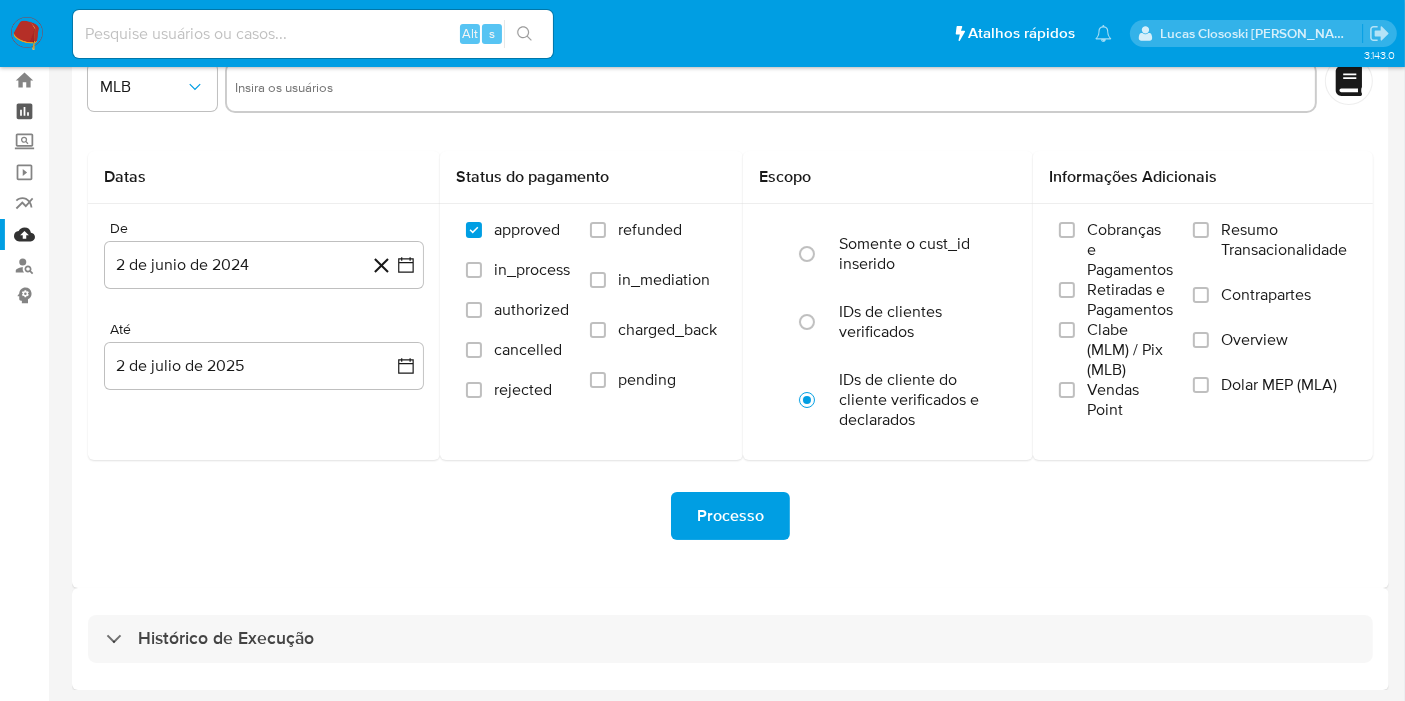 click on "Painel" at bounding box center (119, 111) 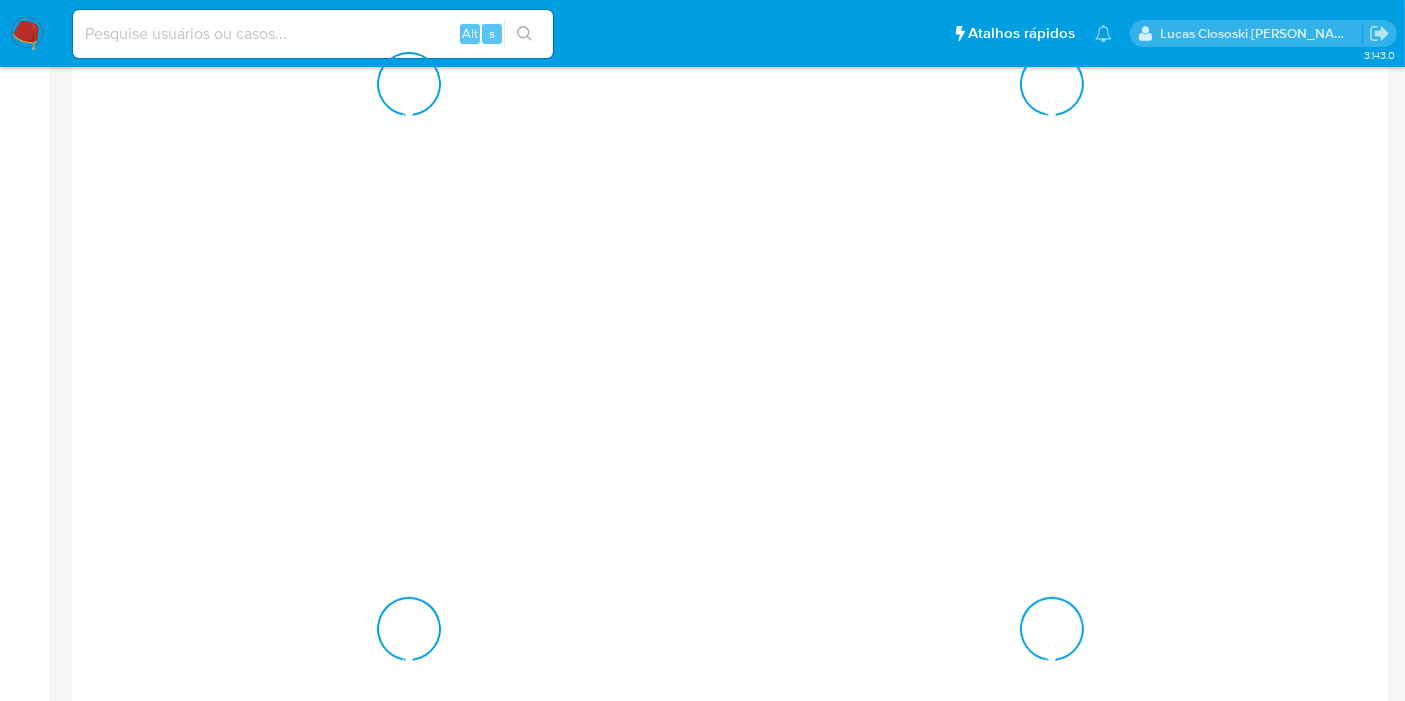 scroll, scrollTop: 444, scrollLeft: 0, axis: vertical 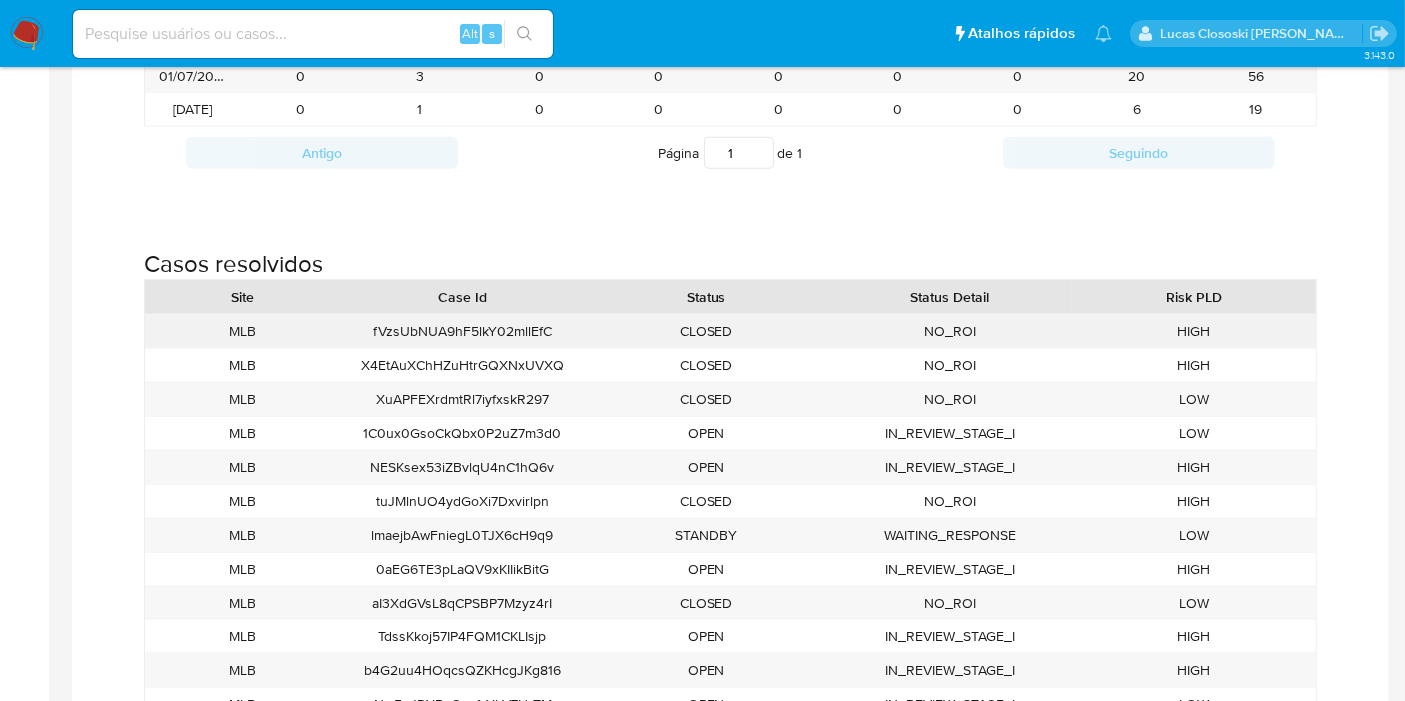 click on "fVzsUbNUA9hF5lkY02mllEfC" at bounding box center [462, 331] 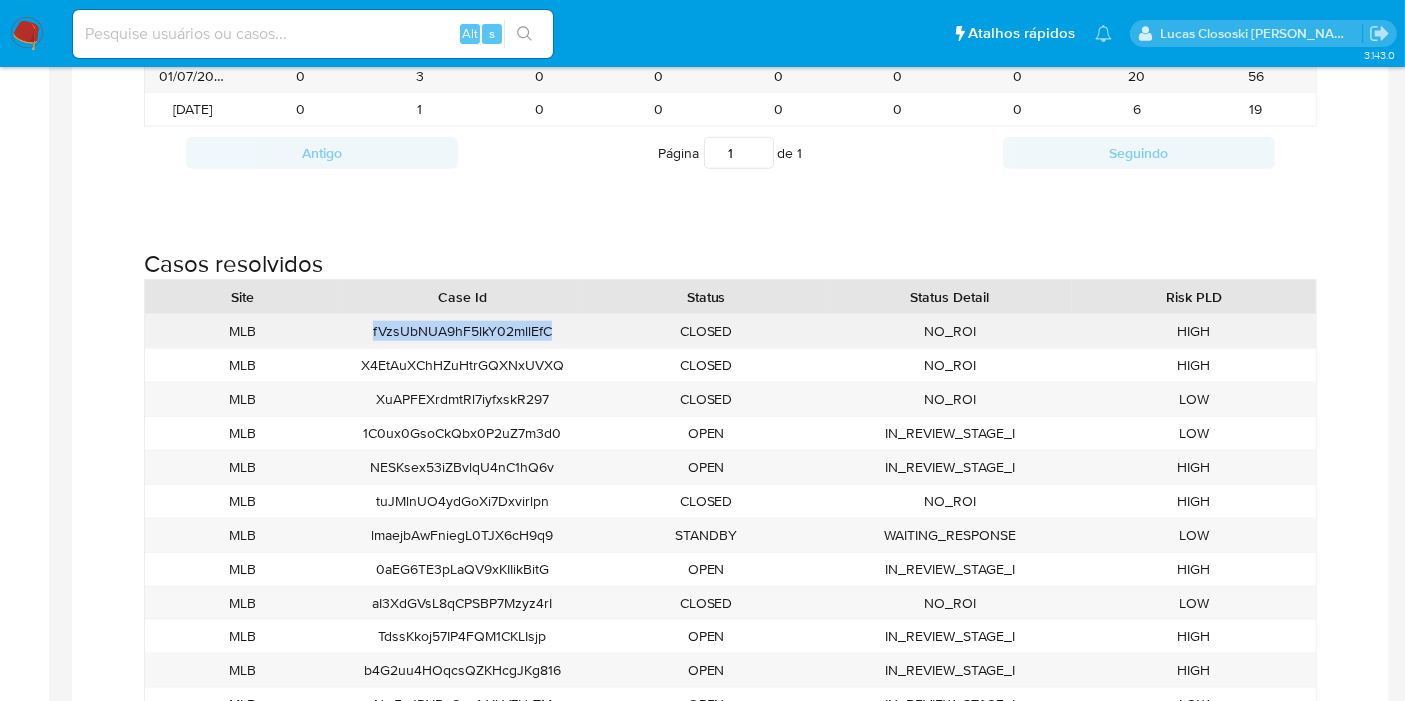 click on "fVzsUbNUA9hF5lkY02mllEfC" at bounding box center (462, 331) 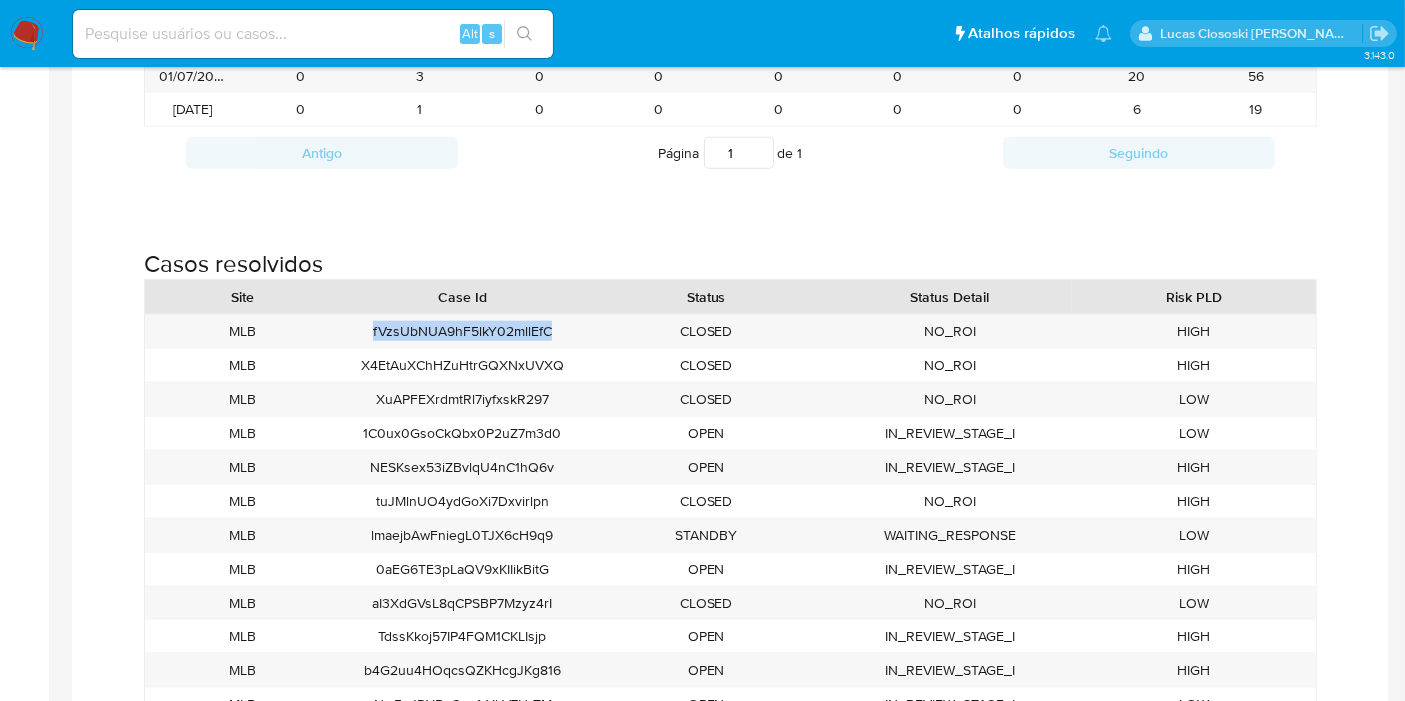 copy on "fVzsUbNUA9hF5lkY02mllEfC" 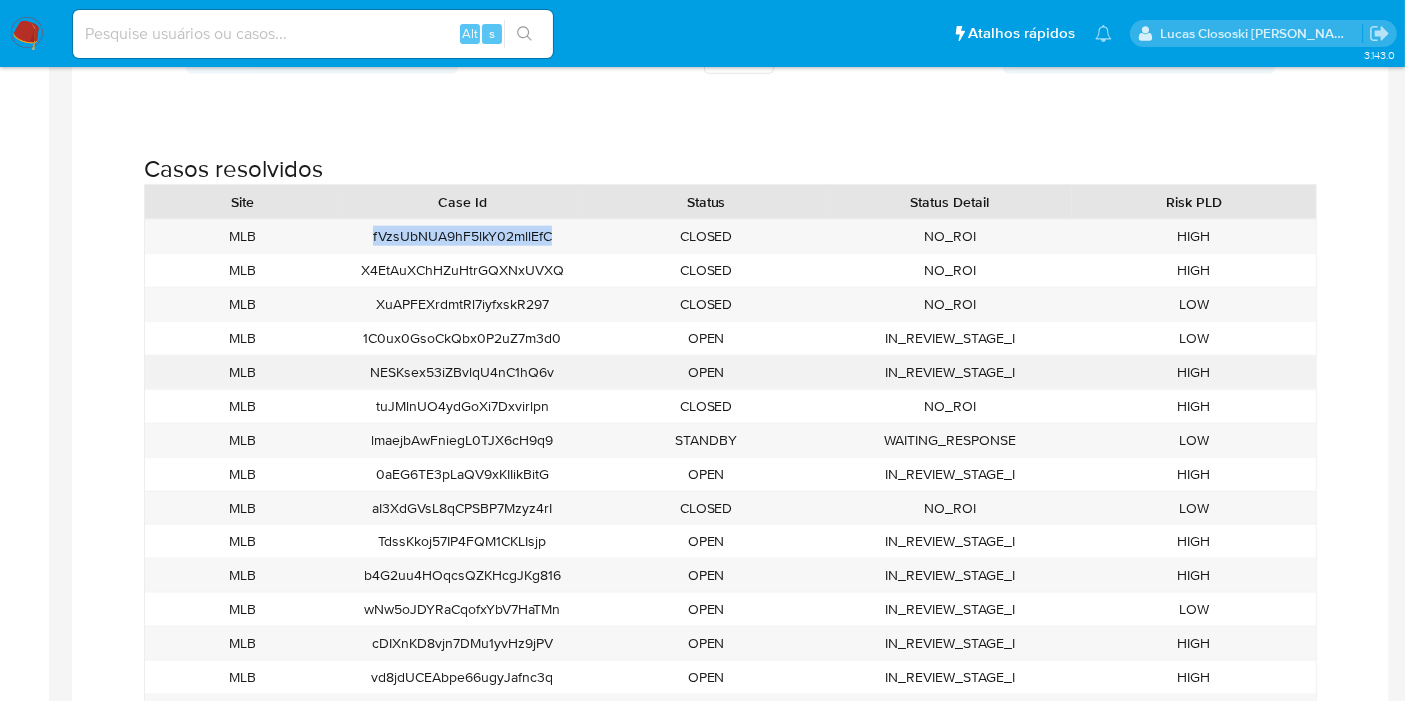 scroll, scrollTop: 2458, scrollLeft: 0, axis: vertical 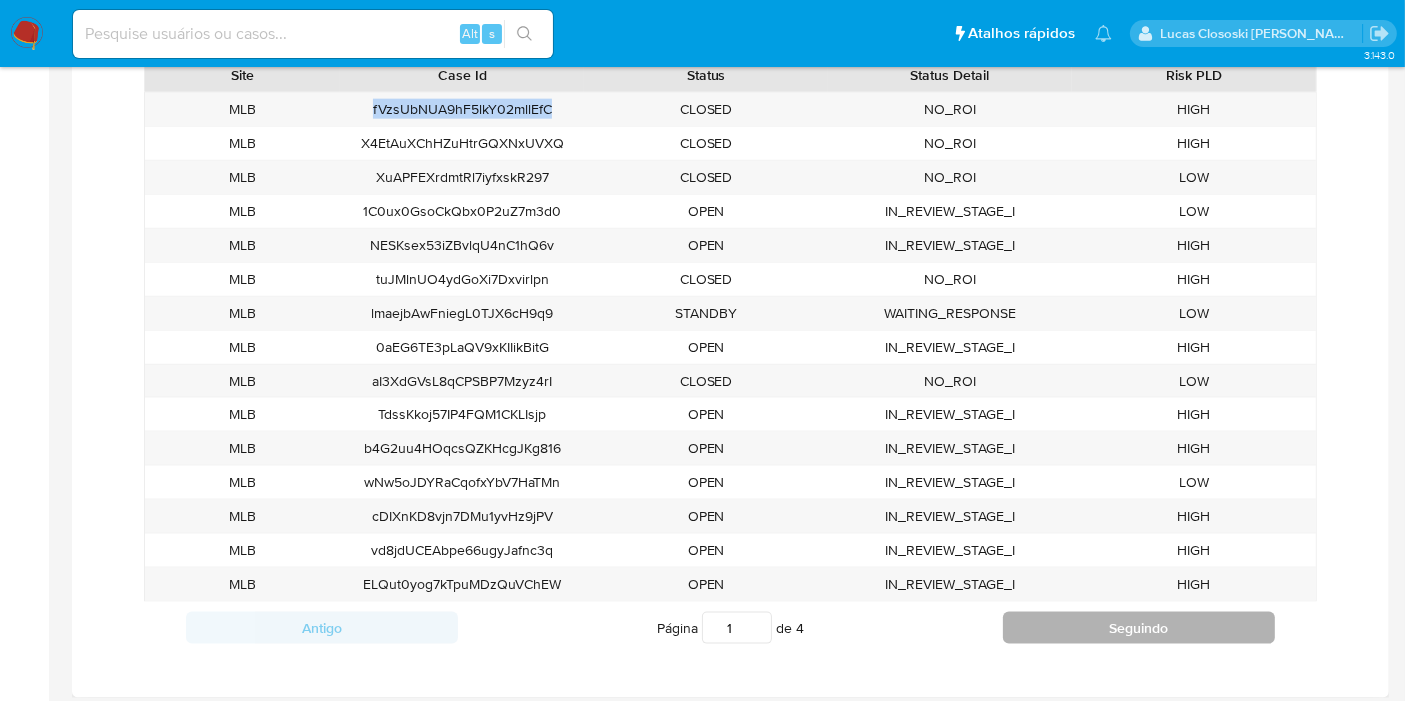 click on "Seguindo" at bounding box center [1139, 628] 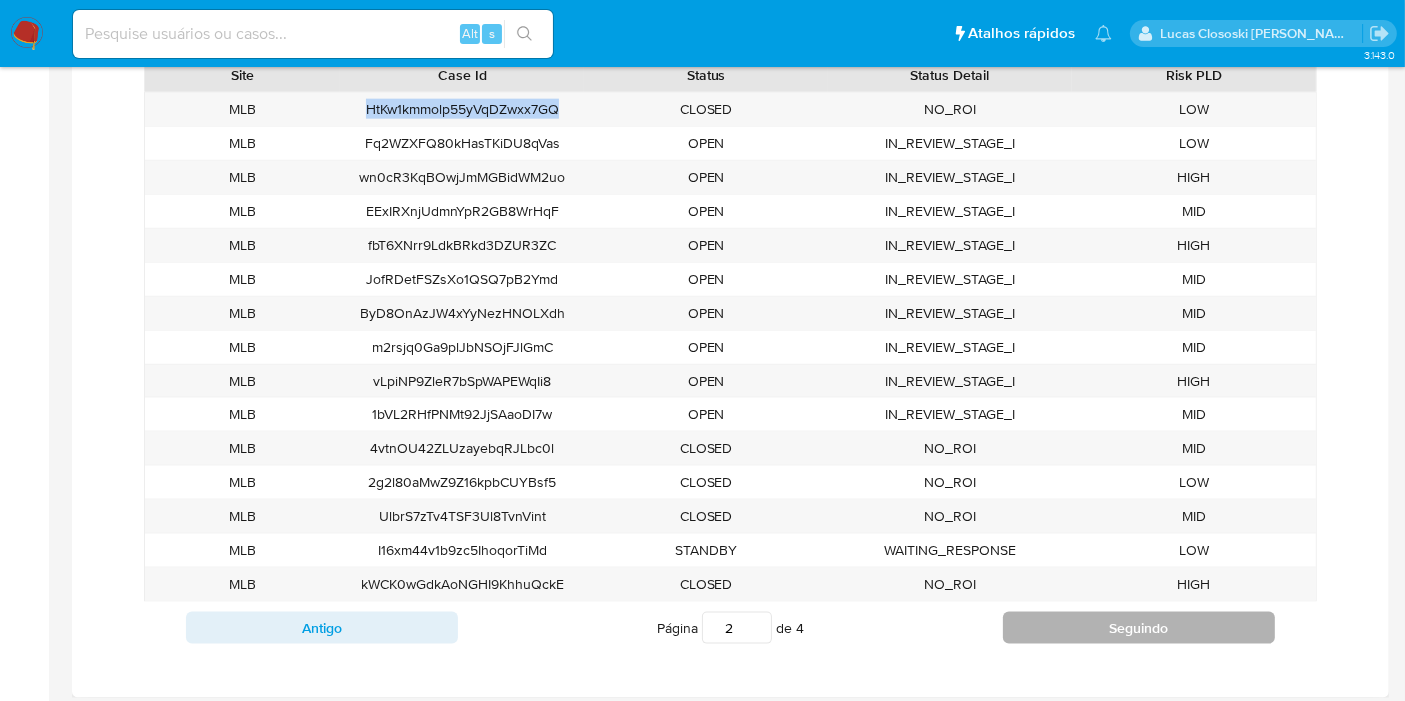 click on "Seguindo" at bounding box center (1139, 628) 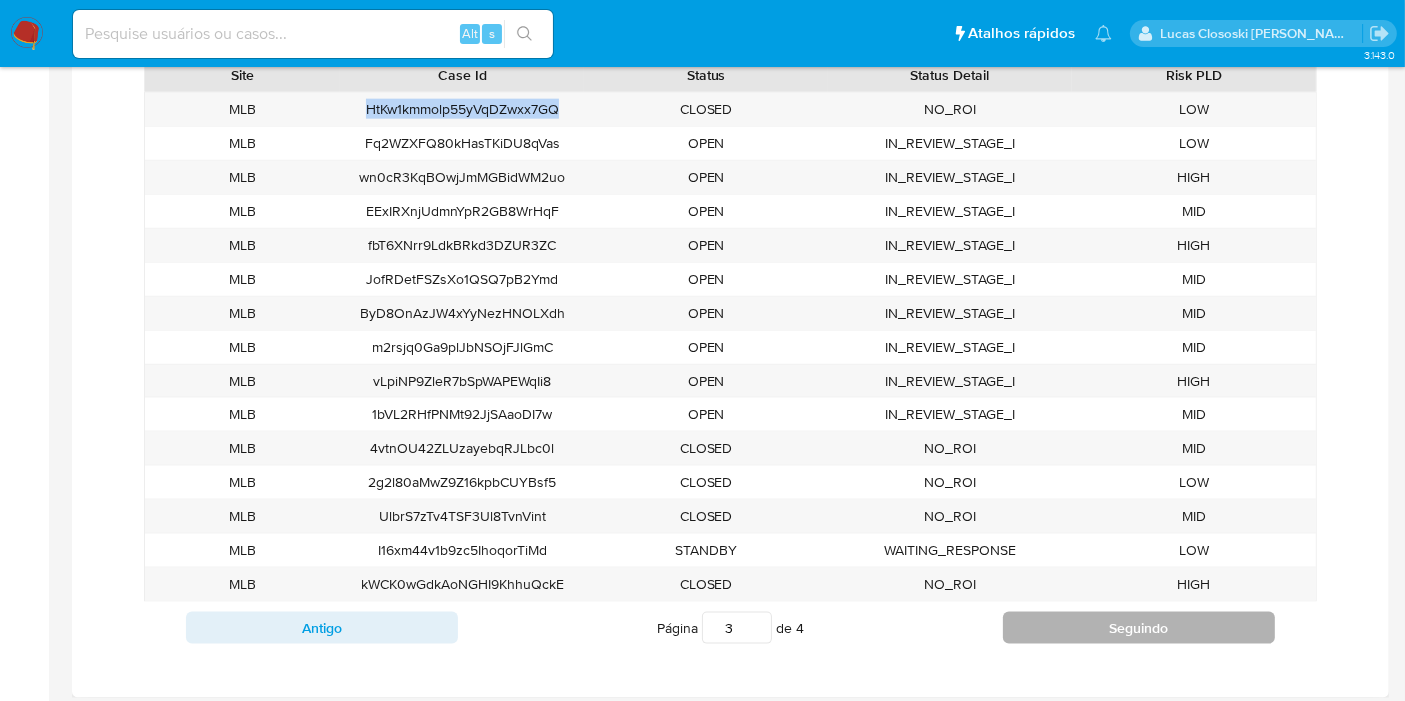 click on "Seguindo" at bounding box center (1139, 628) 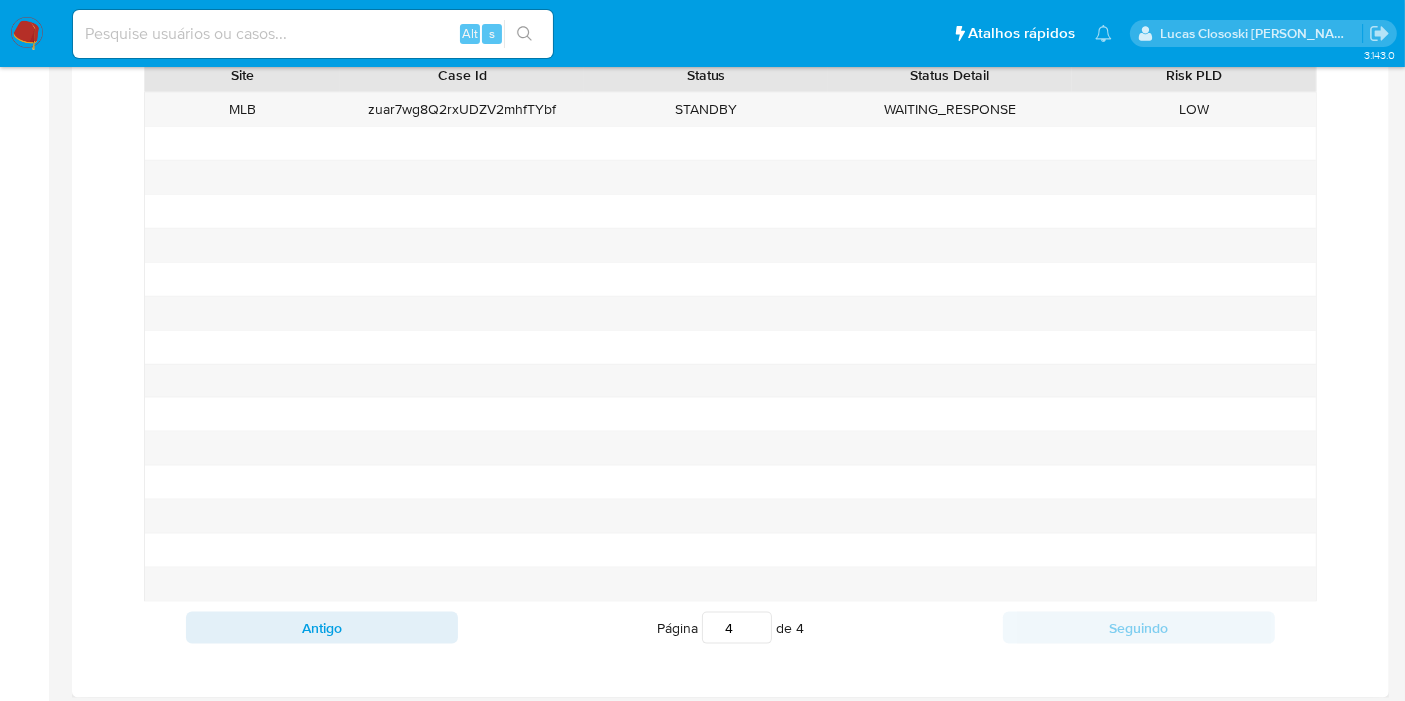 click at bounding box center (706, 414) 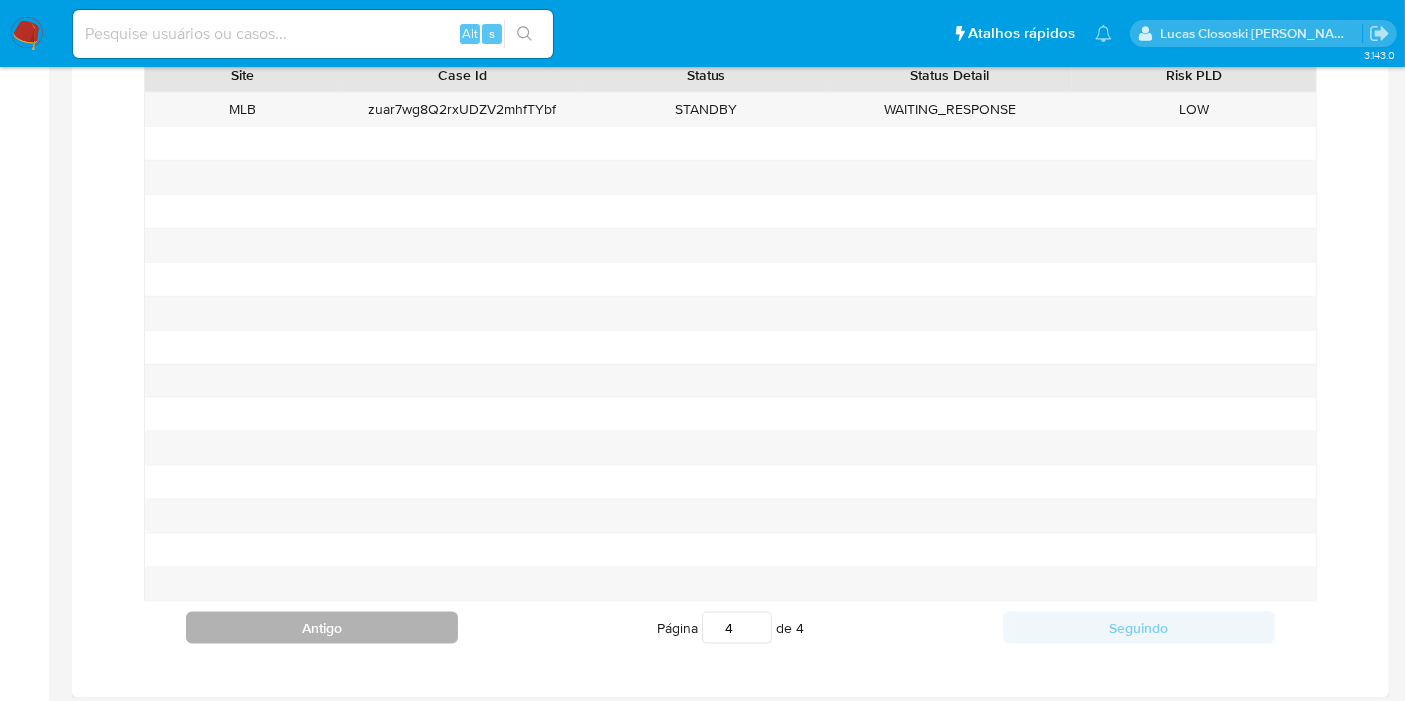 click on "Antigo" at bounding box center (322, 628) 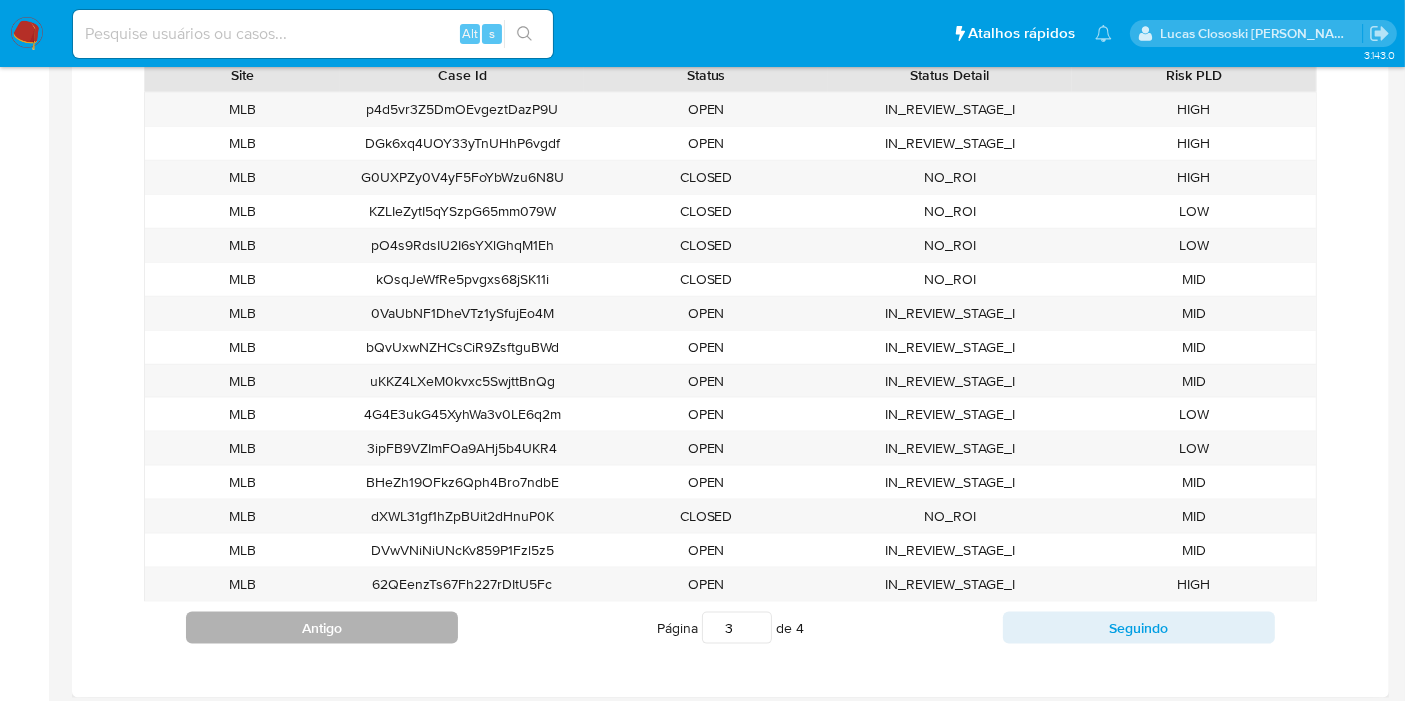 click on "Antigo" at bounding box center (322, 628) 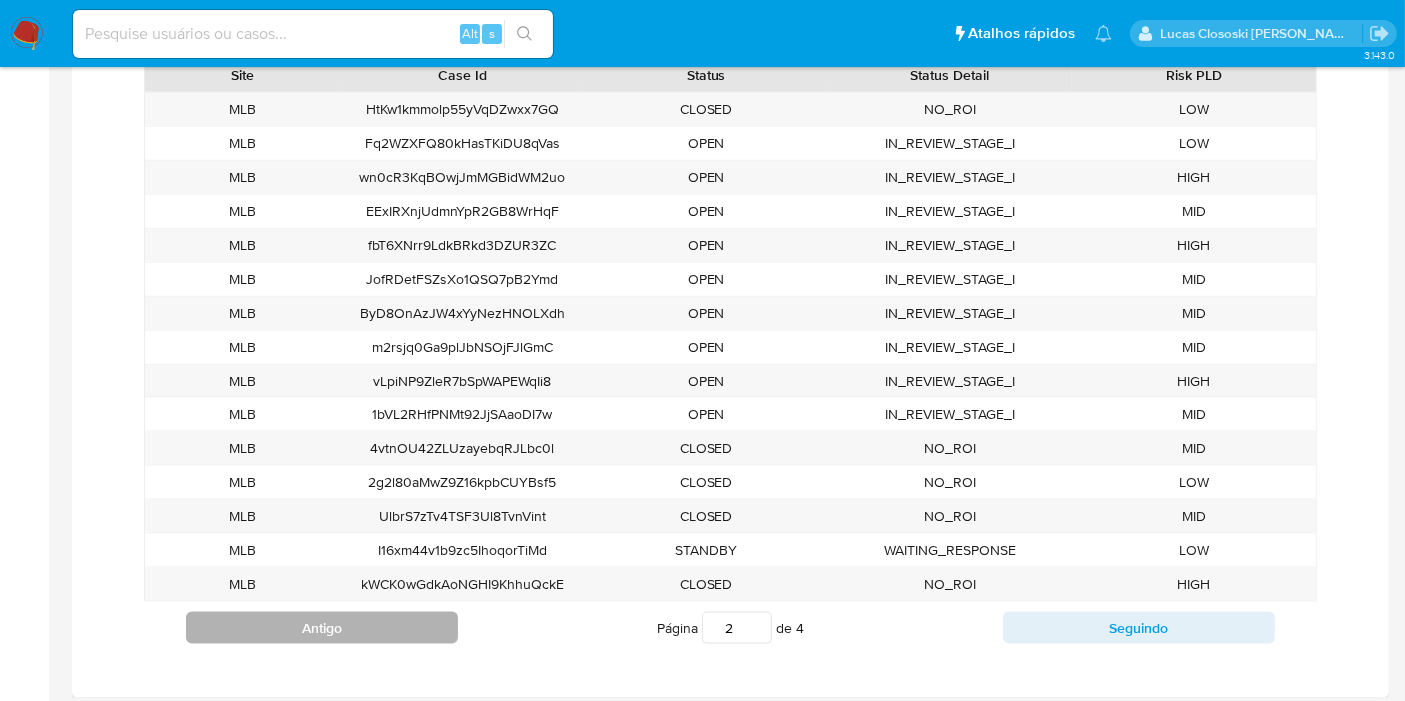 click on "Antigo" at bounding box center [322, 628] 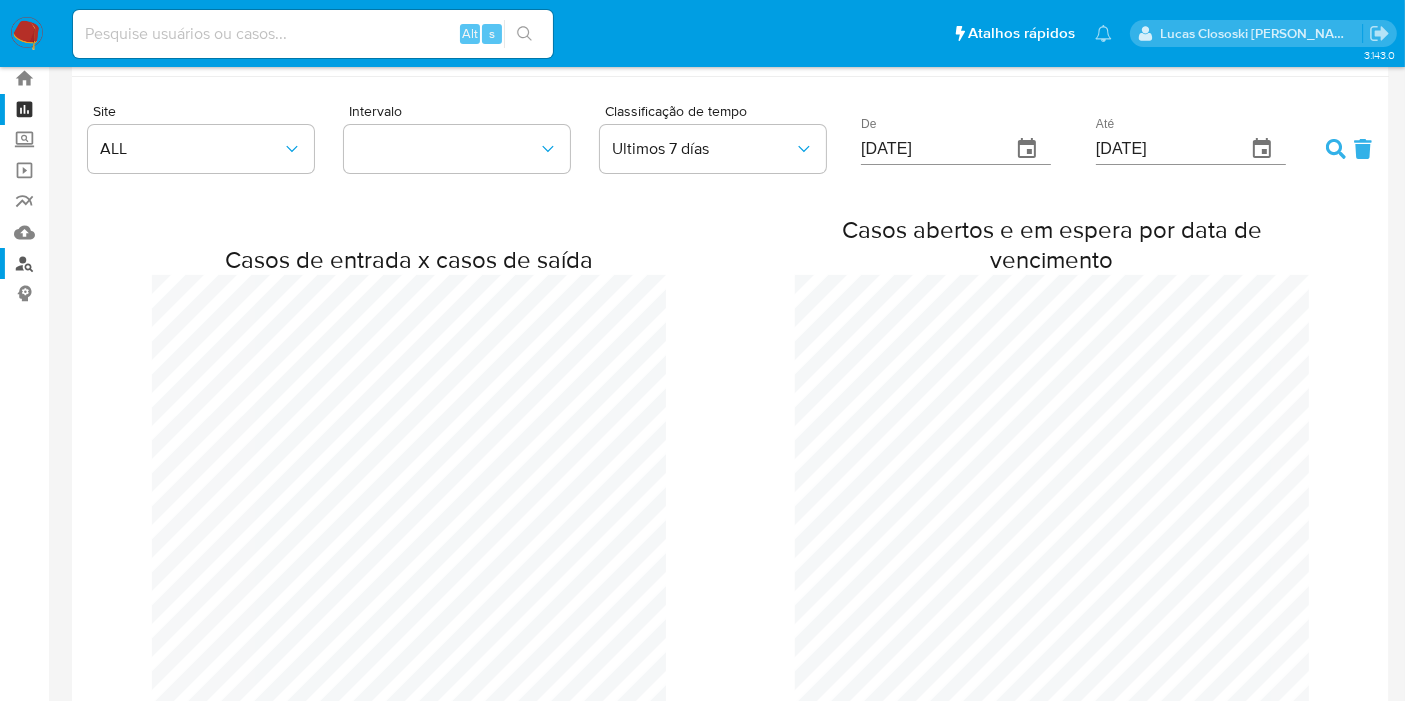 scroll, scrollTop: 0, scrollLeft: 0, axis: both 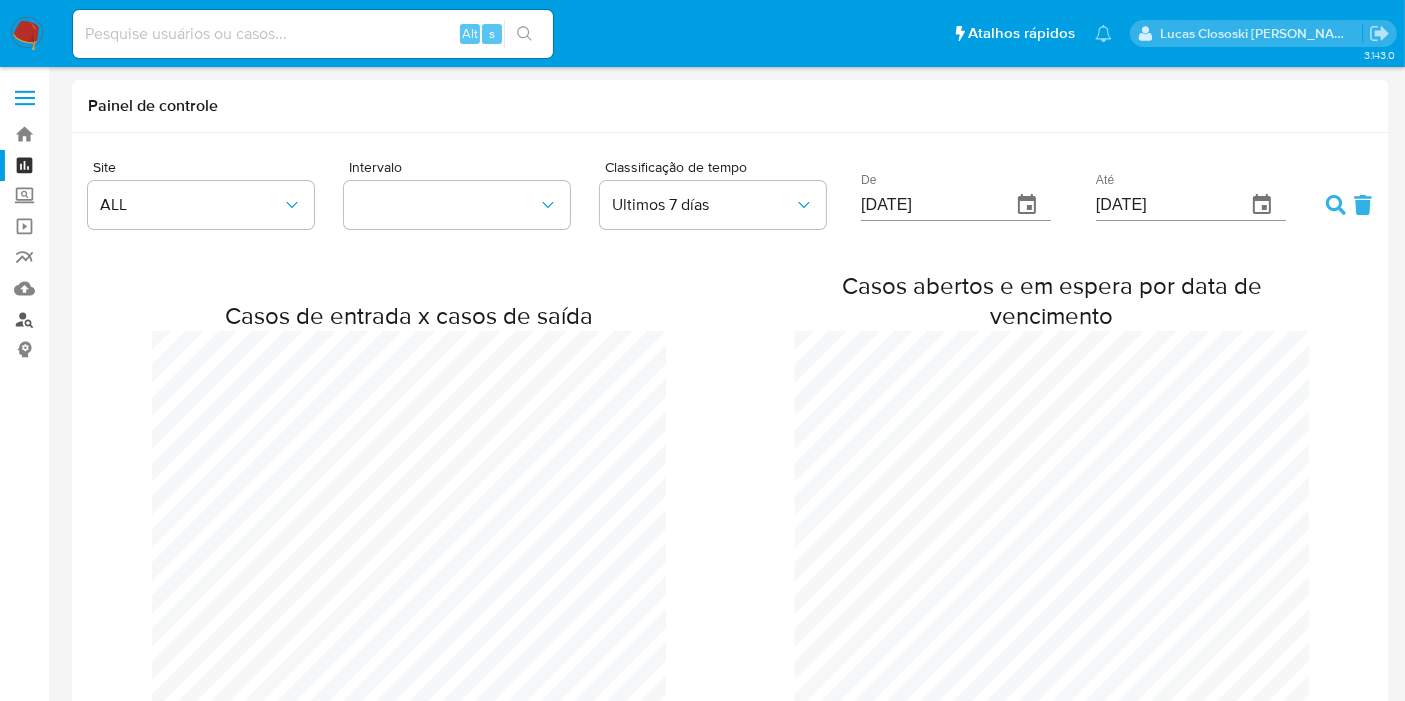click on "Localizador de pessoas" at bounding box center [119, 319] 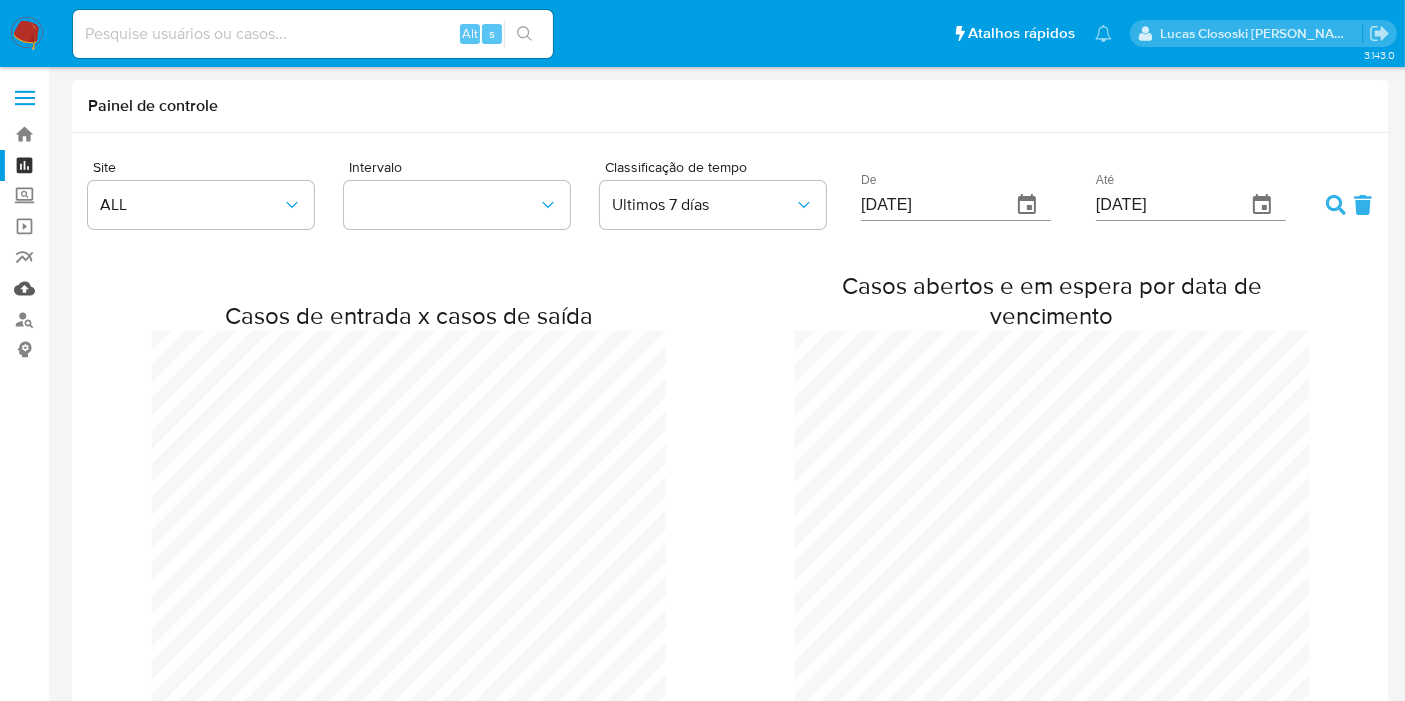 click on "Mulan" at bounding box center [119, 288] 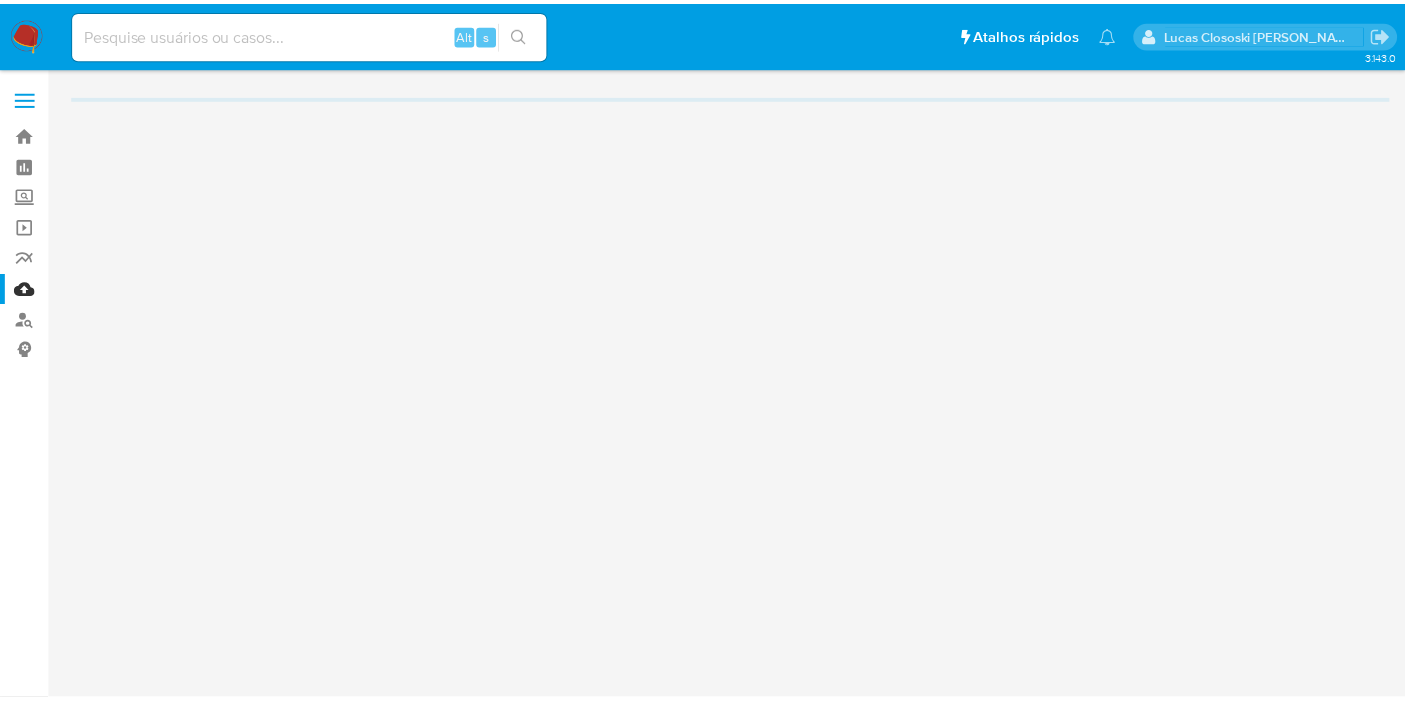 scroll, scrollTop: 0, scrollLeft: 0, axis: both 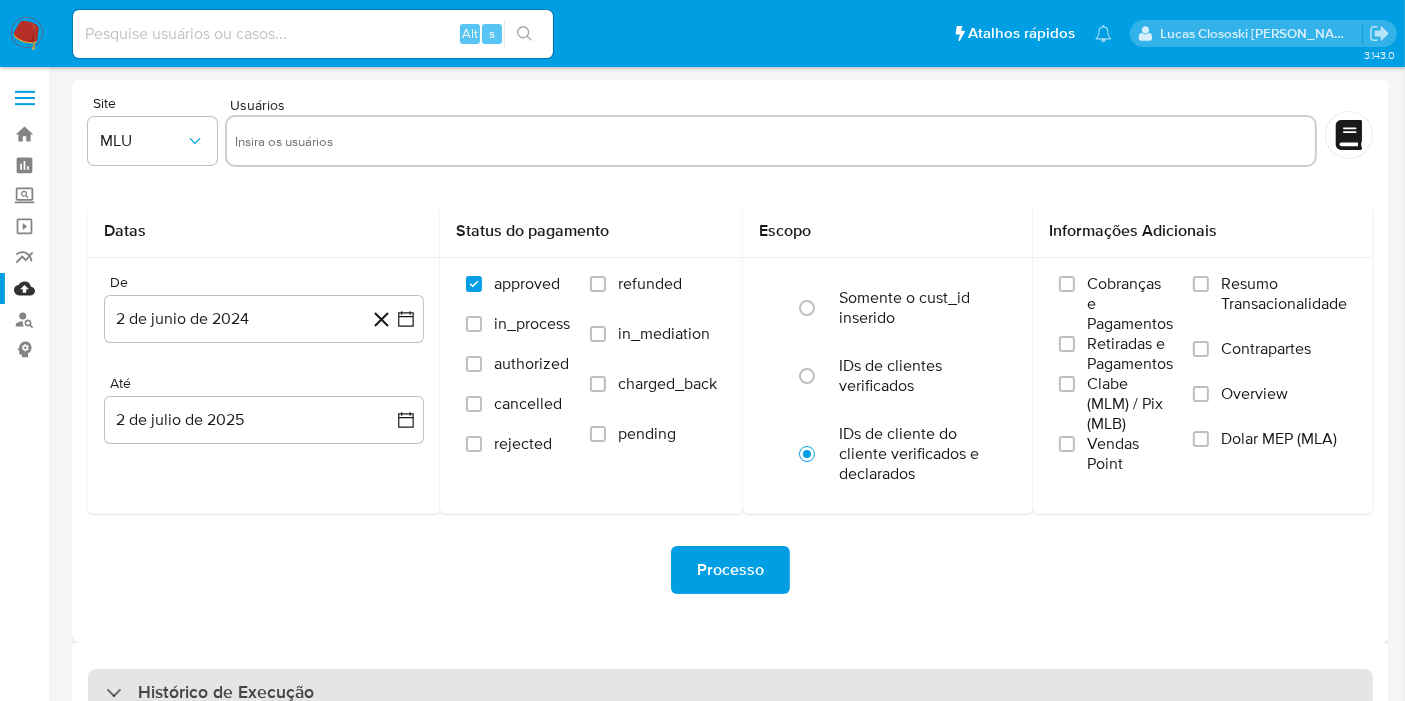 click on "Histórico de Execução" at bounding box center [730, 693] 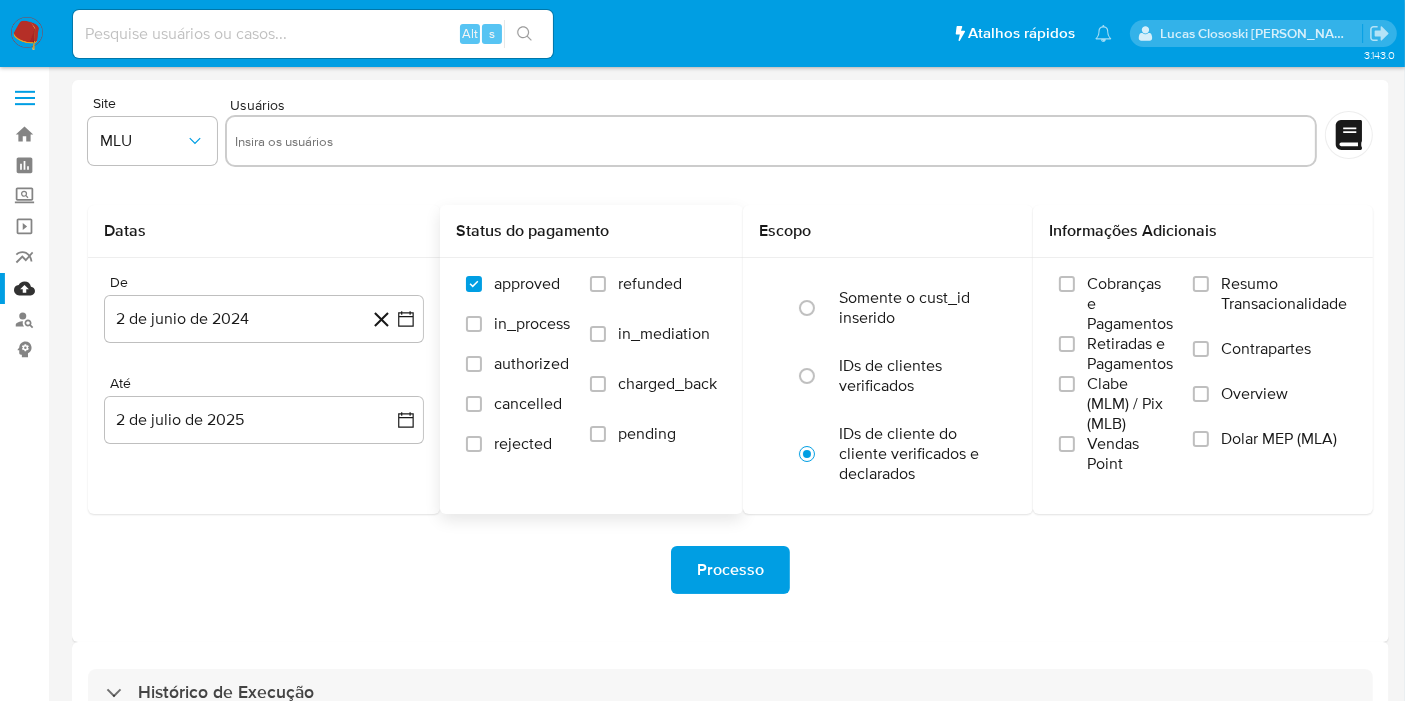 select on "10" 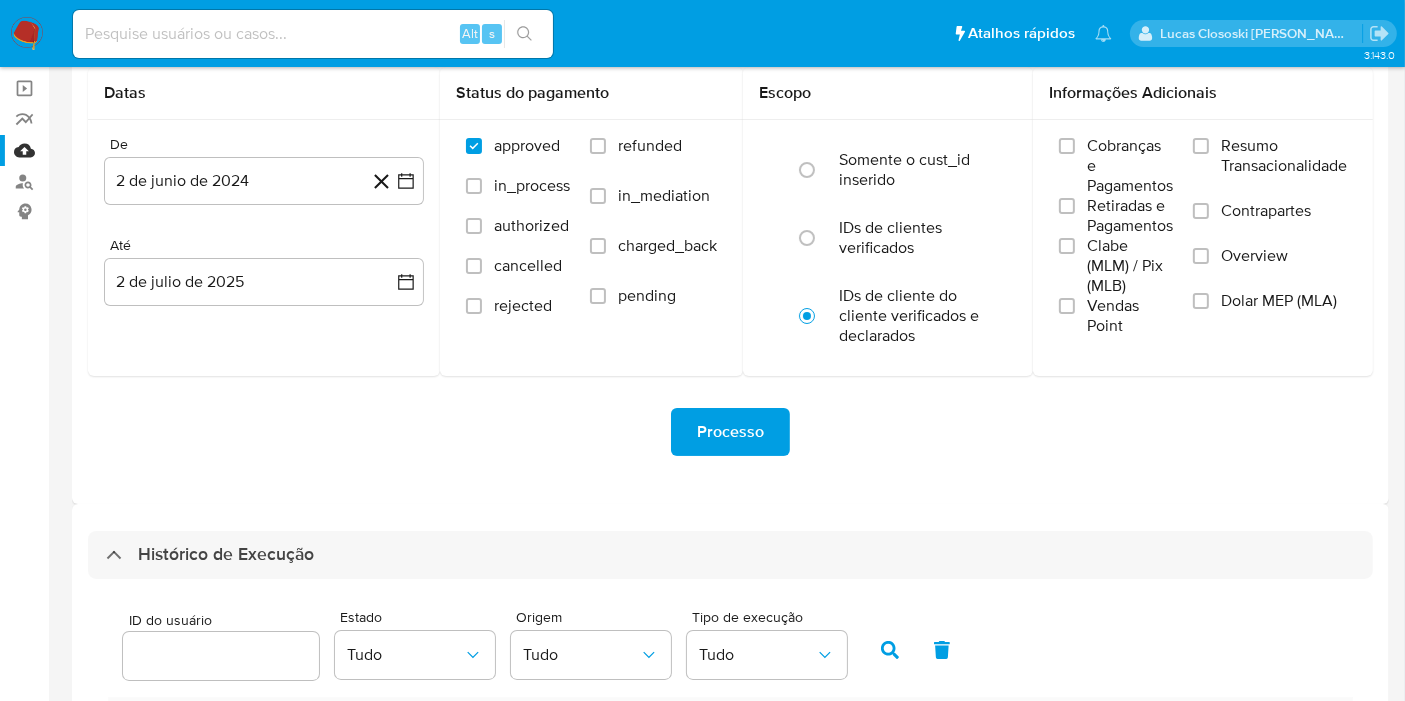 scroll, scrollTop: 444, scrollLeft: 0, axis: vertical 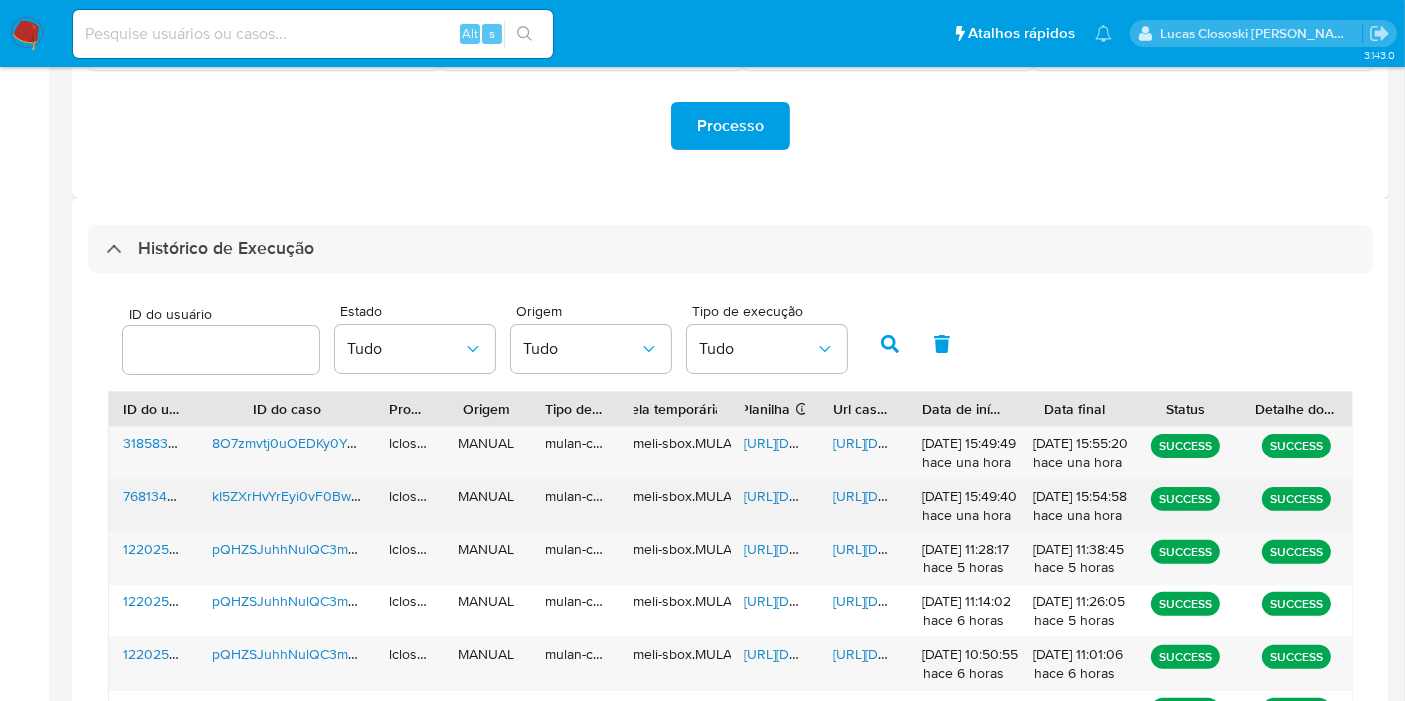 click on "[URL][DOMAIN_NAME]" at bounding box center (814, 496) 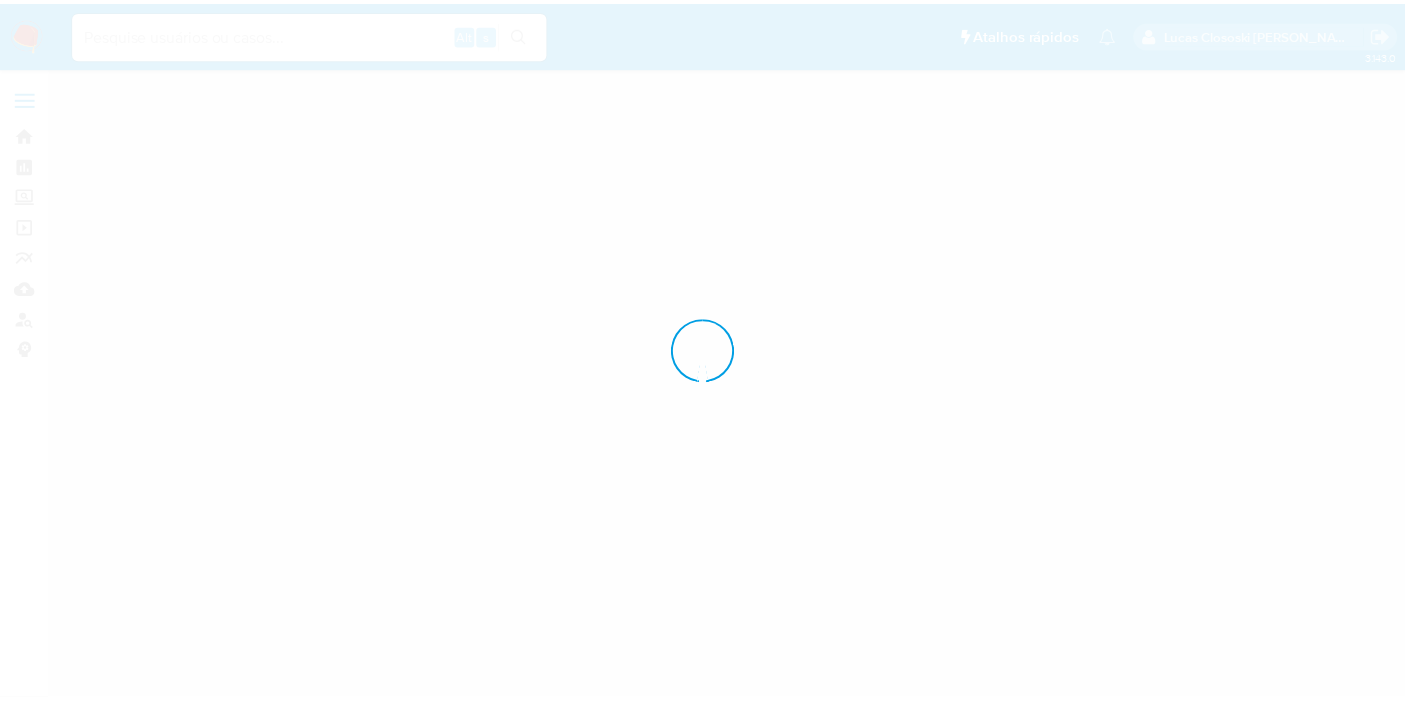 scroll, scrollTop: 0, scrollLeft: 0, axis: both 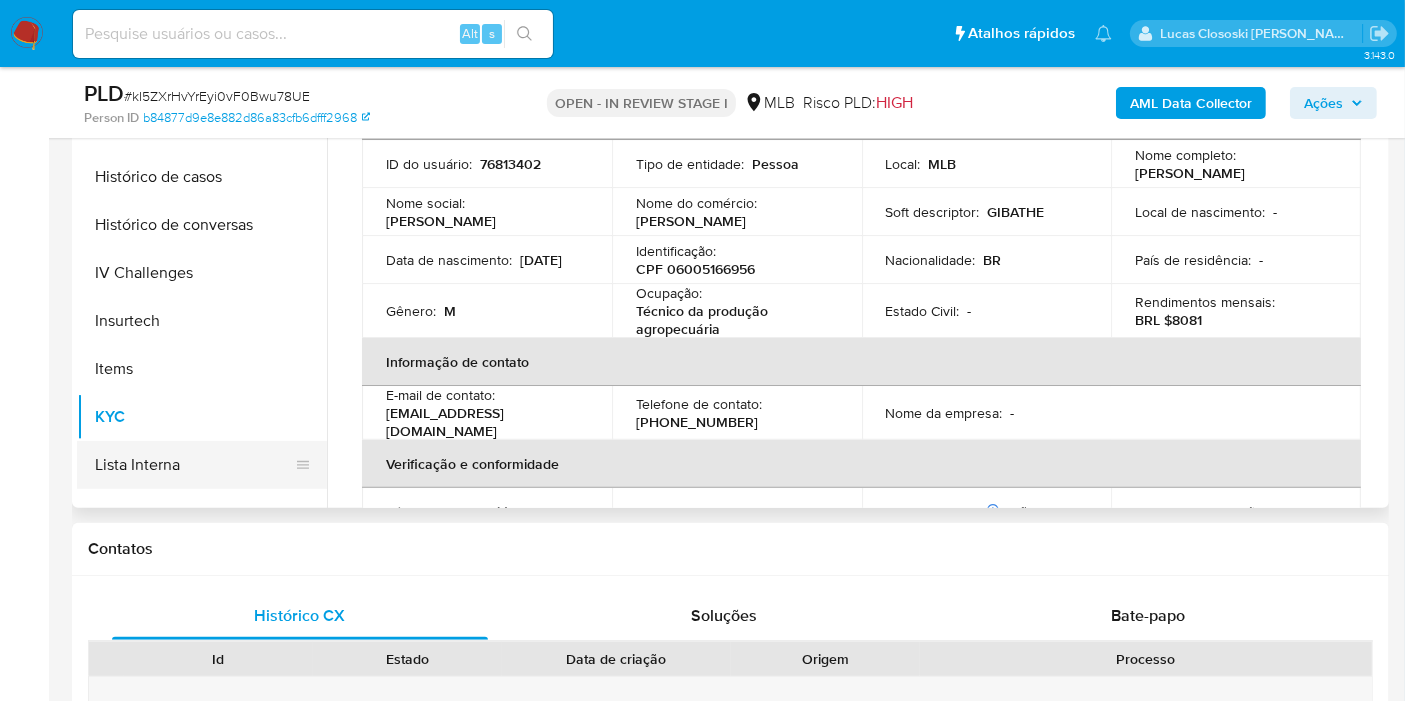 select on "10" 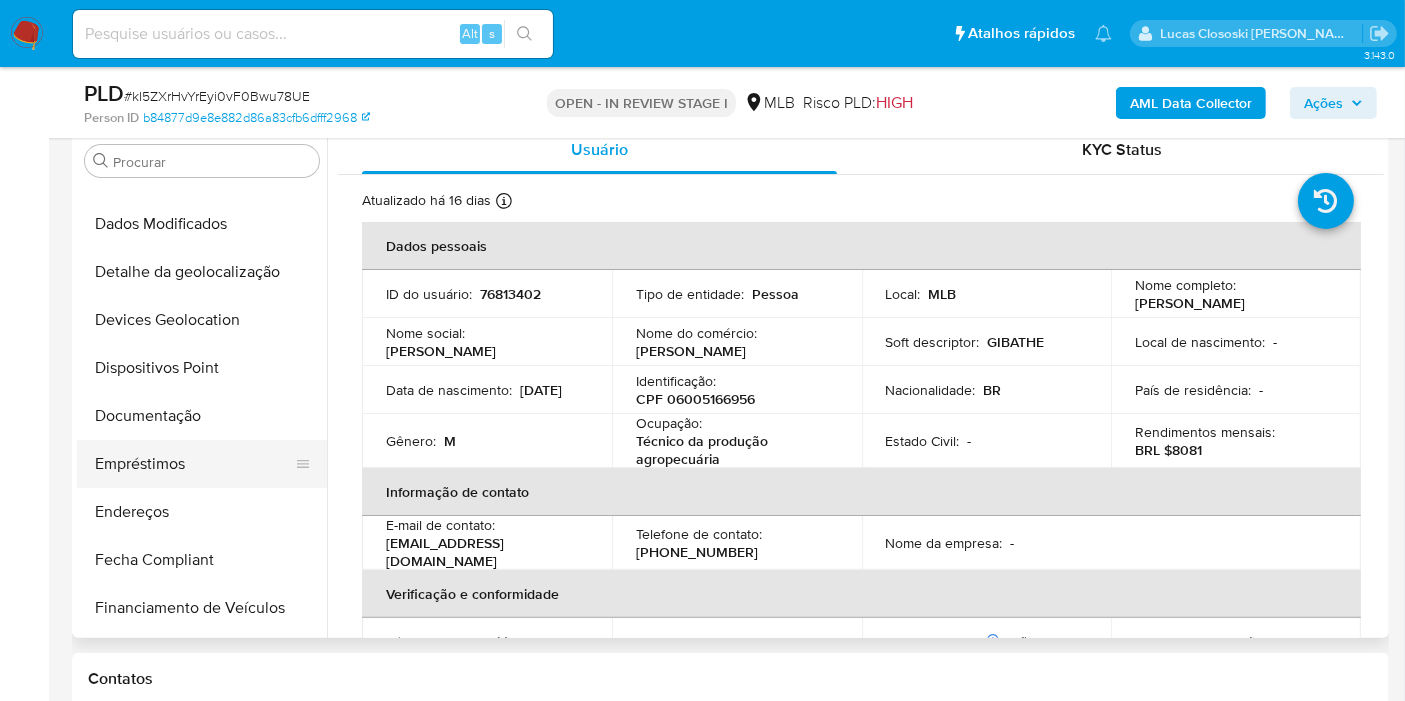 scroll, scrollTop: 333, scrollLeft: 0, axis: vertical 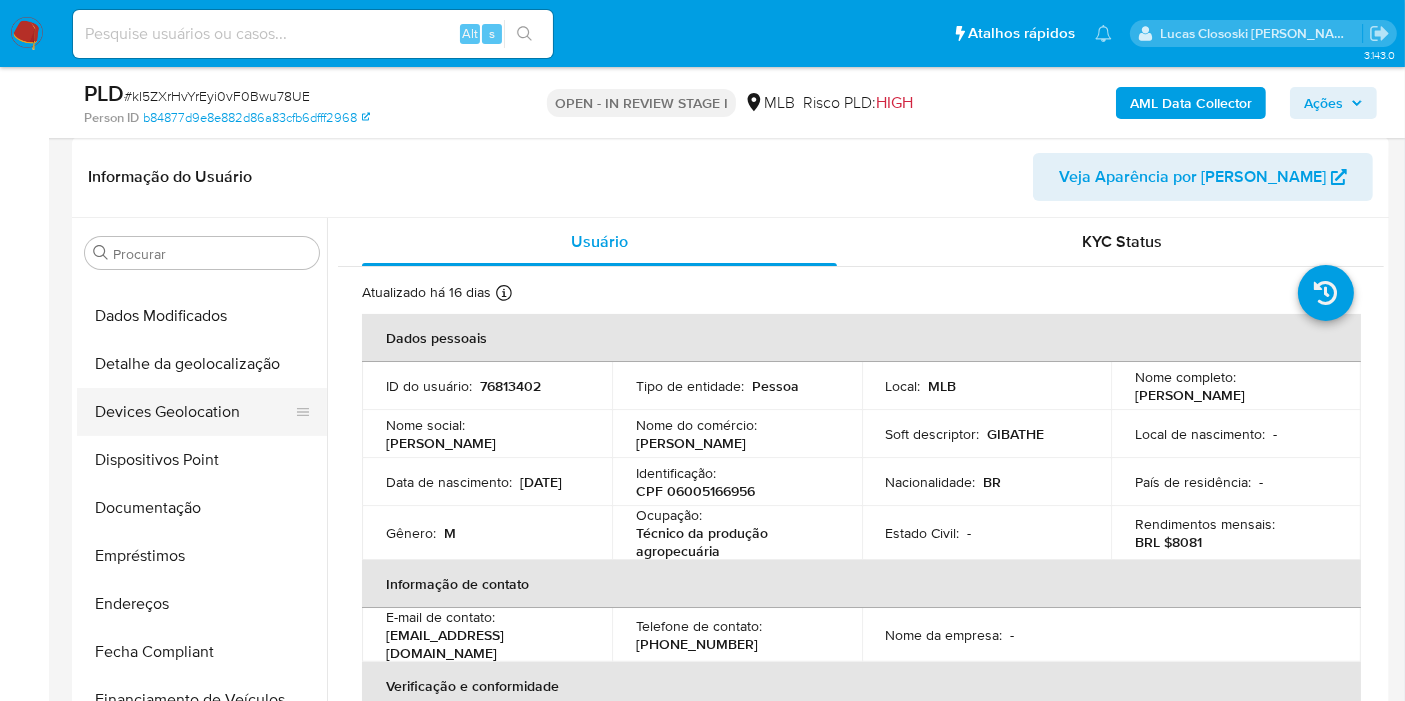 click on "Devices Geolocation" at bounding box center (194, 412) 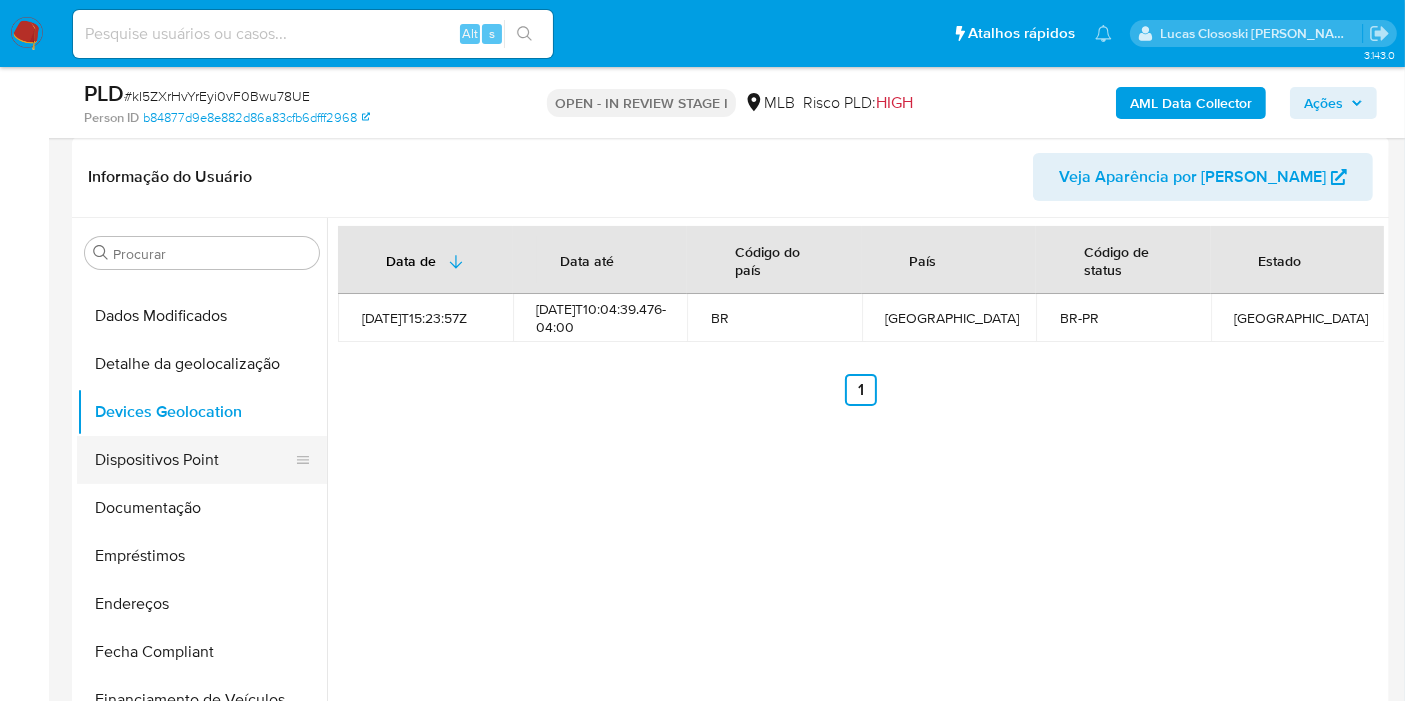 click on "Dispositivos Point" at bounding box center [194, 460] 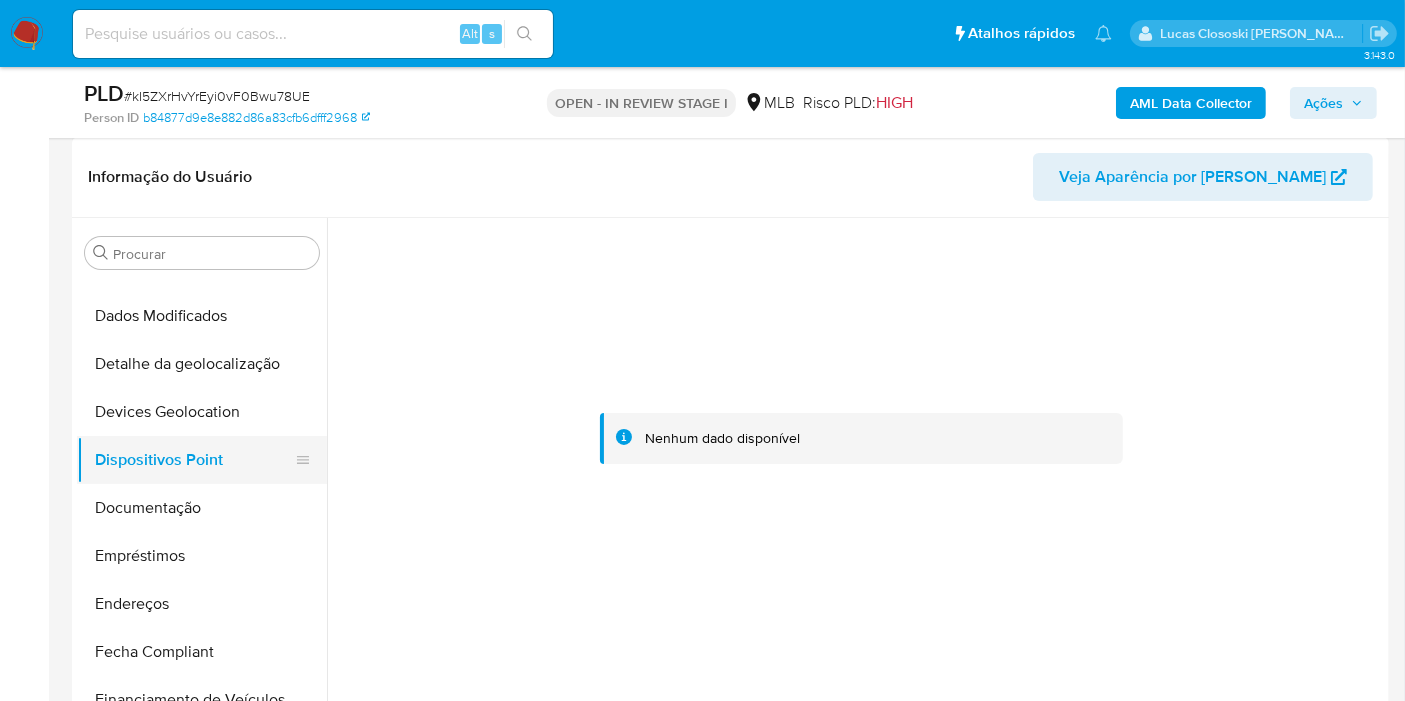 click on "Dispositivos Point" at bounding box center [194, 460] 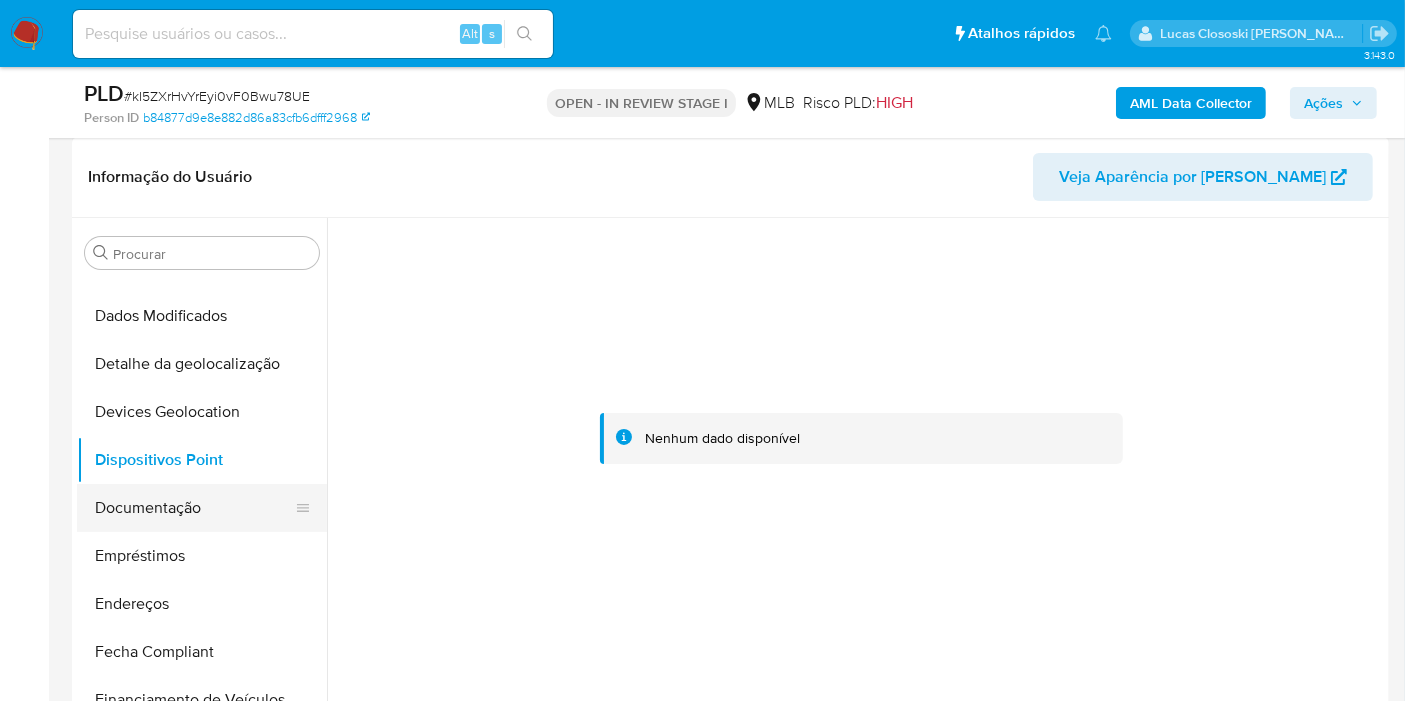 click on "Documentação" at bounding box center [194, 508] 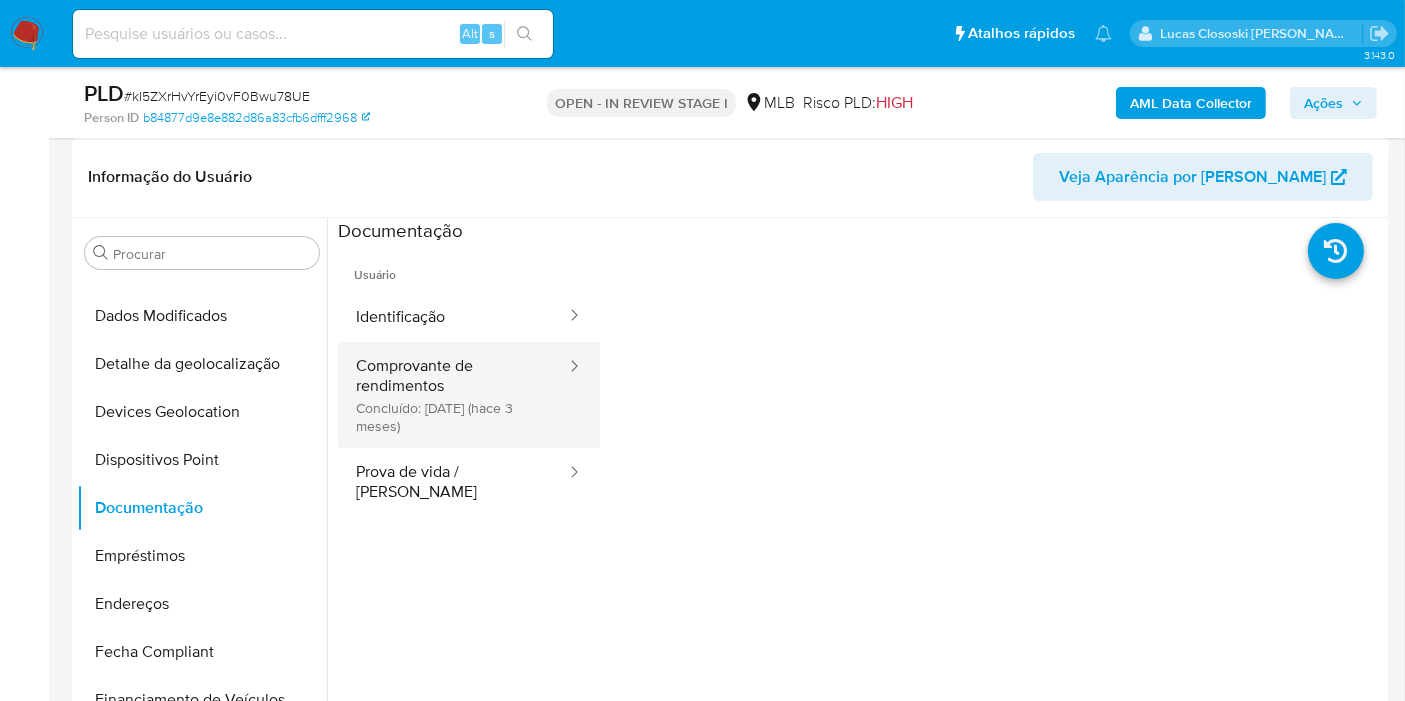 click on "Comprovante de rendimentos Concluído: [DATE] (hace 3 meses)" at bounding box center (453, 395) 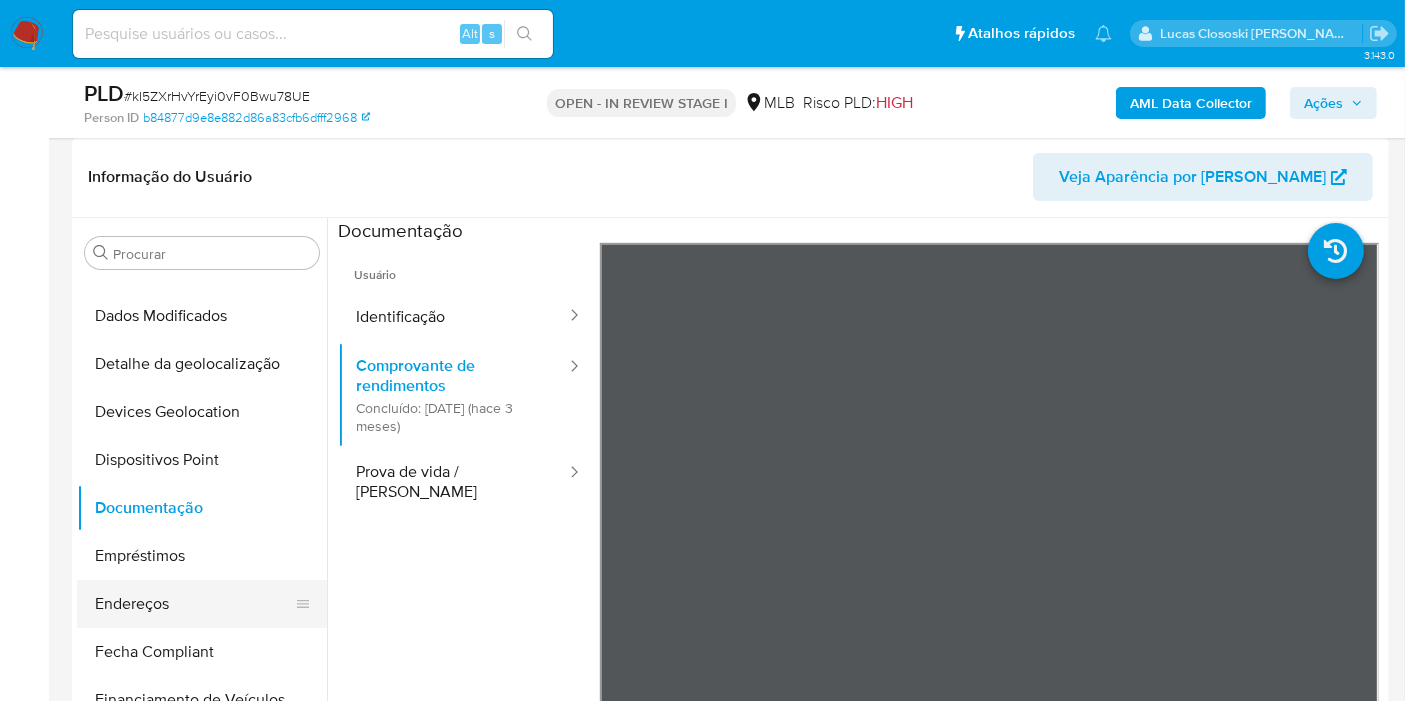 click on "Endereços" at bounding box center [194, 604] 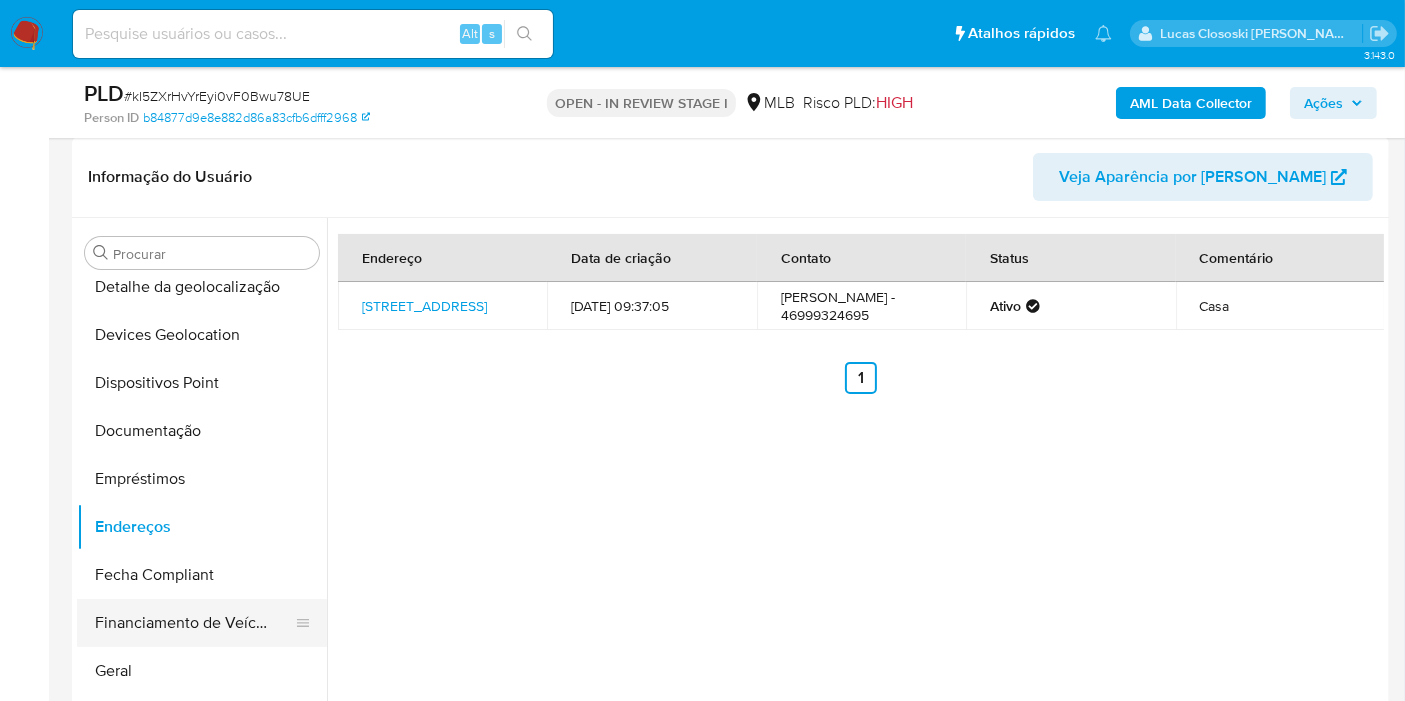 scroll, scrollTop: 288, scrollLeft: 0, axis: vertical 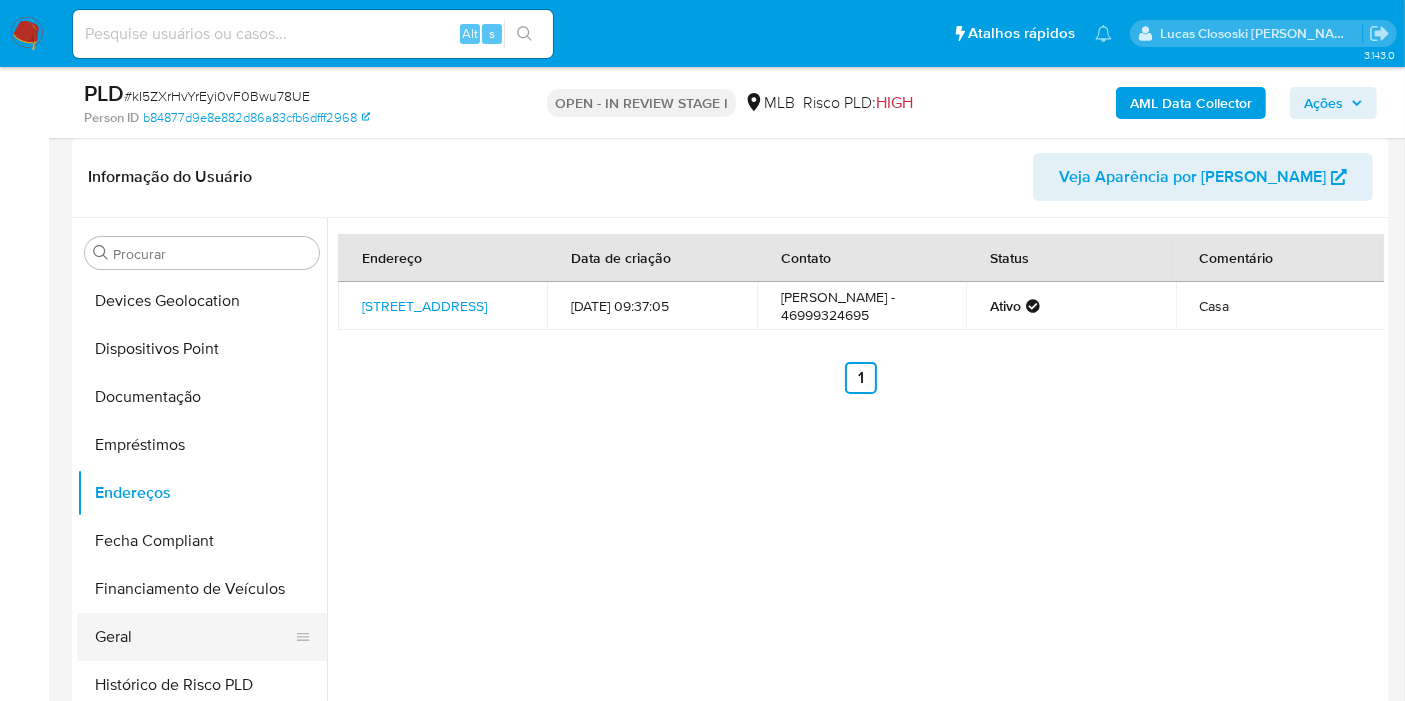 click on "Geral" at bounding box center [194, 637] 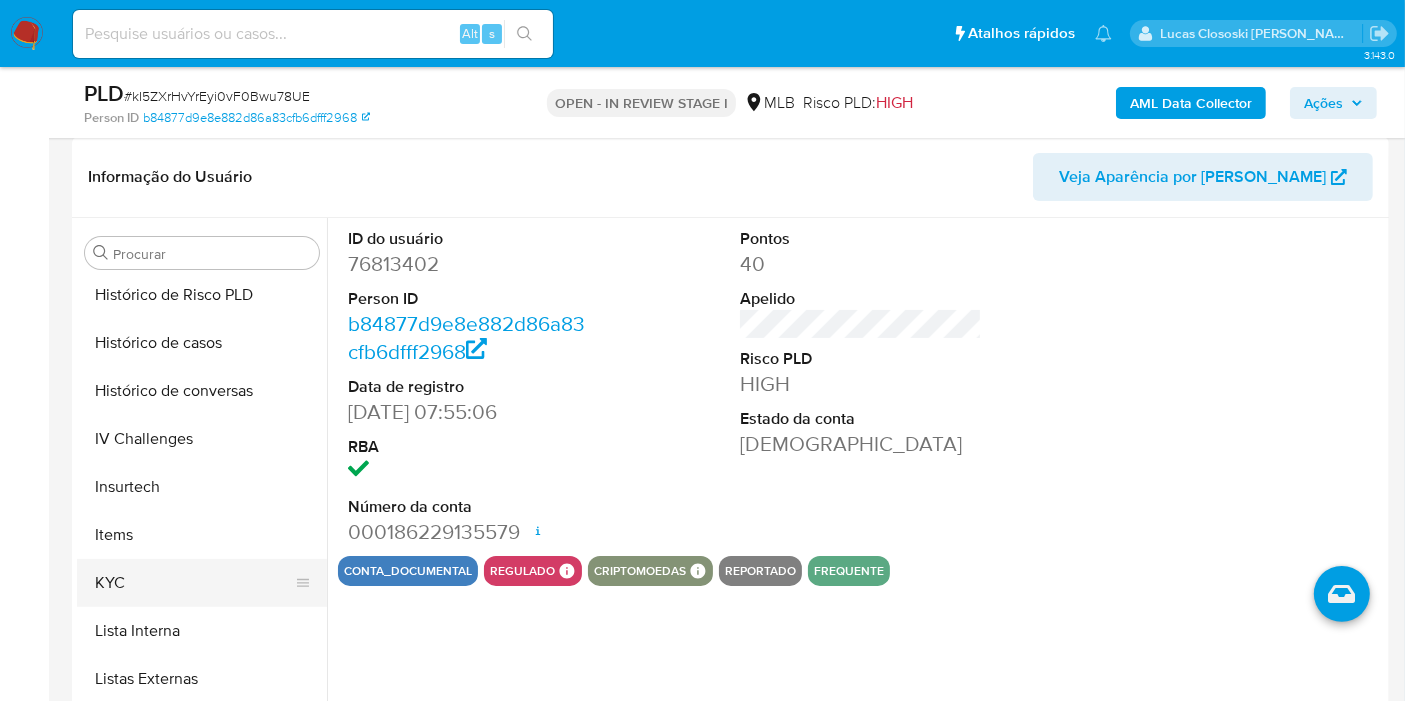 scroll, scrollTop: 733, scrollLeft: 0, axis: vertical 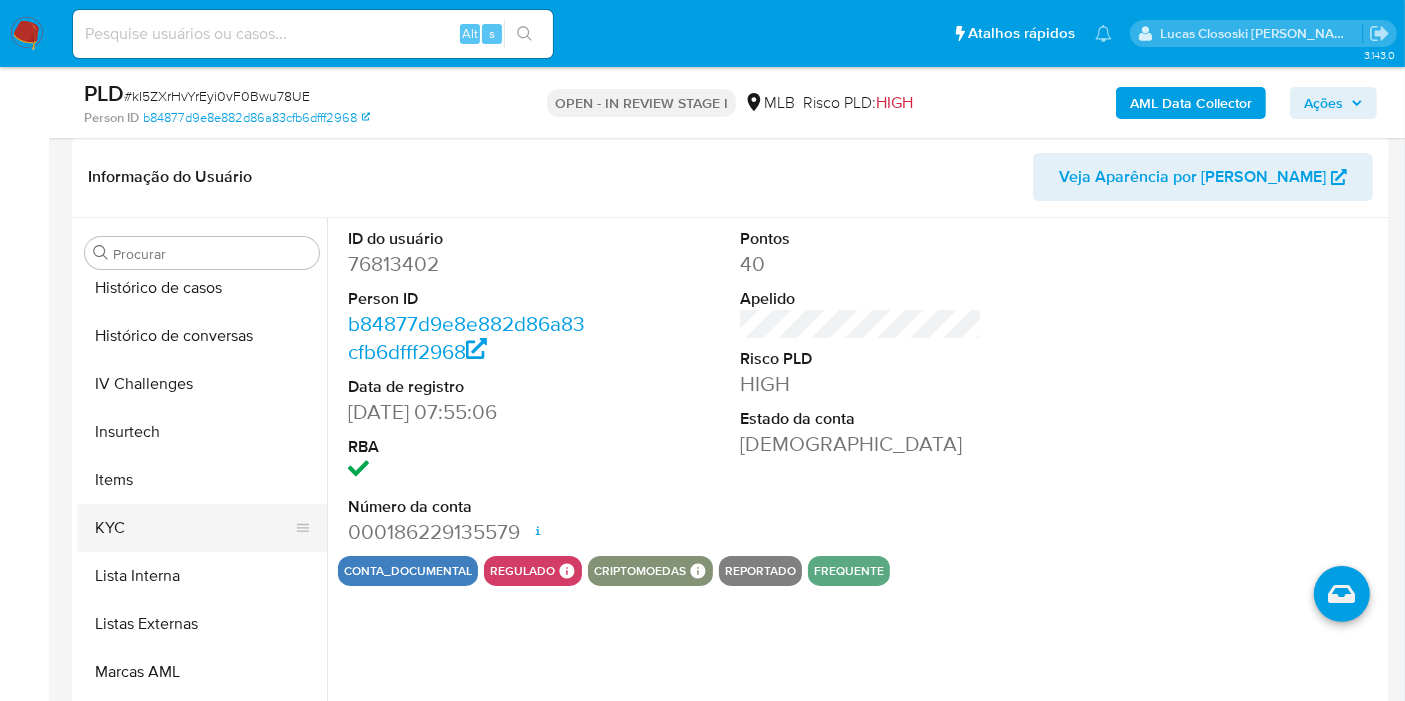 click on "KYC" at bounding box center (194, 528) 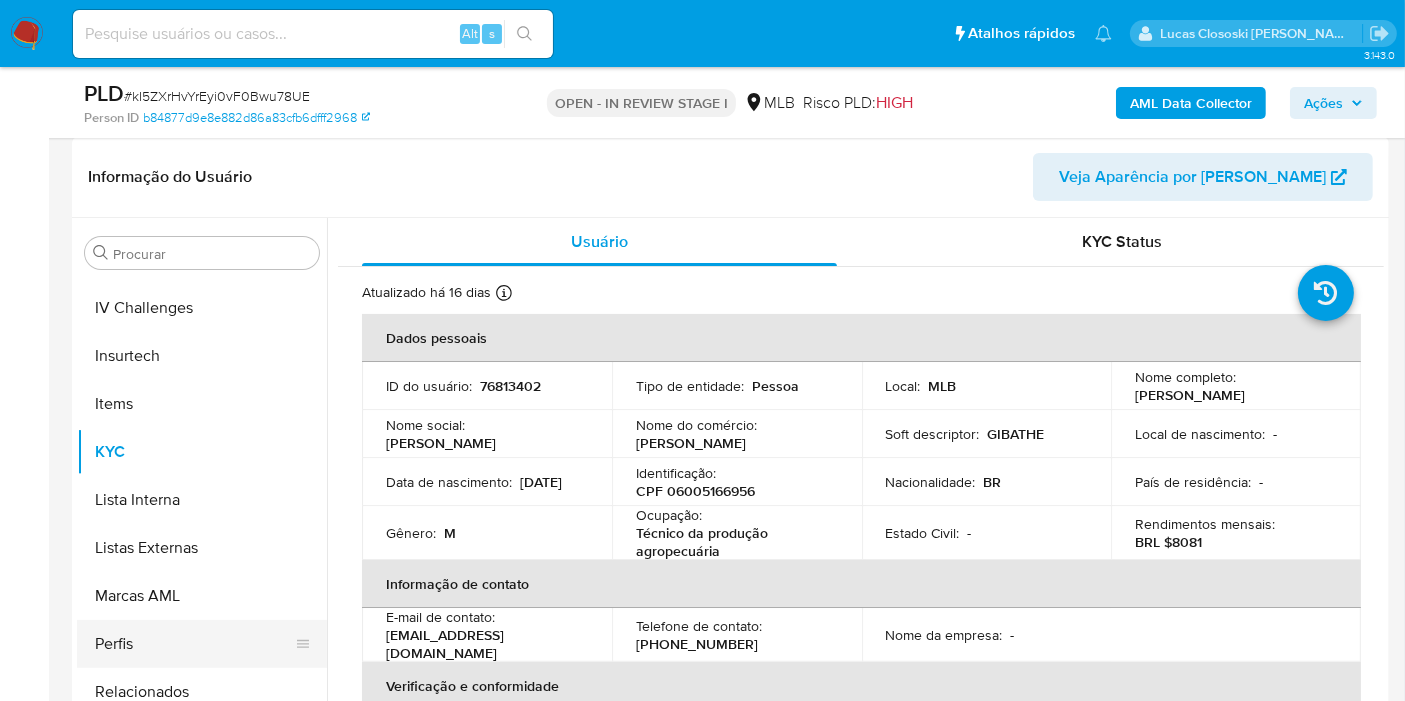 scroll, scrollTop: 844, scrollLeft: 0, axis: vertical 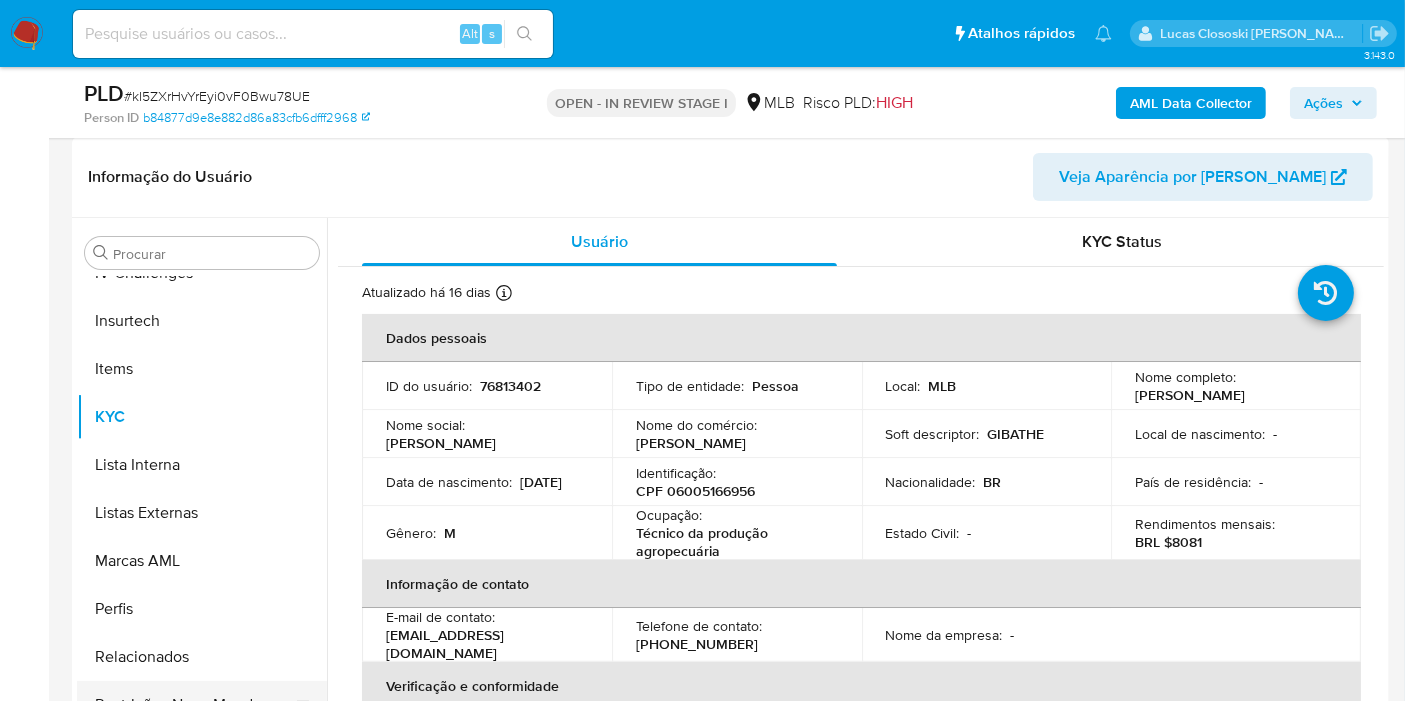 click on "Restrições Novo Mundo" at bounding box center [194, 705] 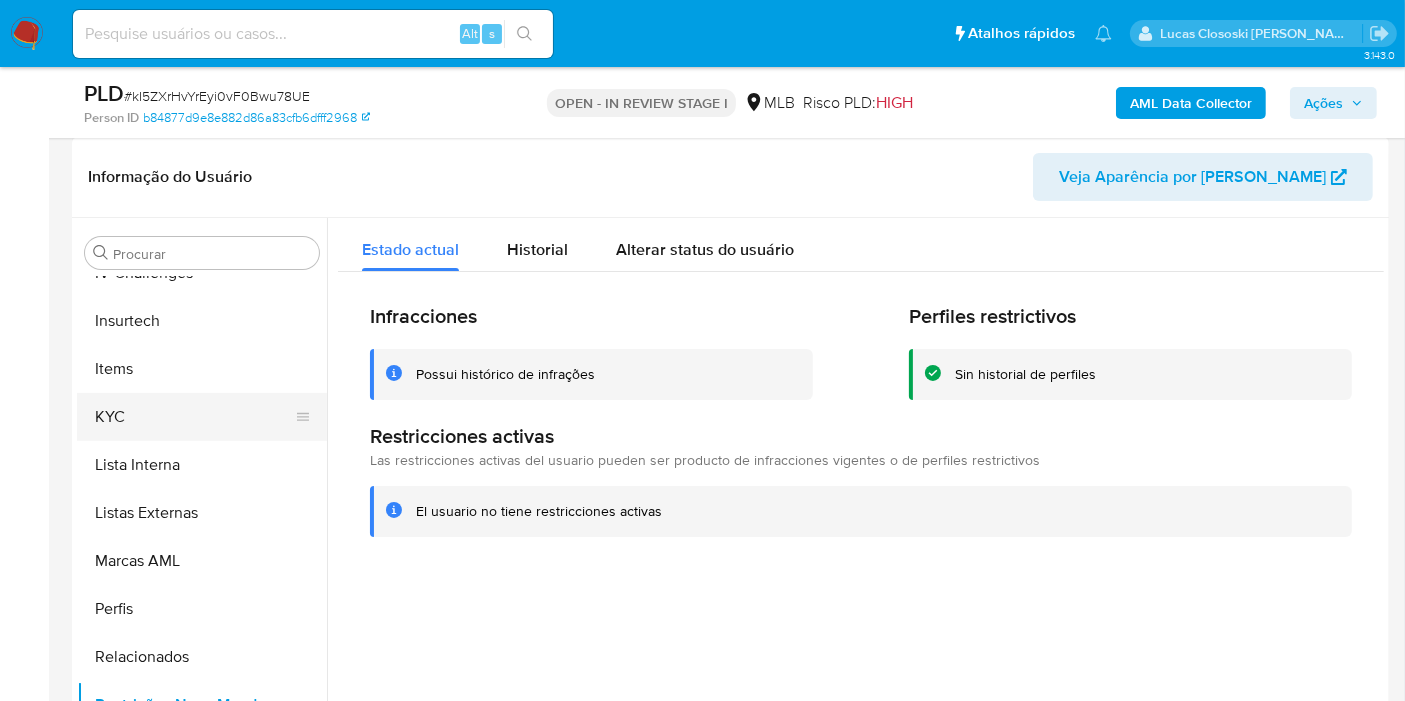 click on "KYC" at bounding box center (194, 417) 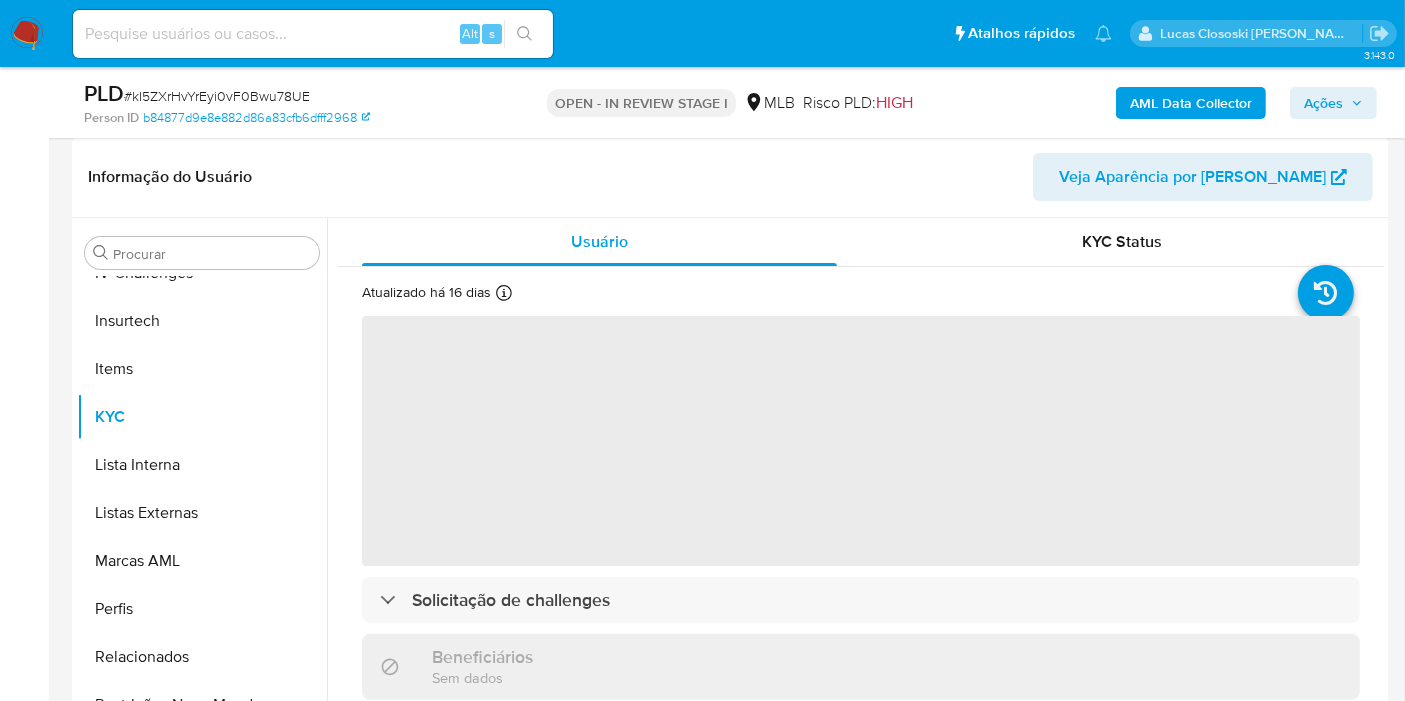 click on "# kI5ZXrHvYrEyi0vF0Bwu78UE" at bounding box center (217, 96) 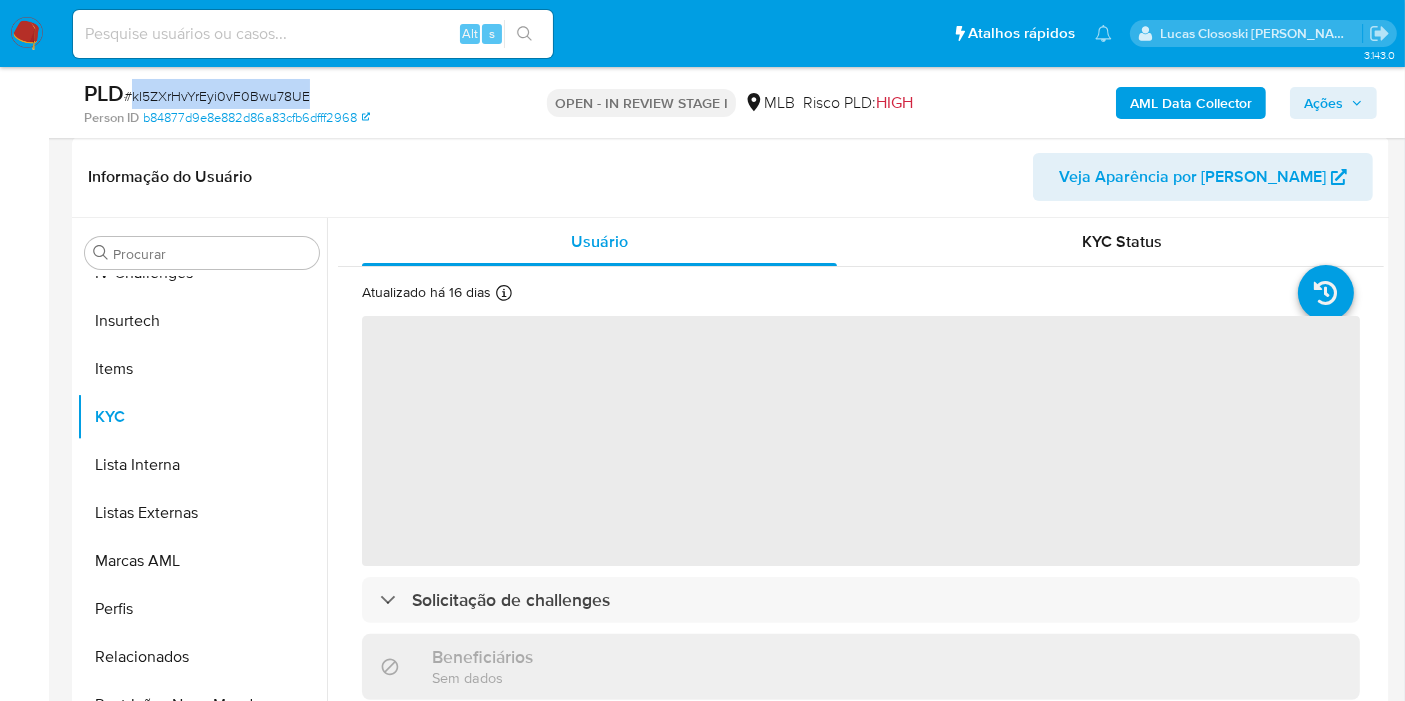drag, startPoint x: 288, startPoint y: 93, endPoint x: 305, endPoint y: 72, distance: 27.018513 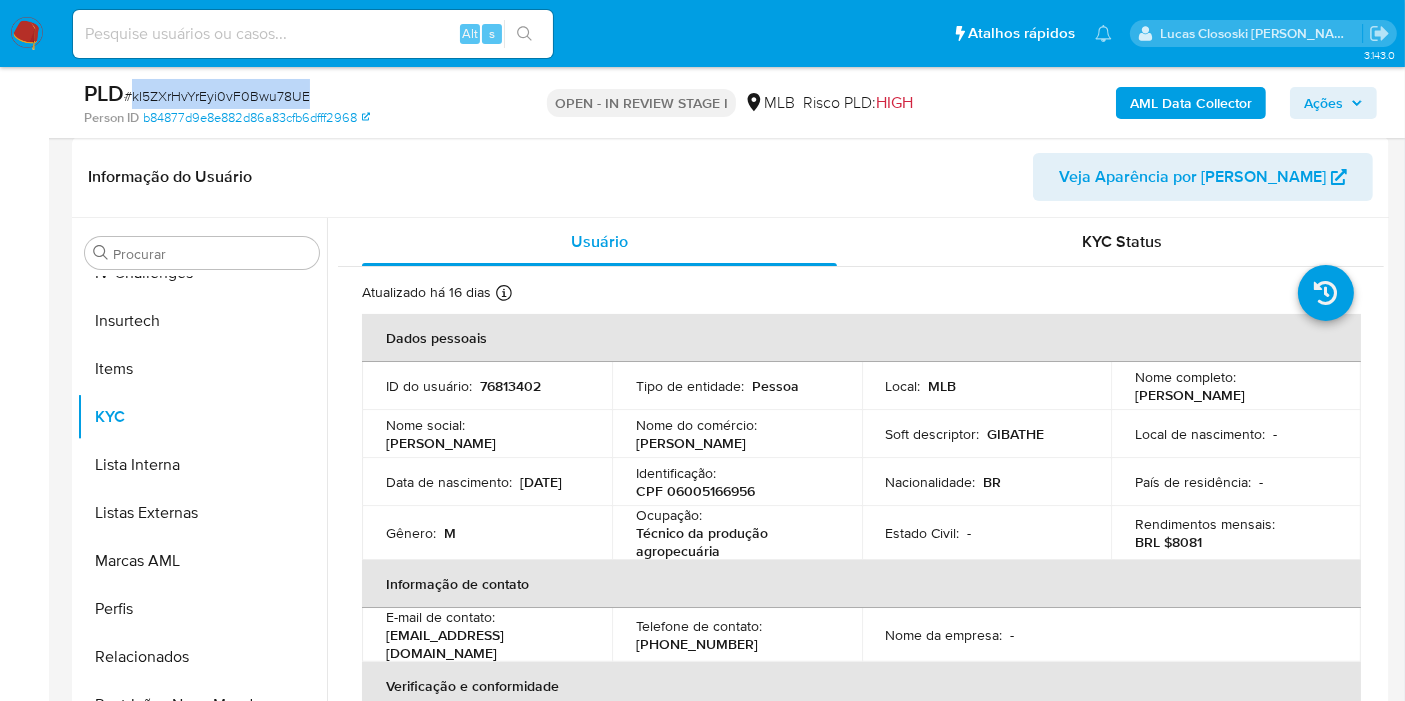 copy on "kI5ZXrHvYrEyi0vF0Bwu78UE" 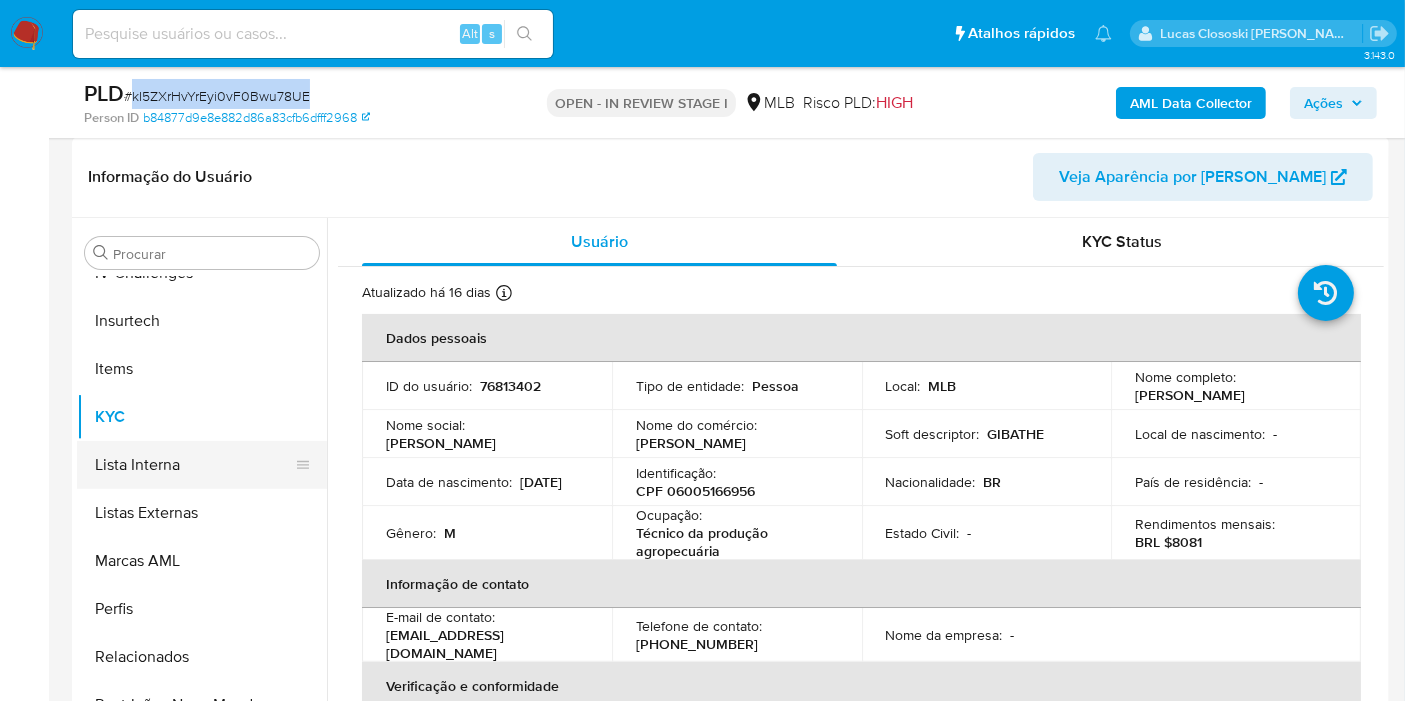 scroll, scrollTop: 622, scrollLeft: 0, axis: vertical 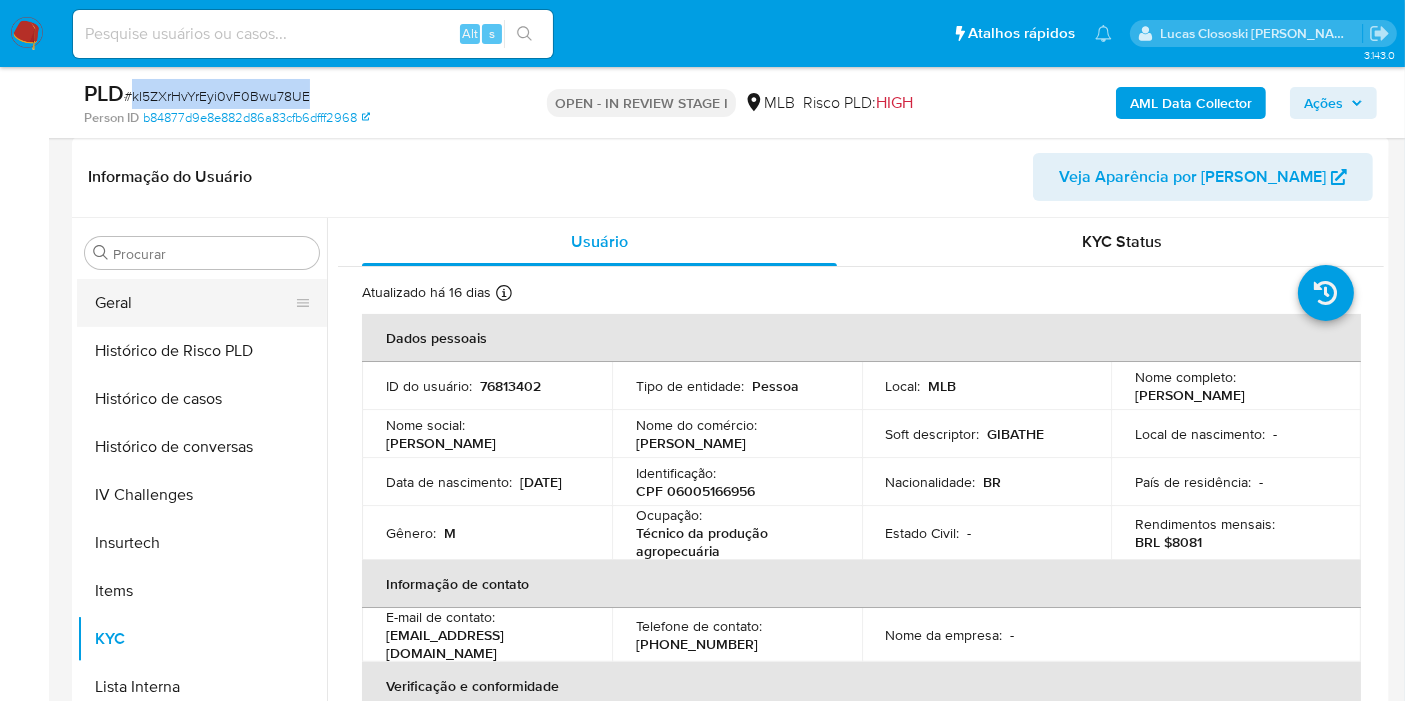 click on "Geral" at bounding box center (194, 303) 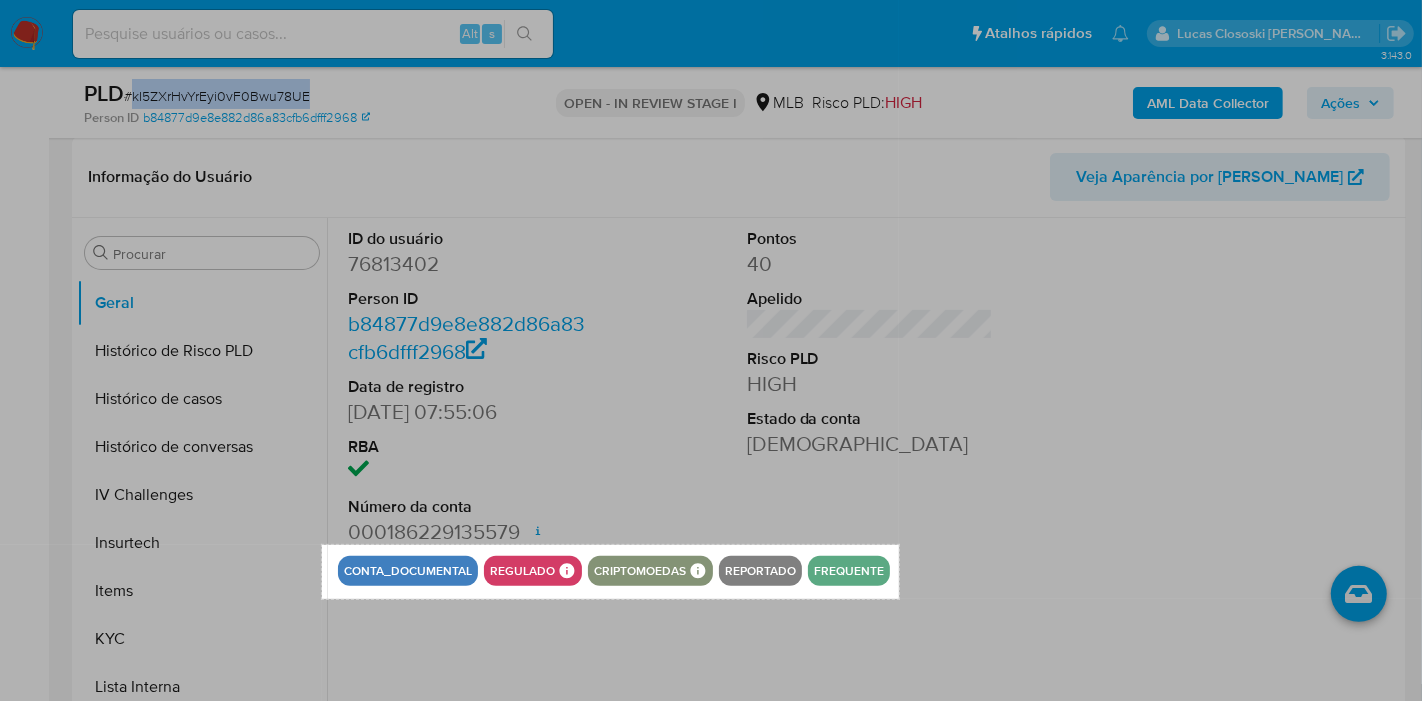 drag, startPoint x: 322, startPoint y: 546, endPoint x: 899, endPoint y: 599, distance: 579.429 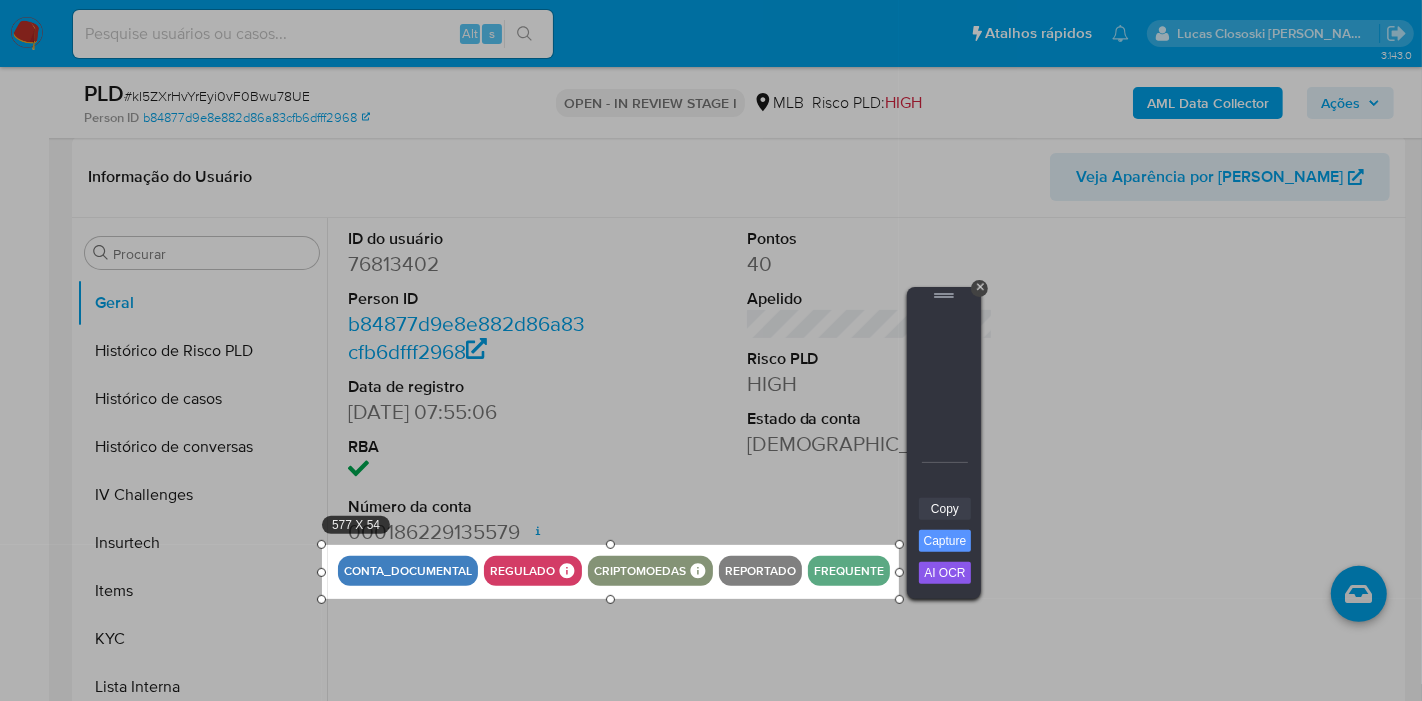 click on "Copy" at bounding box center (945, 509) 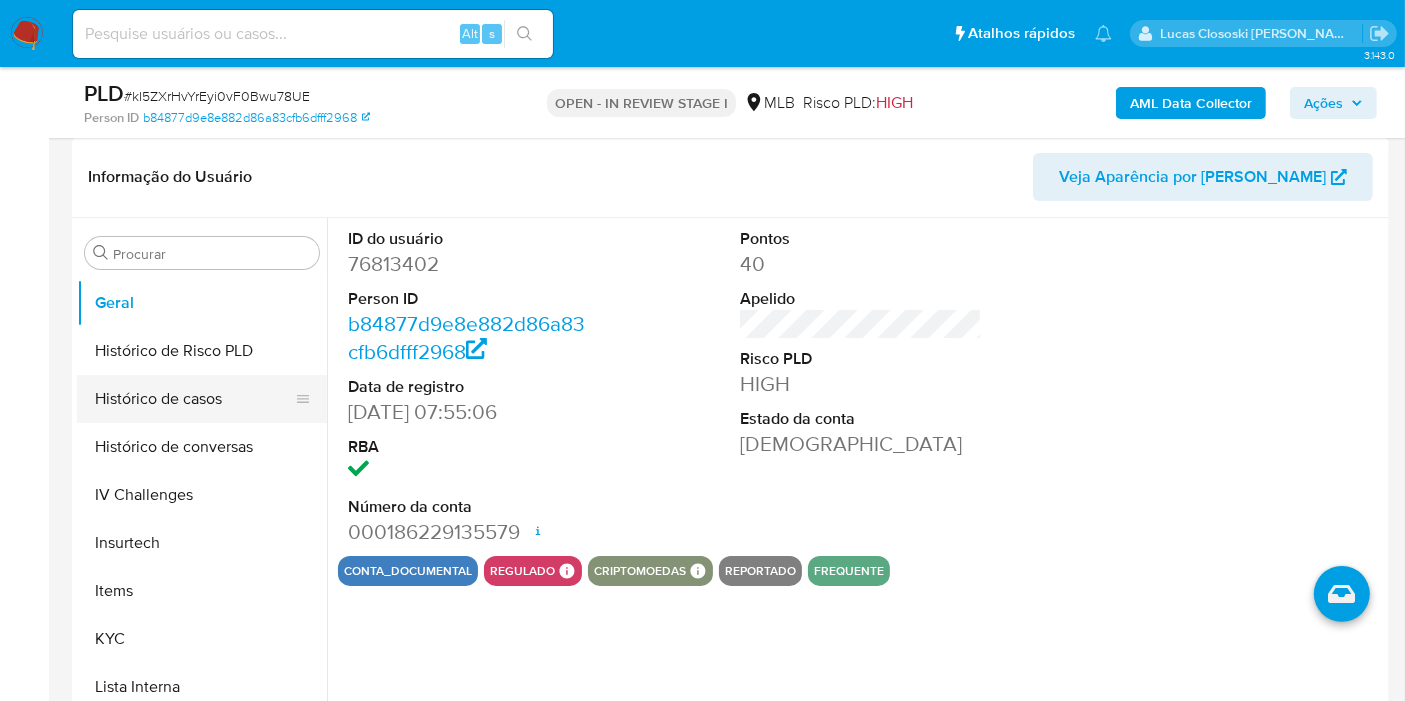 click on "Histórico de casos" at bounding box center [194, 399] 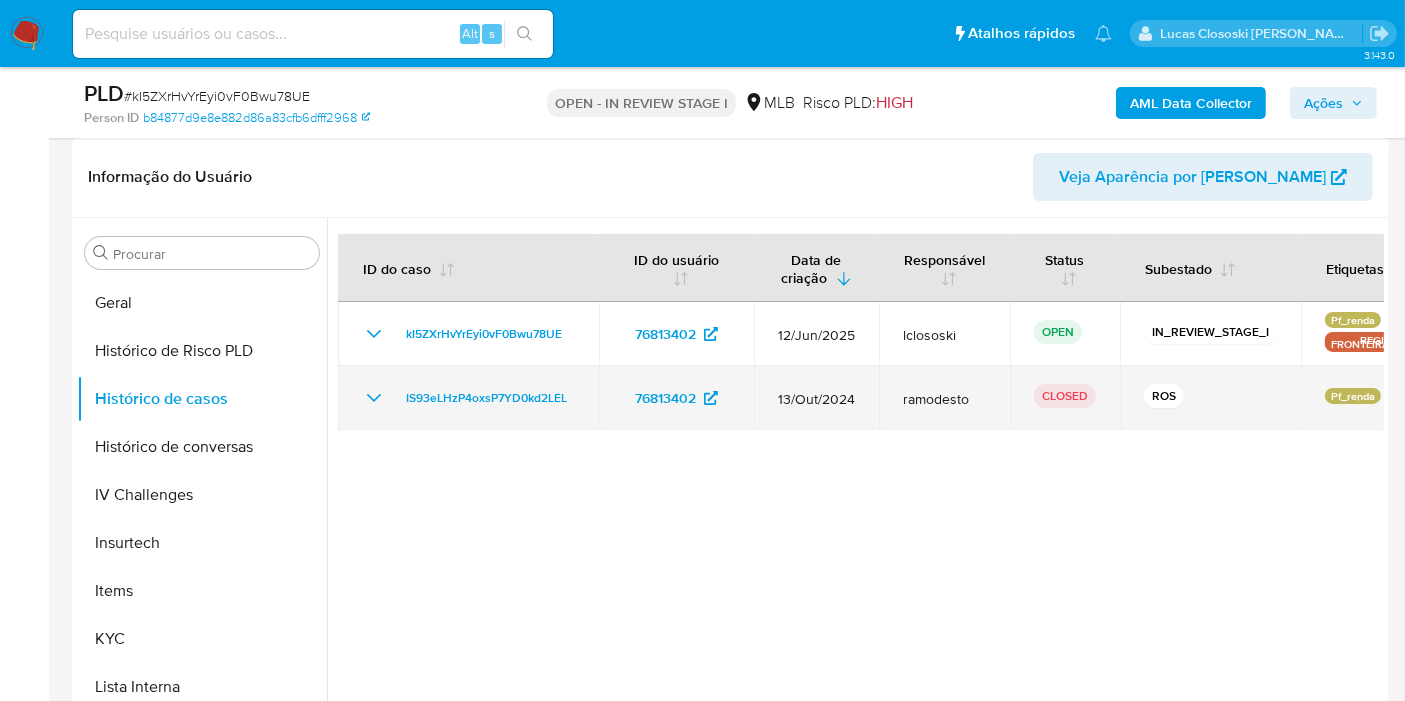drag, startPoint x: 585, startPoint y: 390, endPoint x: 385, endPoint y: 392, distance: 200.01 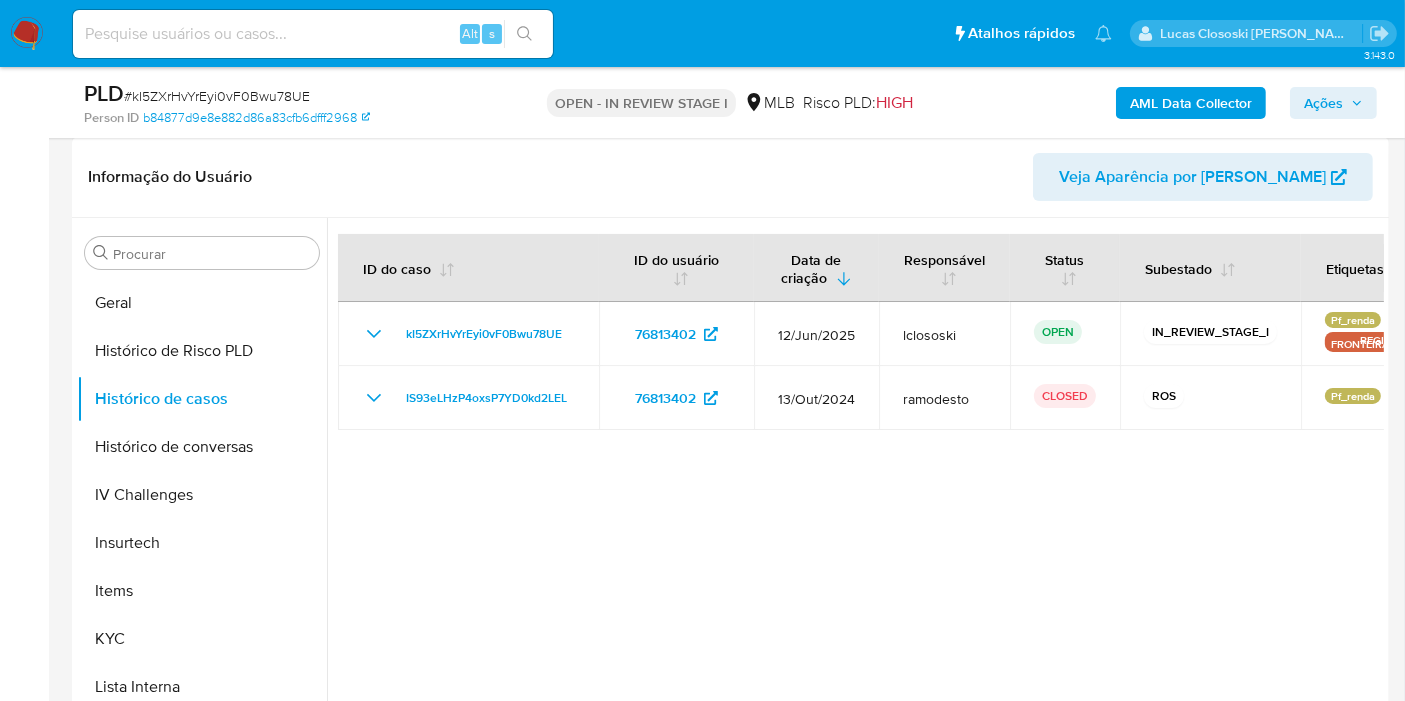 scroll, scrollTop: 177, scrollLeft: 0, axis: vertical 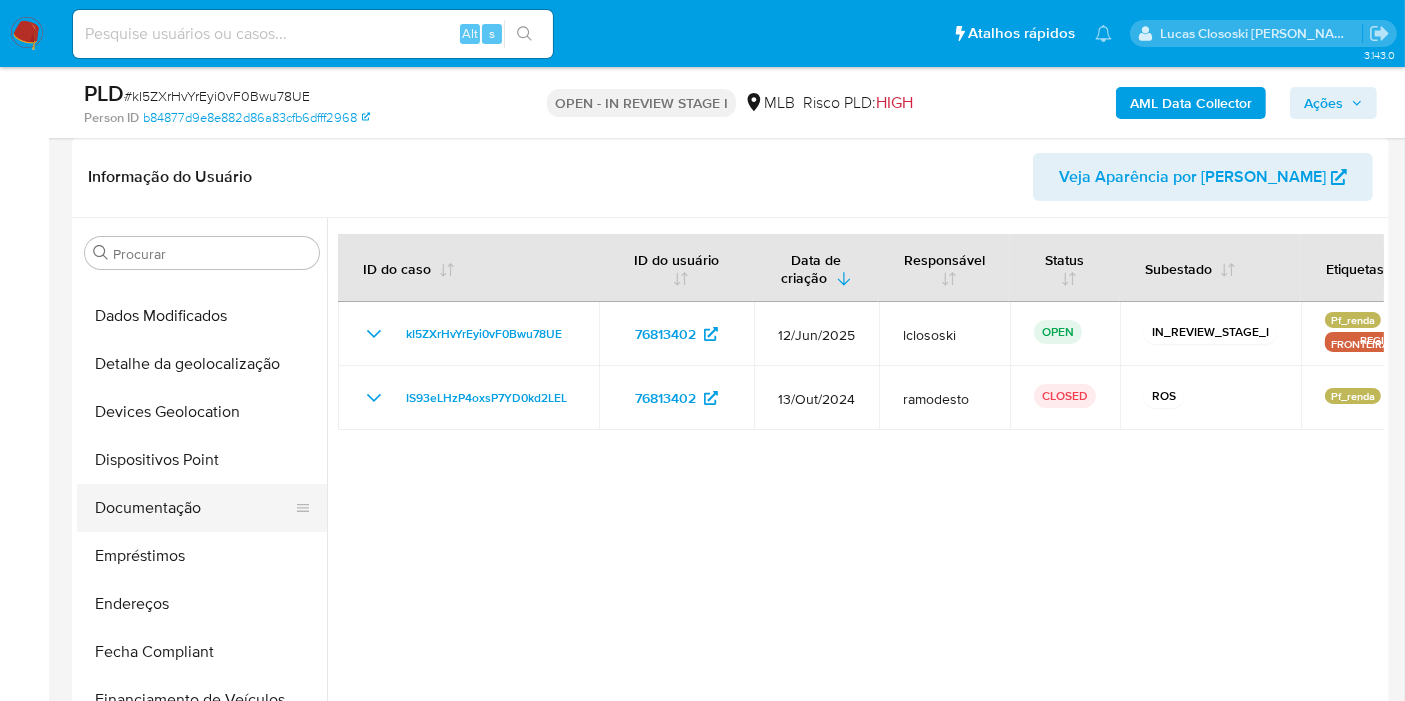 click on "Documentação" at bounding box center (194, 508) 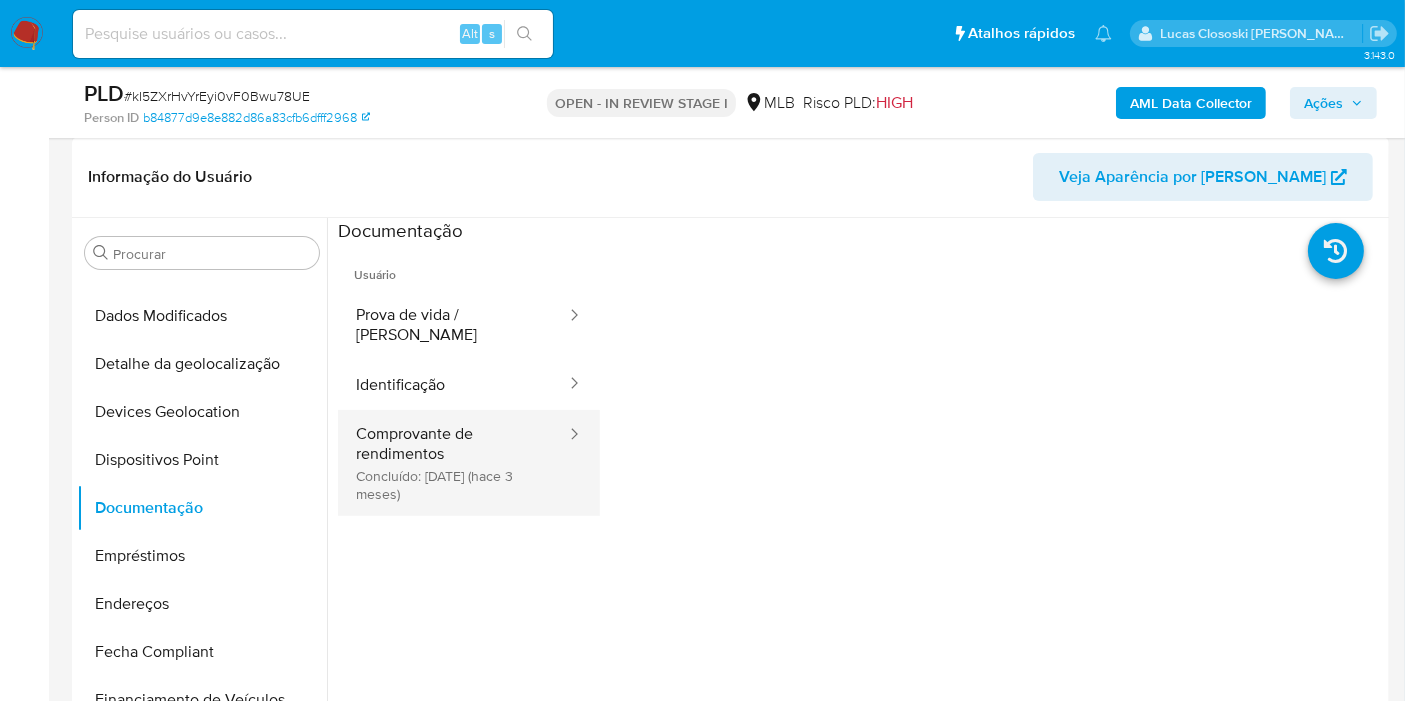 click on "Comprovante de rendimentos Concluído: 25/03/2025 (hace 3 meses)" at bounding box center [453, 463] 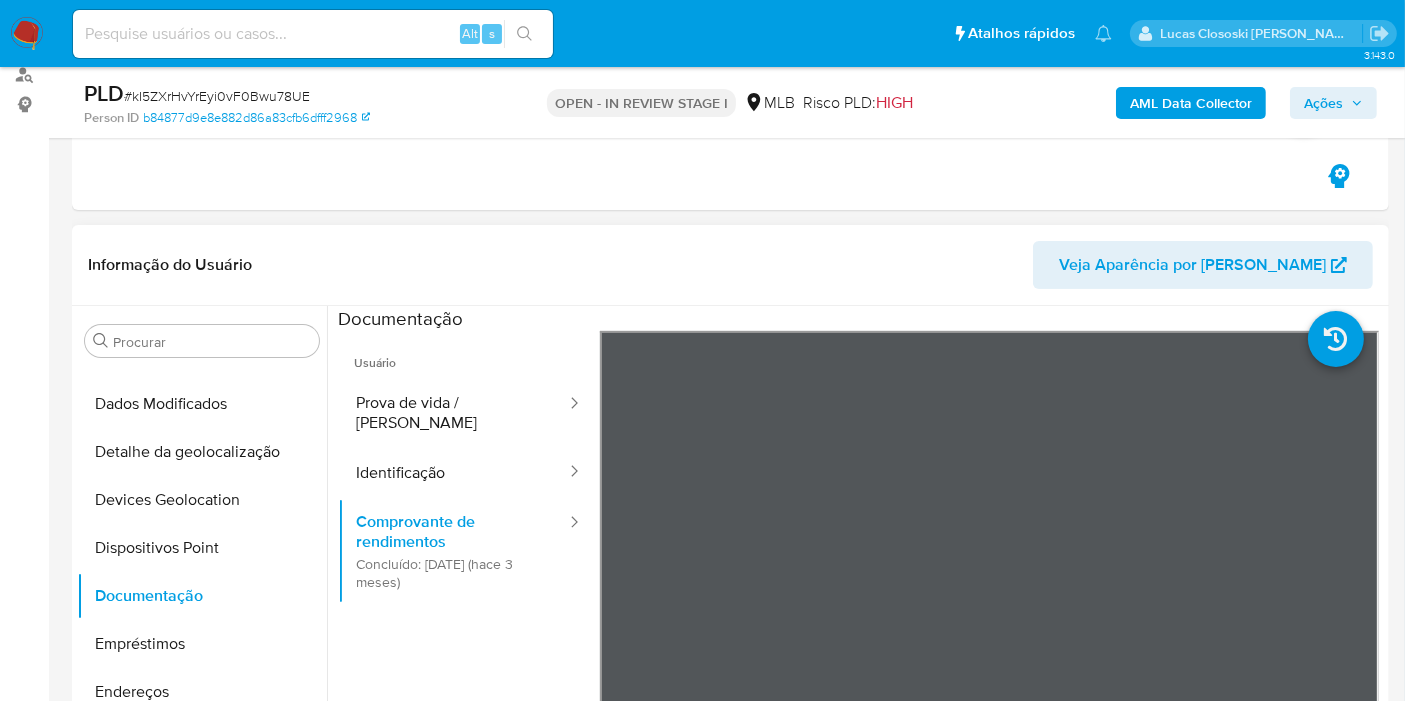 scroll, scrollTop: 444, scrollLeft: 0, axis: vertical 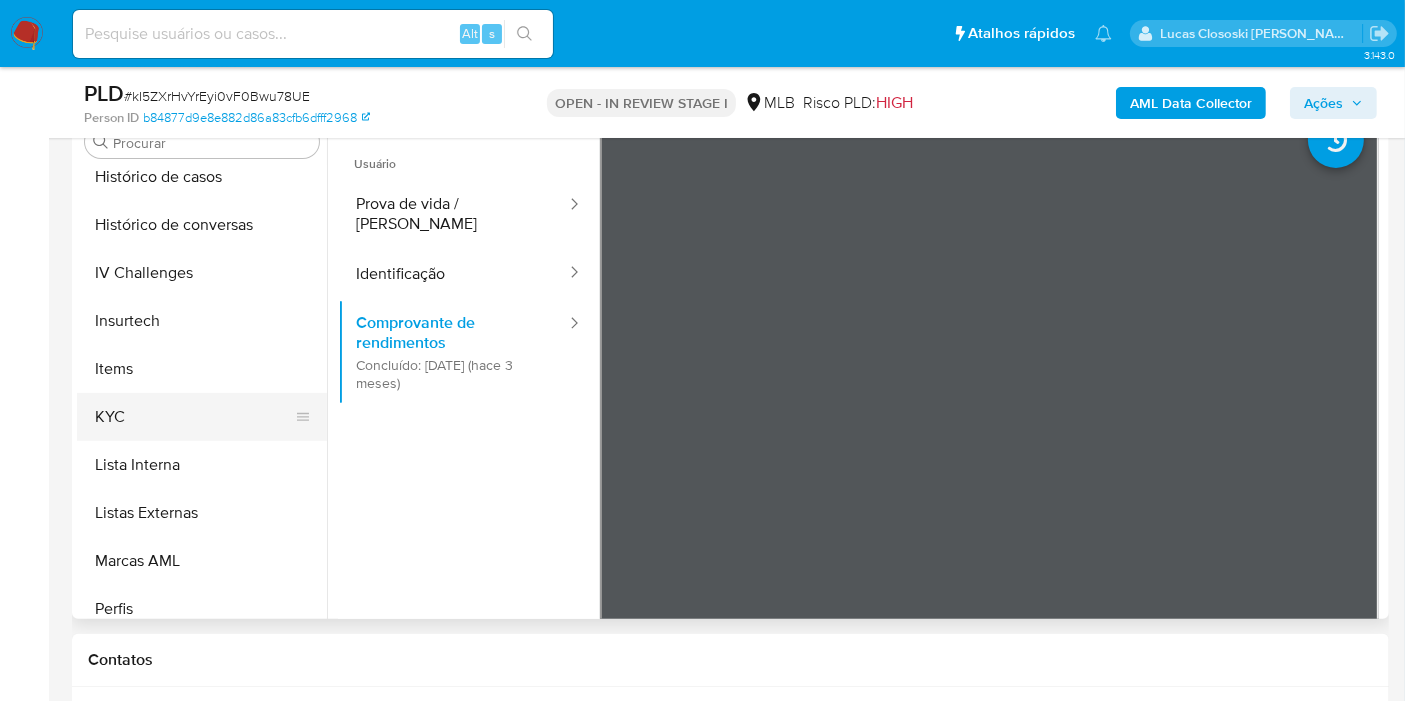 click on "KYC" at bounding box center [194, 417] 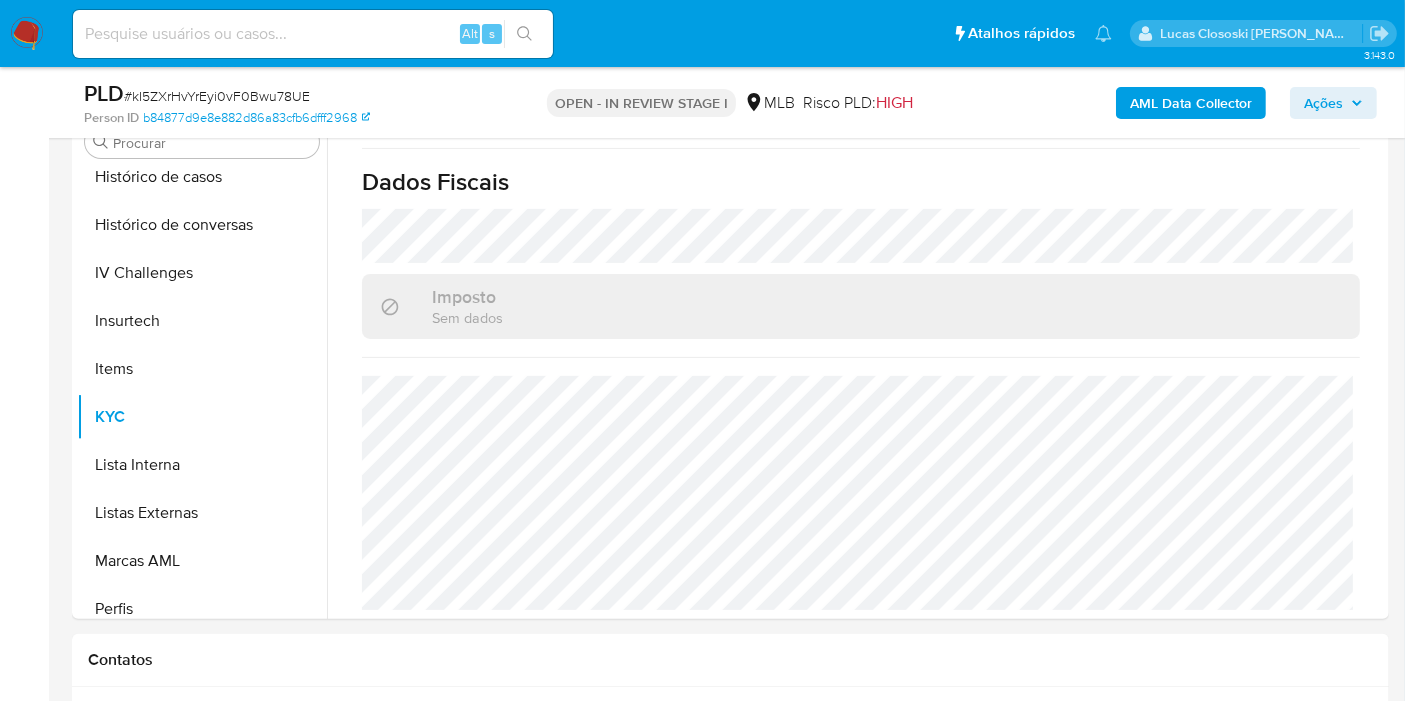 scroll, scrollTop: 247, scrollLeft: 0, axis: vertical 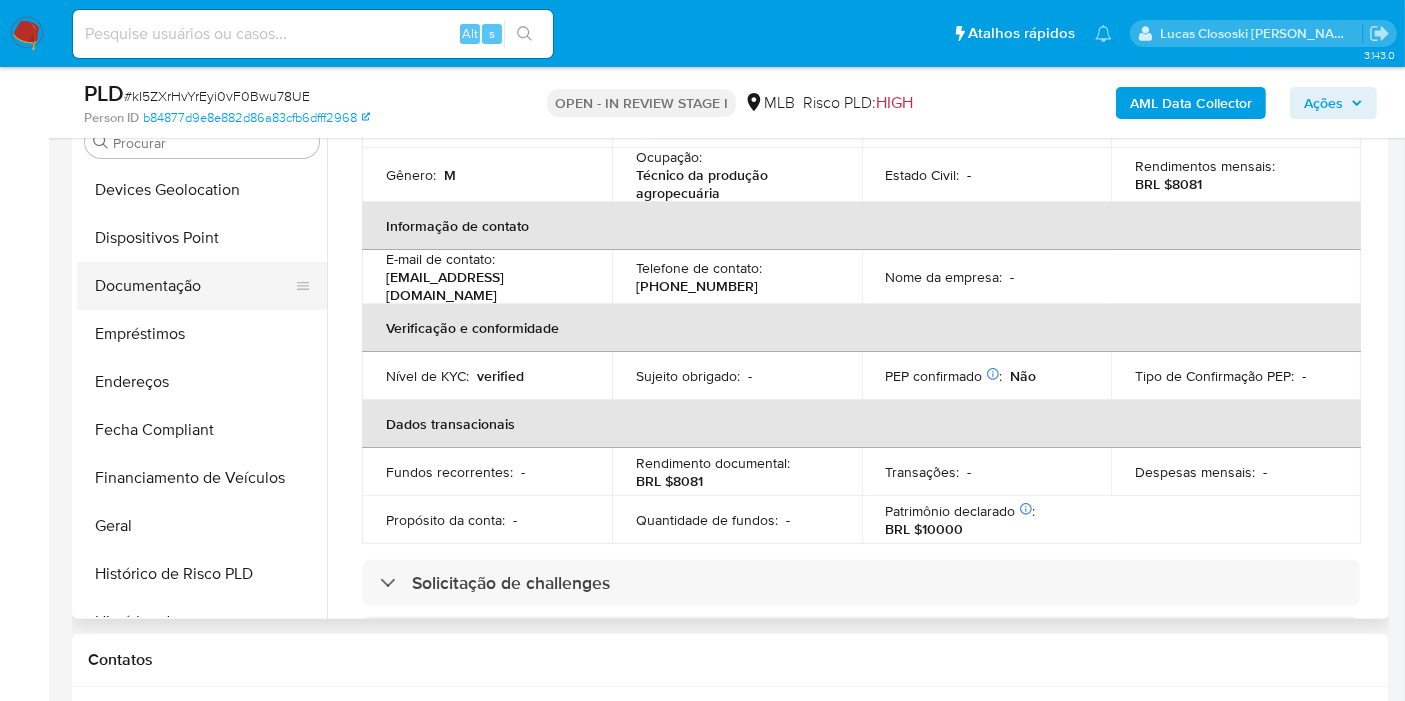 click on "Documentação" at bounding box center [194, 286] 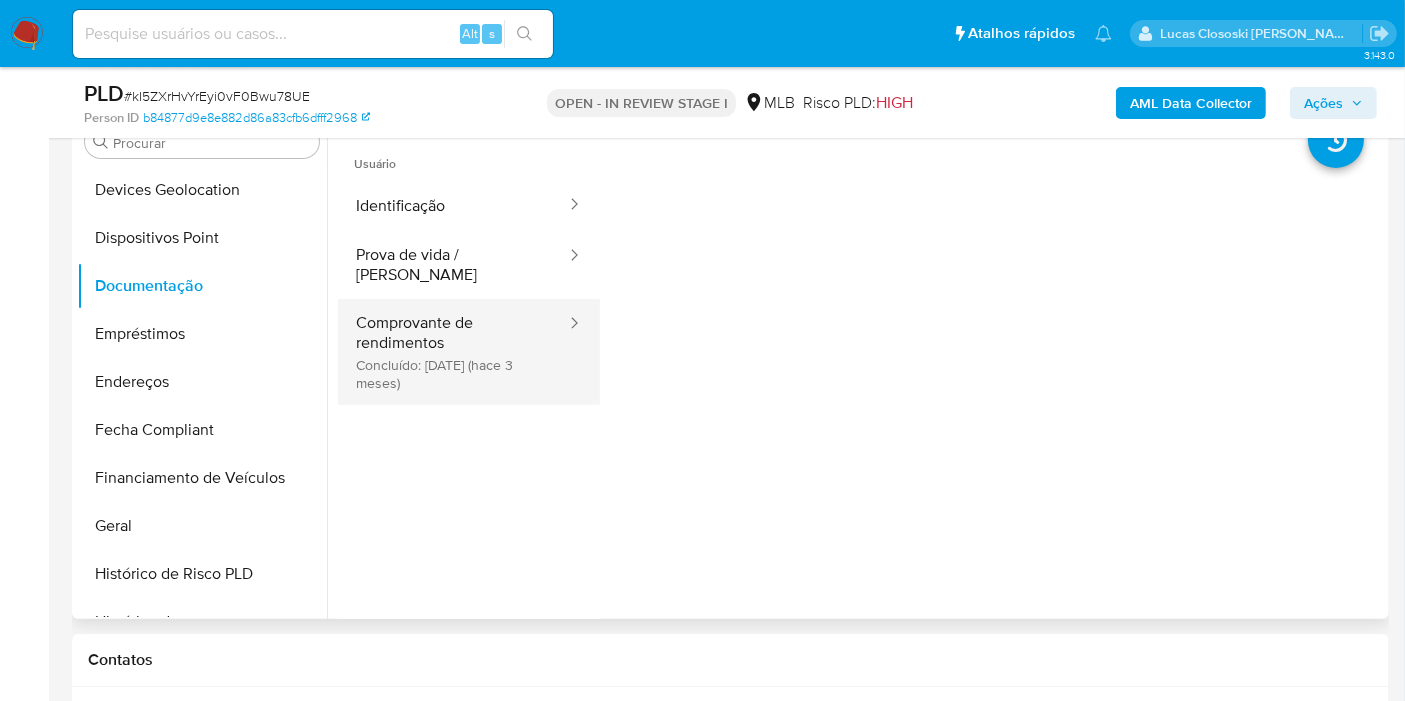 click on "Comprovante de rendimentos Concluído: 25/03/2025 (hace 3 meses)" at bounding box center [453, 352] 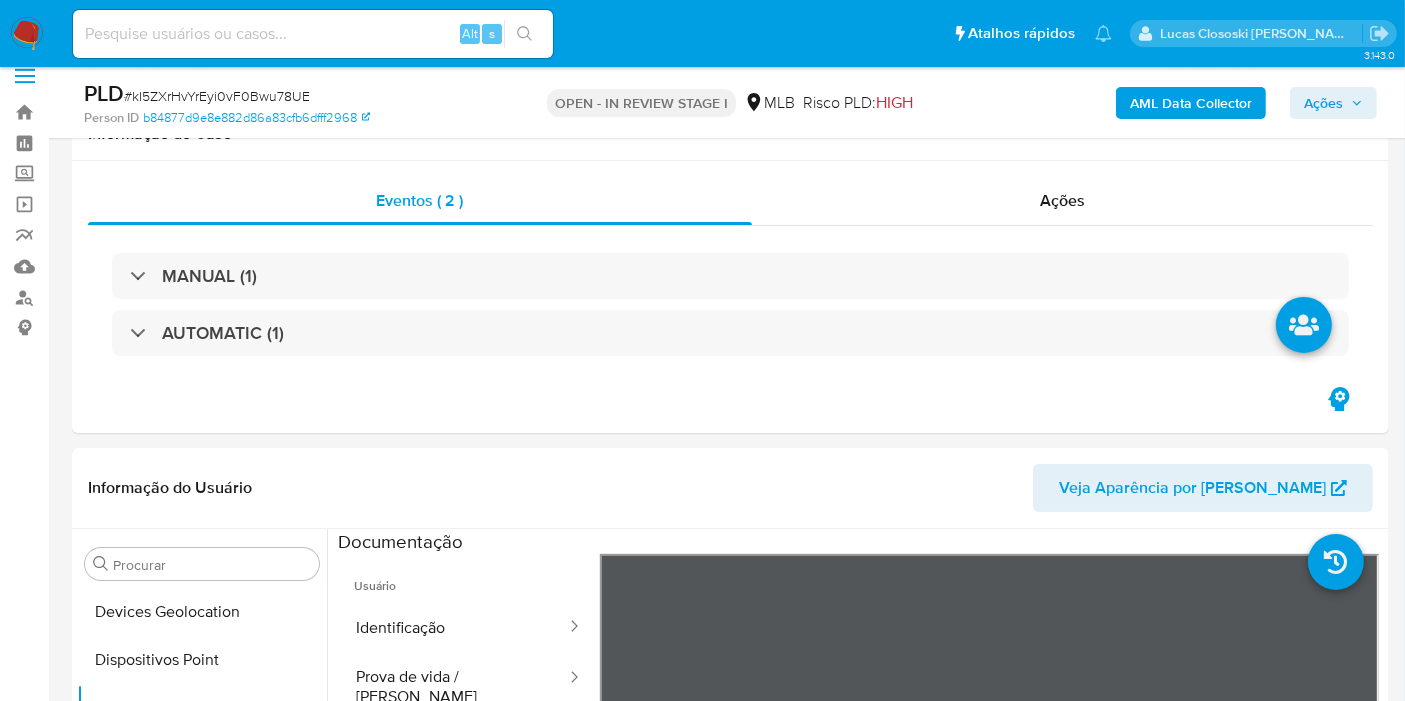scroll, scrollTop: 0, scrollLeft: 0, axis: both 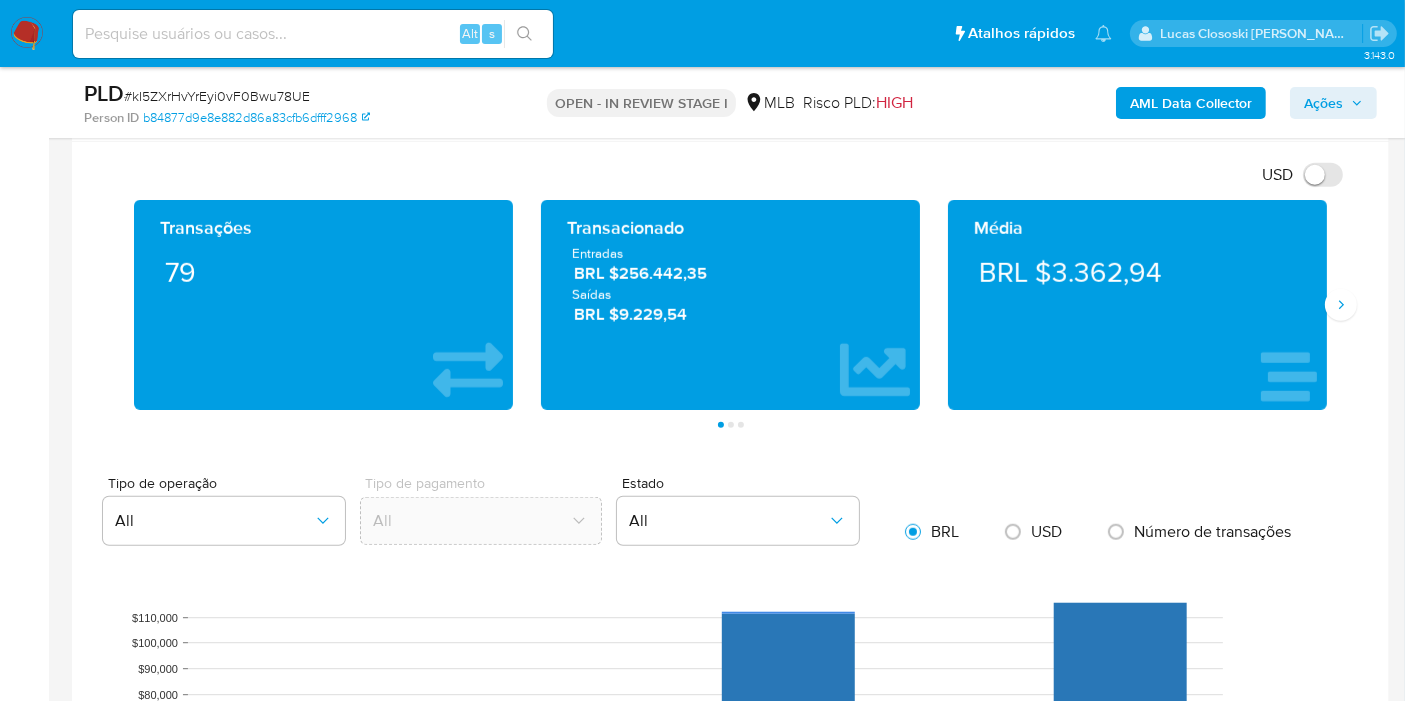 click on "Transações 79 Transacionado Entradas BRL $256.442,35 Saídas BRL $9.229,54 Média BRL $3.362,94 Saldo MP Total BRL $310,50 Disponível BRL $310,50 Não disponível BRL $0,00 Saldo cripto Nenhum saldo cripto encontrado no balance do usuário Saldo investimentos Nenhum saldo investimentos encontrado no balance do usuário Saldo reserva Total BRL $113.095,84 Disponível BRL $0,00 Não disponível BRL $113.095,84 Página 1 Página 2 Página 3" at bounding box center (730, 314) 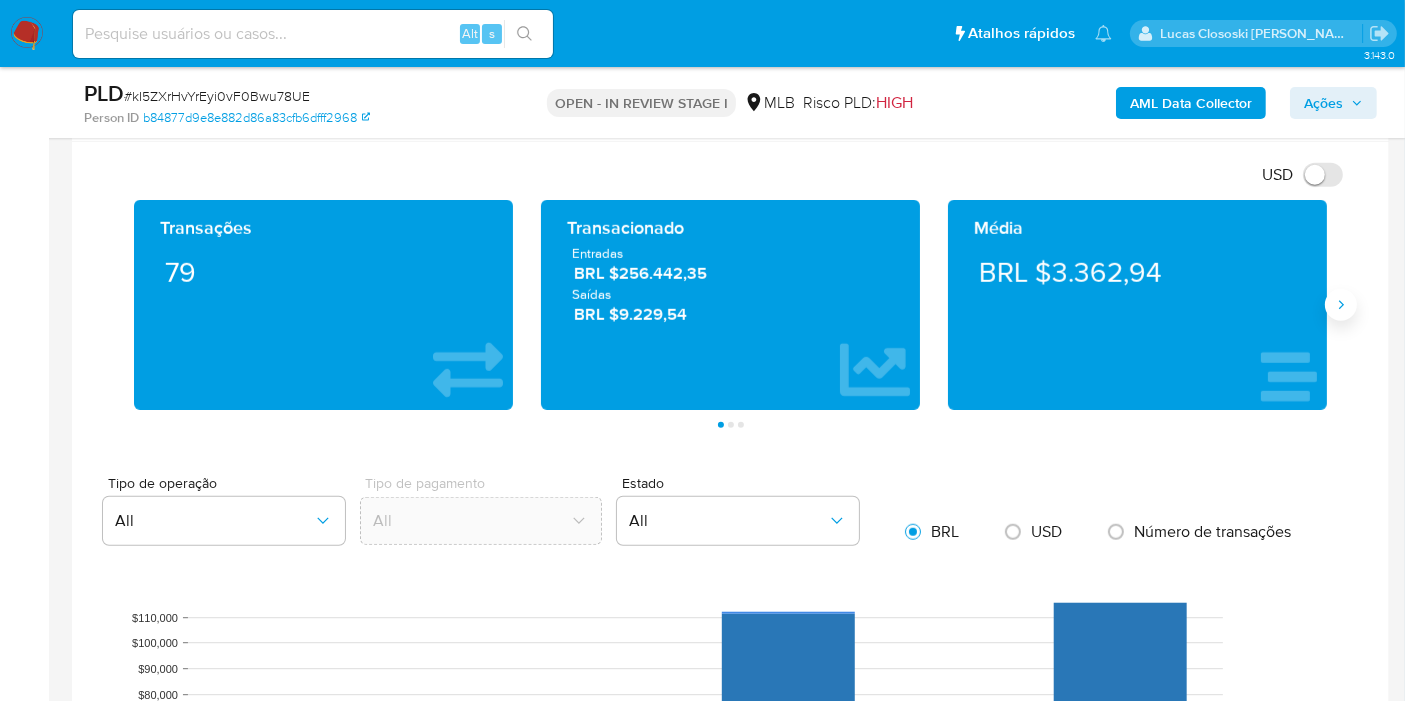 click at bounding box center [1341, 305] 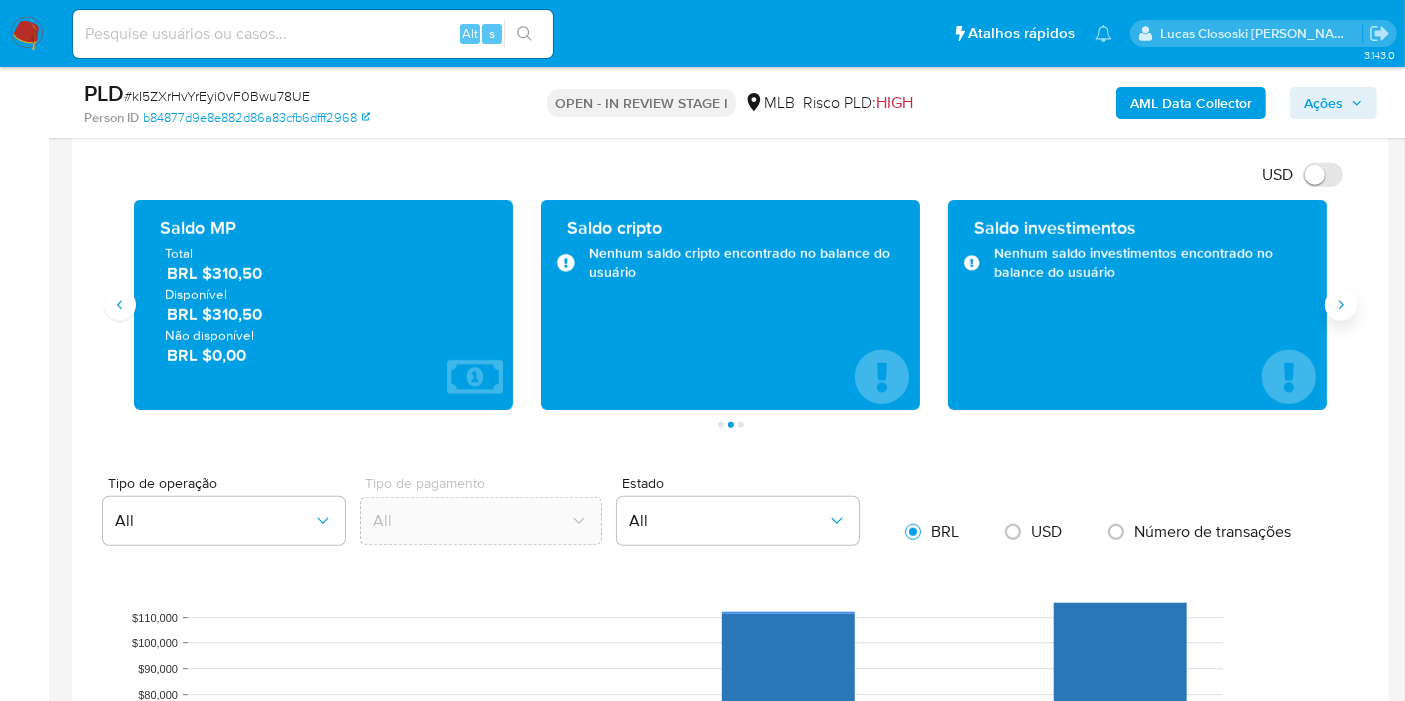 click at bounding box center (1341, 305) 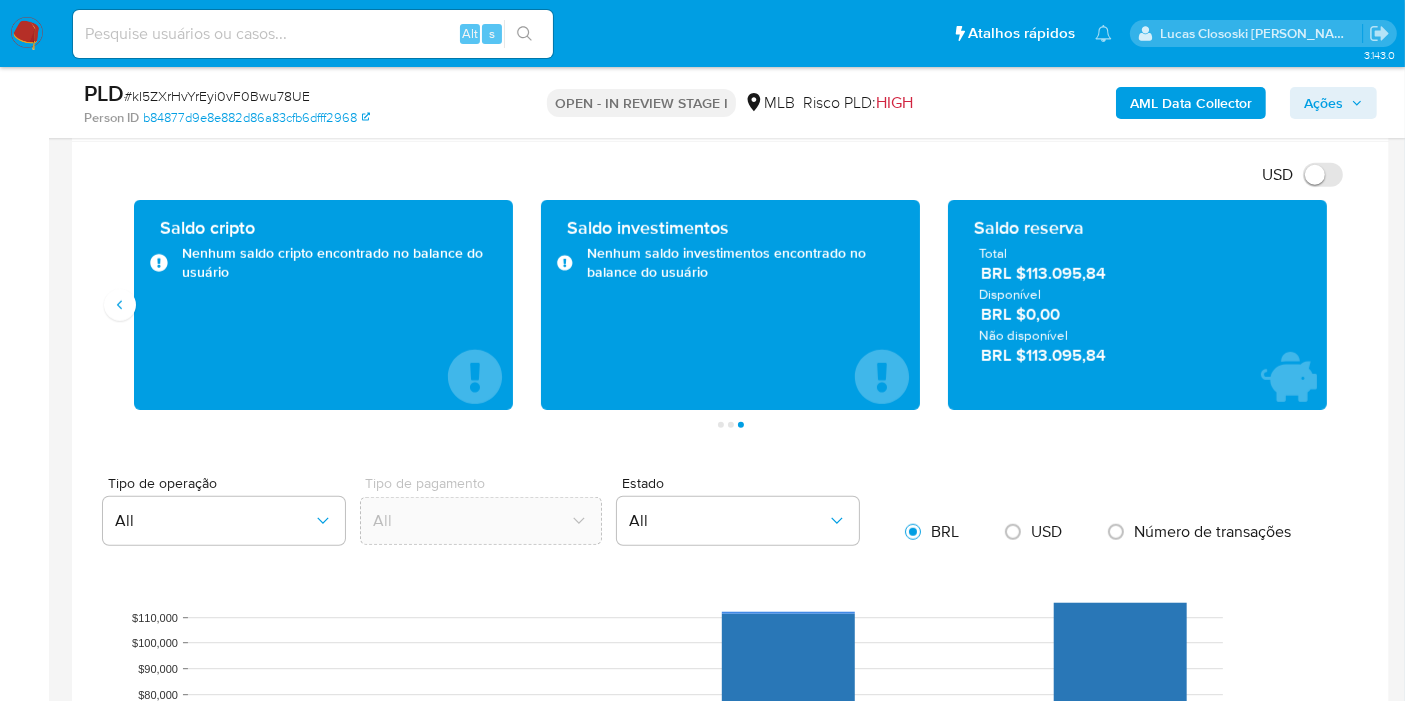 drag, startPoint x: 1145, startPoint y: 276, endPoint x: 1027, endPoint y: 275, distance: 118.004234 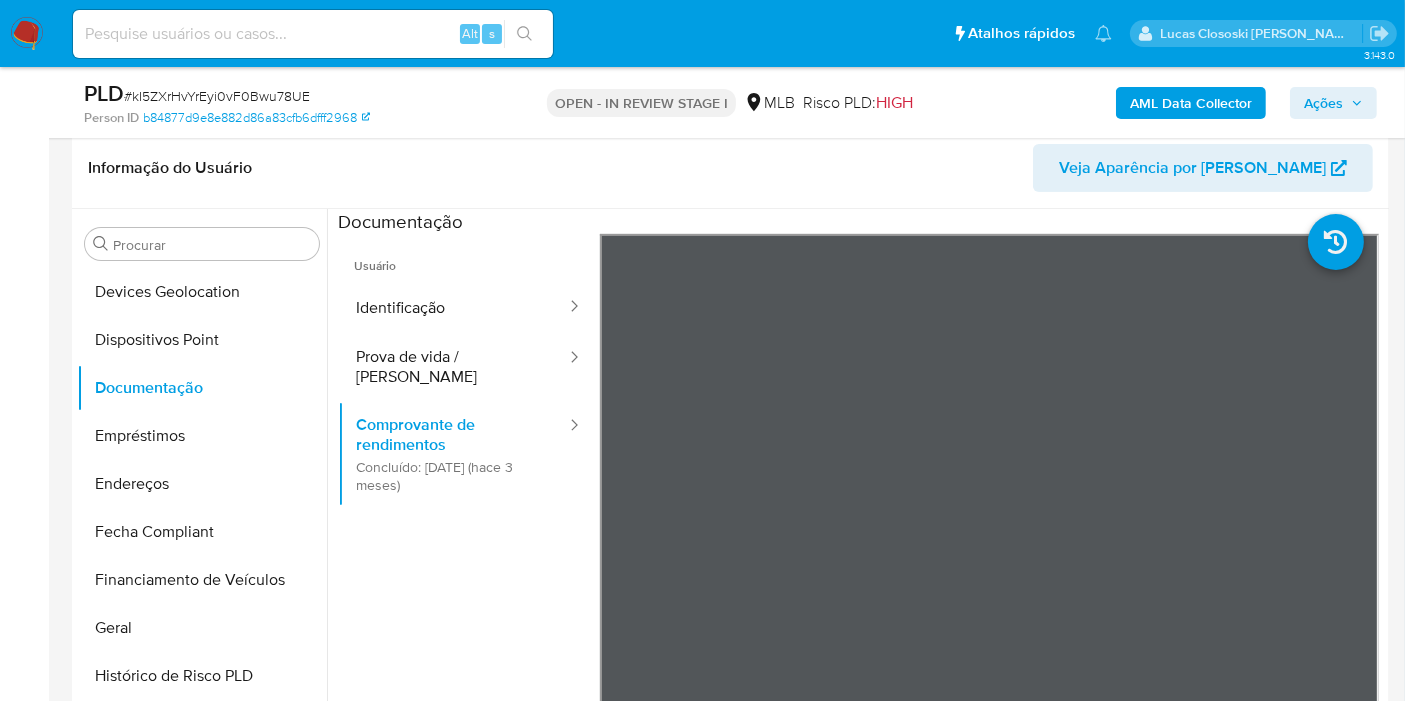 scroll, scrollTop: 444, scrollLeft: 0, axis: vertical 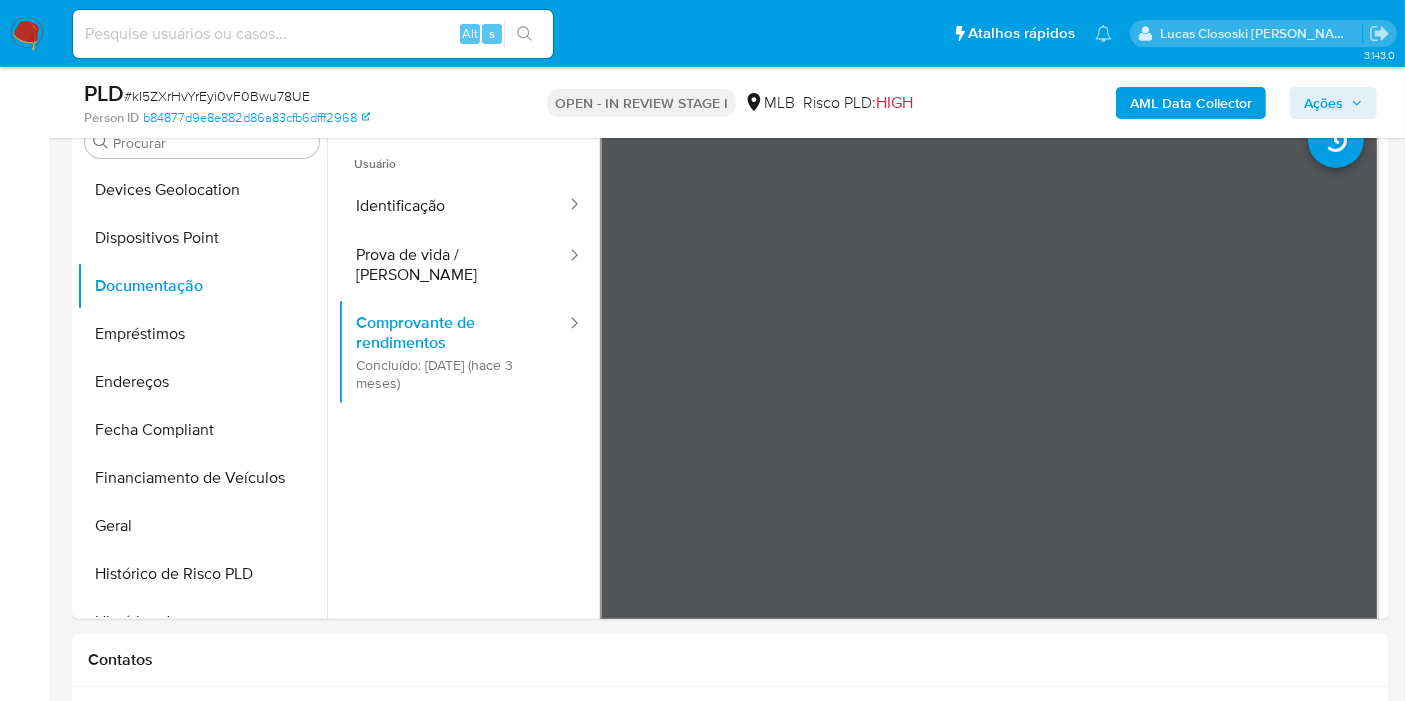 click on "Ações" at bounding box center [1333, 103] 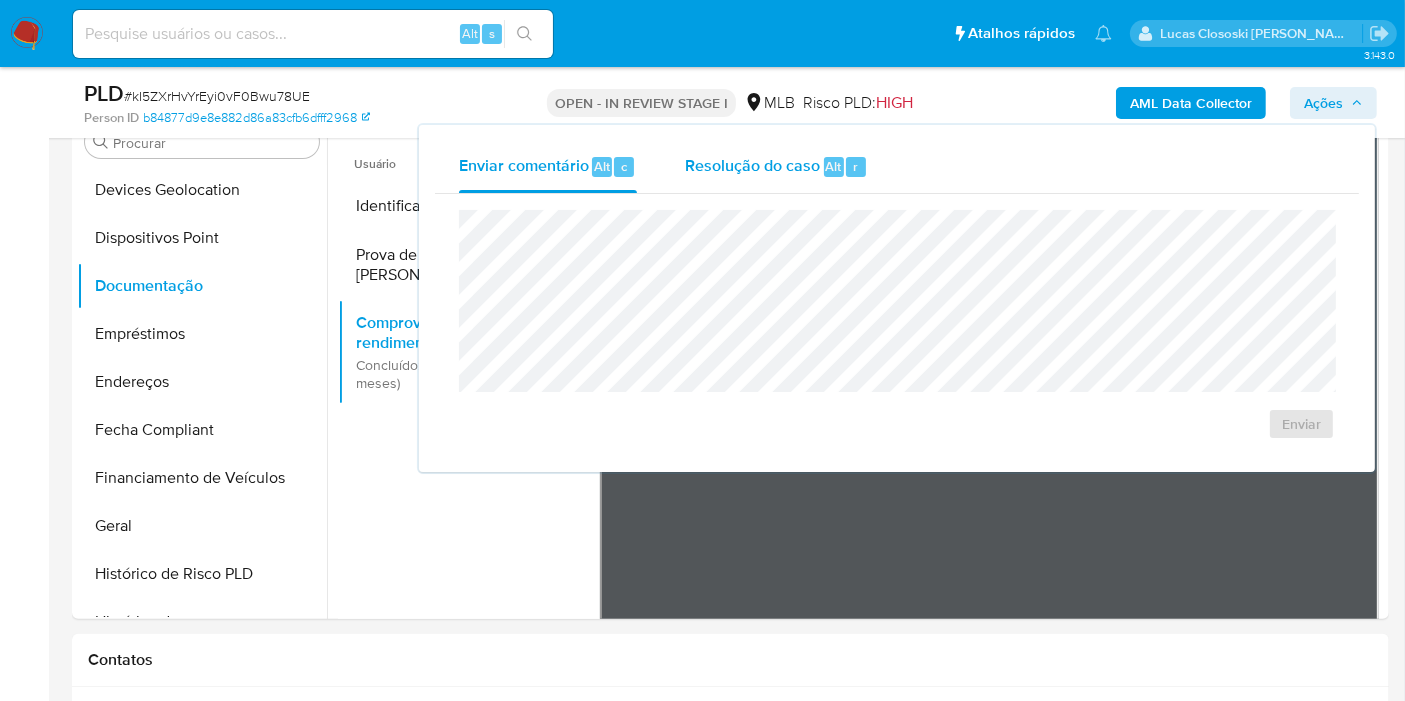drag, startPoint x: 820, startPoint y: 171, endPoint x: 819, endPoint y: 187, distance: 16.03122 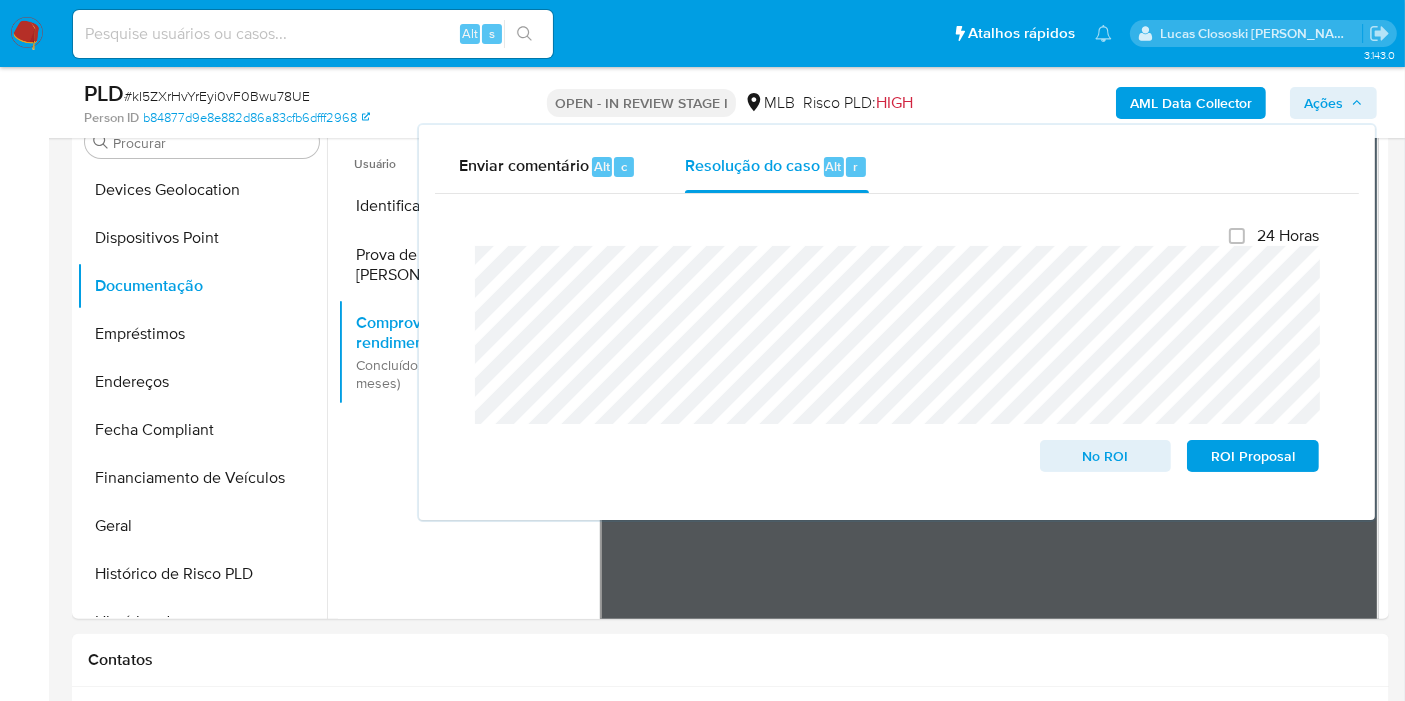 click on "Ações" at bounding box center (1333, 103) 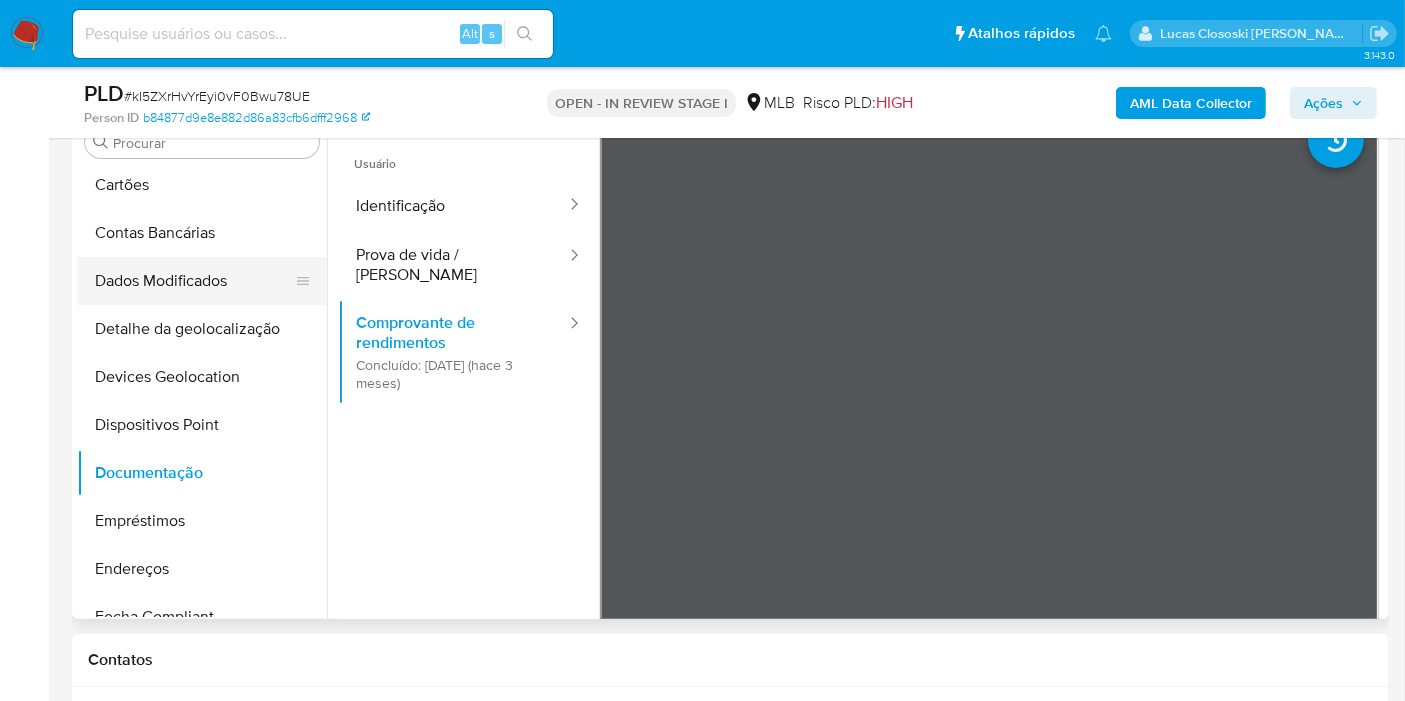 scroll, scrollTop: 0, scrollLeft: 0, axis: both 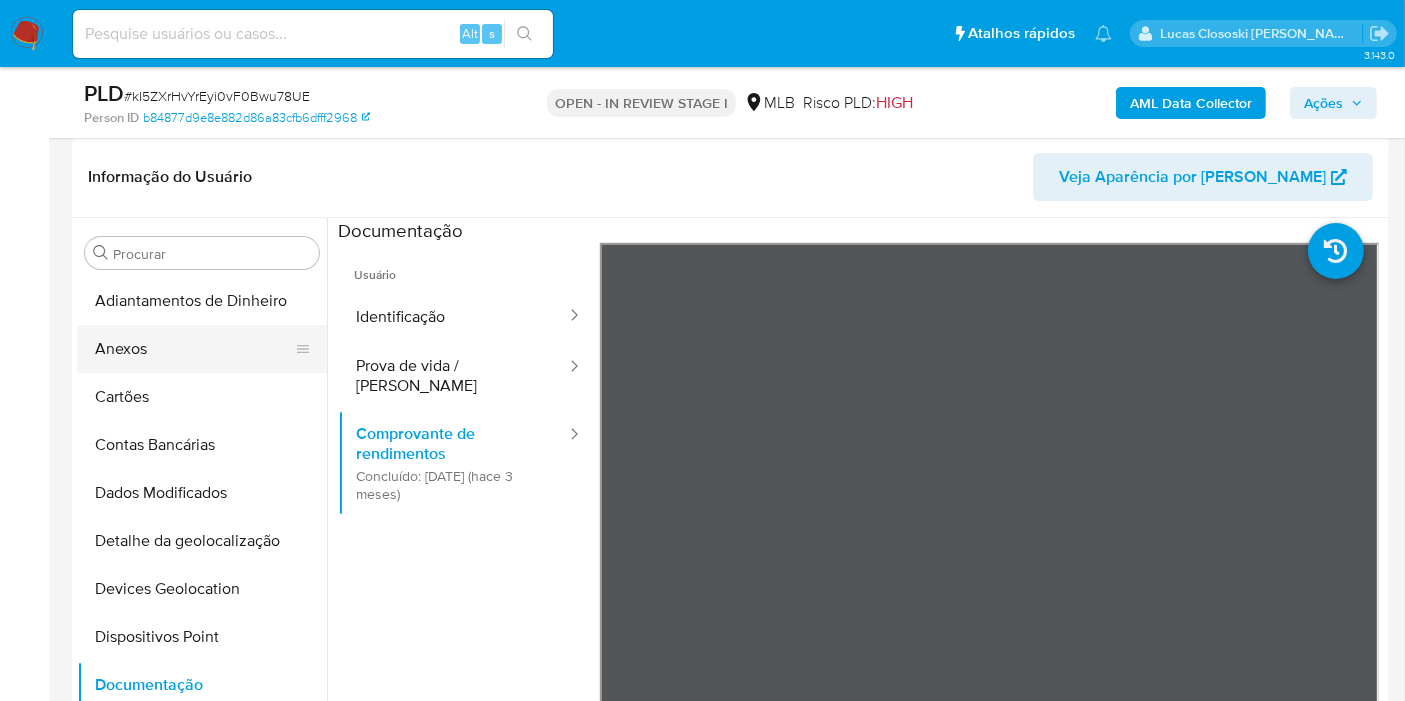 click on "Anexos" at bounding box center (194, 349) 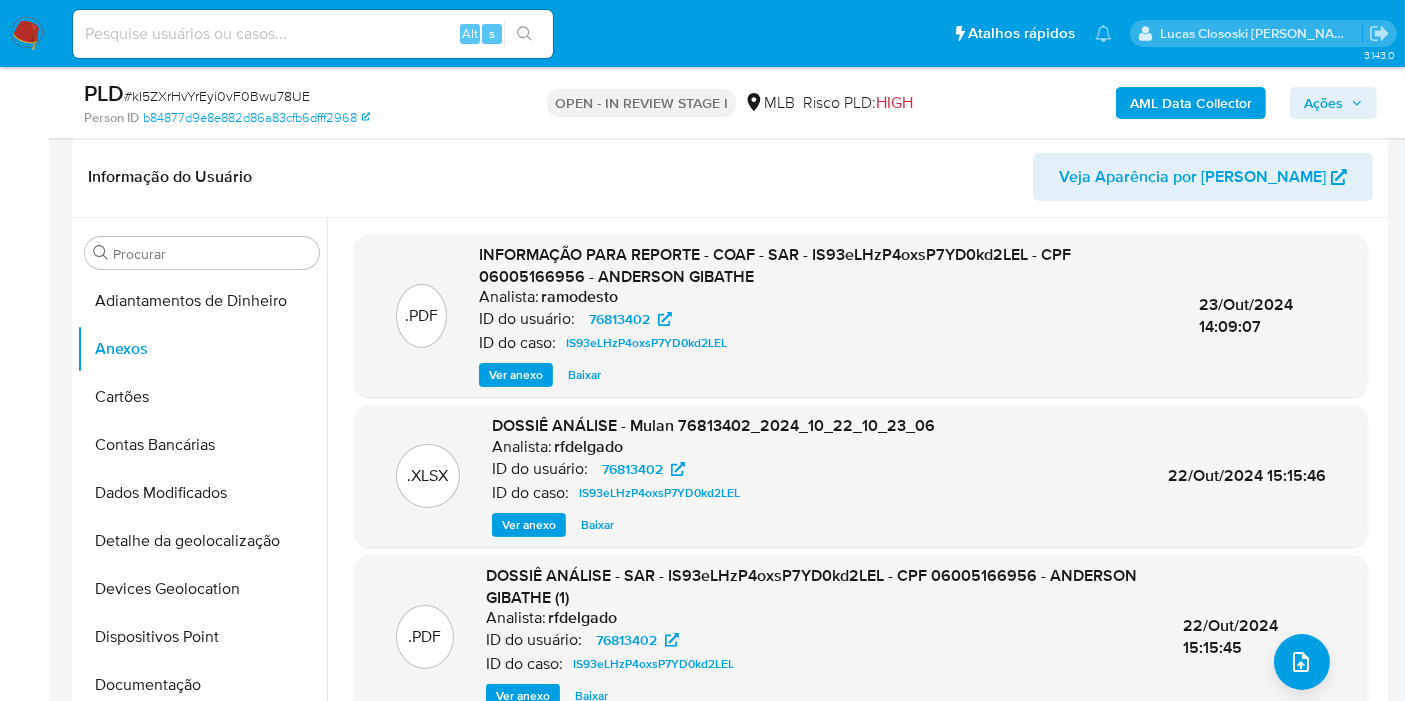 click on "Ações" at bounding box center (1323, 103) 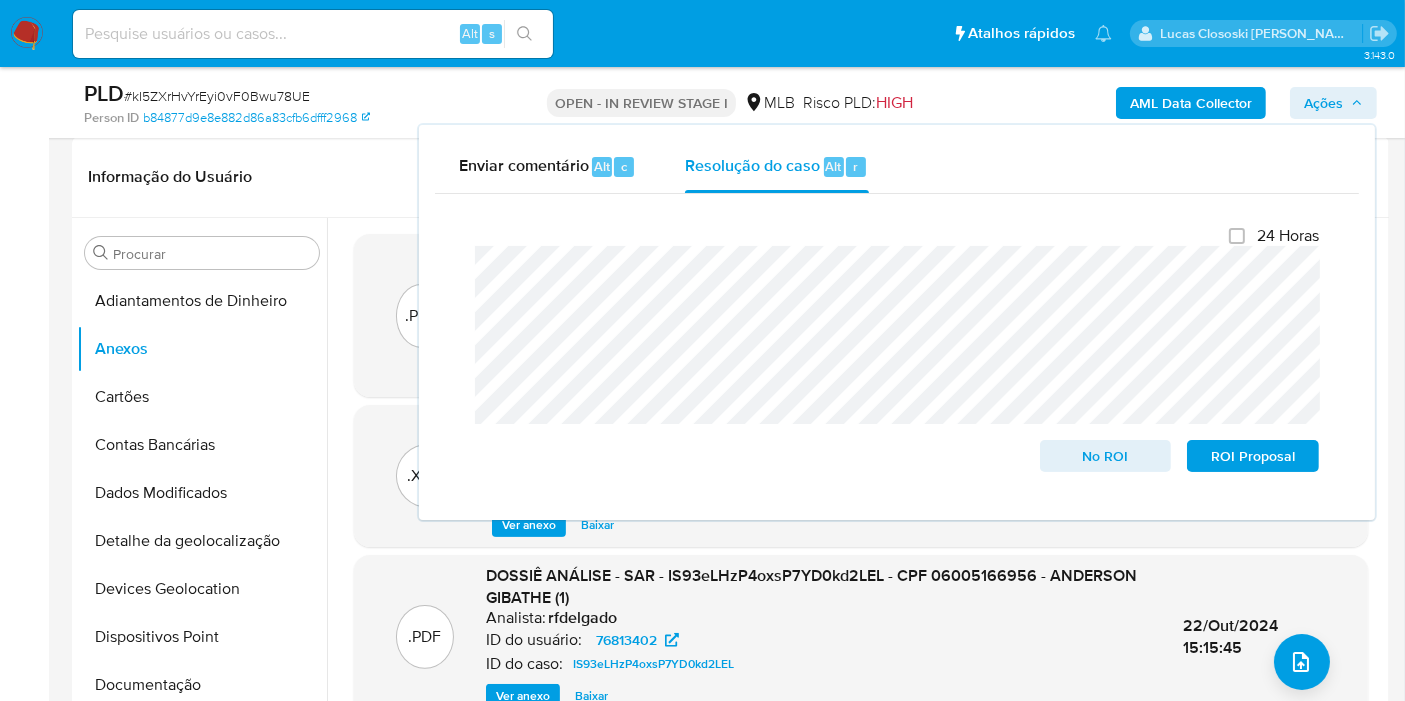 click on "Ações" at bounding box center [1323, 103] 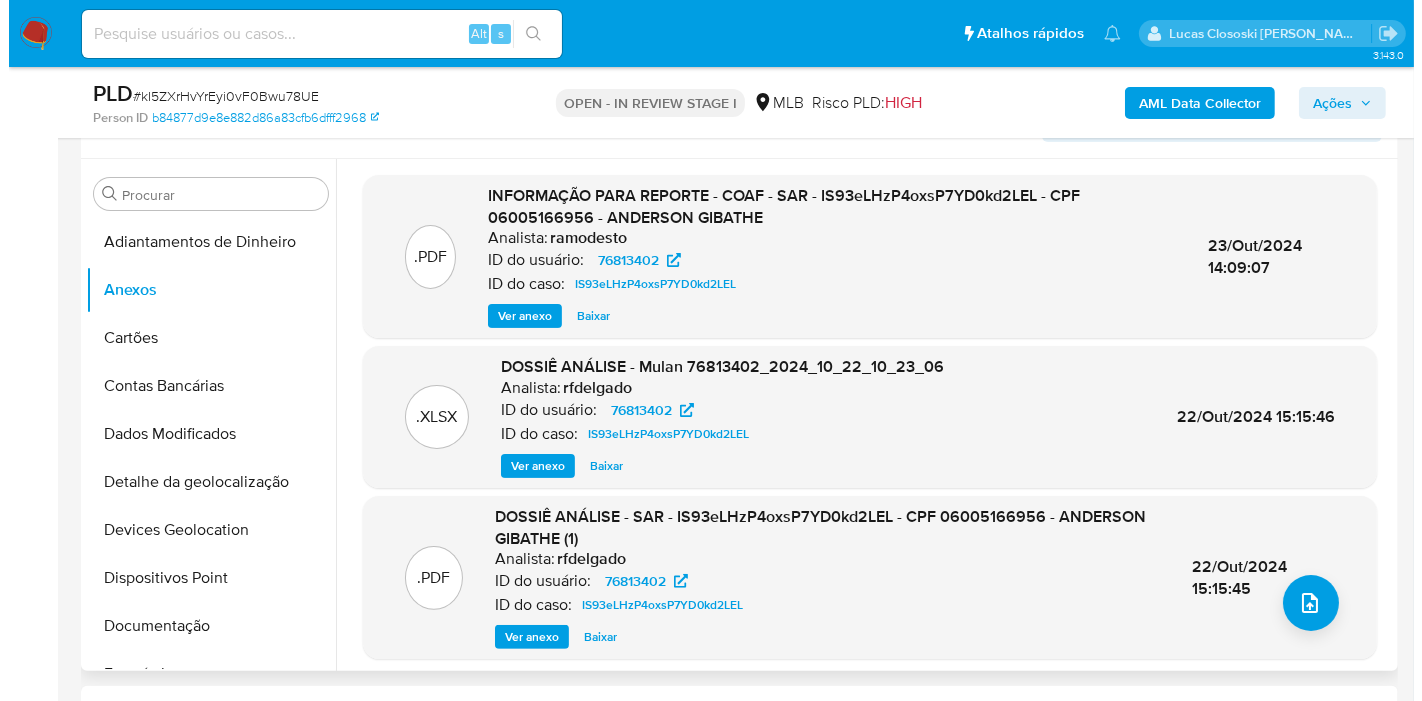 scroll, scrollTop: 444, scrollLeft: 0, axis: vertical 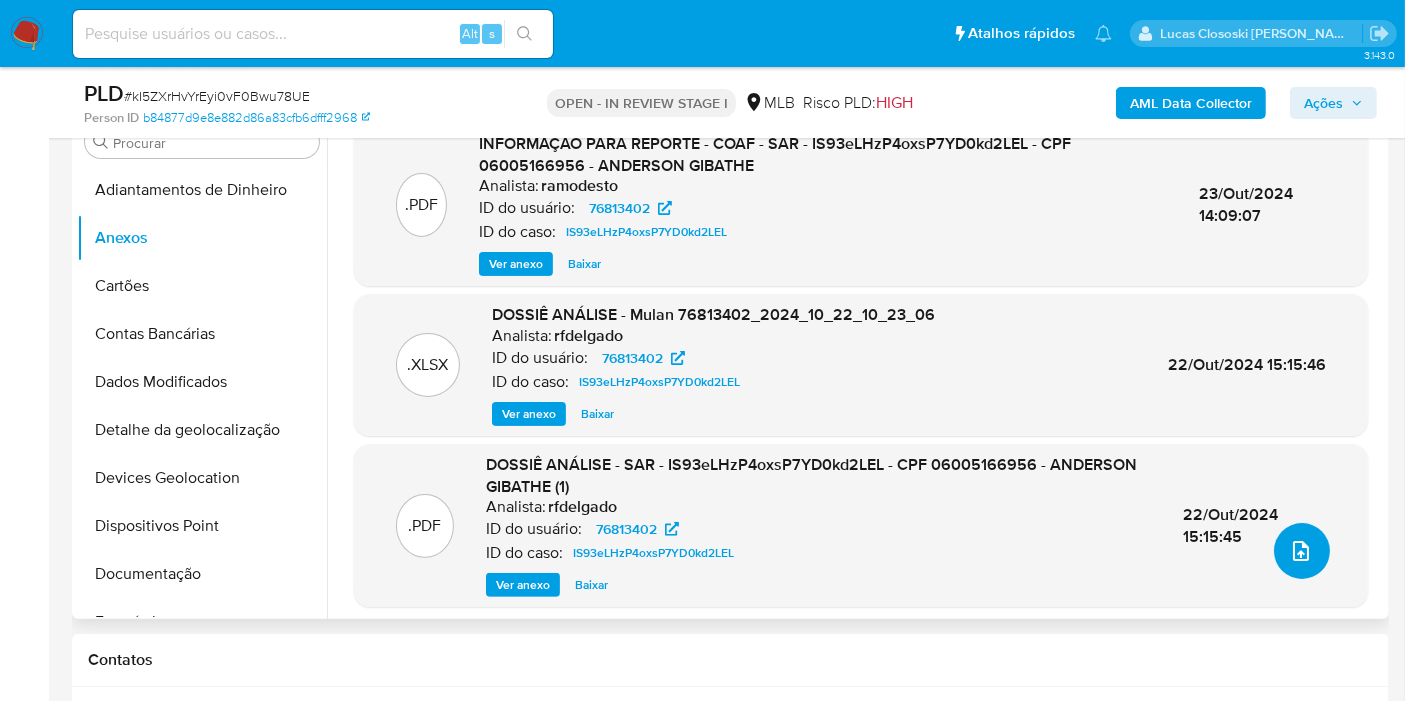 click 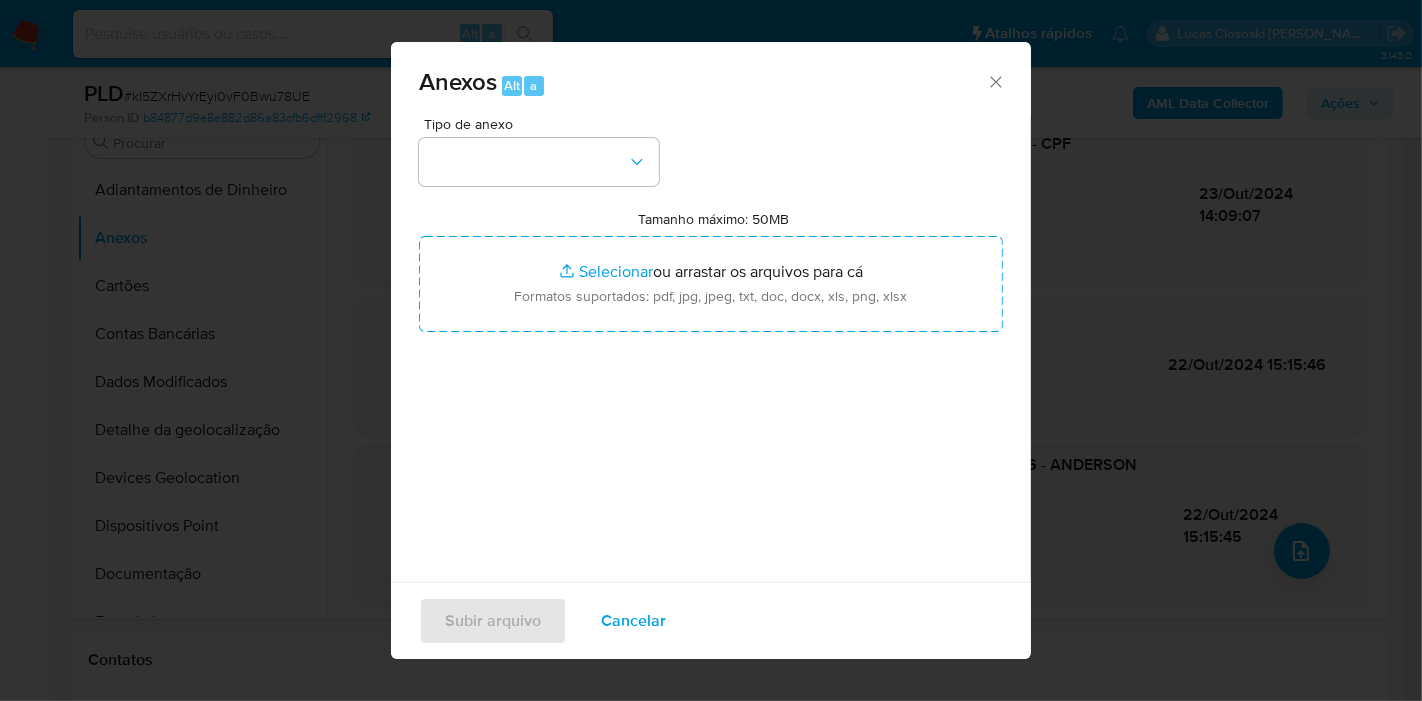 click on "Tipo de anexo" at bounding box center (539, 151) 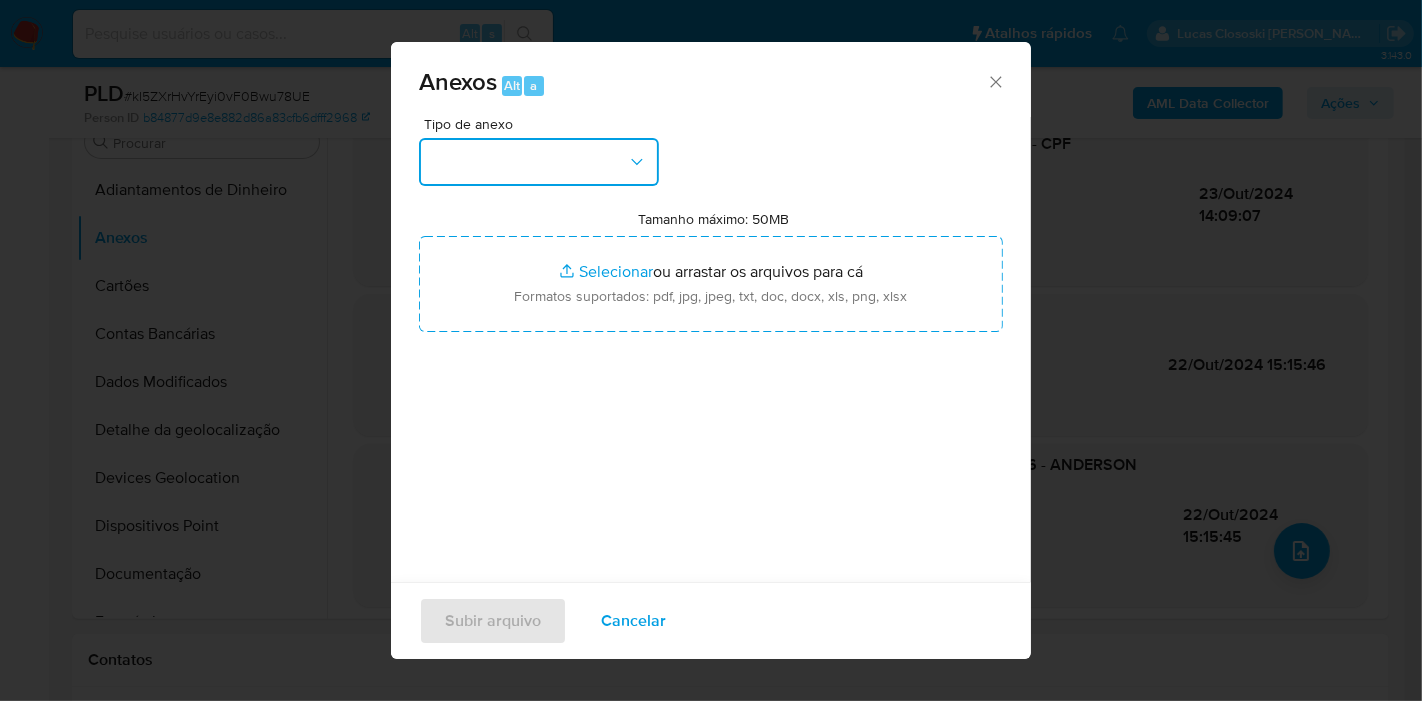drag, startPoint x: 467, startPoint y: 144, endPoint x: 467, endPoint y: 172, distance: 28 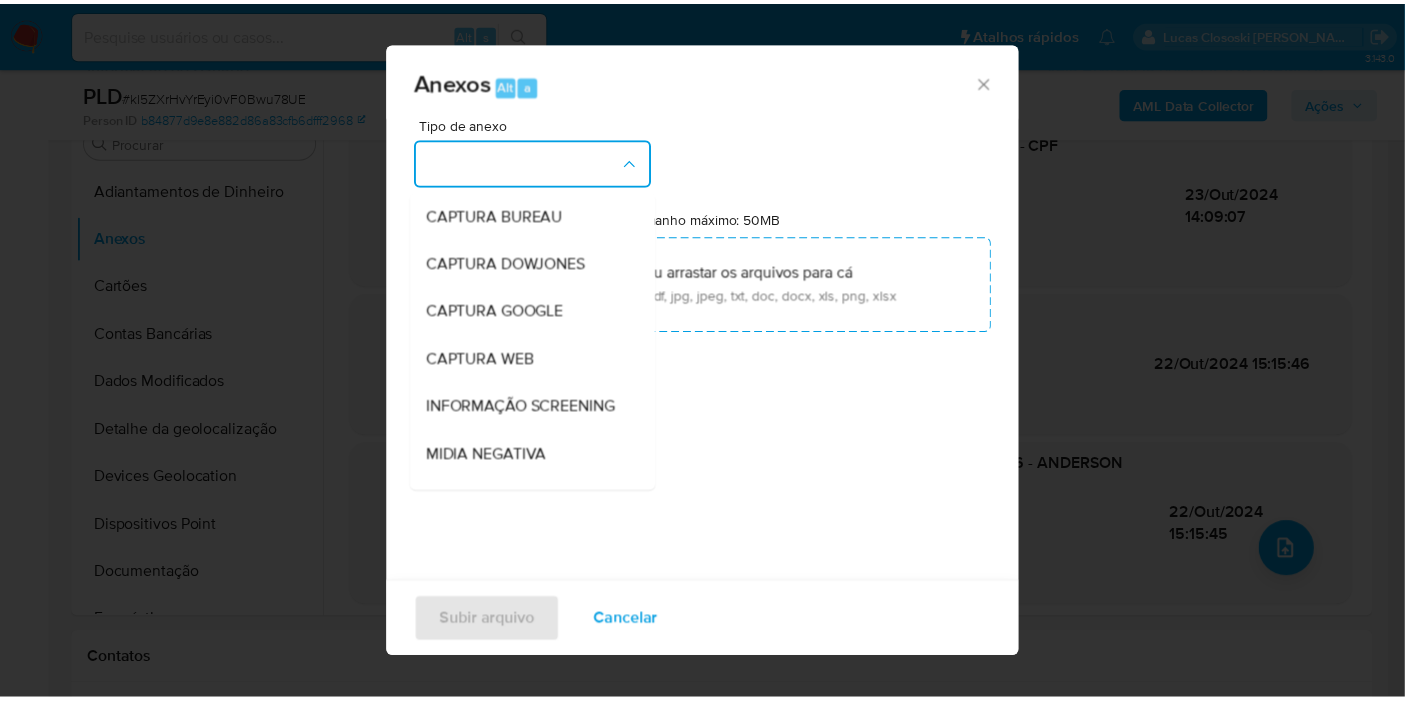scroll, scrollTop: 307, scrollLeft: 0, axis: vertical 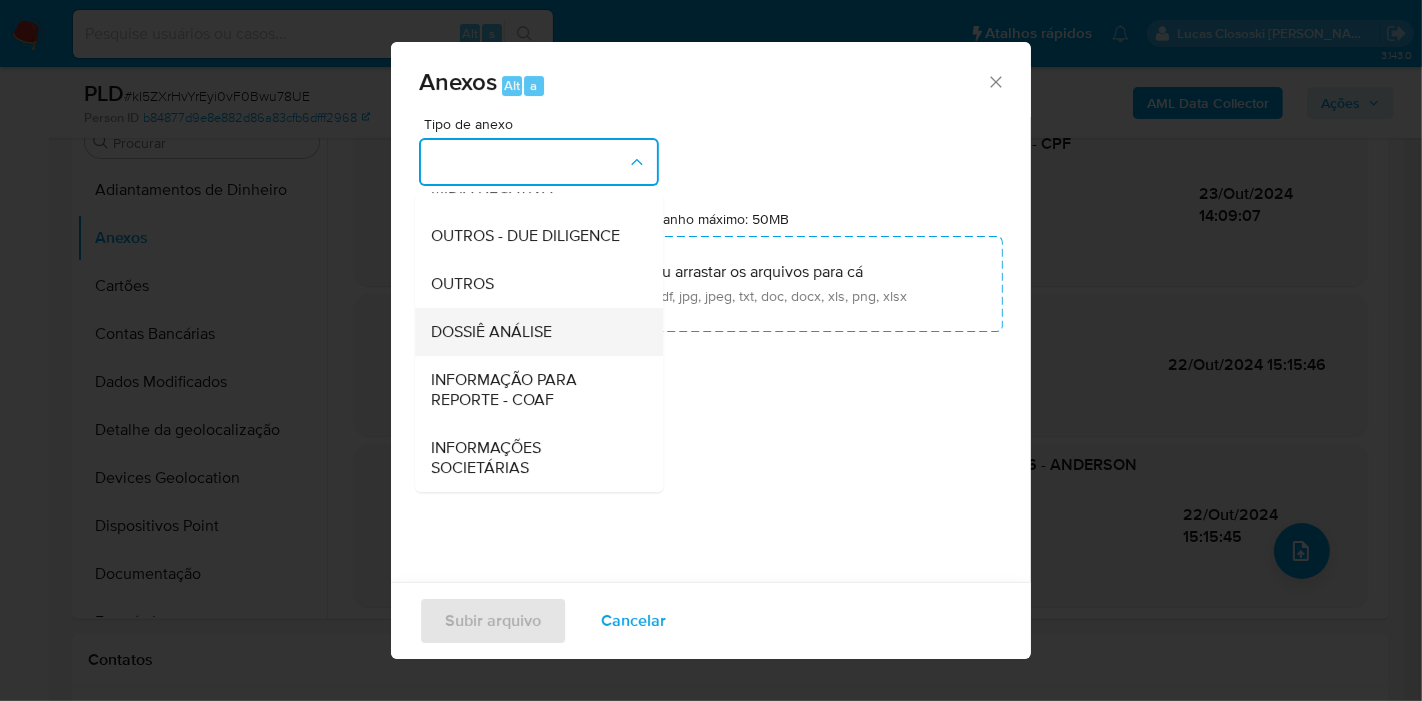 click on "DOSSIÊ ANÁLISE" at bounding box center [491, 332] 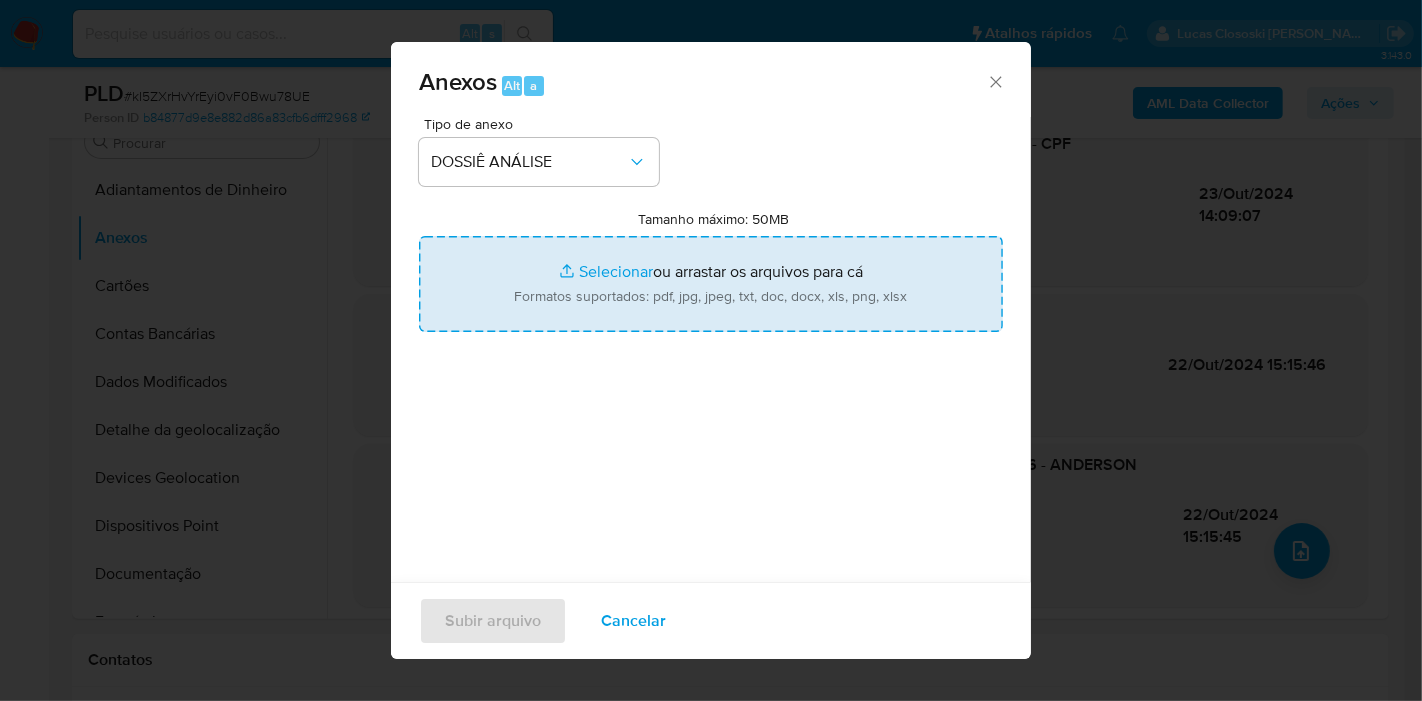 click on "Tamanho máximo: 50MB Selecionar arquivos" at bounding box center [711, 284] 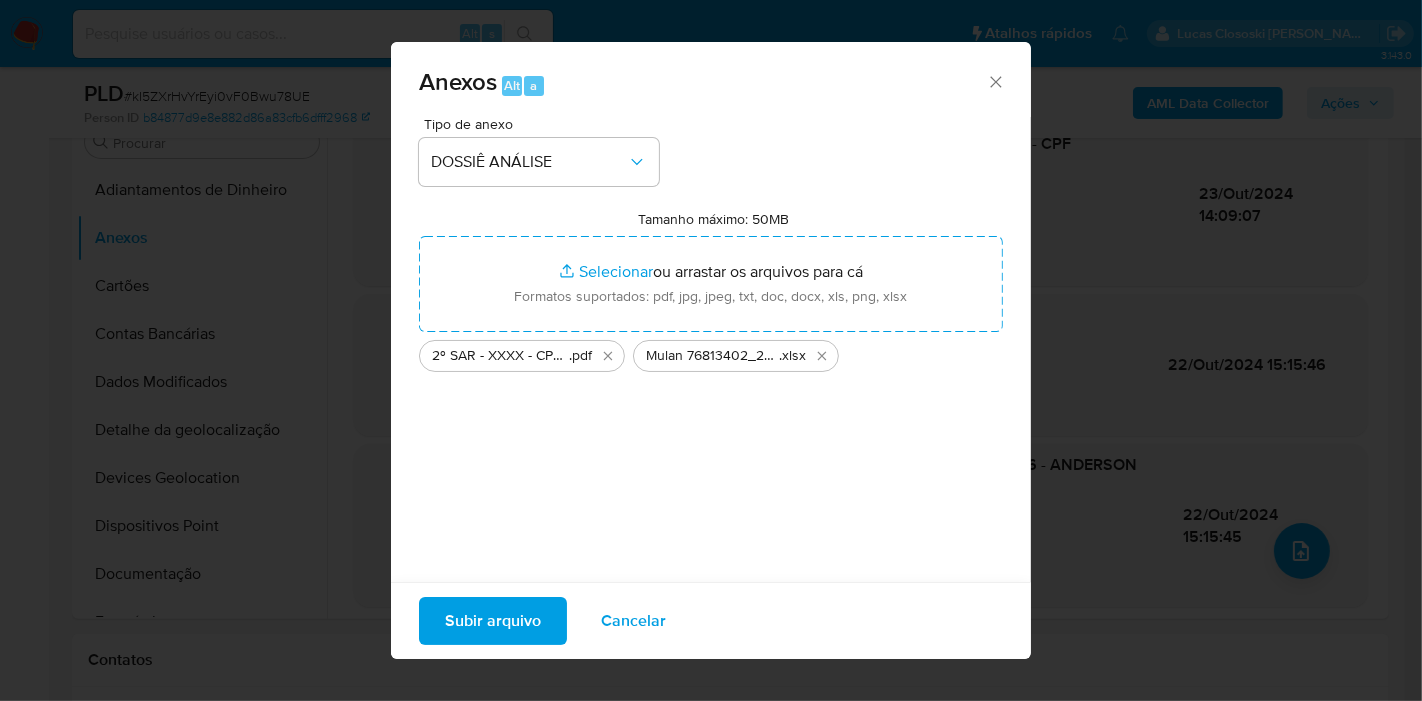 click on "Subir arquivo" at bounding box center [493, 621] 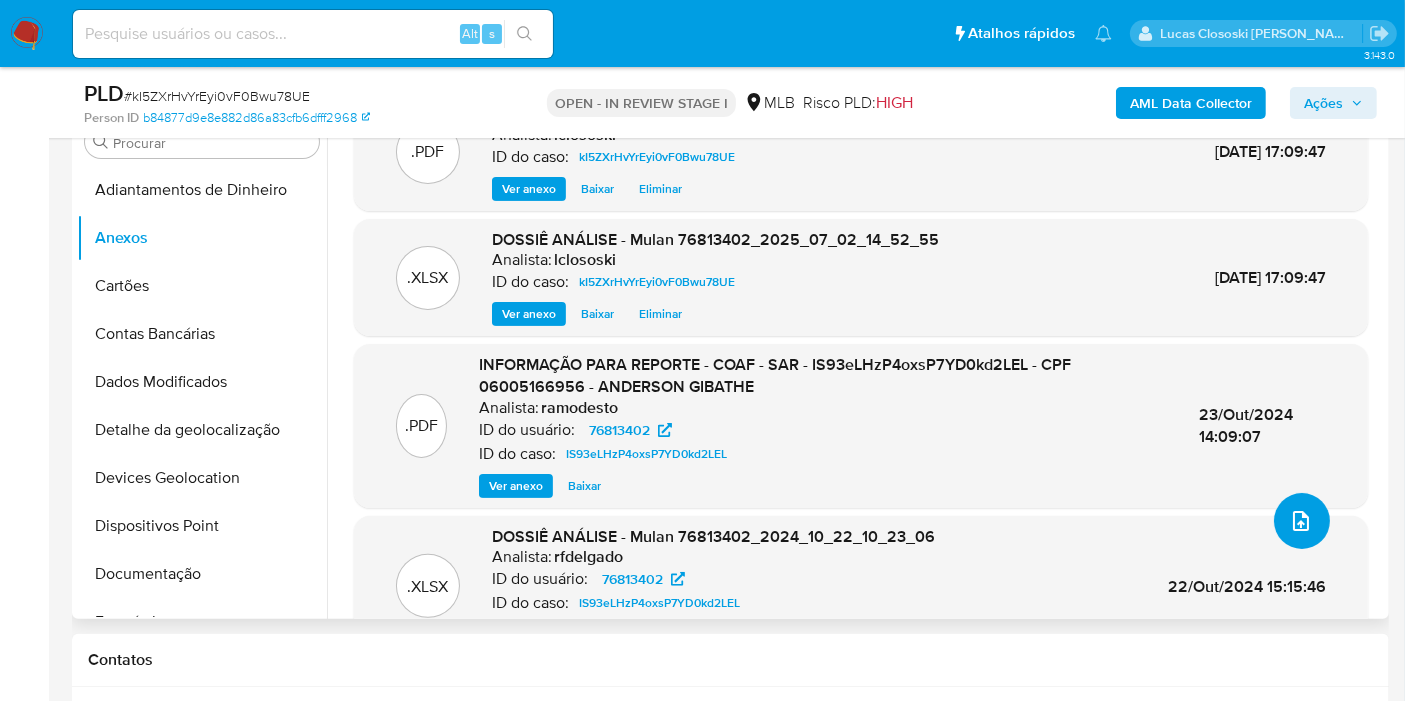 scroll, scrollTop: 0, scrollLeft: 0, axis: both 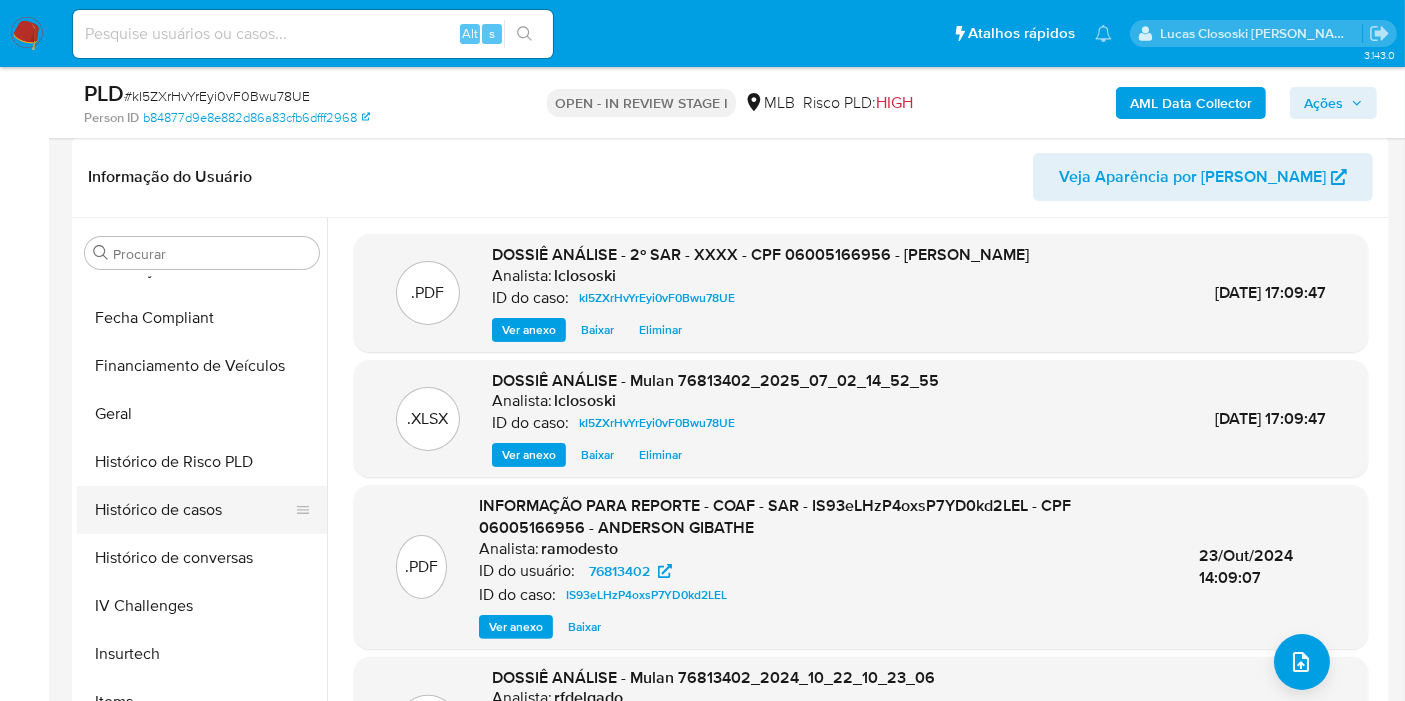 click on "Histórico de casos" at bounding box center (194, 510) 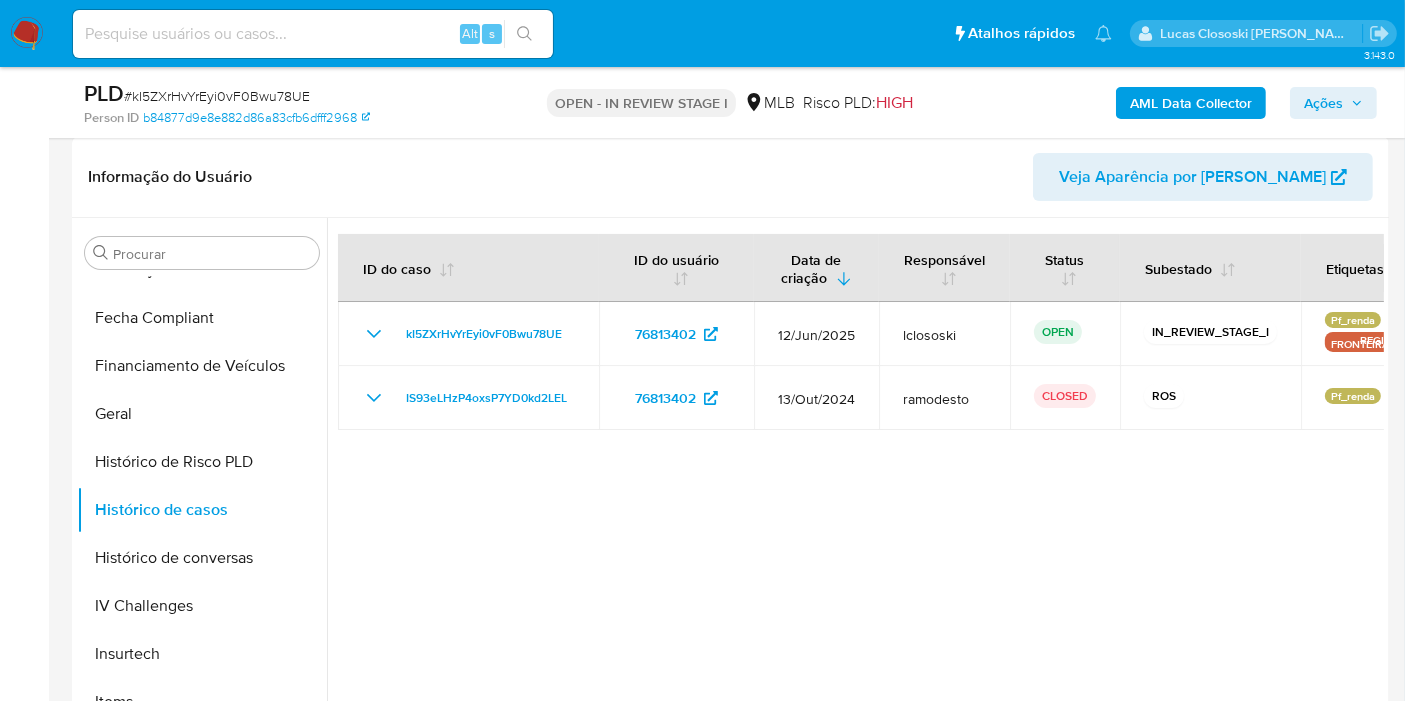 click on "Ações" at bounding box center [1323, 103] 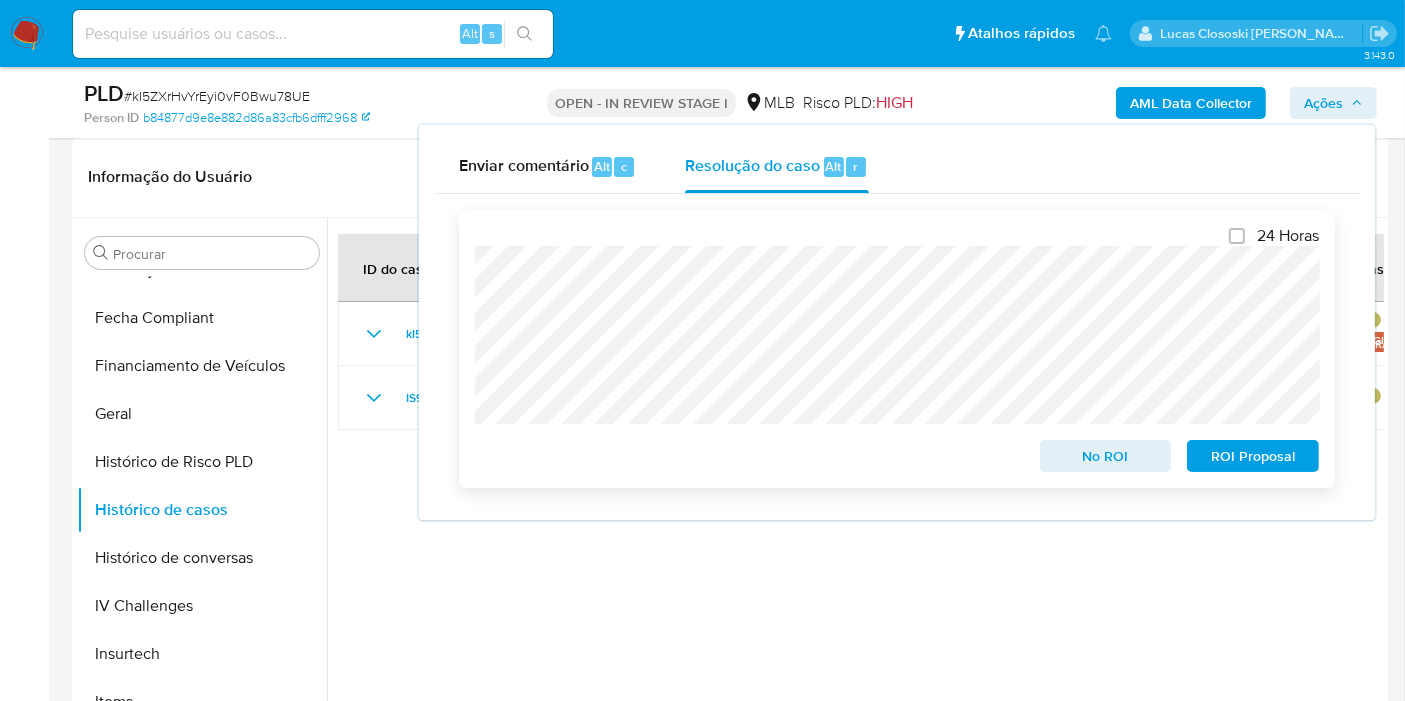 click on "ROI Proposal" at bounding box center [1253, 456] 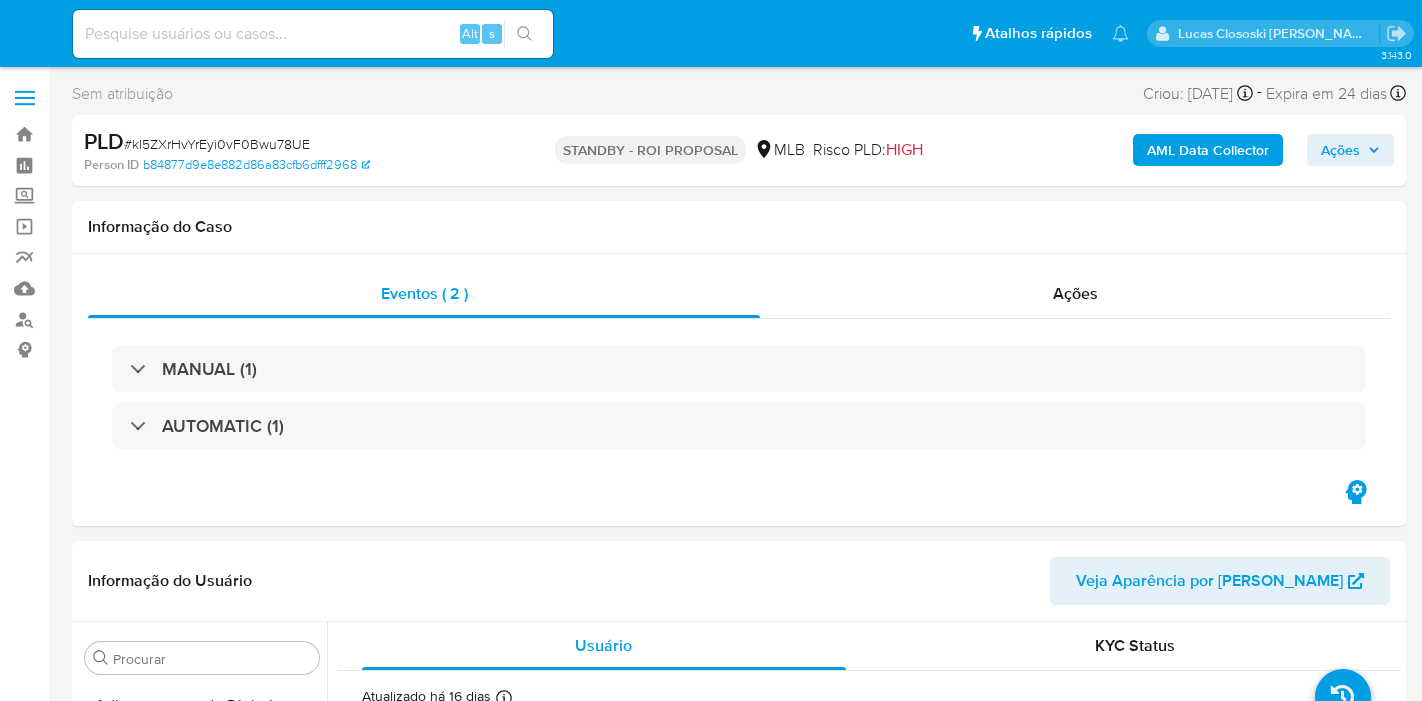 select on "10" 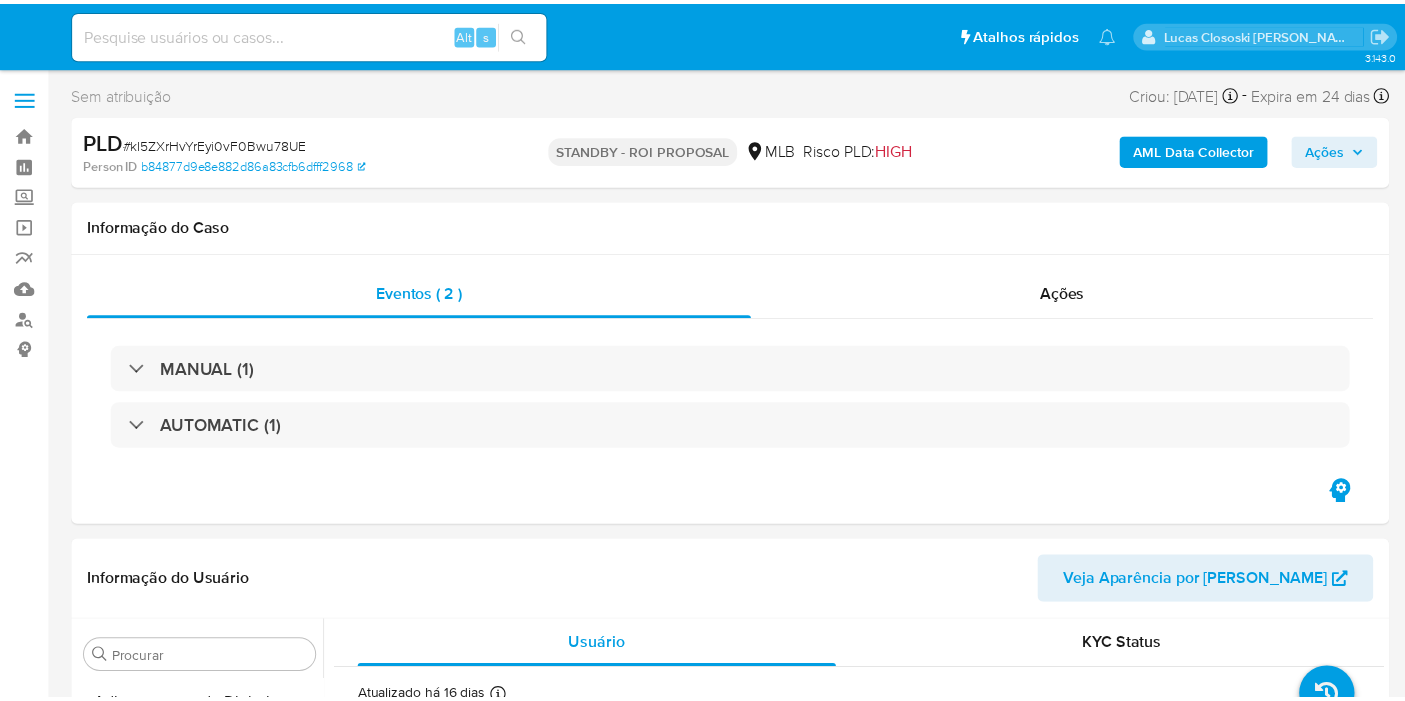 scroll, scrollTop: 0, scrollLeft: 0, axis: both 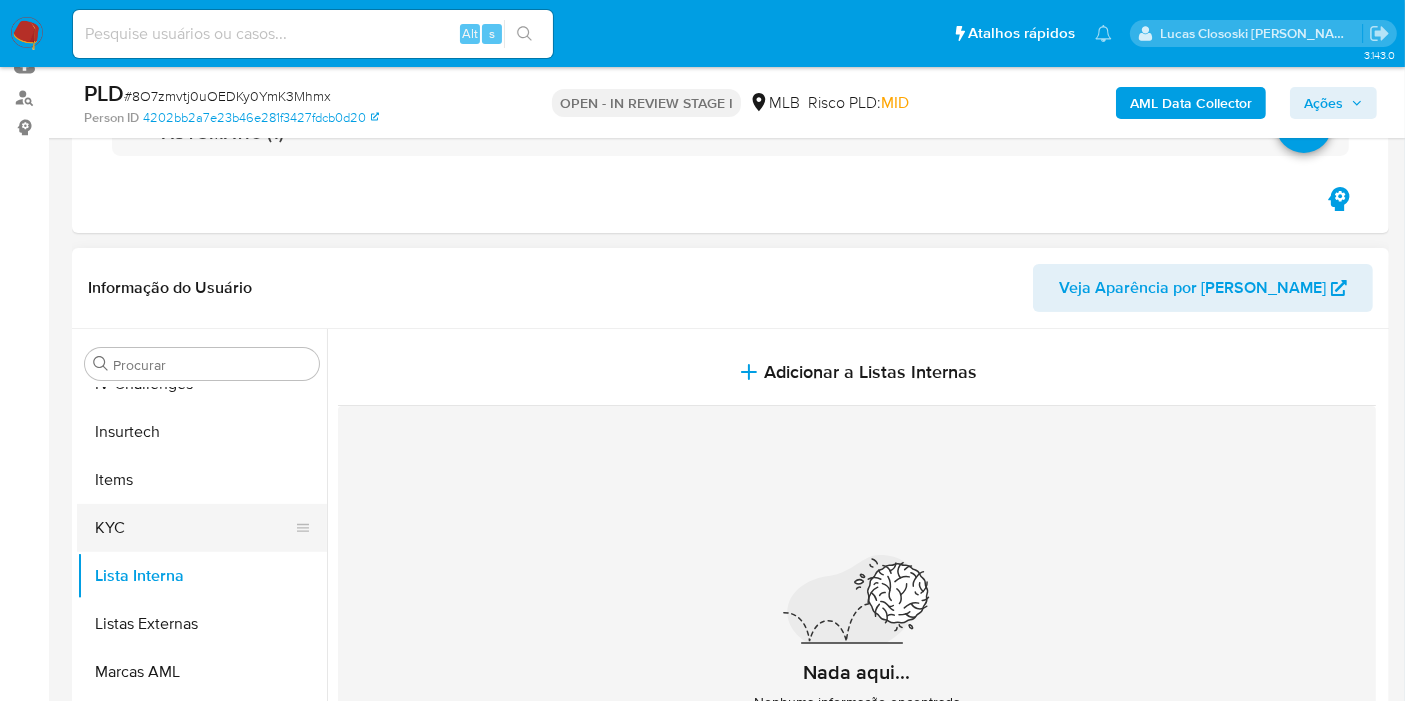 click on "KYC" at bounding box center [194, 528] 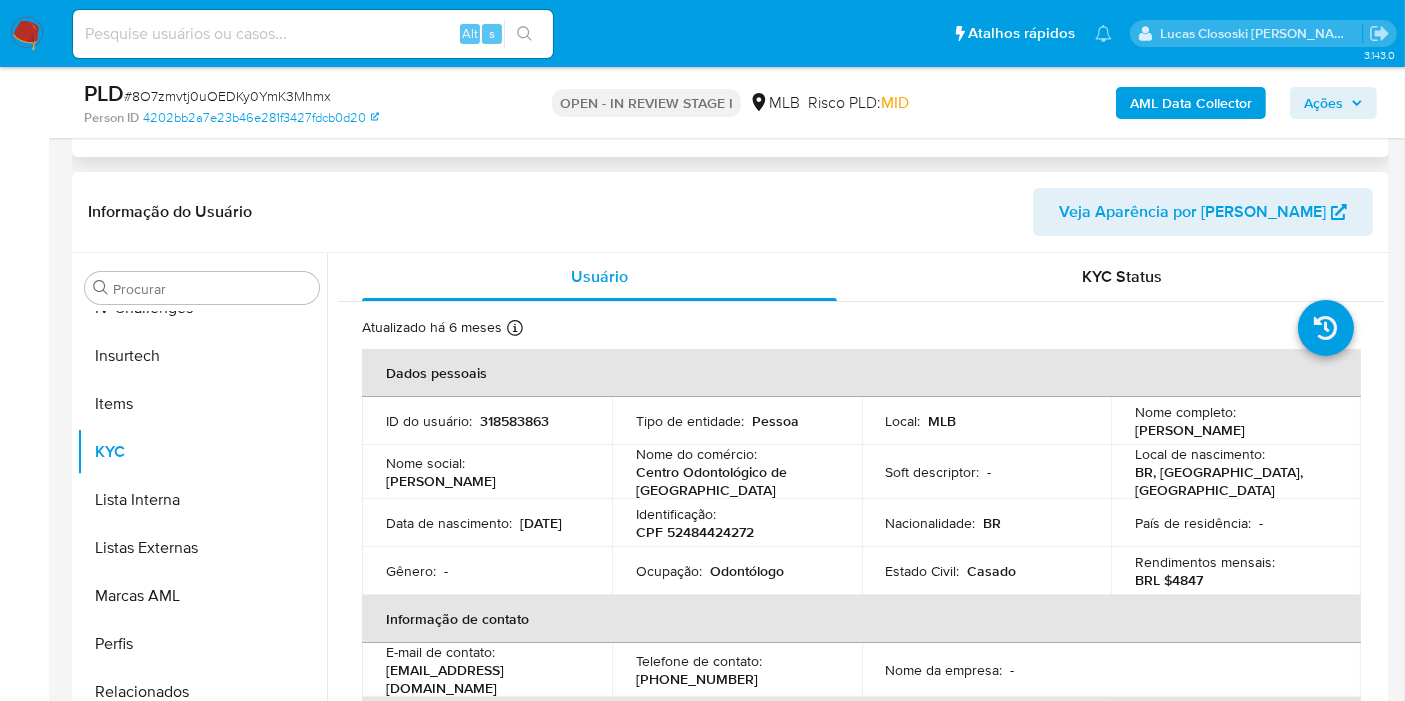 scroll, scrollTop: 333, scrollLeft: 0, axis: vertical 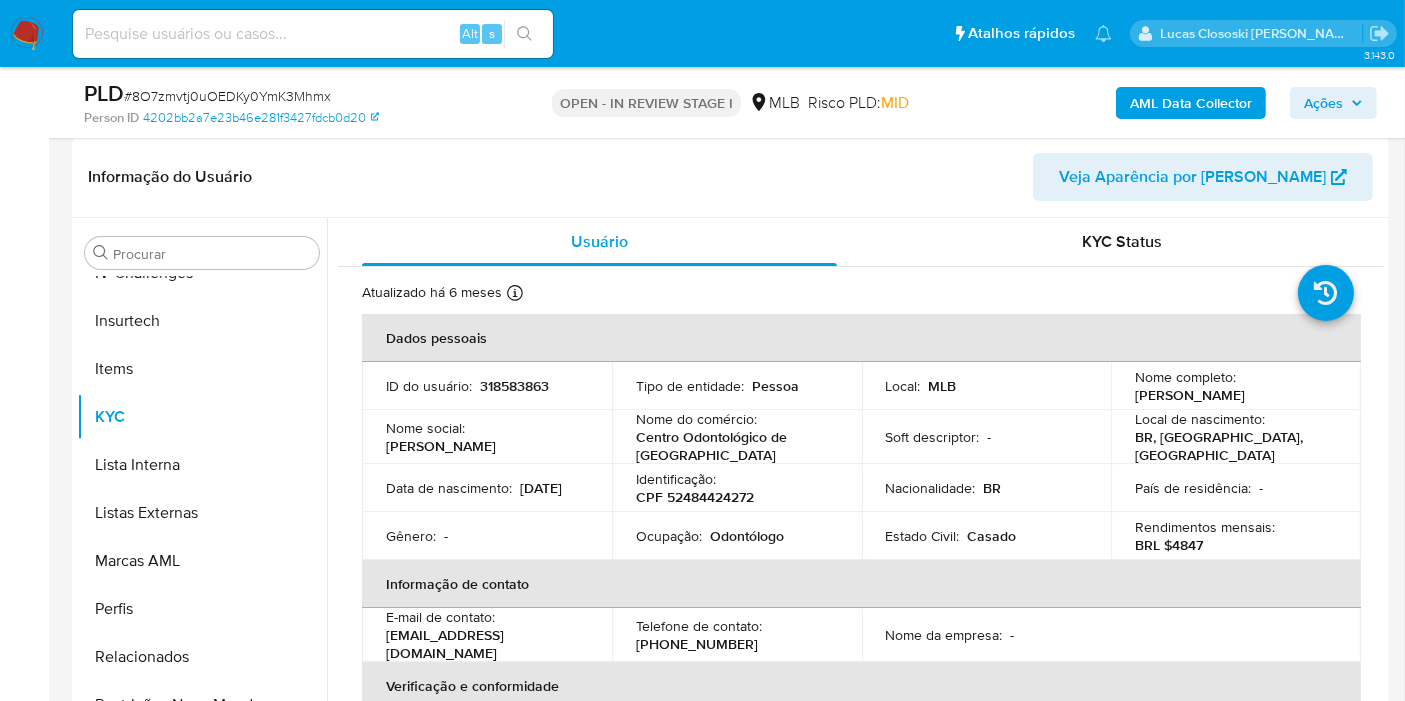 click on "CPF 52484424272" at bounding box center (695, 497) 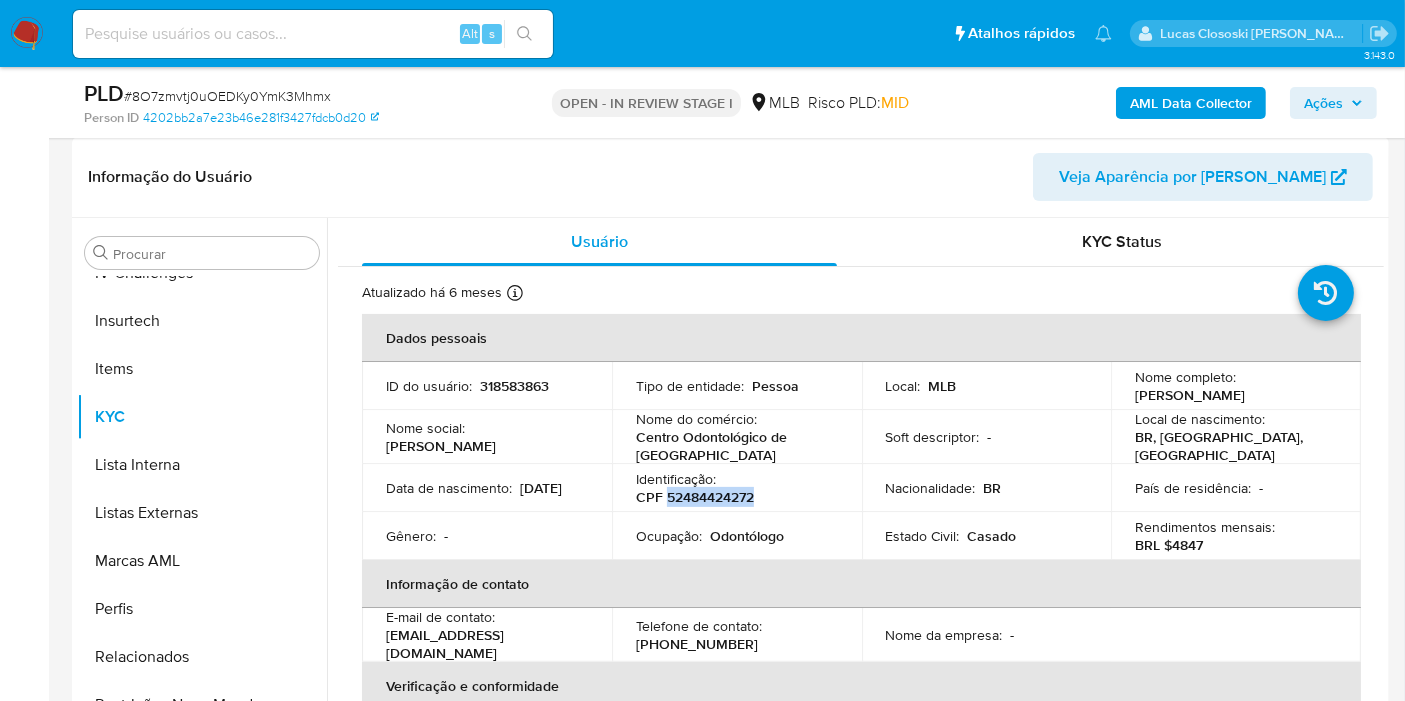 click on "CPF 52484424272" at bounding box center [695, 497] 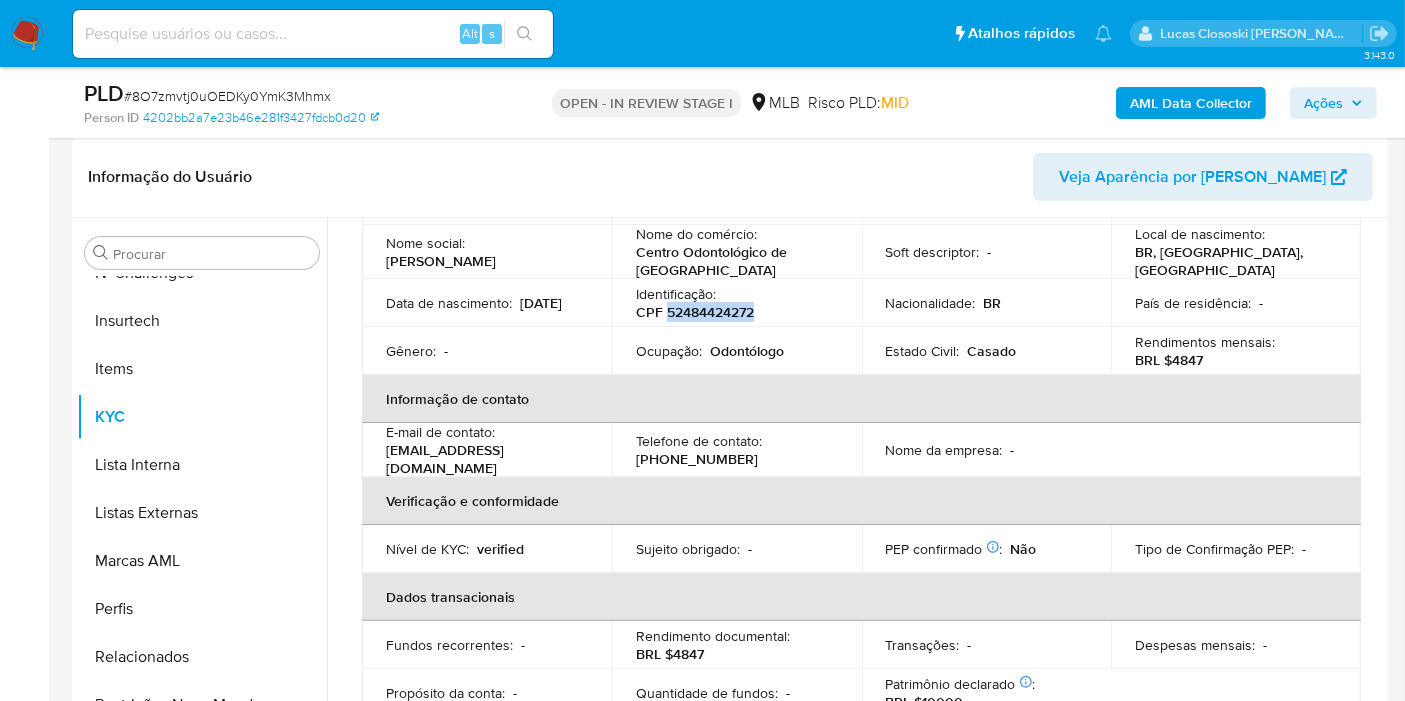 scroll, scrollTop: 111, scrollLeft: 0, axis: vertical 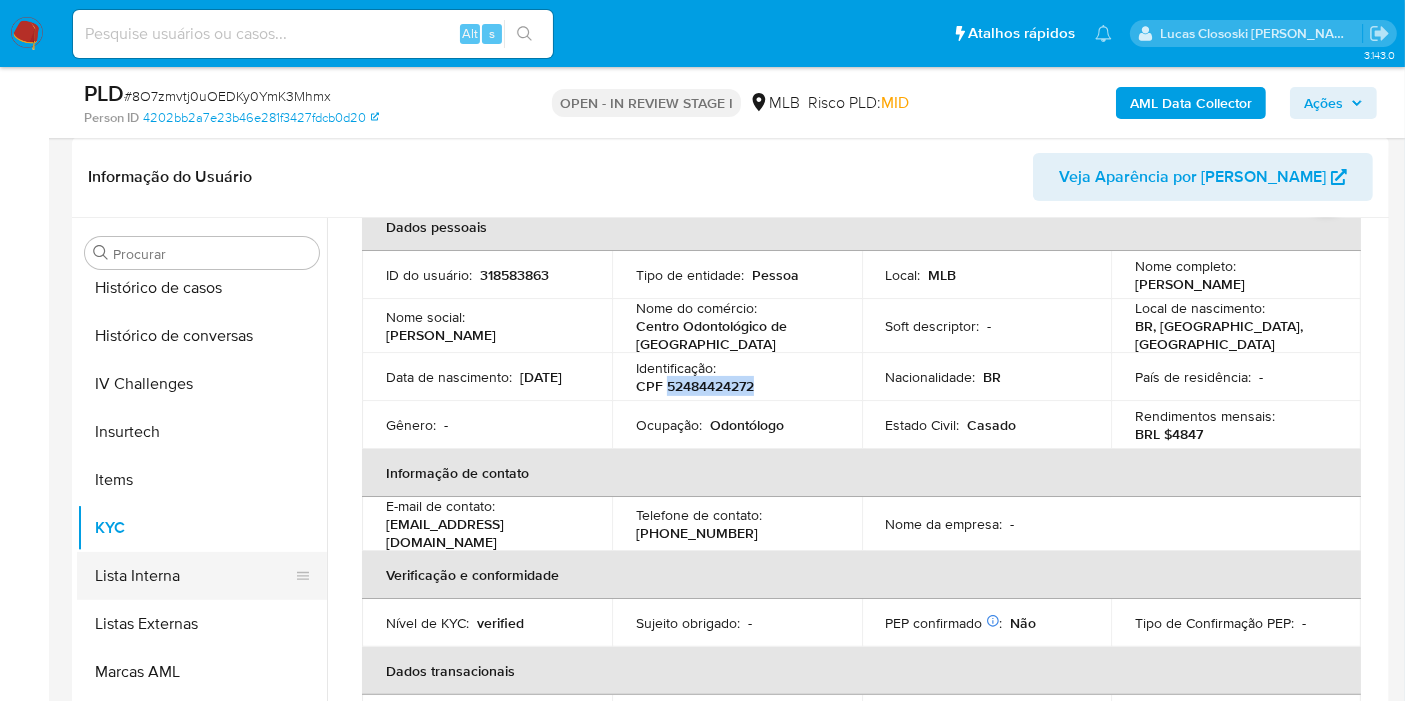 click on "Lista Interna" at bounding box center (194, 576) 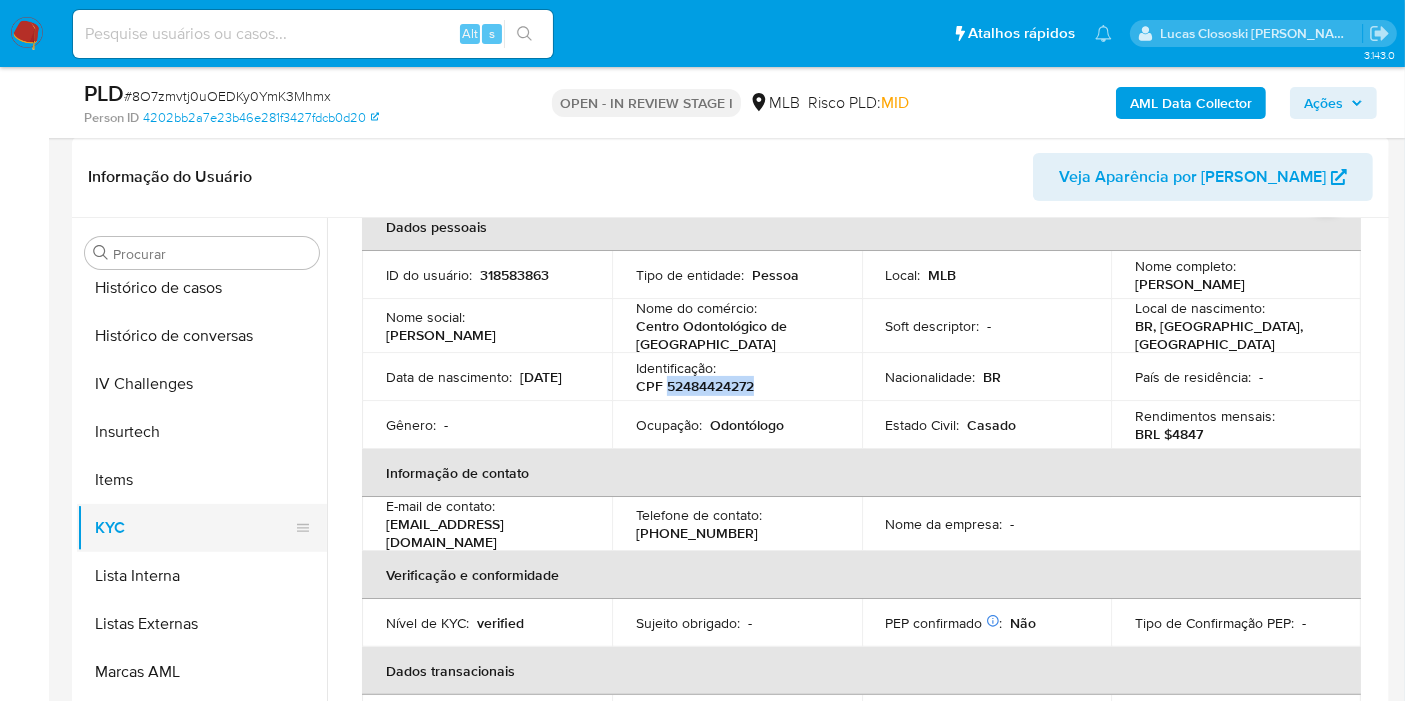 scroll, scrollTop: 0, scrollLeft: 0, axis: both 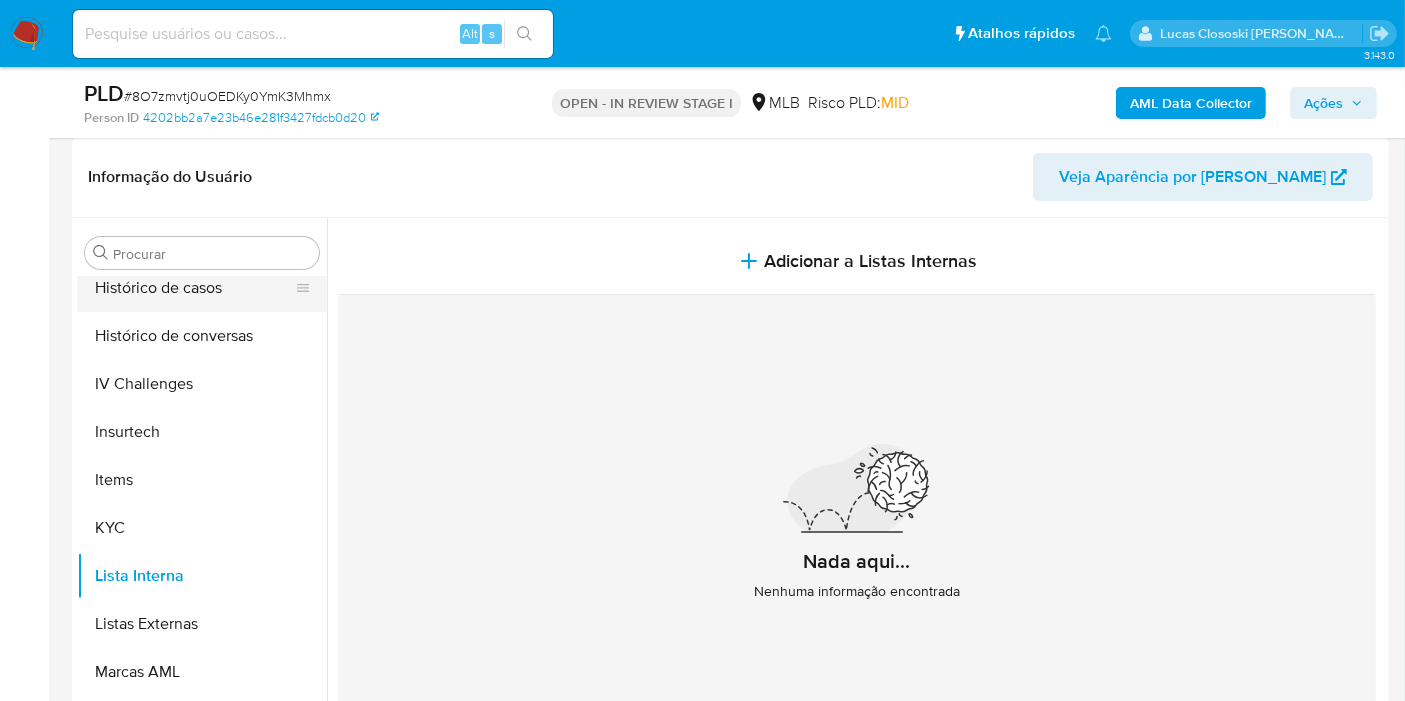 click on "Histórico de casos" at bounding box center (194, 288) 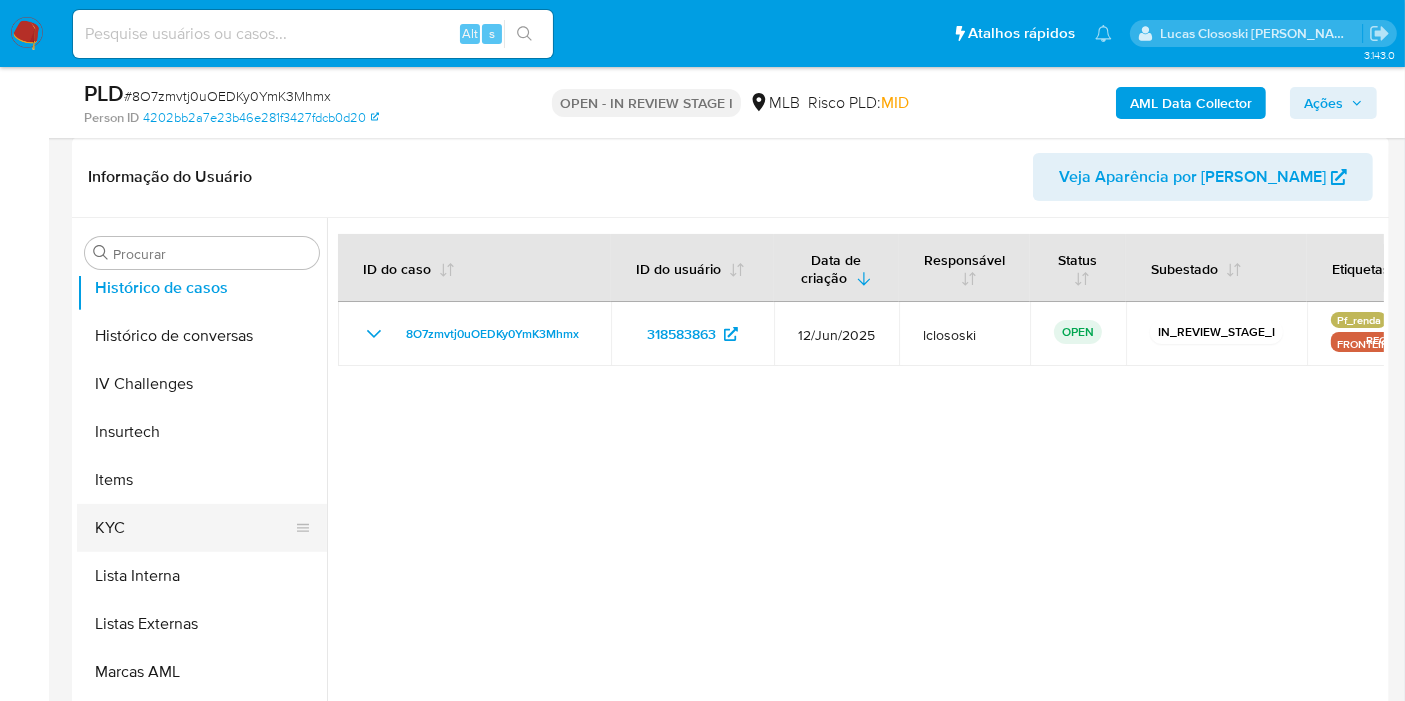 click on "KYC" at bounding box center [194, 528] 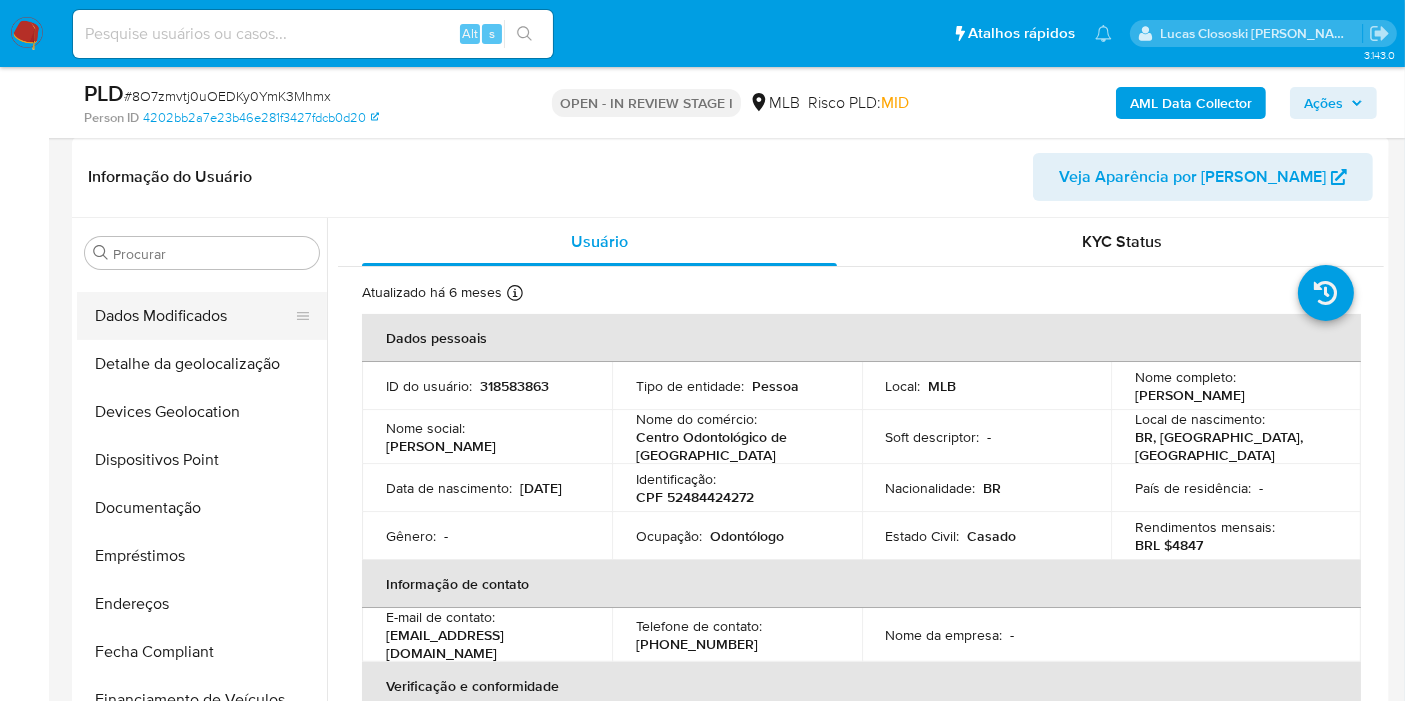 scroll, scrollTop: 0, scrollLeft: 0, axis: both 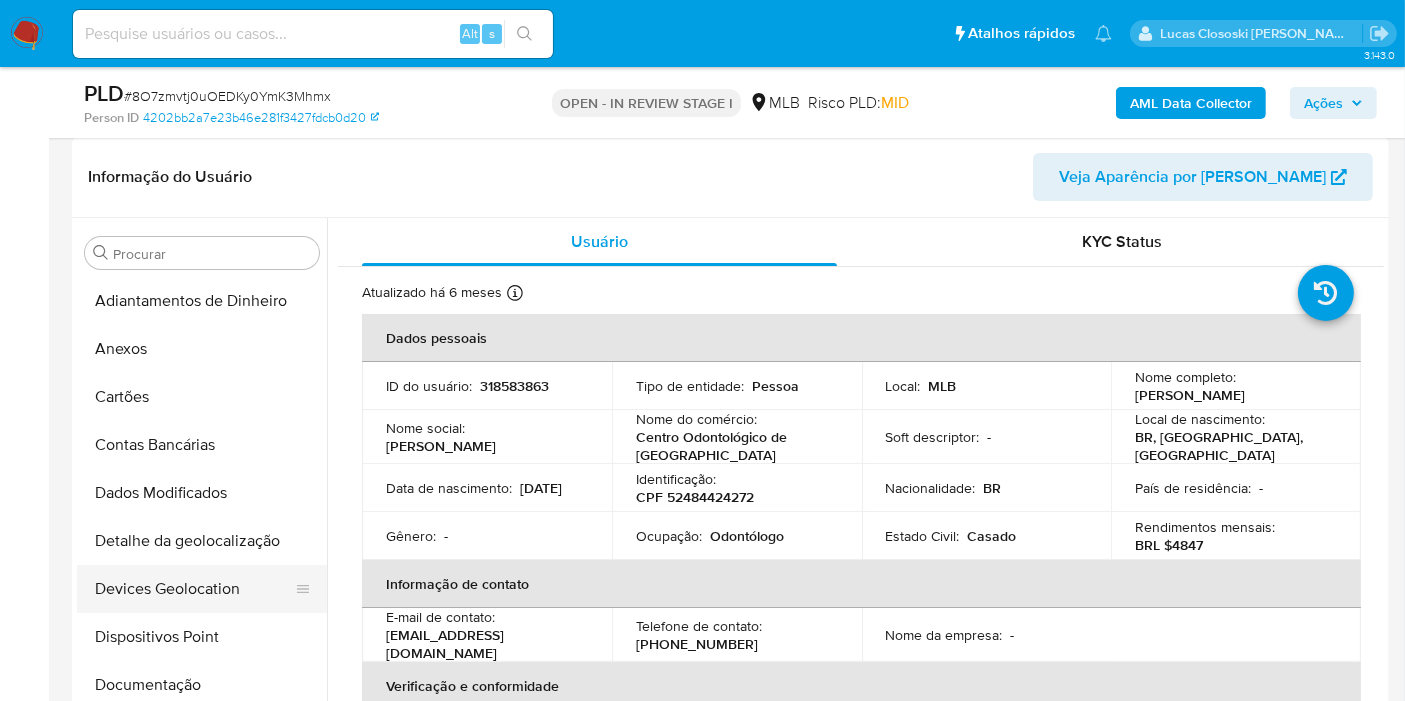 click on "Devices Geolocation" at bounding box center (194, 589) 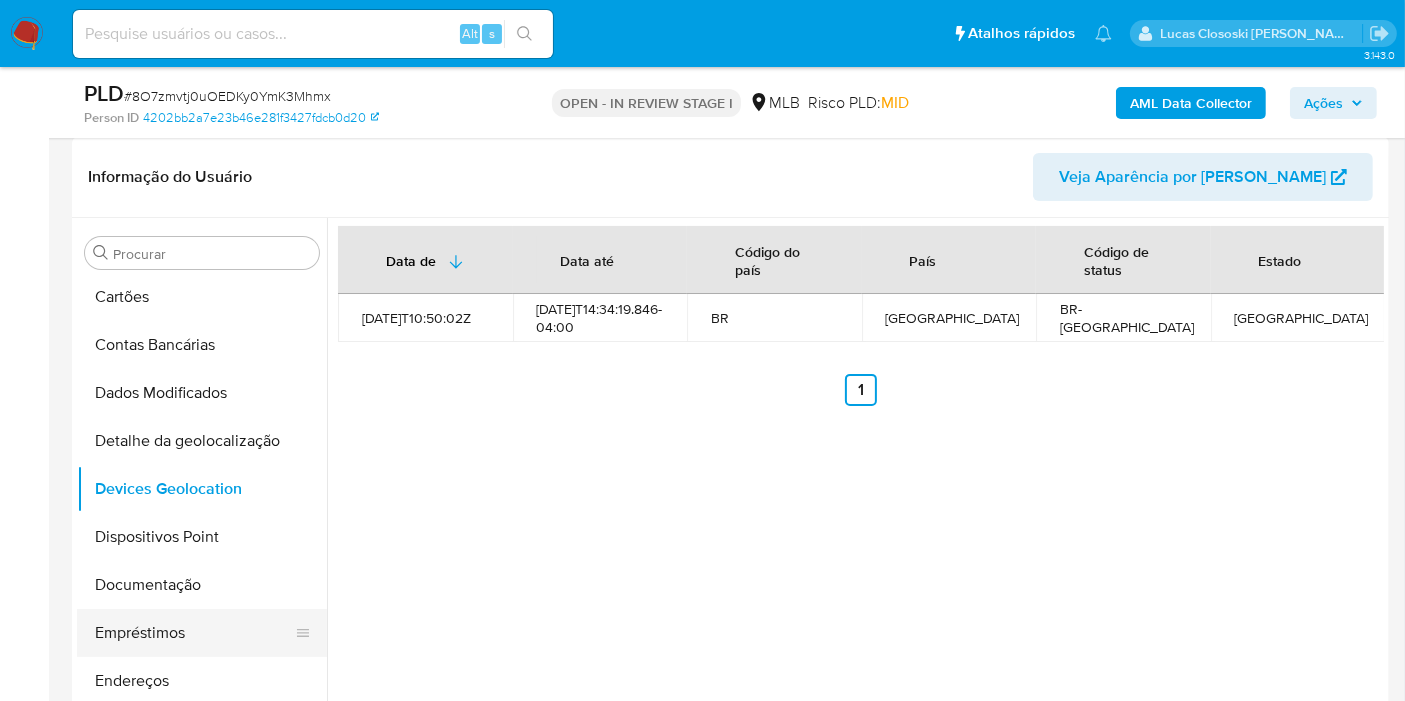 scroll, scrollTop: 222, scrollLeft: 0, axis: vertical 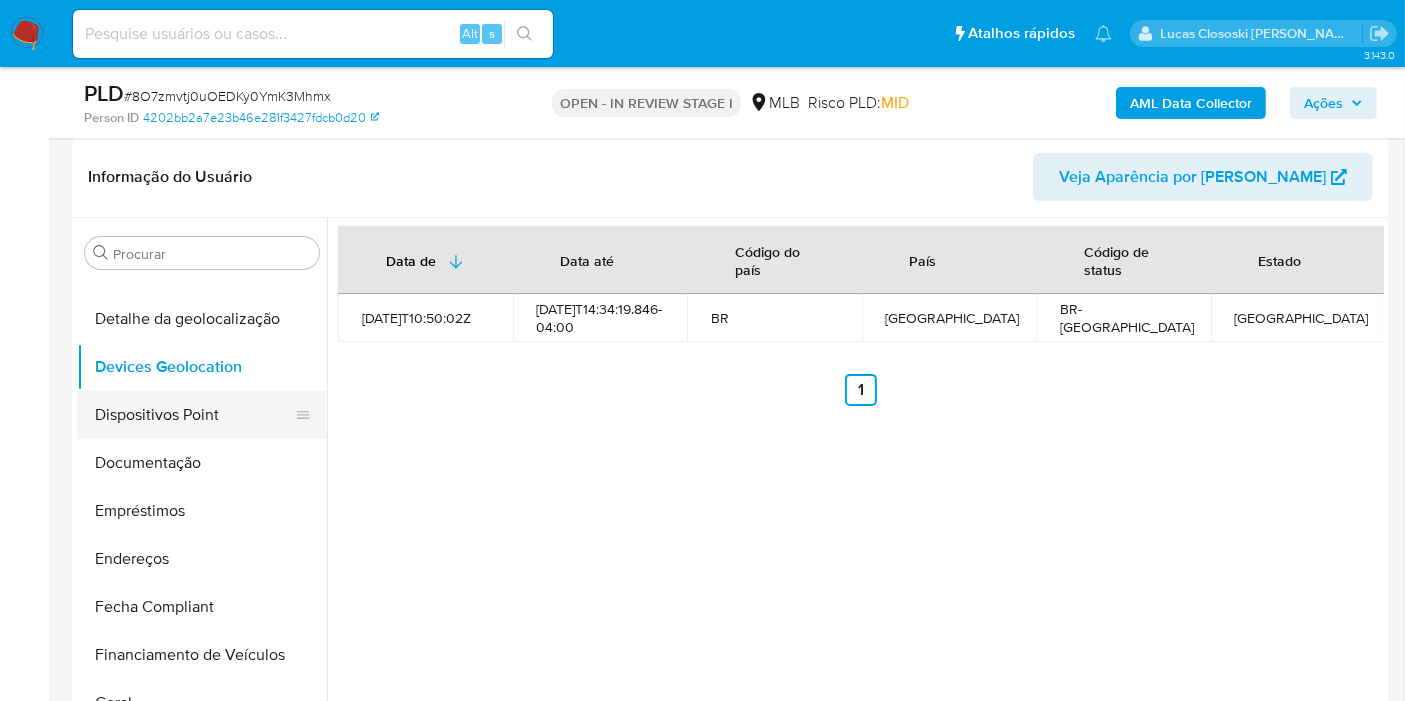 click on "Dispositivos Point" at bounding box center [194, 415] 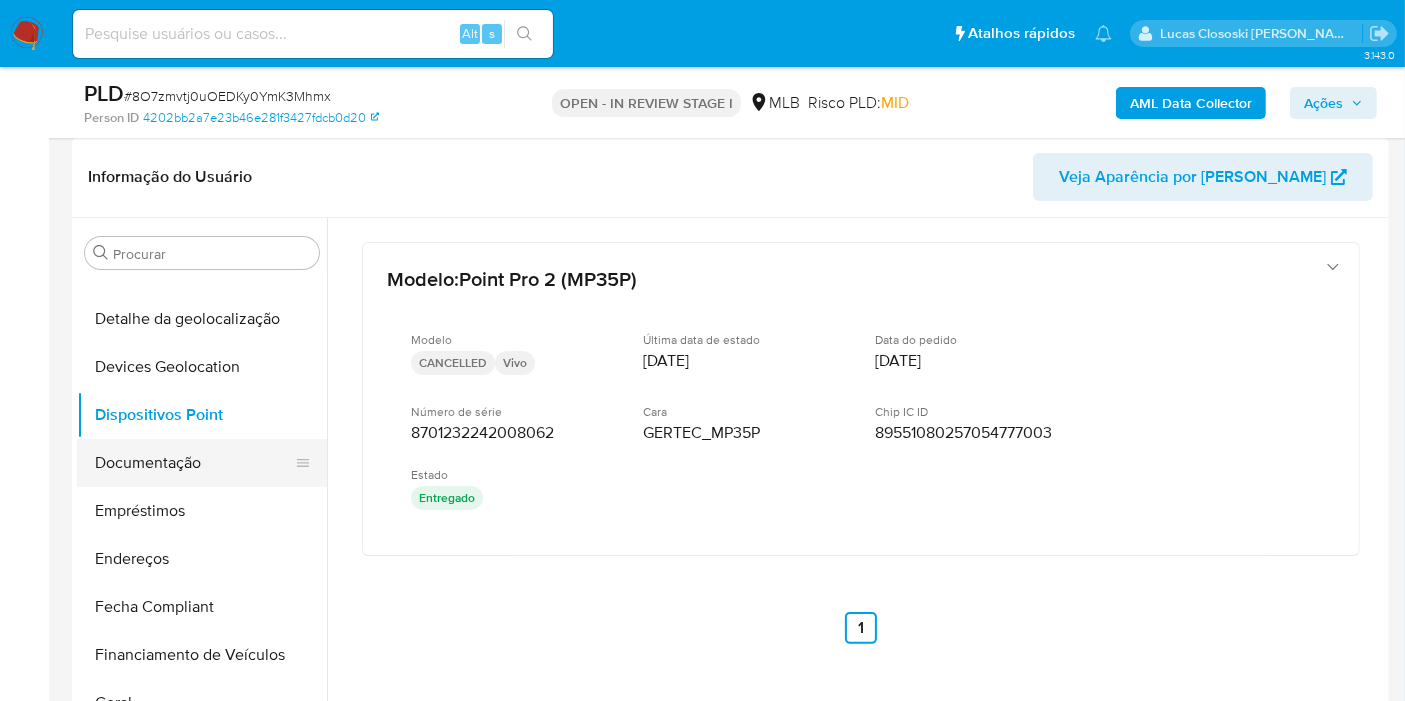 click on "Documentação" at bounding box center [194, 463] 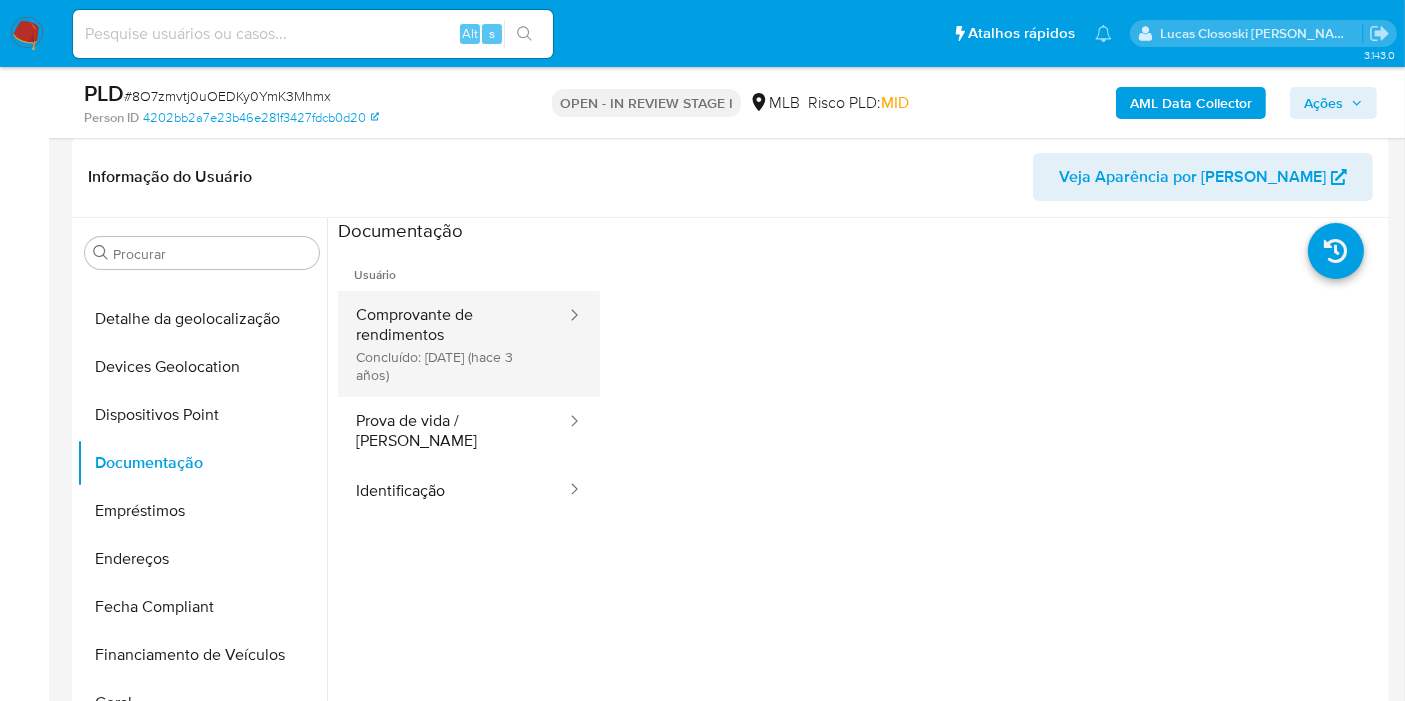 click on "Comprovante de rendimentos Concluído: 23/06/2022 (hace 3 años)" at bounding box center (453, 344) 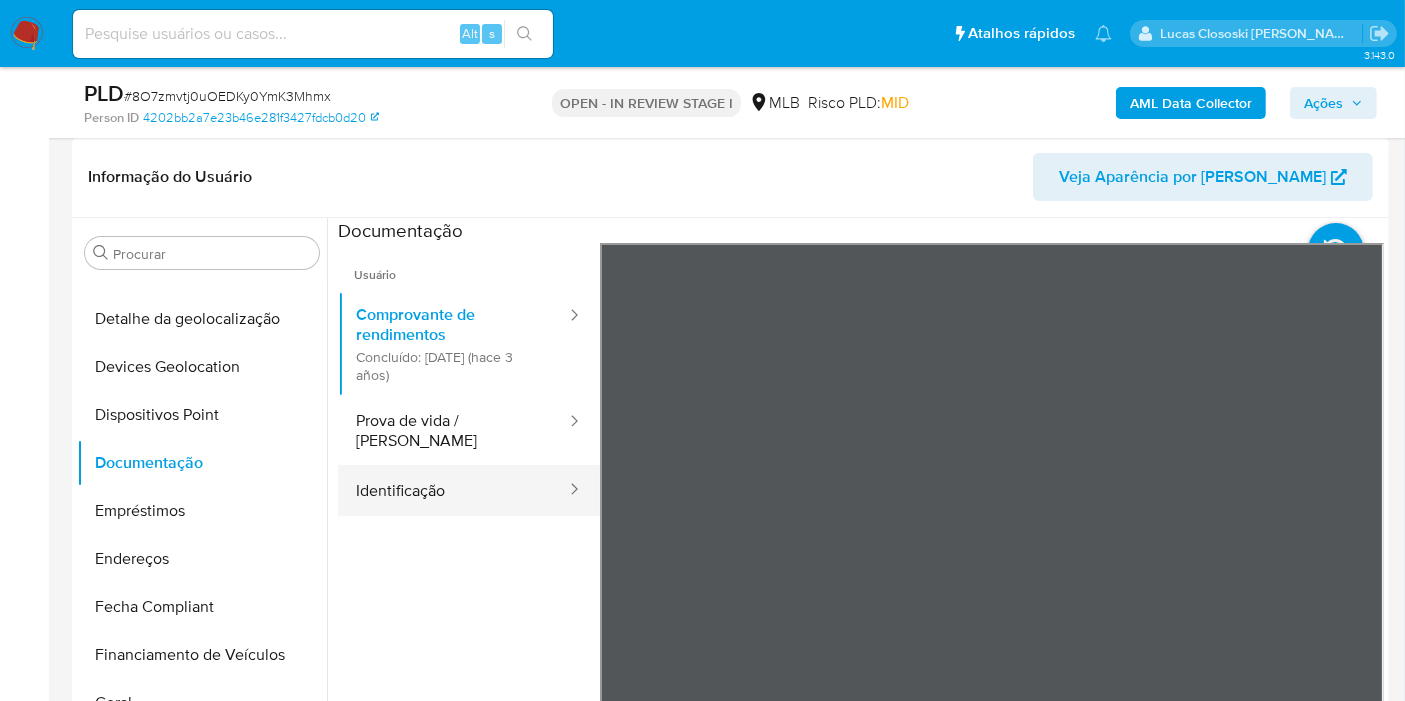 click on "Usuário Comprovante de rendimentos Concluído: 23/06/2022 (hace 3 años) Prova de vida / Selfie Identificação" at bounding box center (861, 563) 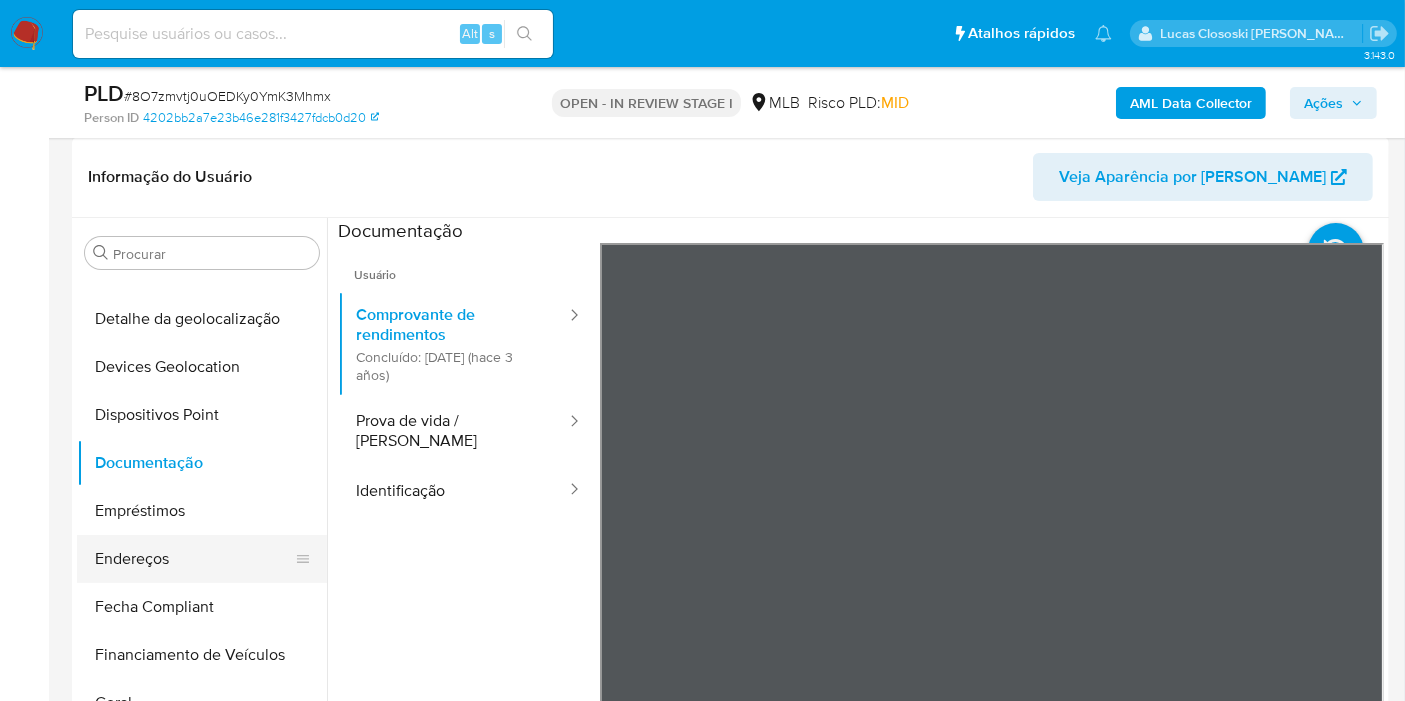 click on "Endereços" at bounding box center (194, 559) 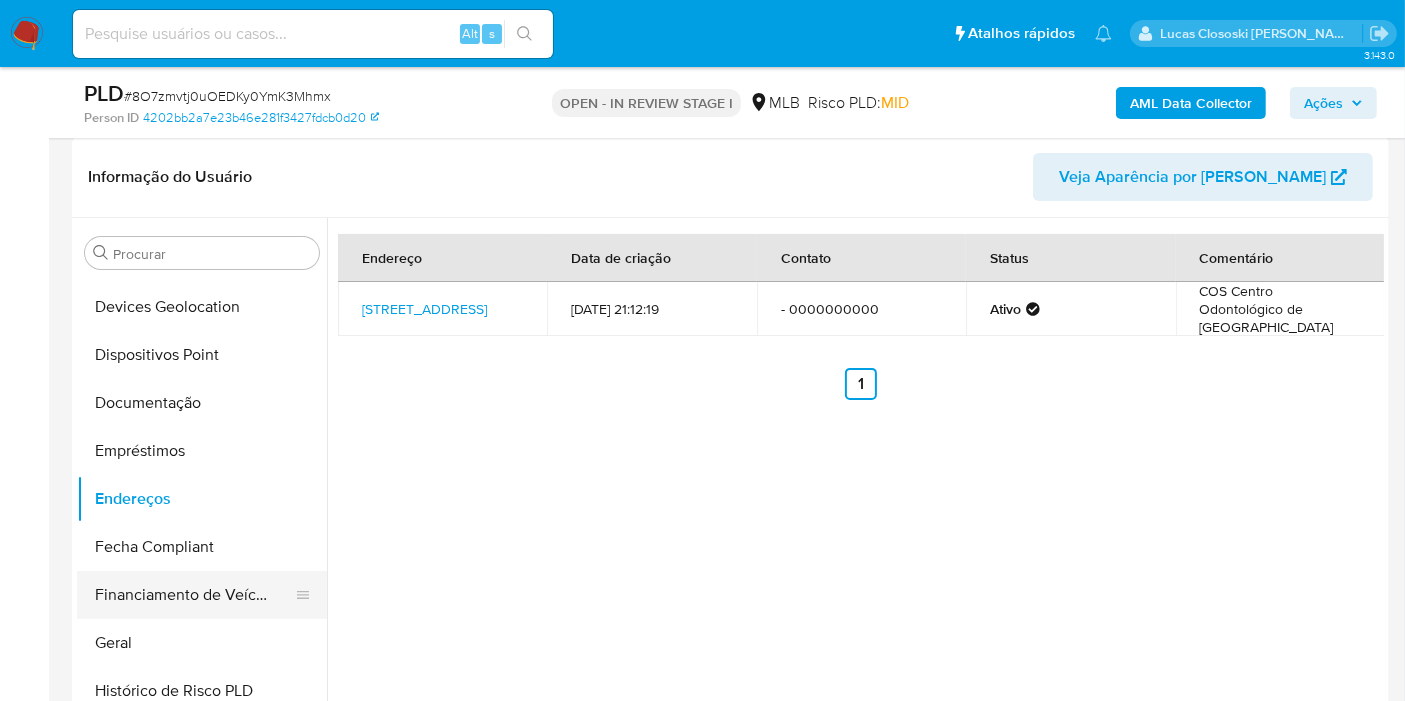 scroll, scrollTop: 333, scrollLeft: 0, axis: vertical 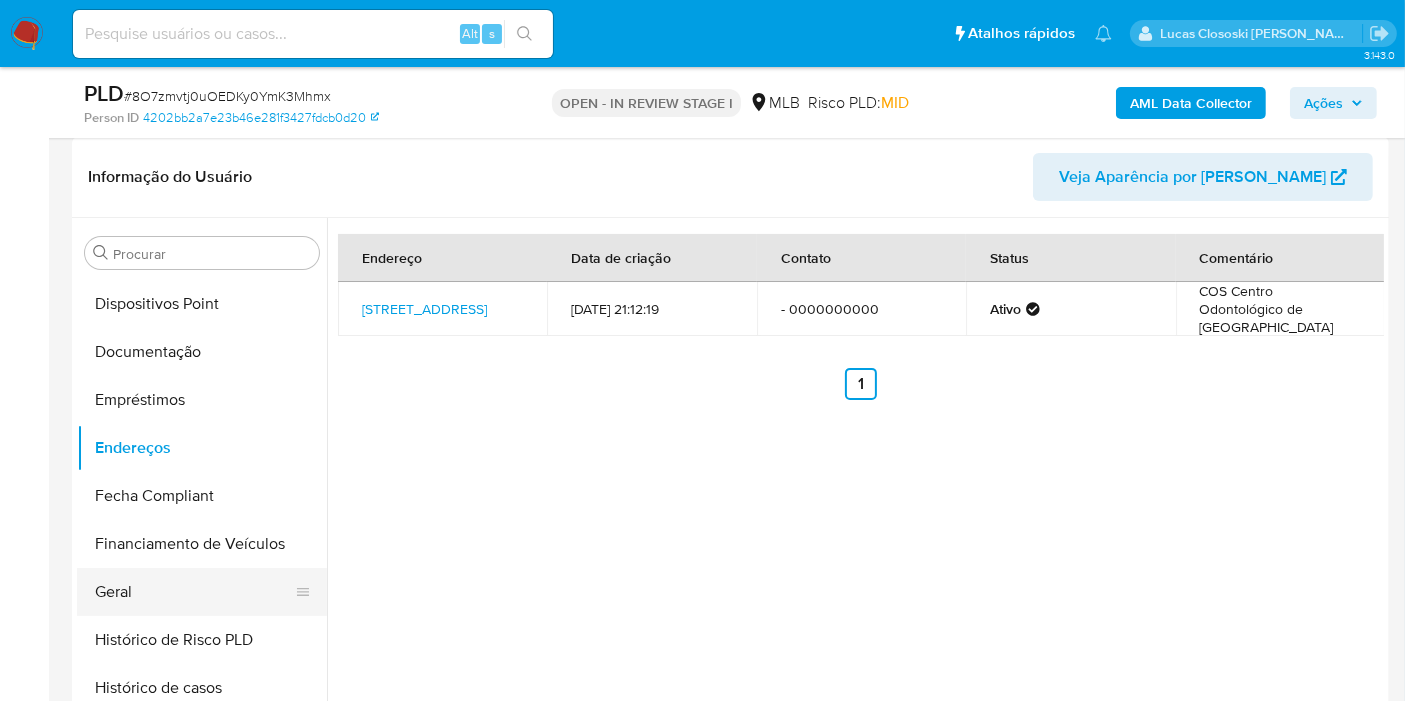 click on "Geral" at bounding box center (194, 592) 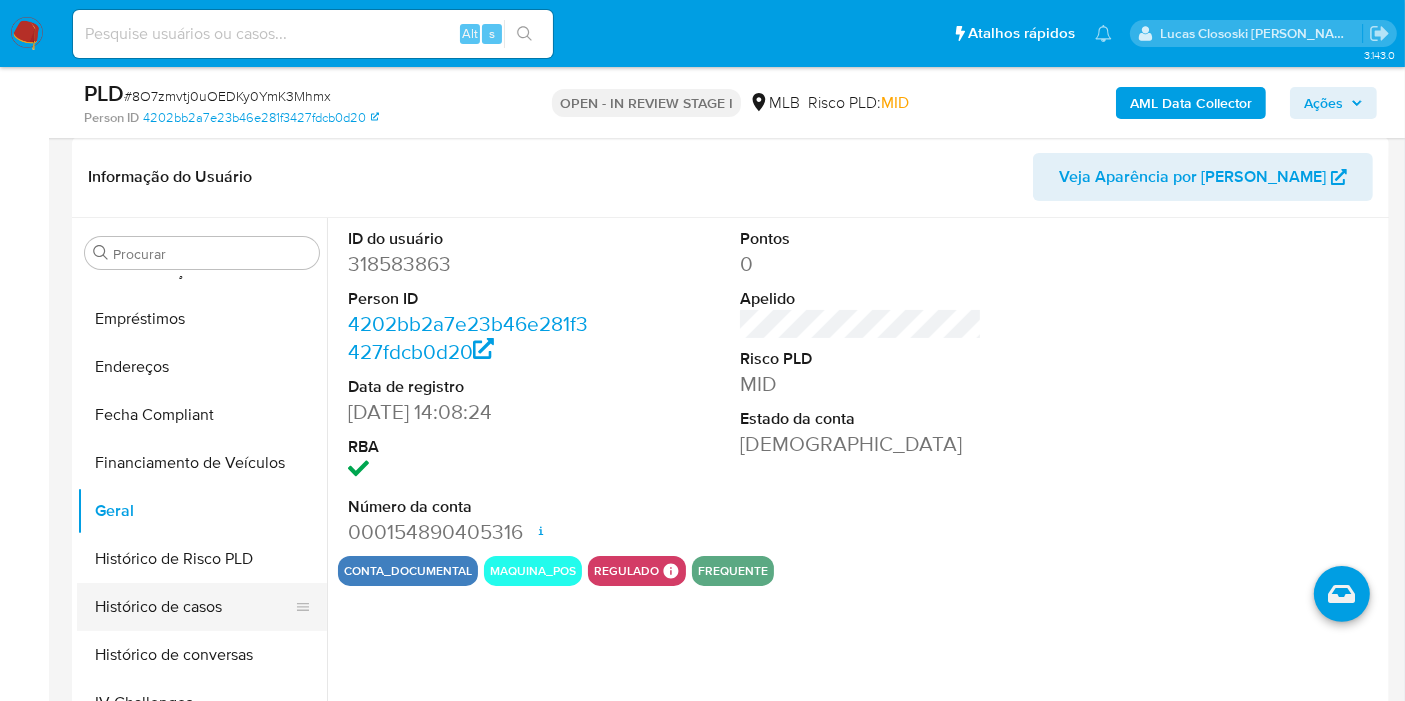scroll, scrollTop: 444, scrollLeft: 0, axis: vertical 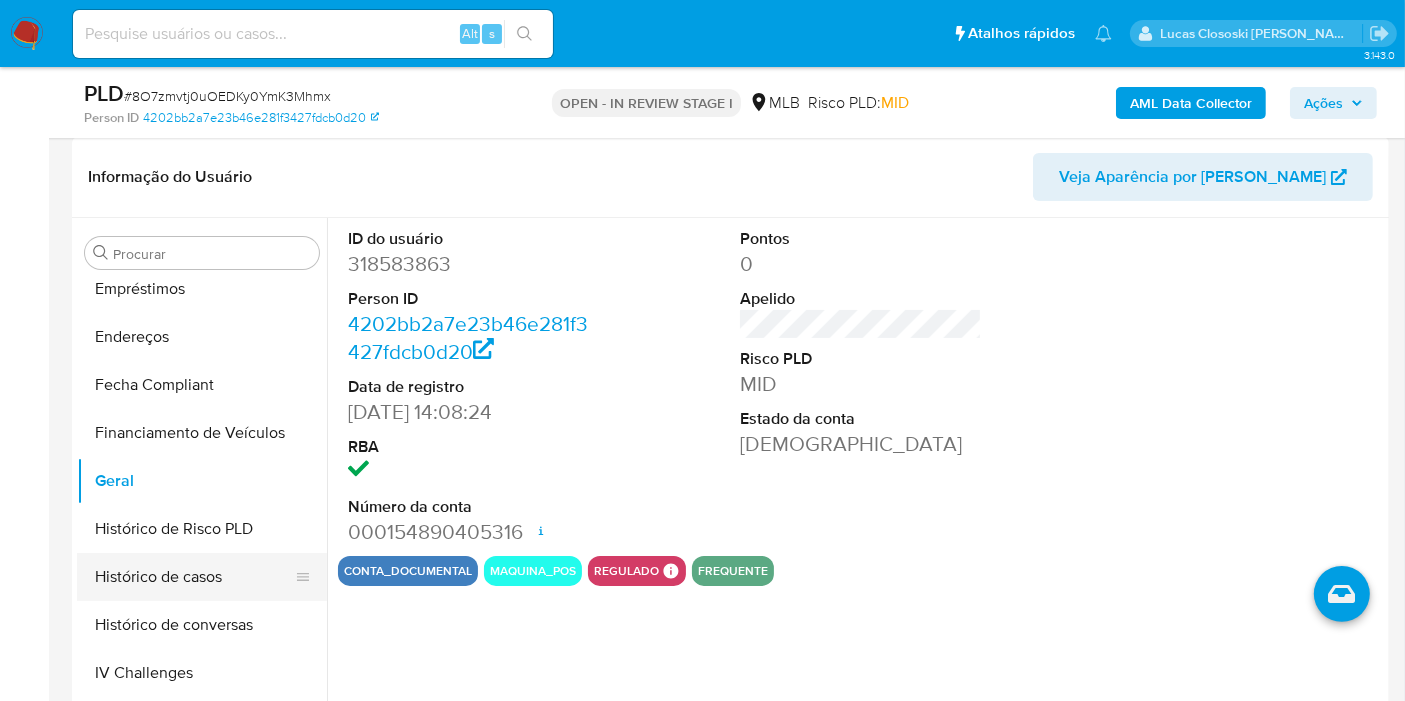 click on "Histórico de casos" at bounding box center [194, 577] 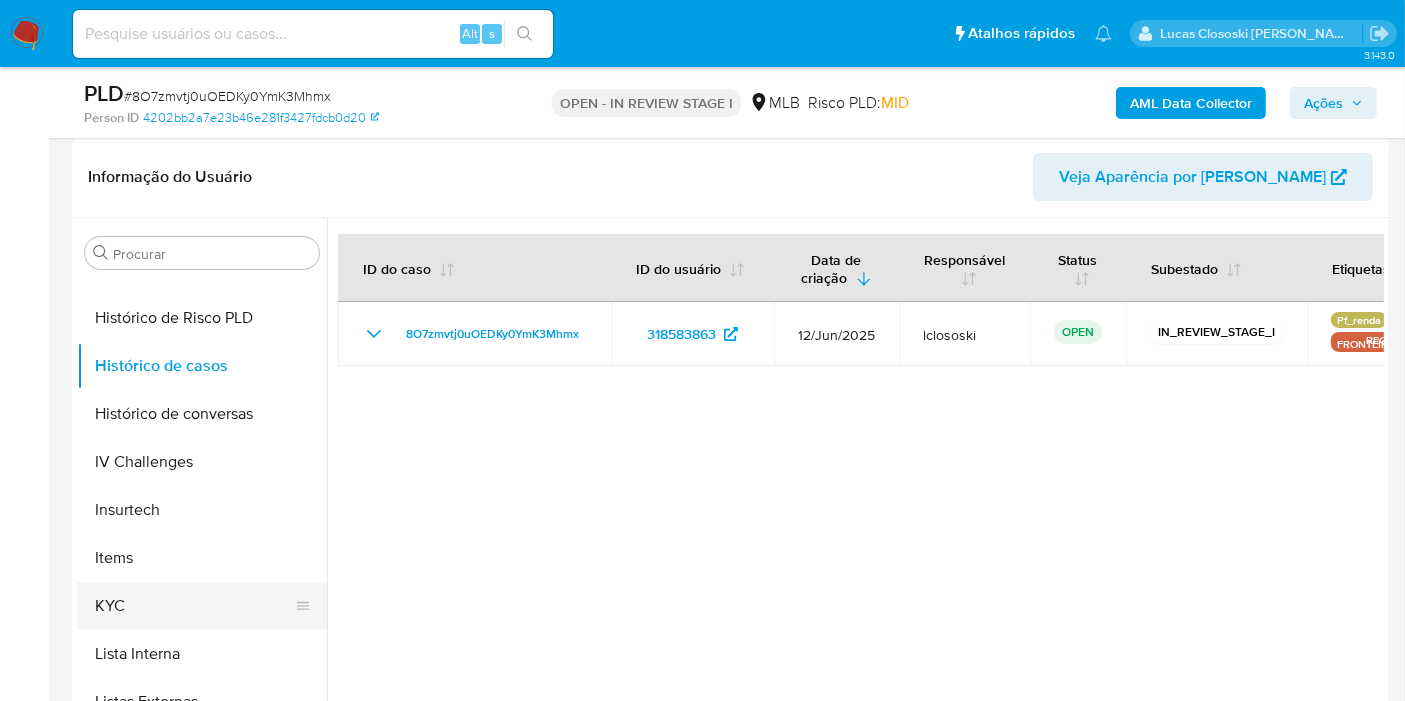 scroll, scrollTop: 666, scrollLeft: 0, axis: vertical 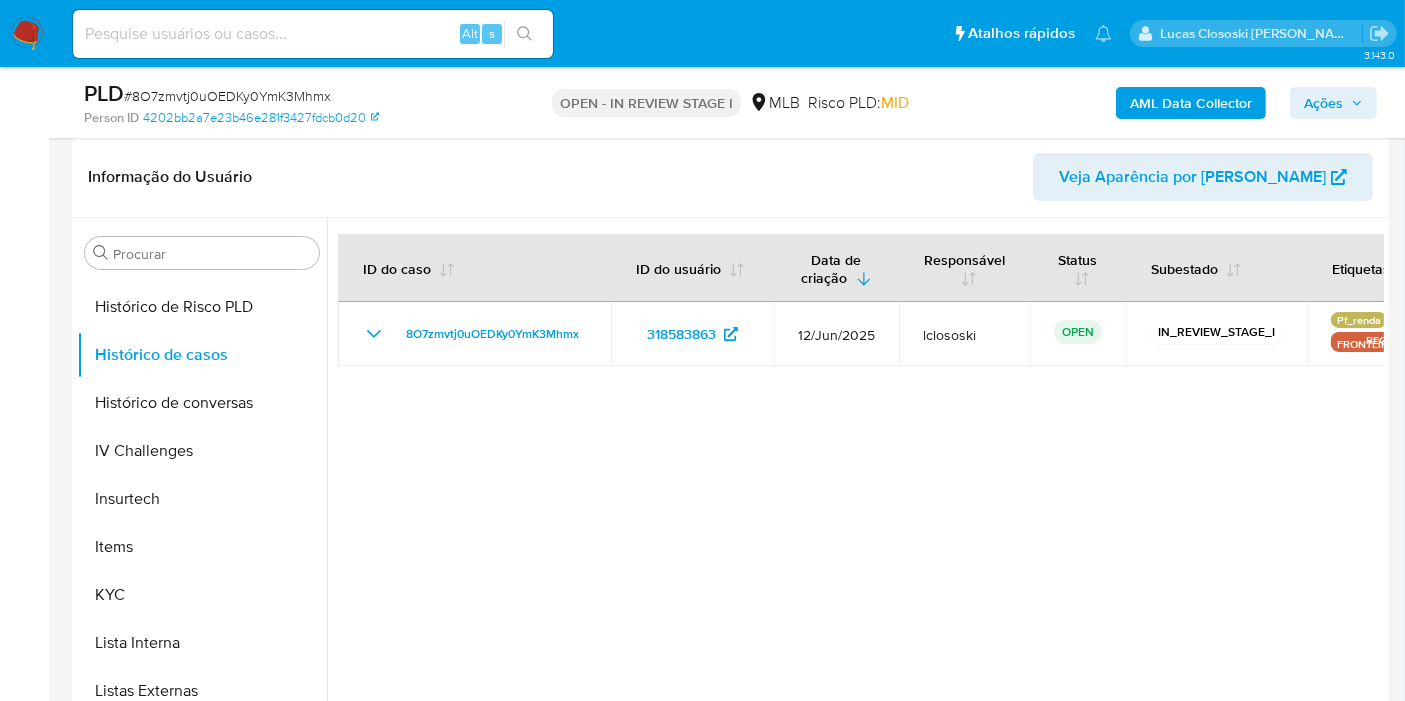 drag, startPoint x: 142, startPoint y: 601, endPoint x: 596, endPoint y: 141, distance: 646.3095 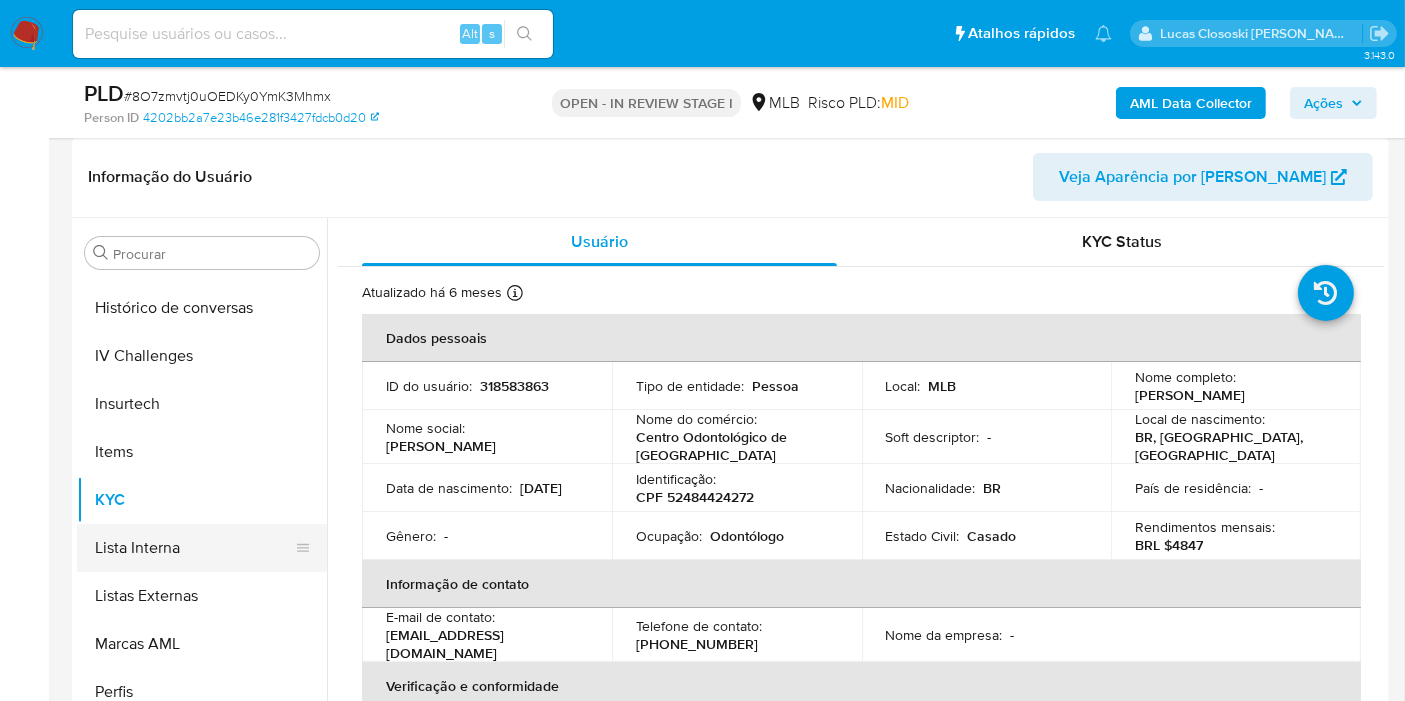 scroll, scrollTop: 844, scrollLeft: 0, axis: vertical 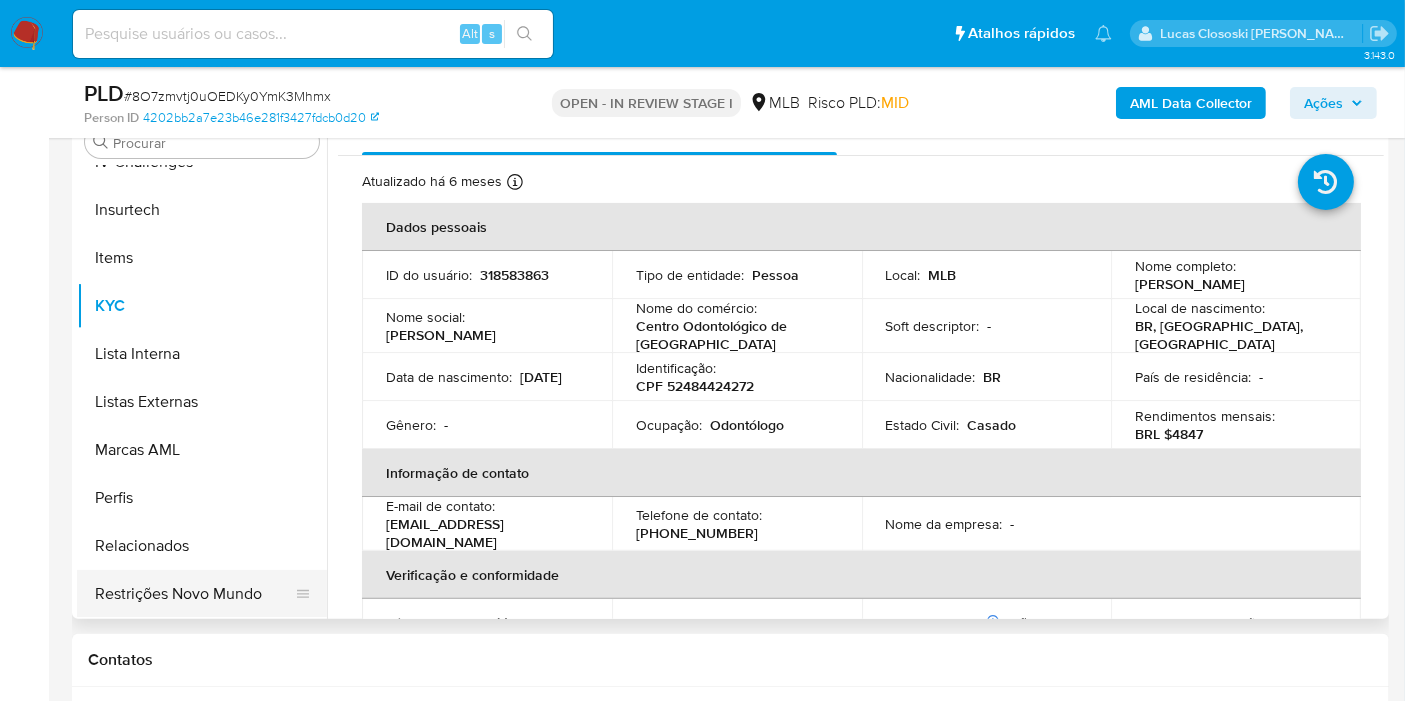 click on "Restrições Novo Mundo" at bounding box center [194, 594] 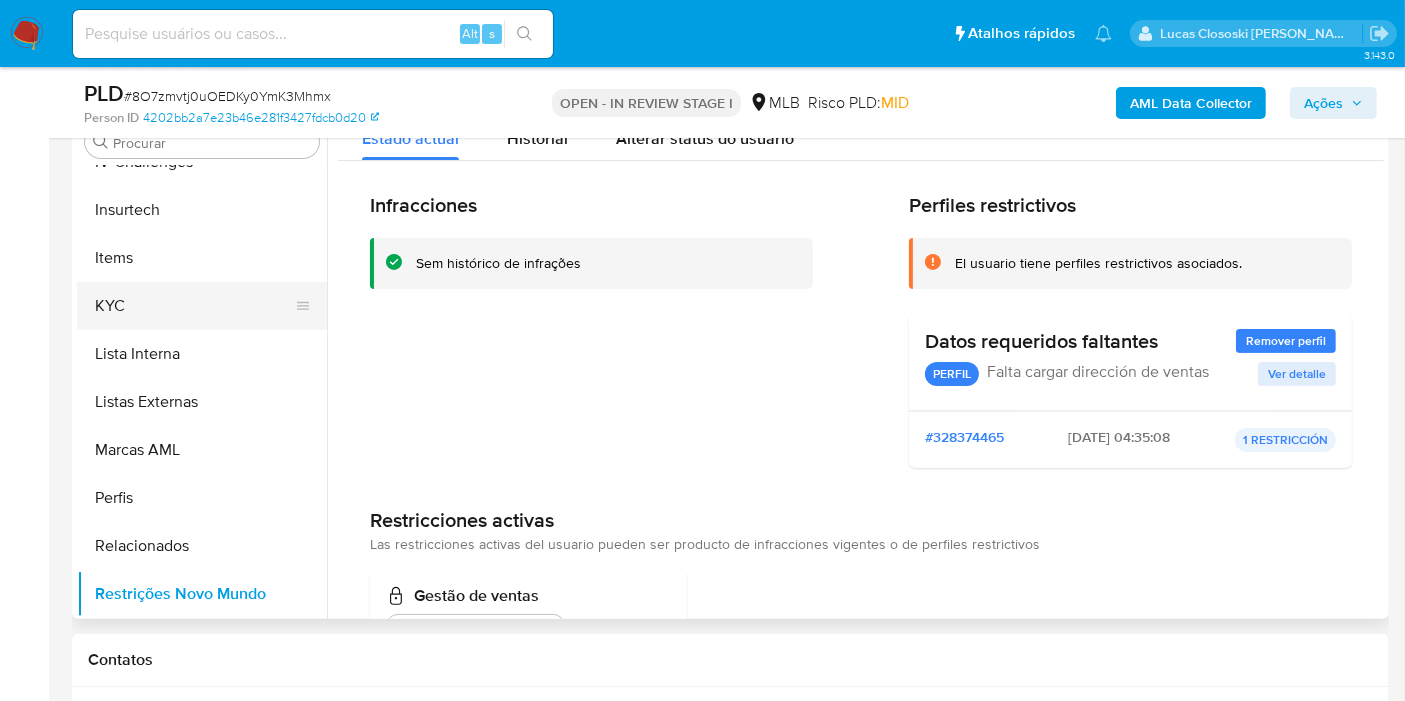 click on "KYC" at bounding box center (194, 306) 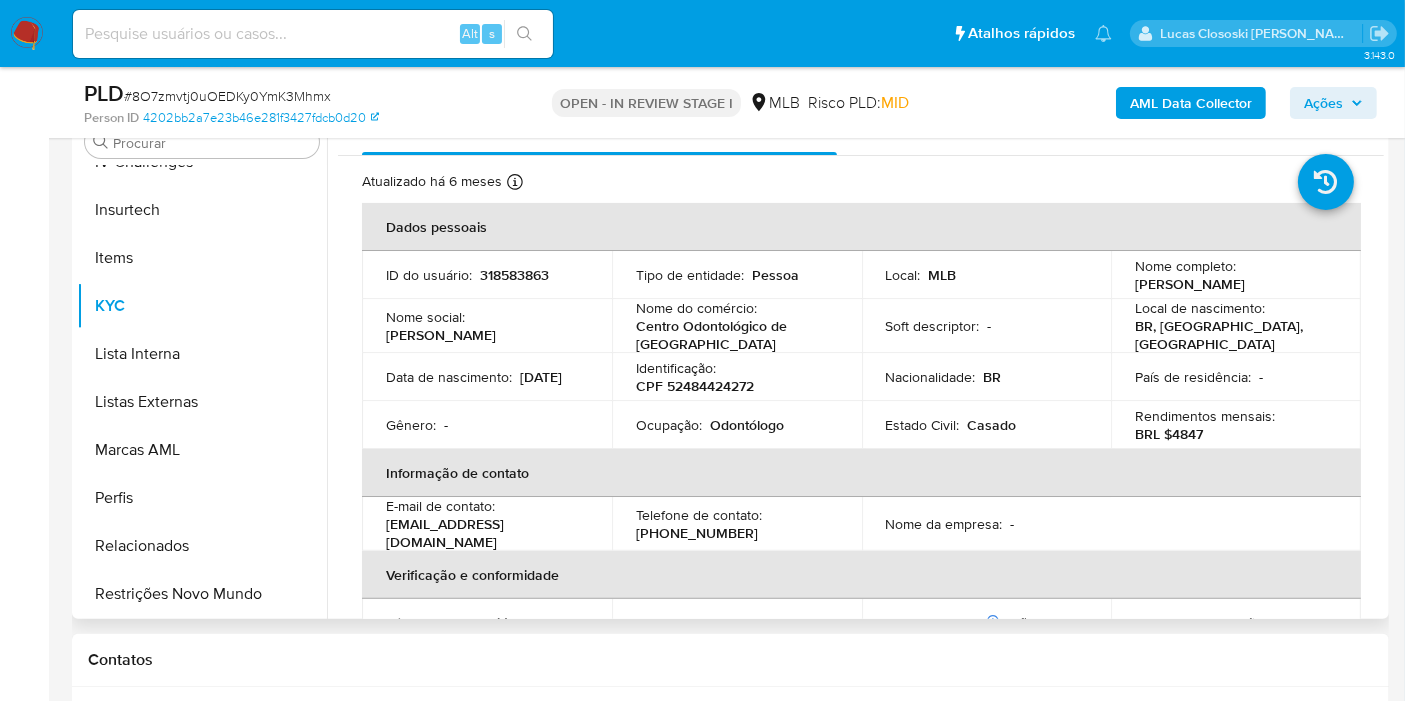 click on "CPF 52484424272" at bounding box center [695, 386] 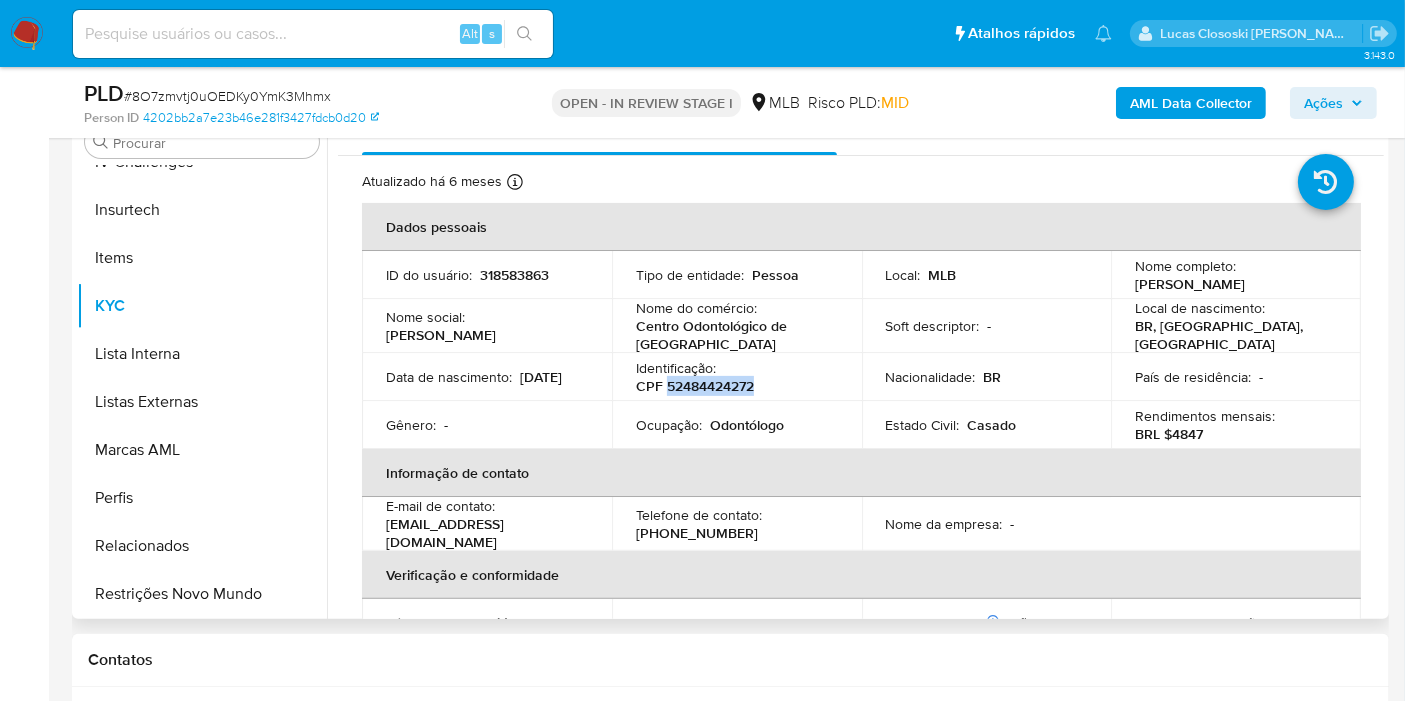 click on "CPF 52484424272" at bounding box center (695, 386) 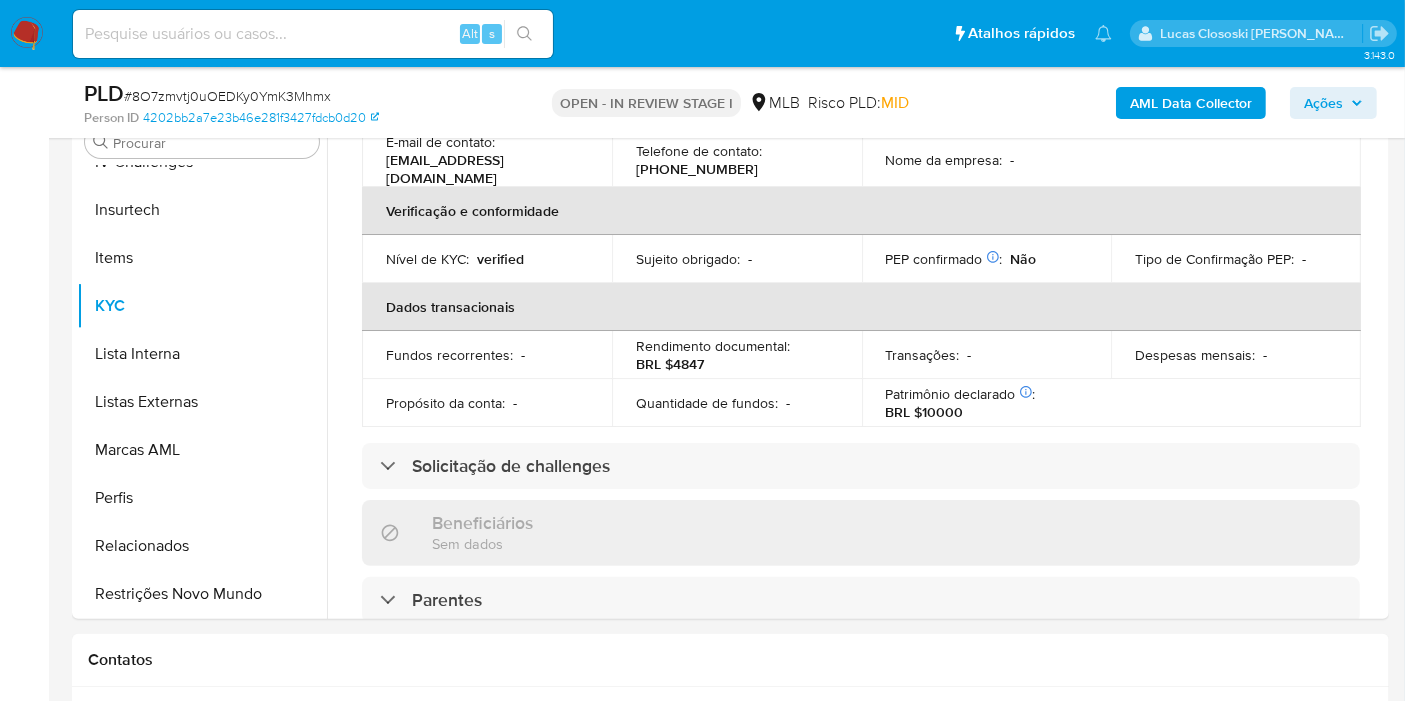 scroll, scrollTop: 247, scrollLeft: 0, axis: vertical 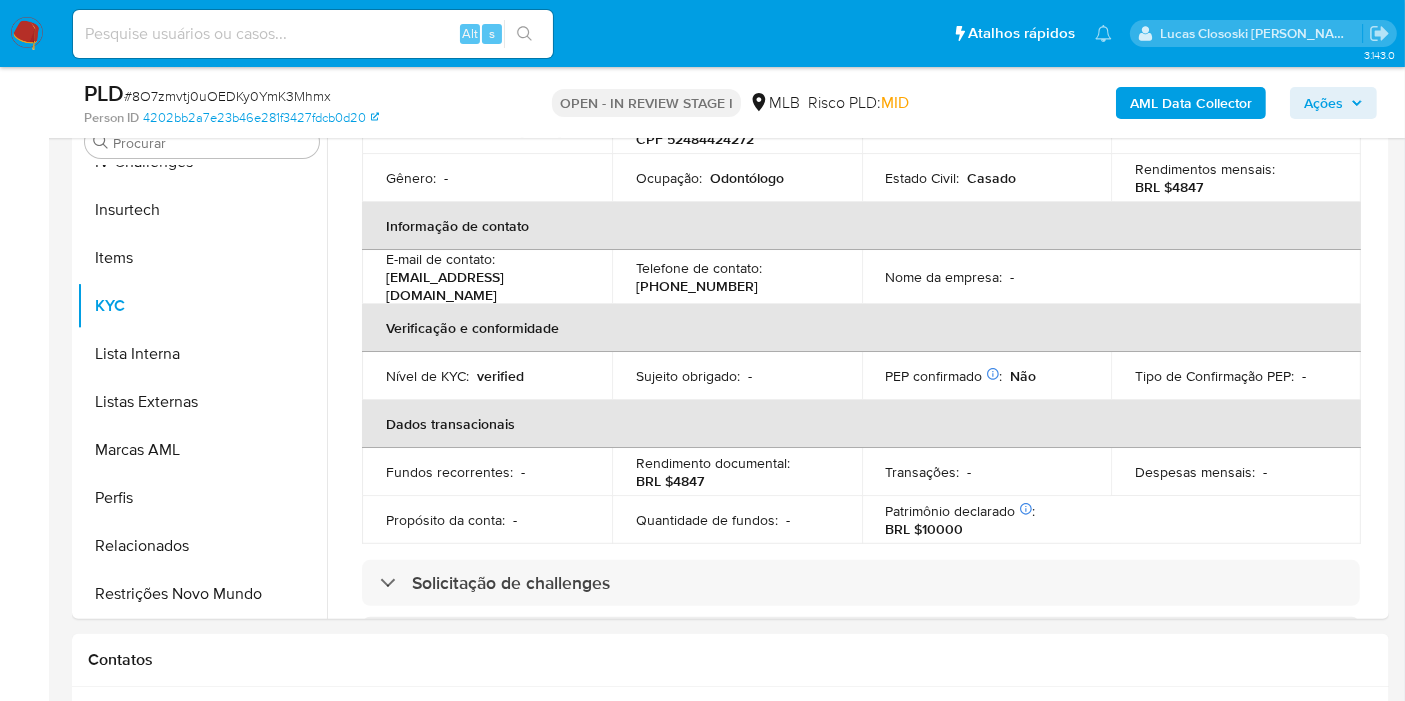 click on "PLD # 8O7zmvtj0uOEDKy0YmK3Mhmx" at bounding box center (296, 94) 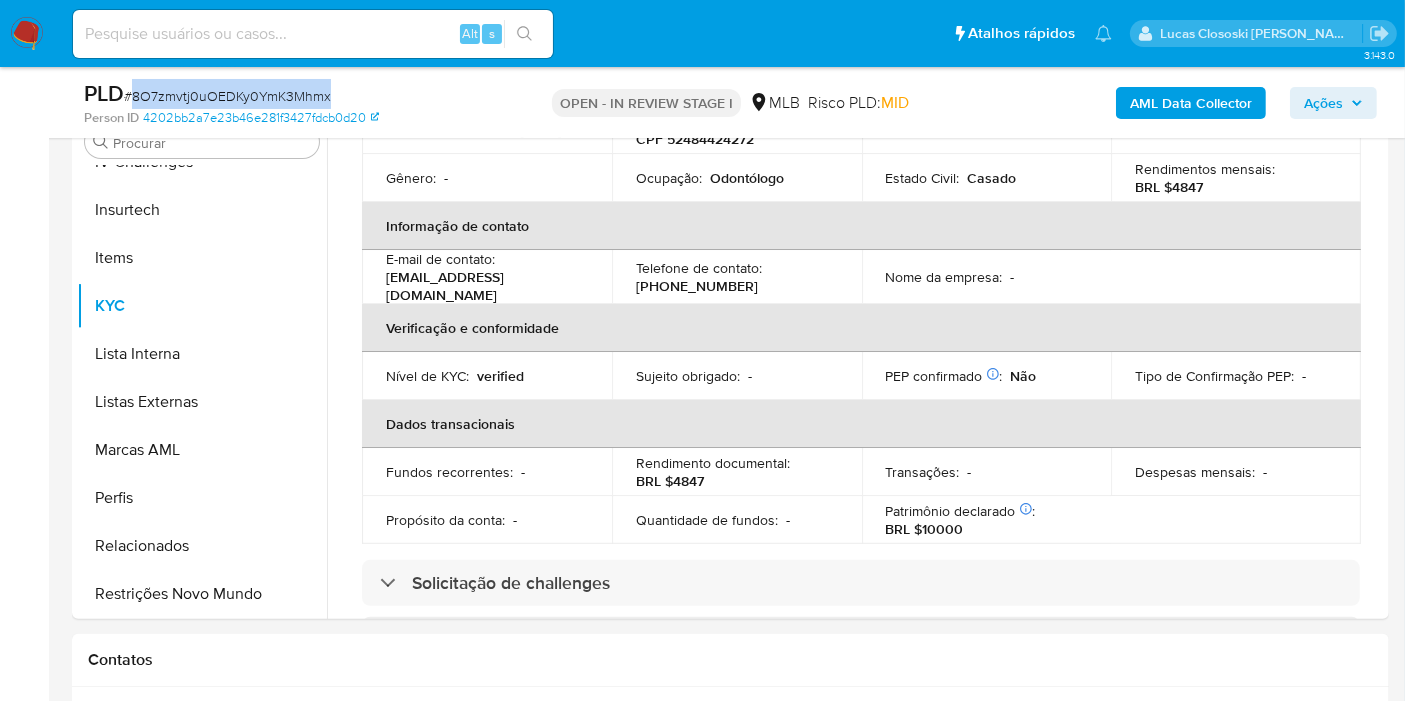 click on "# 8O7zmvtj0uOEDKy0YmK3Mhmx" at bounding box center [227, 96] 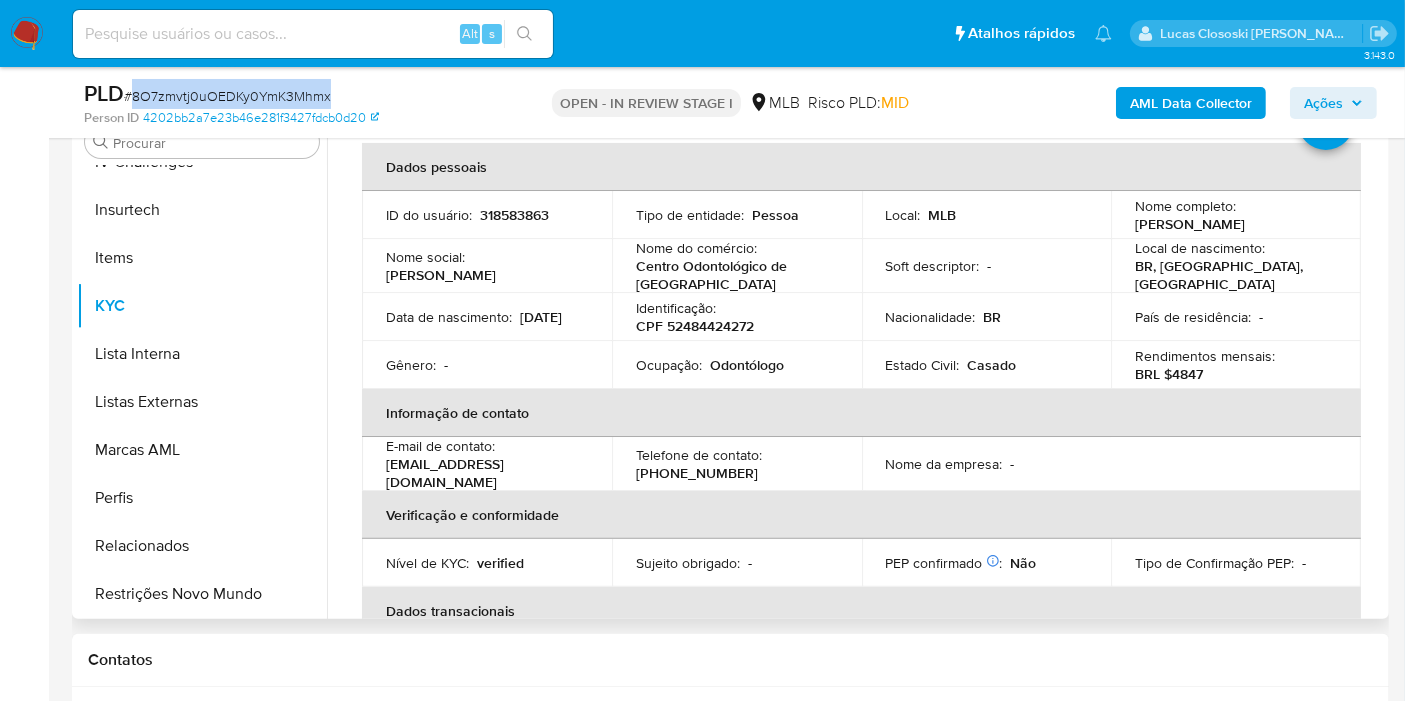 scroll, scrollTop: 0, scrollLeft: 0, axis: both 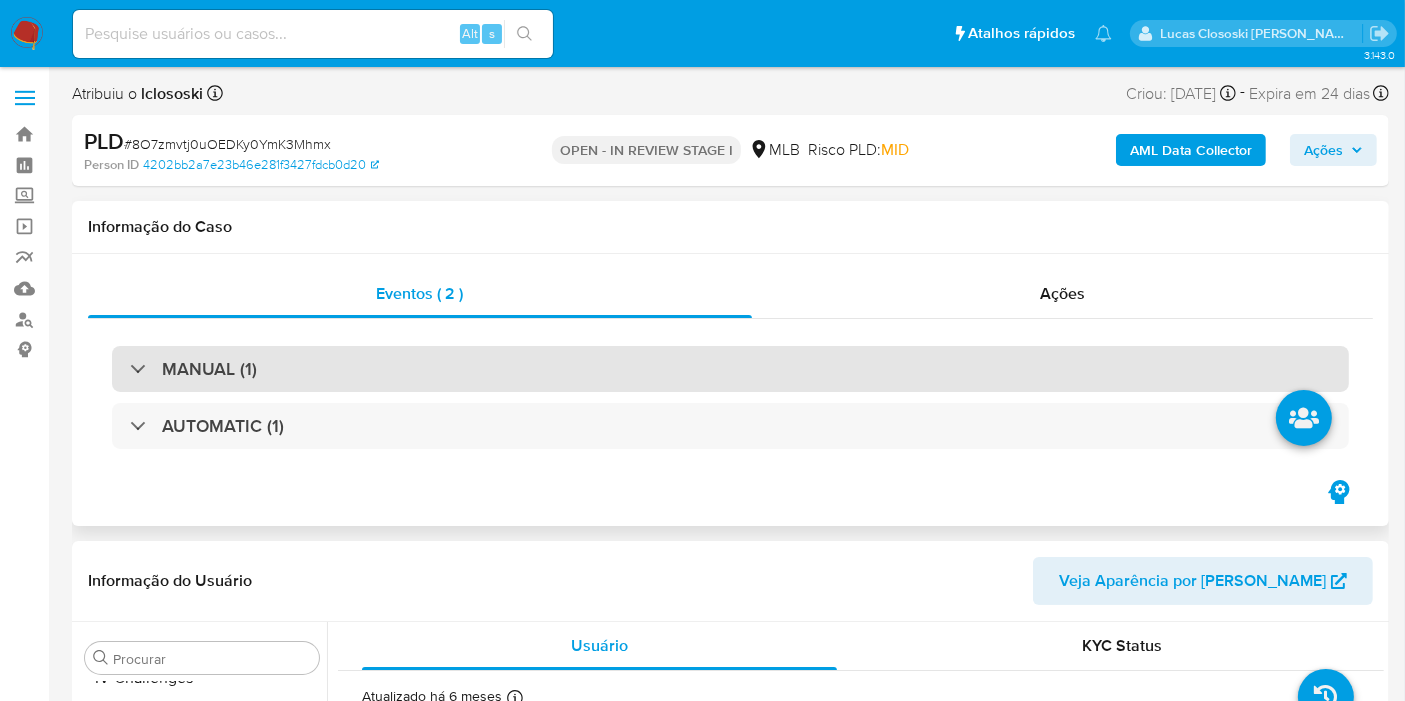 click on "MANUAL (1)" at bounding box center (730, 369) 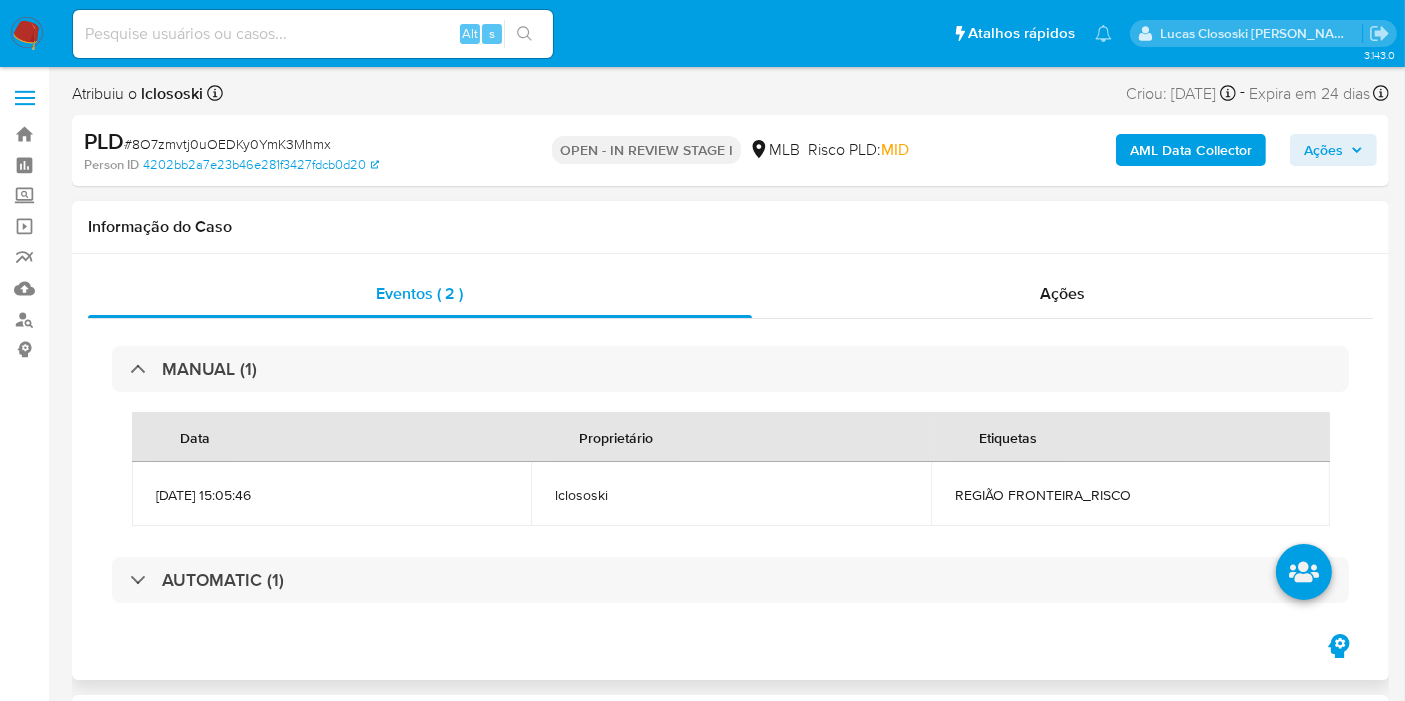 click on "REGIÃO FRONTEIRA_RISCO" at bounding box center [1130, 495] 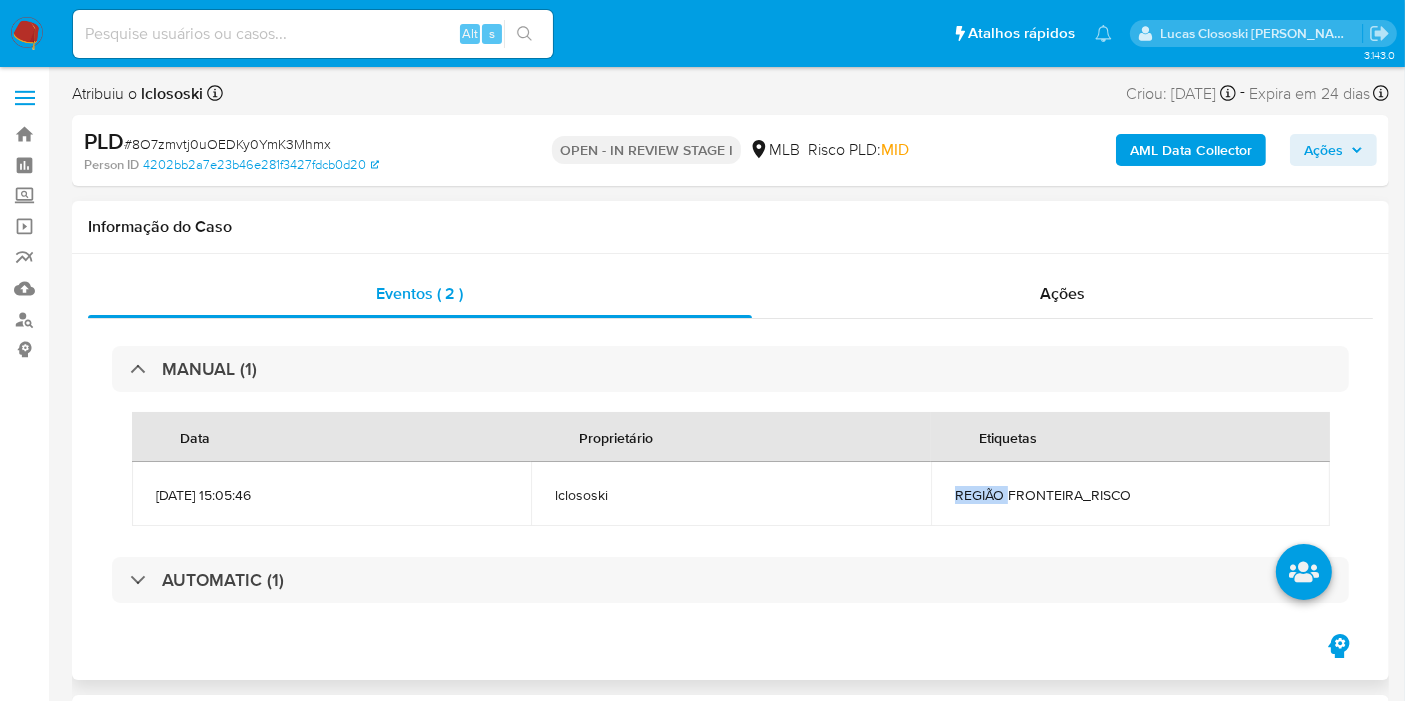 click on "REGIÃO FRONTEIRA_RISCO" at bounding box center [1130, 495] 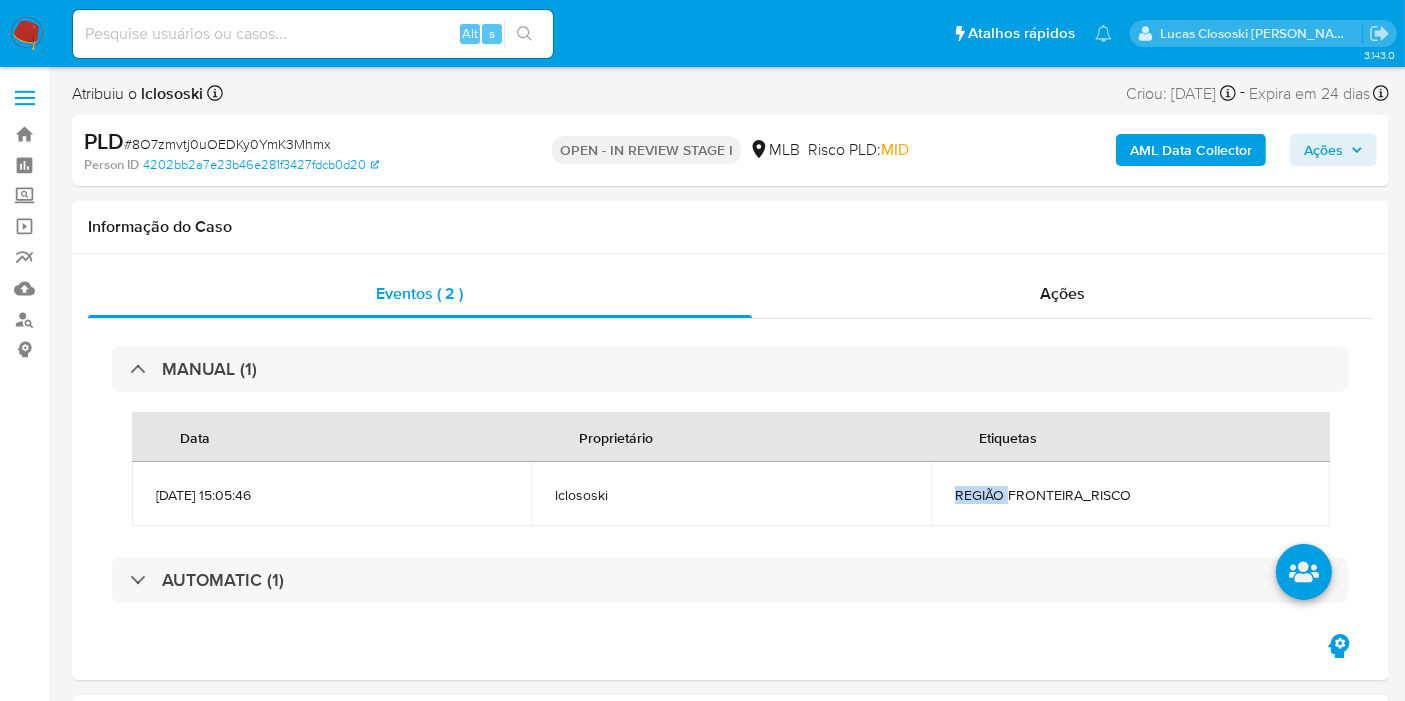 copy on "REGIÃO" 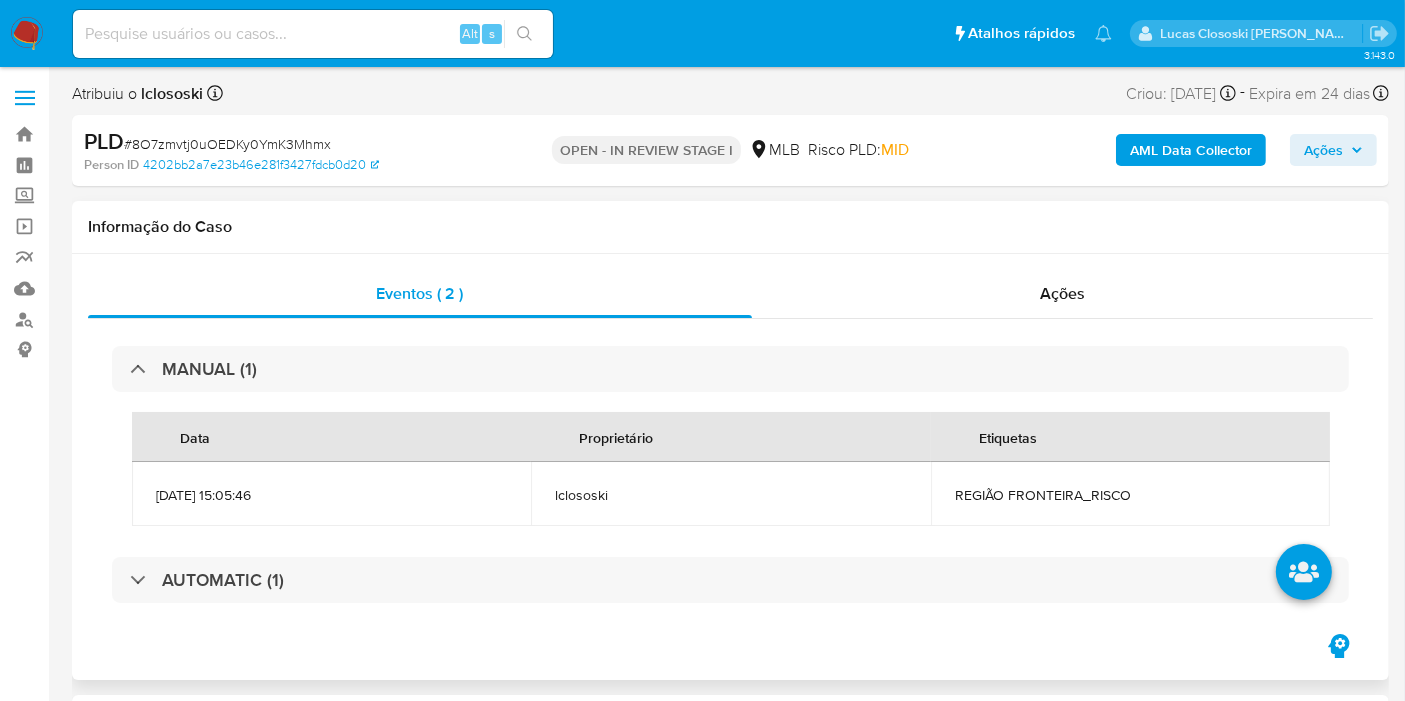 click on "REGIÃO FRONTEIRA_RISCO" at bounding box center (1130, 495) 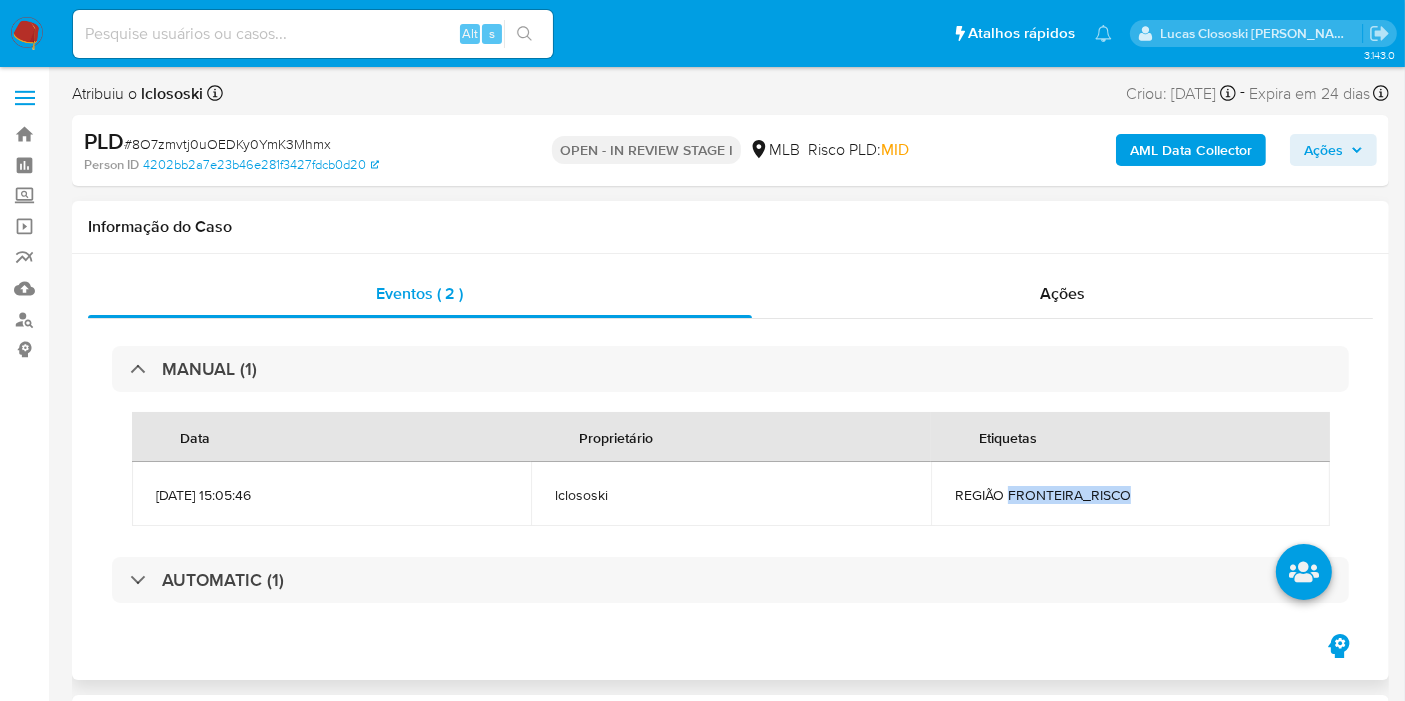 click on "REGIÃO FRONTEIRA_RISCO" at bounding box center [1130, 495] 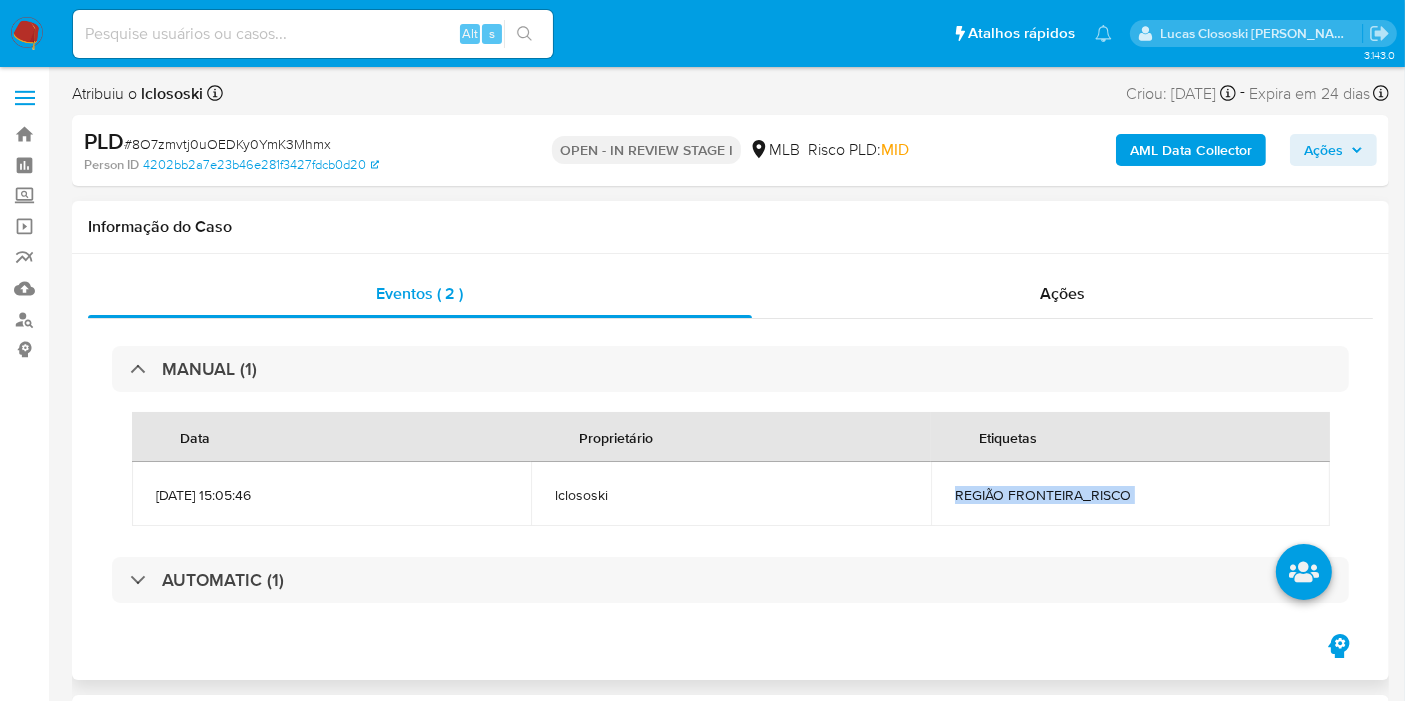 click on "REGIÃO FRONTEIRA_RISCO" at bounding box center (1130, 495) 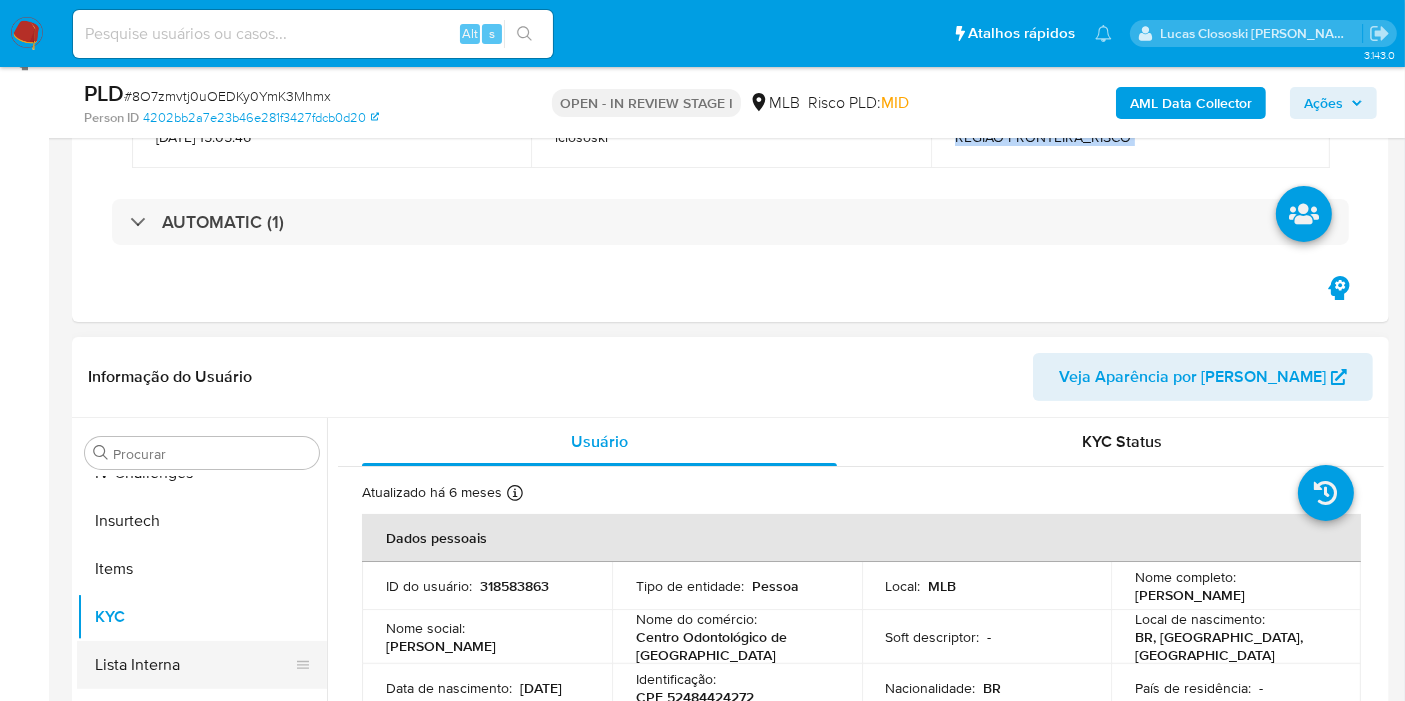 scroll, scrollTop: 555, scrollLeft: 0, axis: vertical 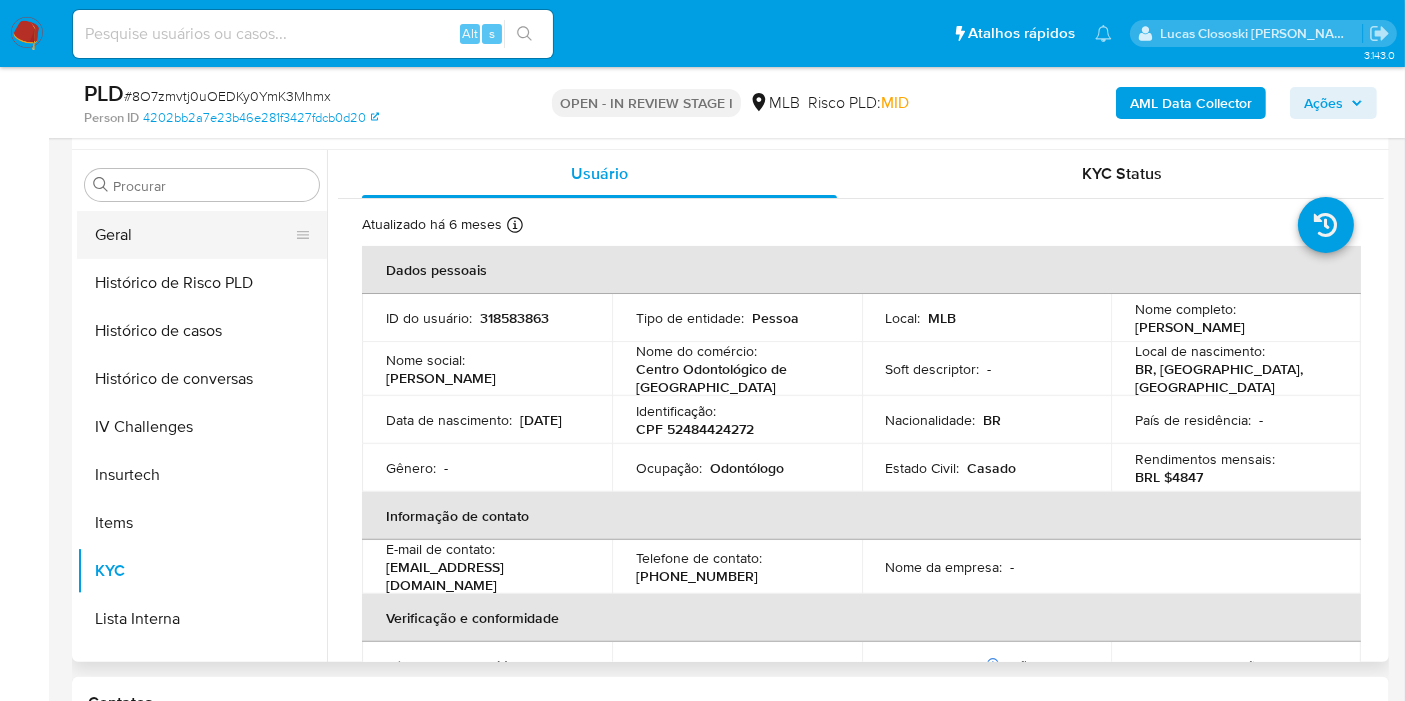 click on "Geral" at bounding box center (194, 235) 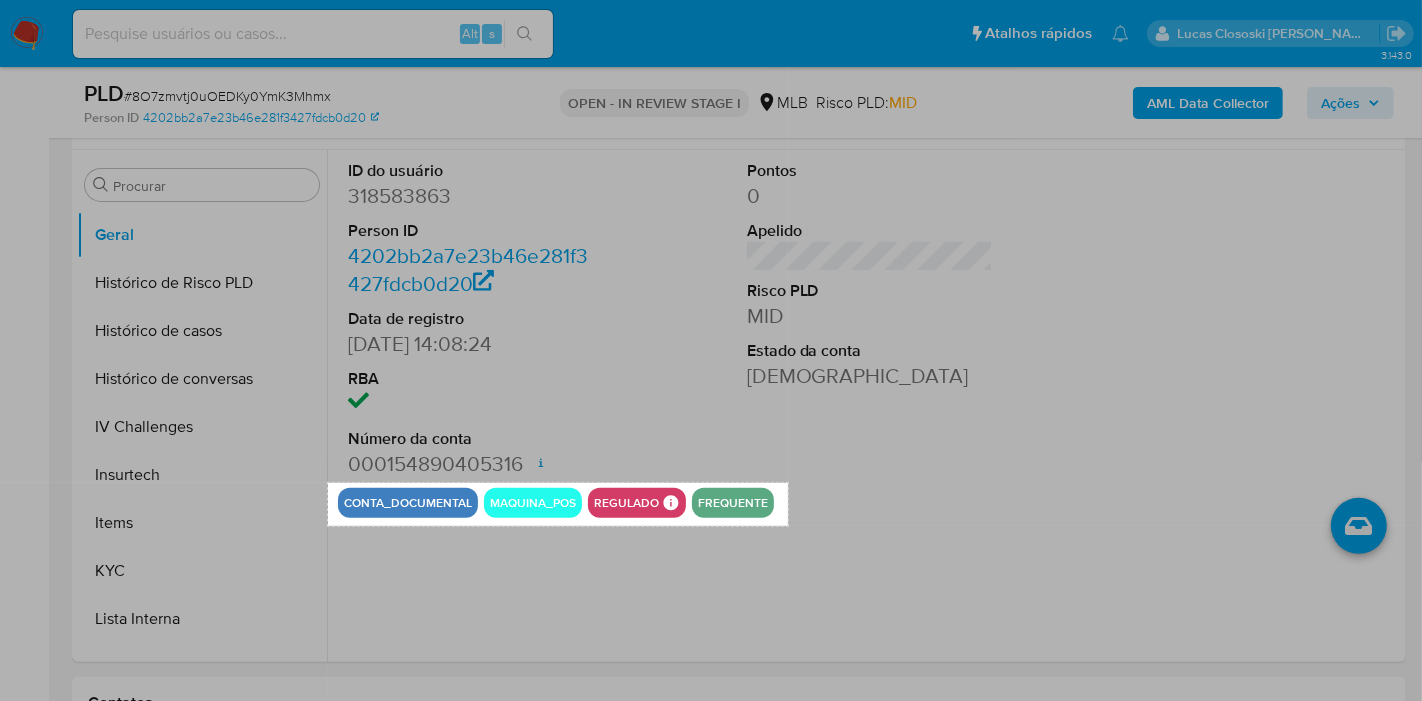 drag, startPoint x: 329, startPoint y: 483, endPoint x: 788, endPoint y: 526, distance: 461.00977 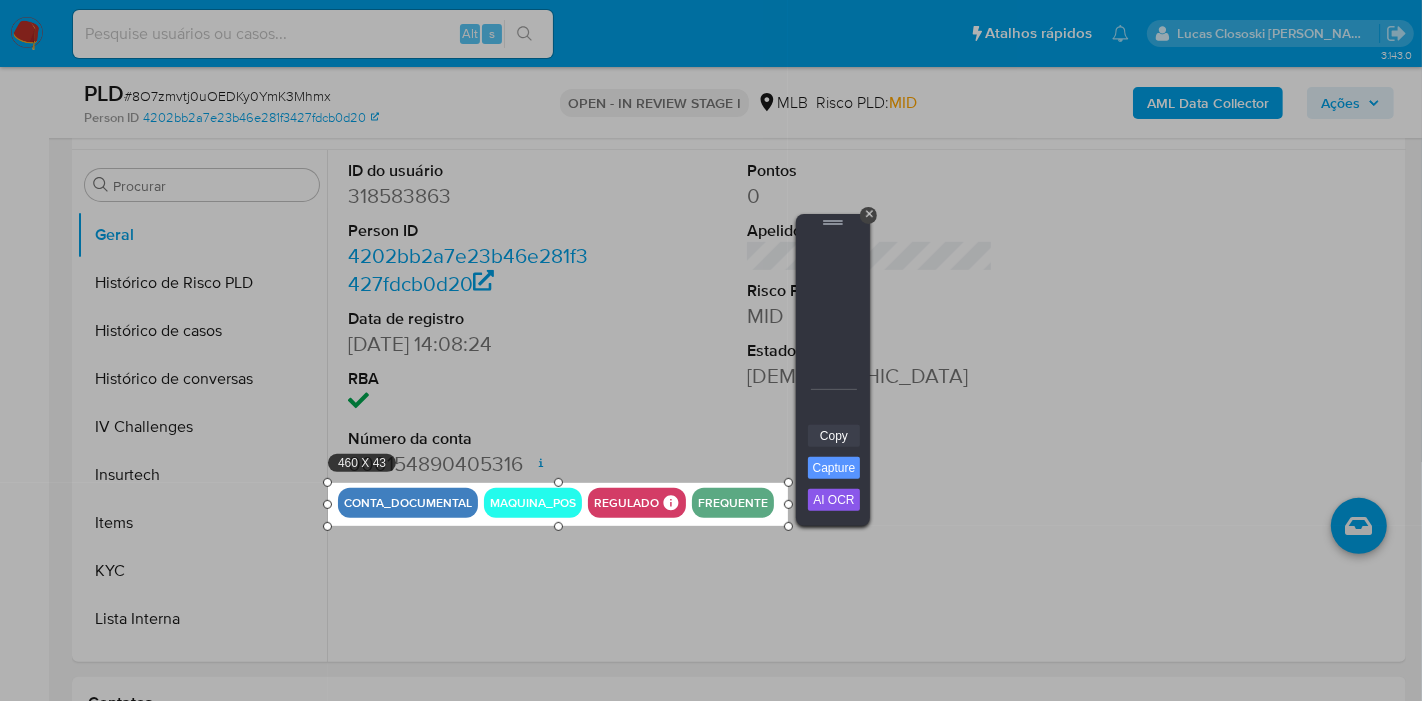 click on "Copy" at bounding box center (834, 436) 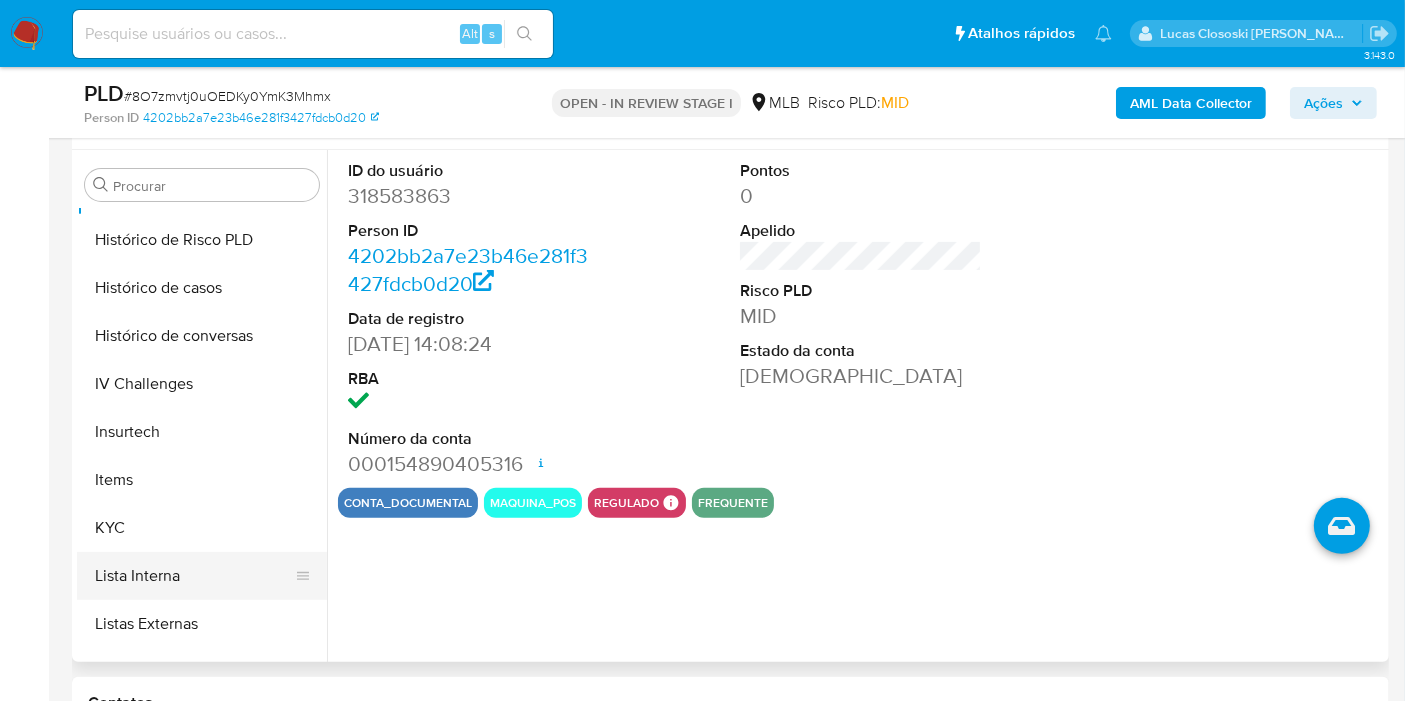 scroll, scrollTop: 733, scrollLeft: 0, axis: vertical 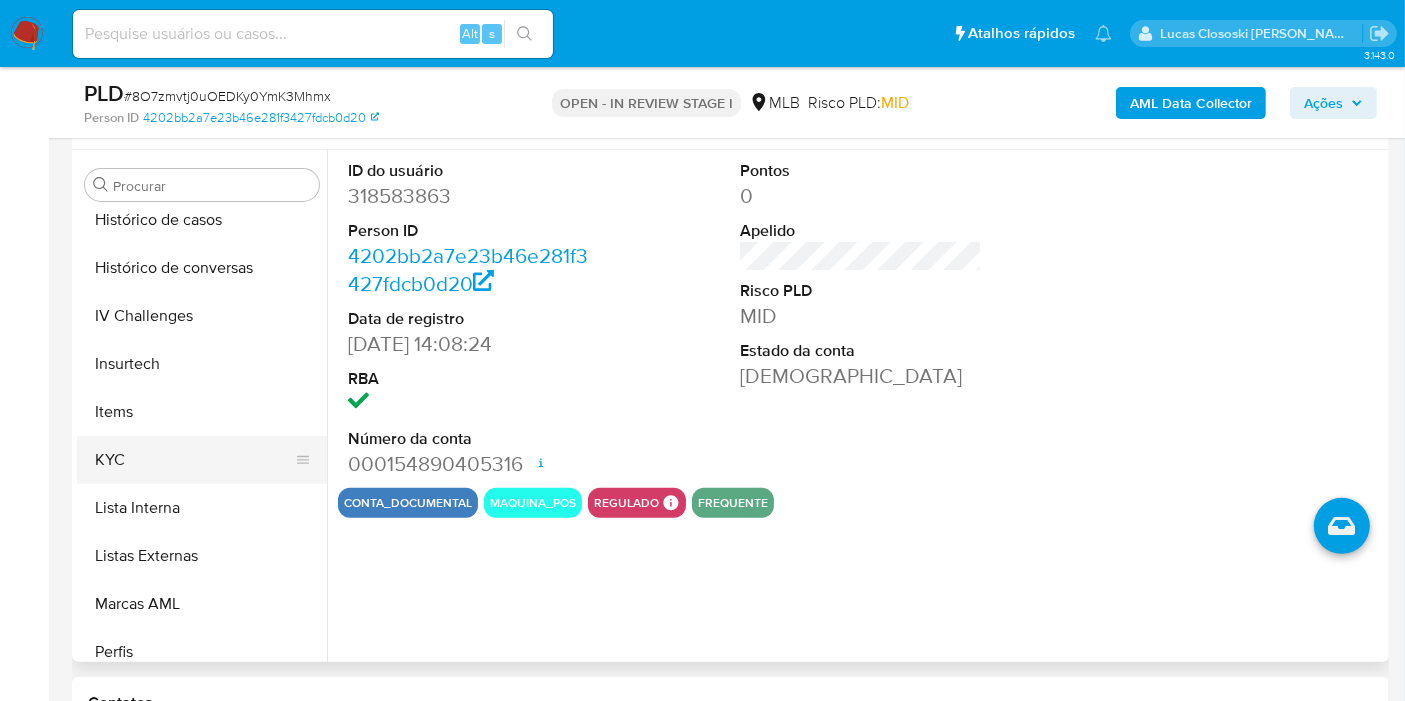 click on "KYC" at bounding box center (194, 460) 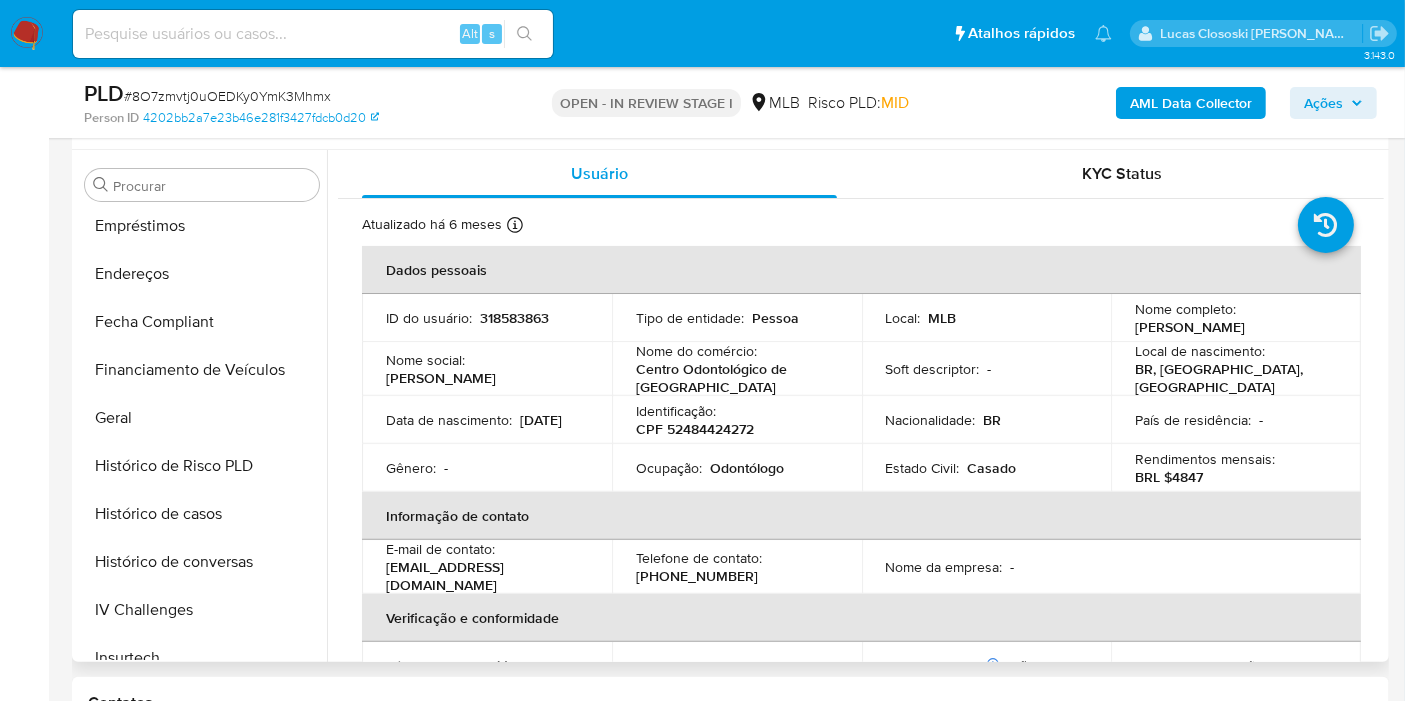 scroll, scrollTop: 288, scrollLeft: 0, axis: vertical 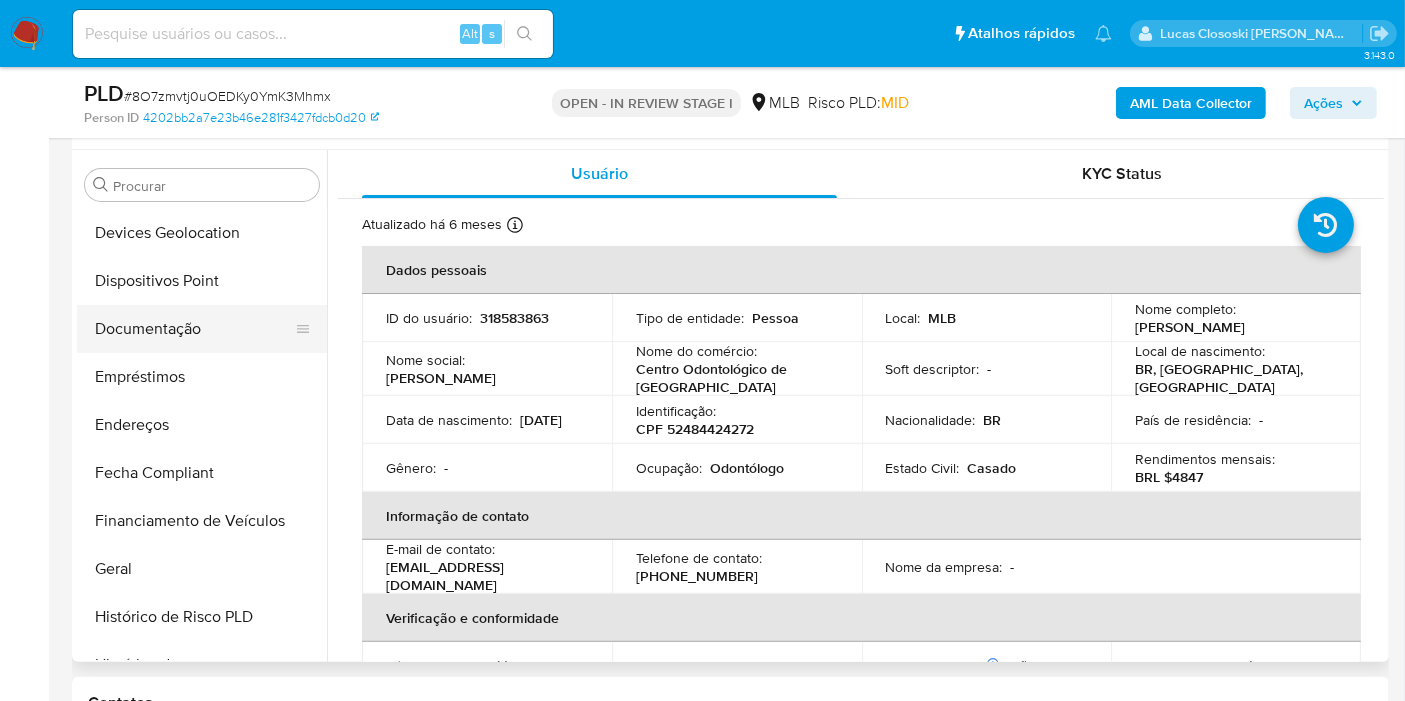 click on "Documentação" at bounding box center (194, 329) 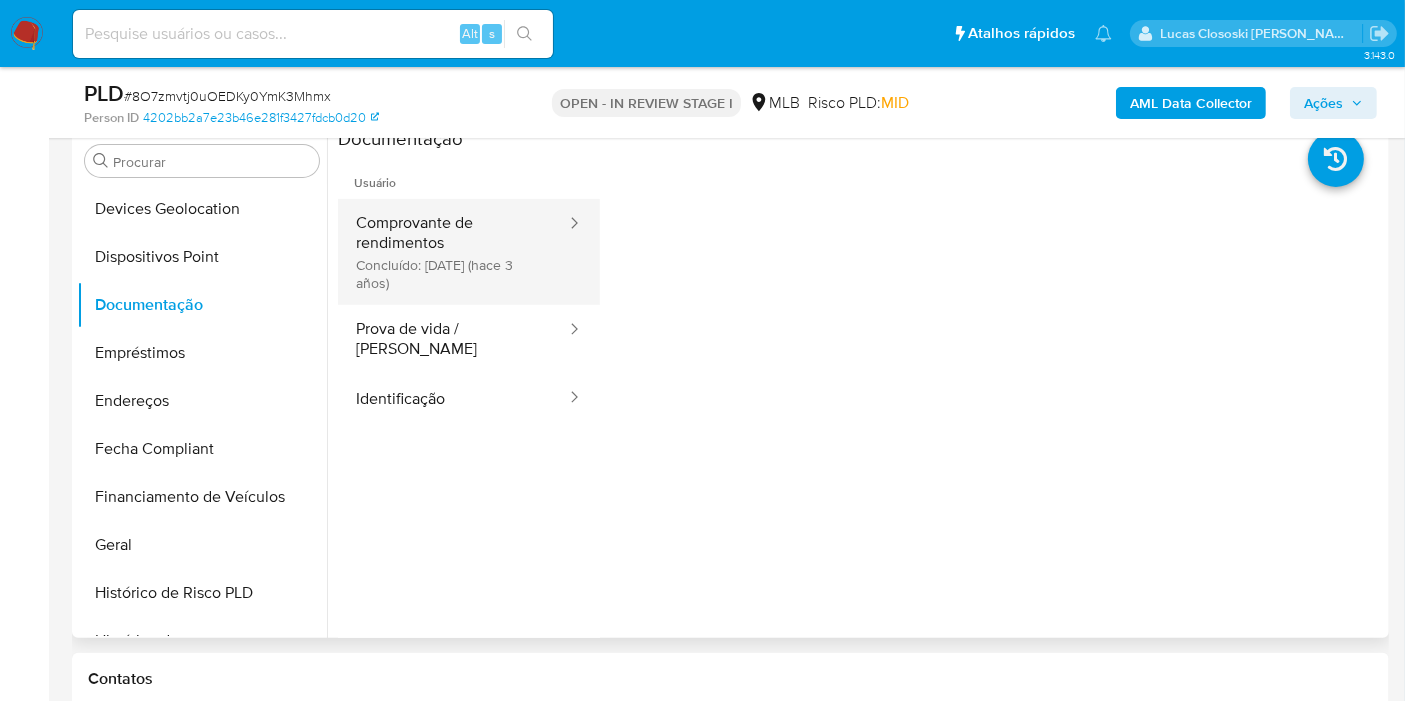 click on "Comprovante de rendimentos Concluído: 23/06/2022 (hace 3 años)" at bounding box center [453, 252] 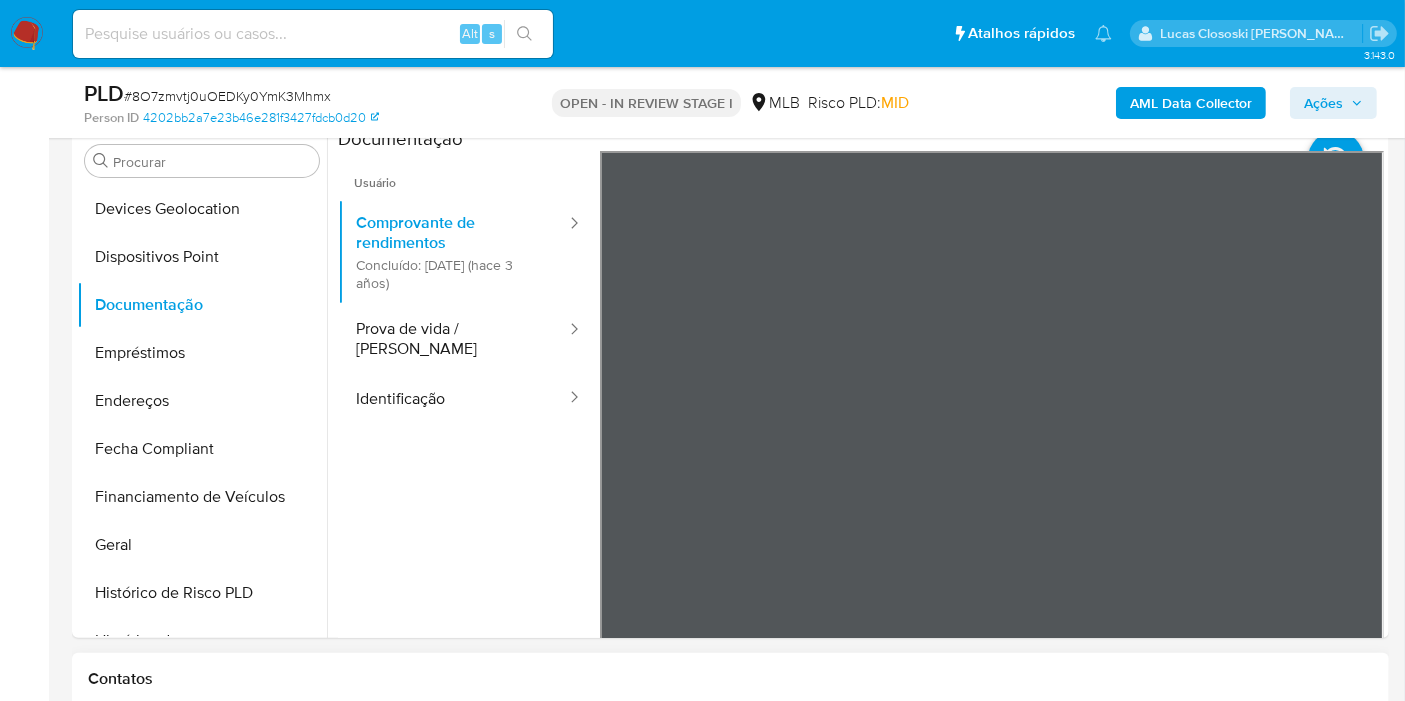 click on "Informação do Usuário Veja Aparência por Pessoa Procurar Adiantamentos de Dinheiro Anexos Cartões Contas Bancárias Dados Modificados Detalhe da geolocalização Devices Geolocation Dispositivos Point Documentação Empréstimos Endereços Fecha Compliant Financiamento de Veículos Geral Histórico de Risco PLD Histórico de casos Histórico de conversas IV Challenges Insurtech Items KYC Lista Interna Listas Externas Marcas AML Perfis Relacionados Restrições Novo Mundo Contatos Histórico CX Soluções Bate-papo Id Estado Data de criação Origem Processo                                                             Antigo Página   1   de   1 Seguindo Não há dados Carregando... Novo Contato Transacionalidade Usuários Associados Ações Ações a serem aplicadas :" at bounding box center [730, 1793] 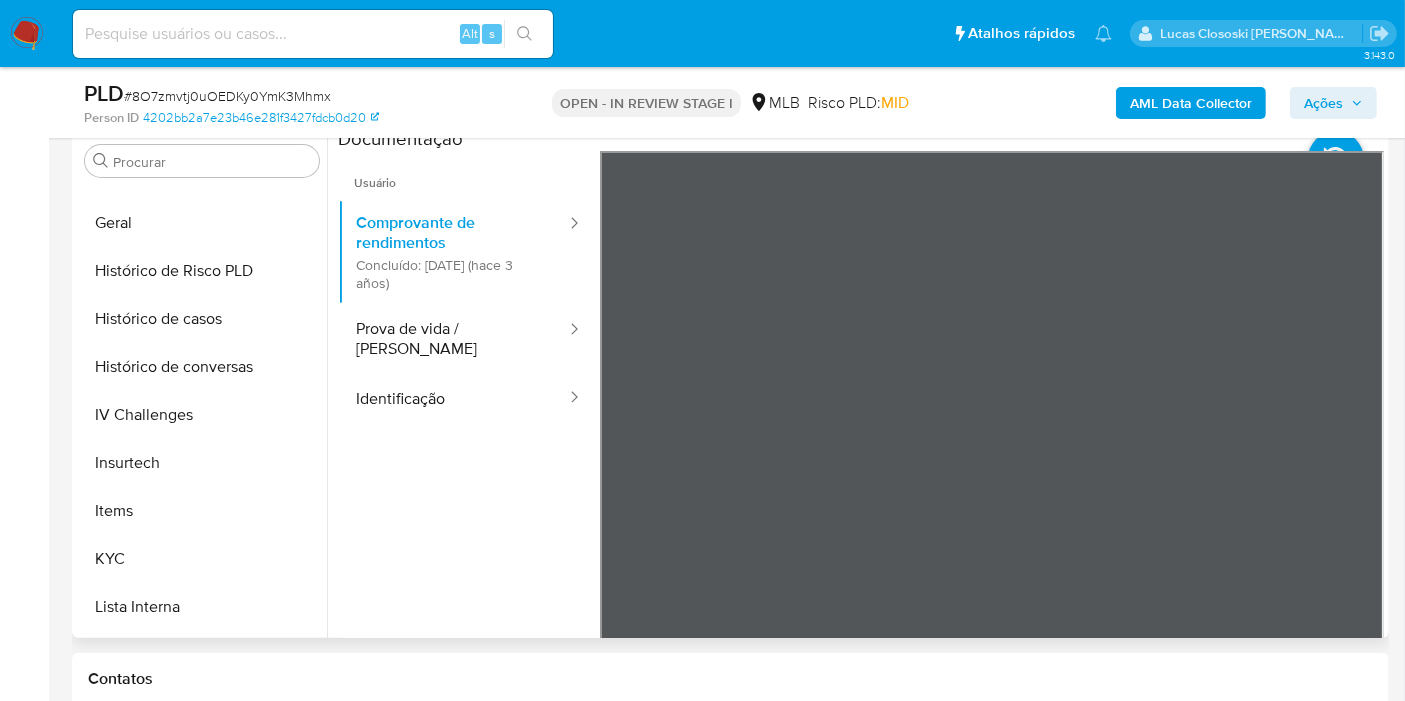 scroll, scrollTop: 844, scrollLeft: 0, axis: vertical 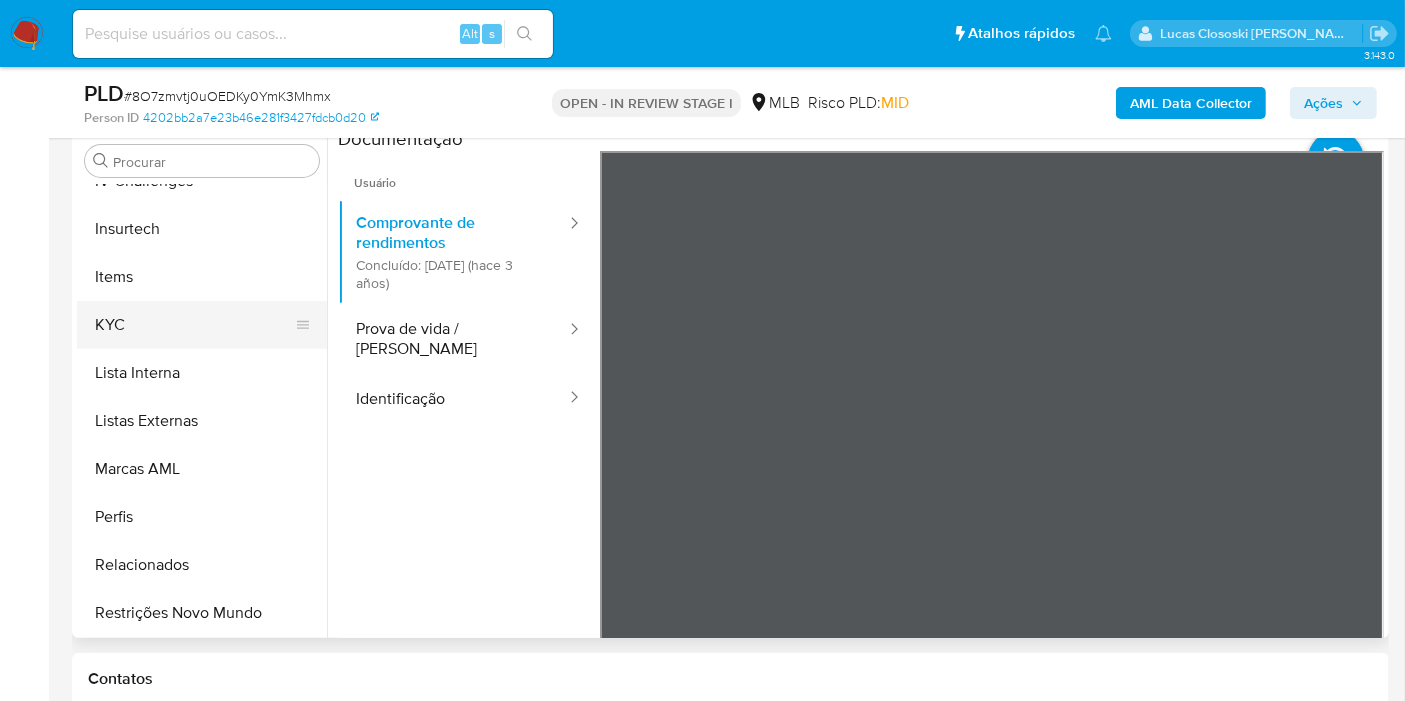 click on "KYC" at bounding box center [194, 325] 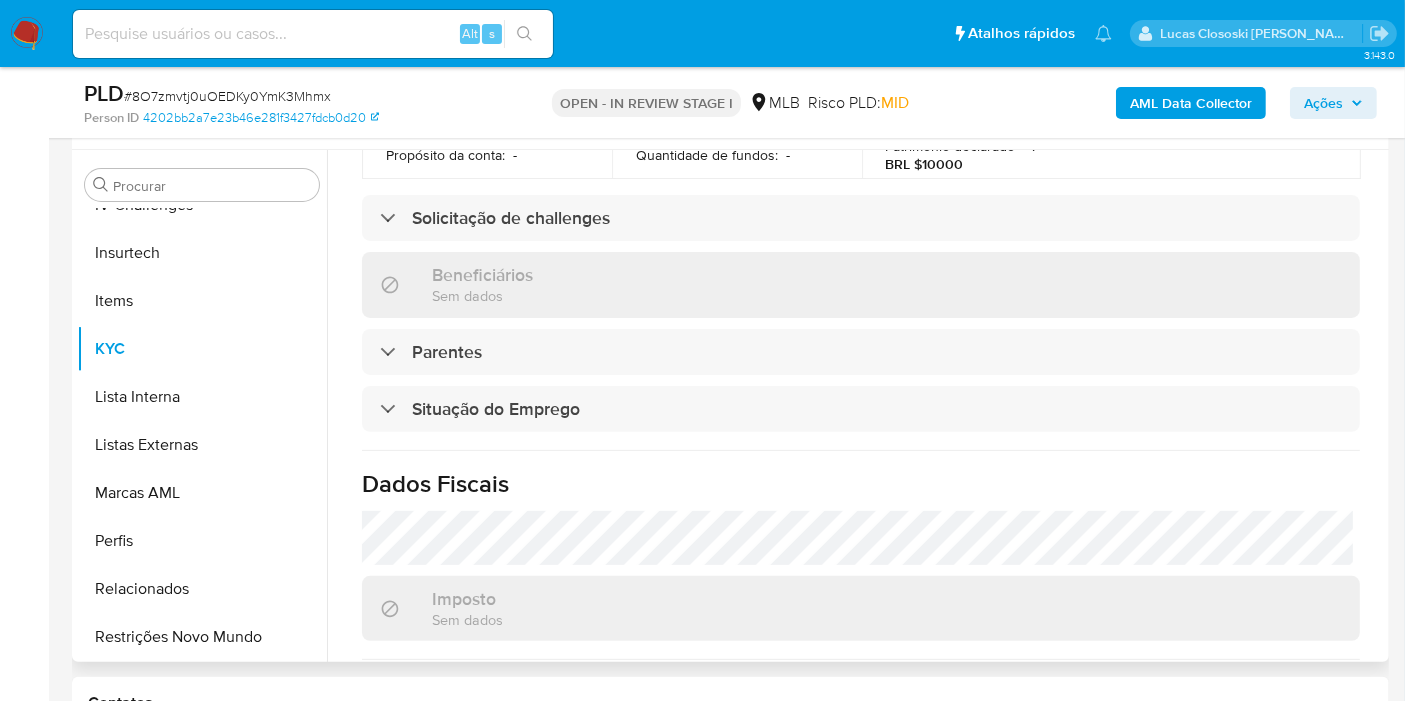 scroll, scrollTop: 666, scrollLeft: 0, axis: vertical 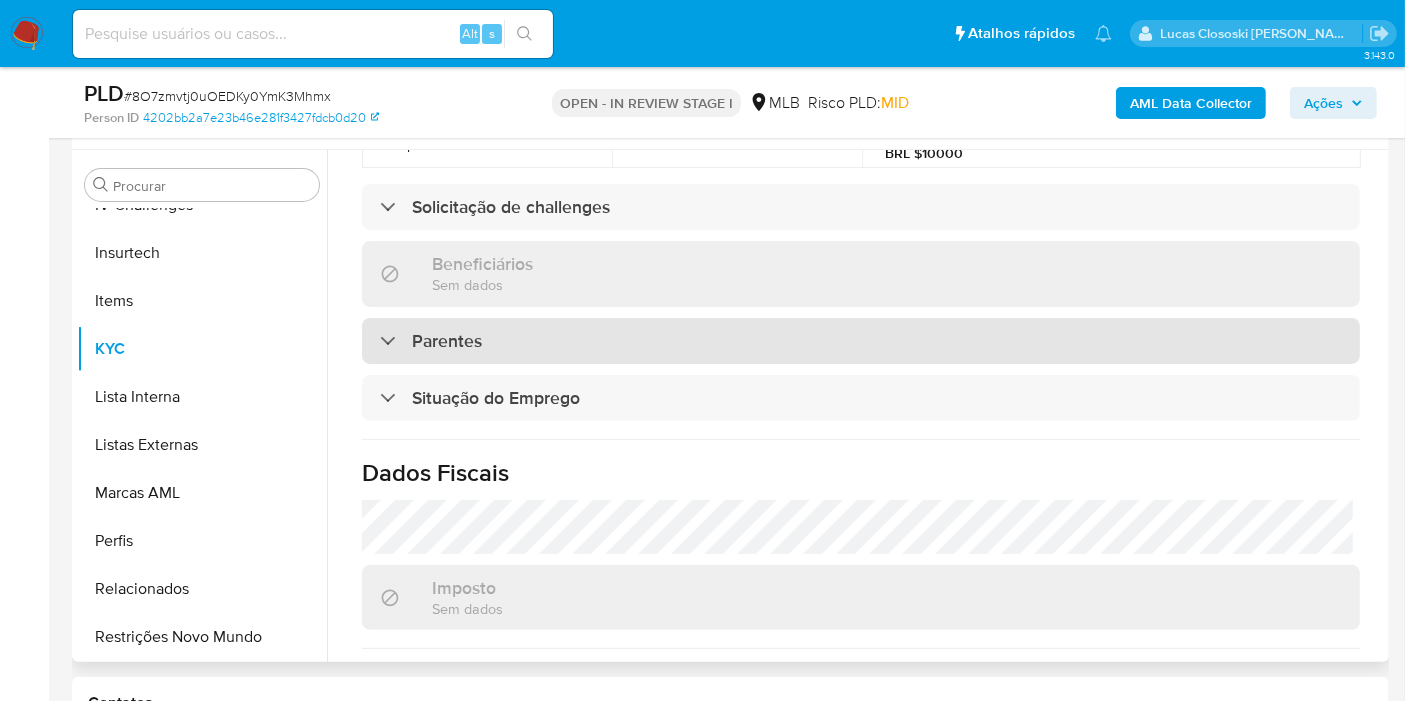 click on "Parentes" at bounding box center (861, 341) 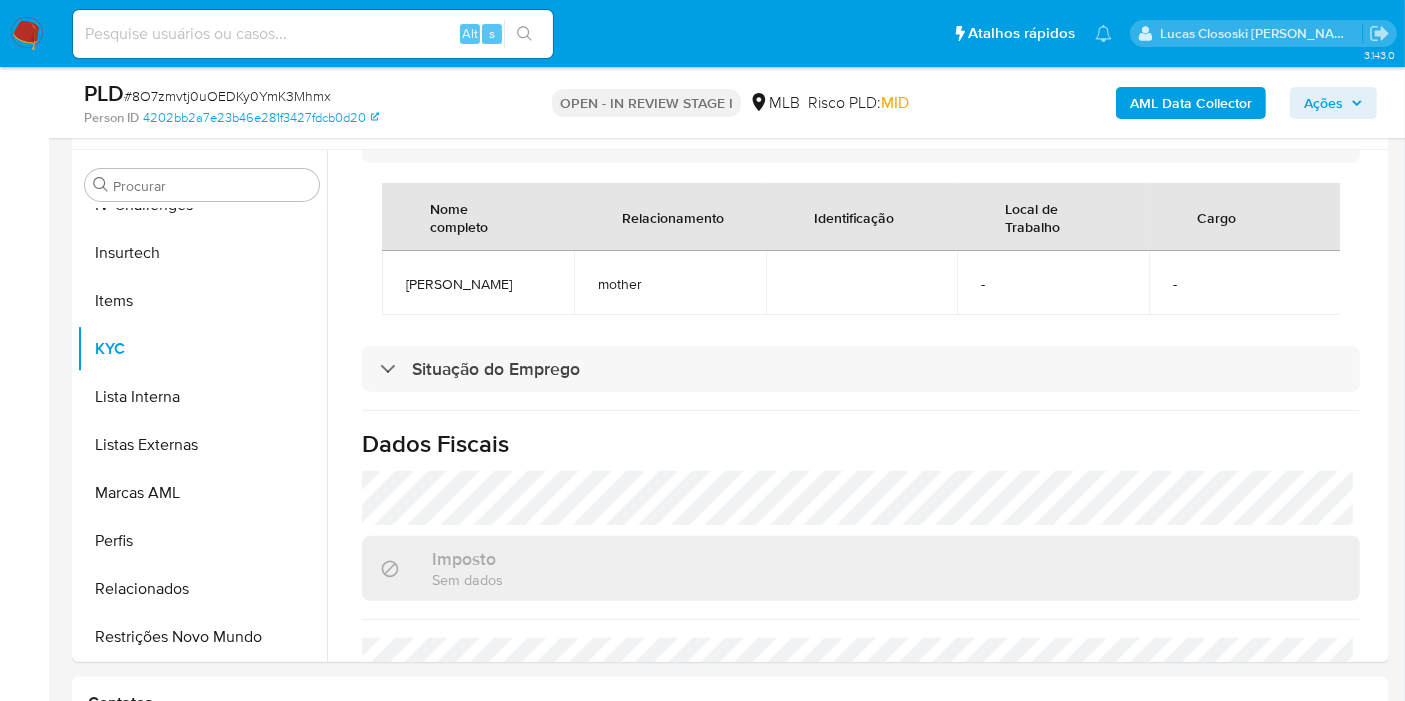 scroll, scrollTop: 777, scrollLeft: 0, axis: vertical 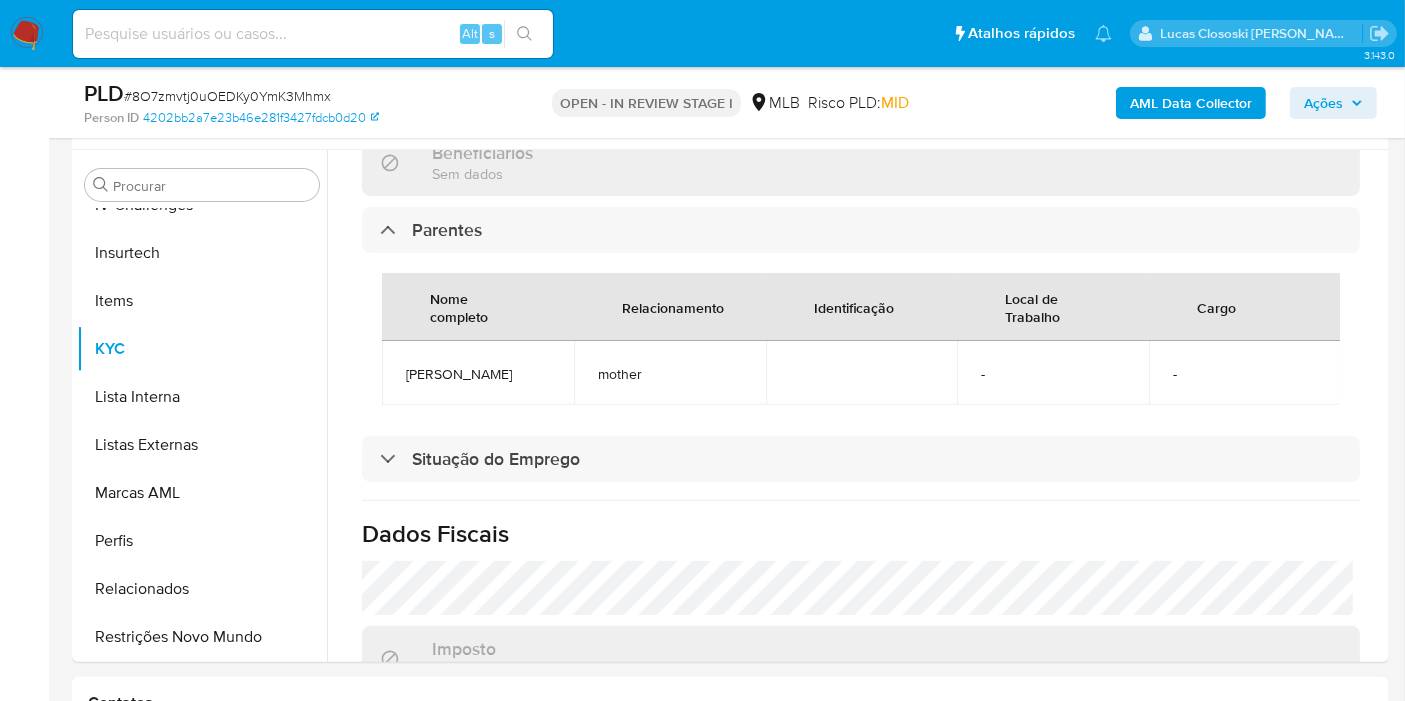 click on "Ações" at bounding box center [1323, 103] 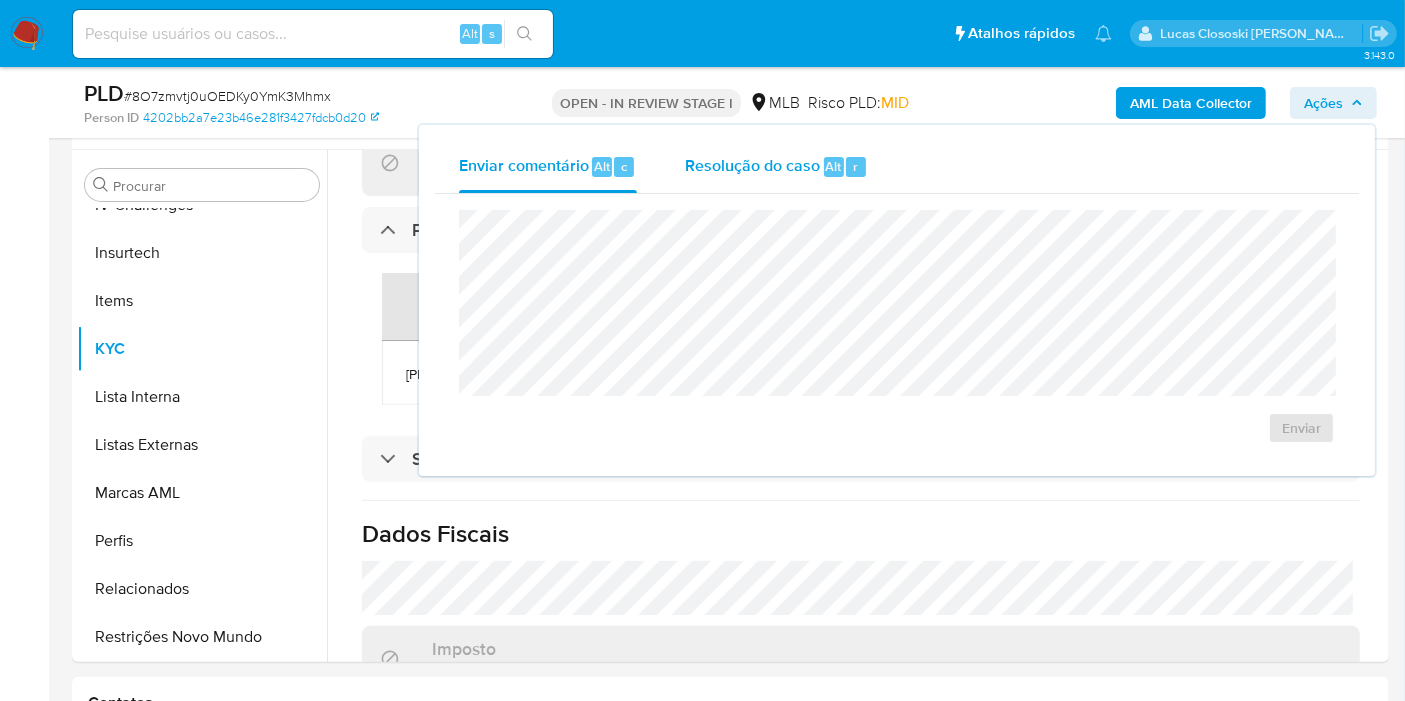 click on "Resolução do caso Alt r" at bounding box center [776, 167] 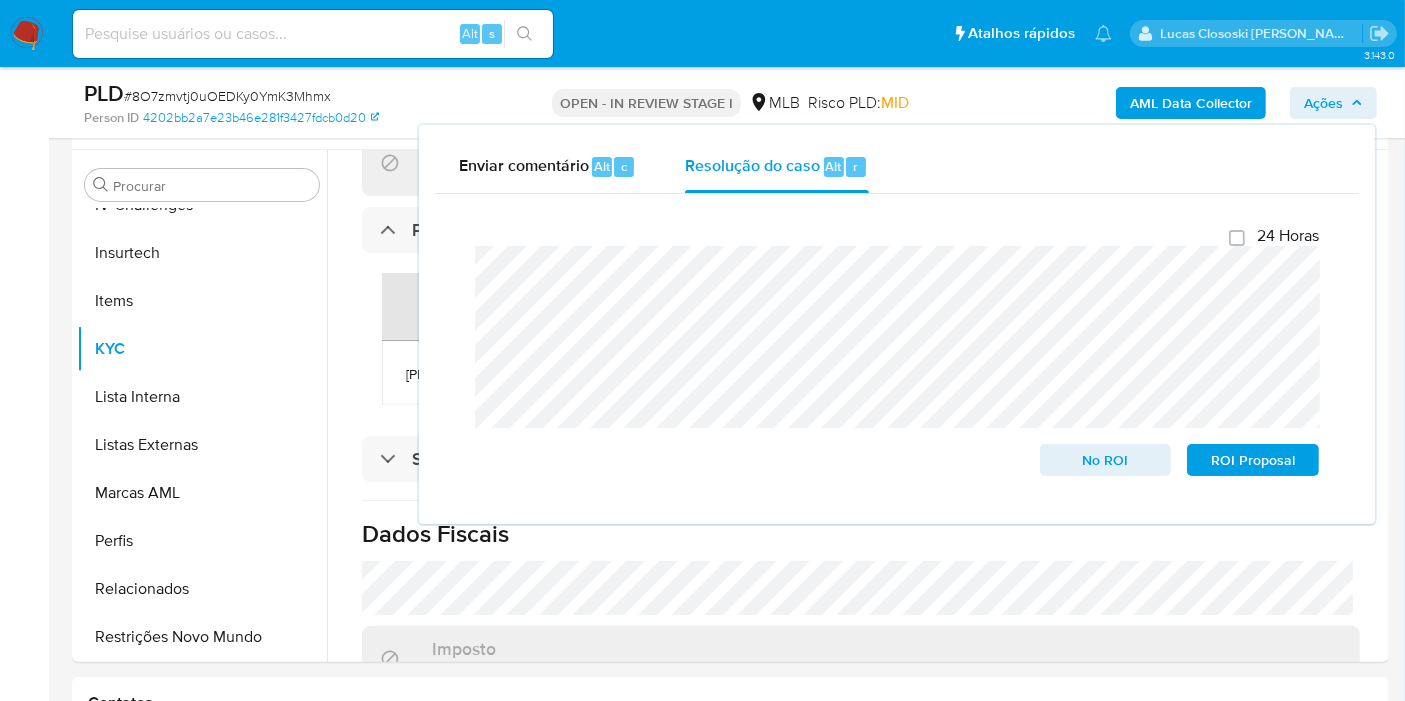 click on "Ações" at bounding box center (1323, 103) 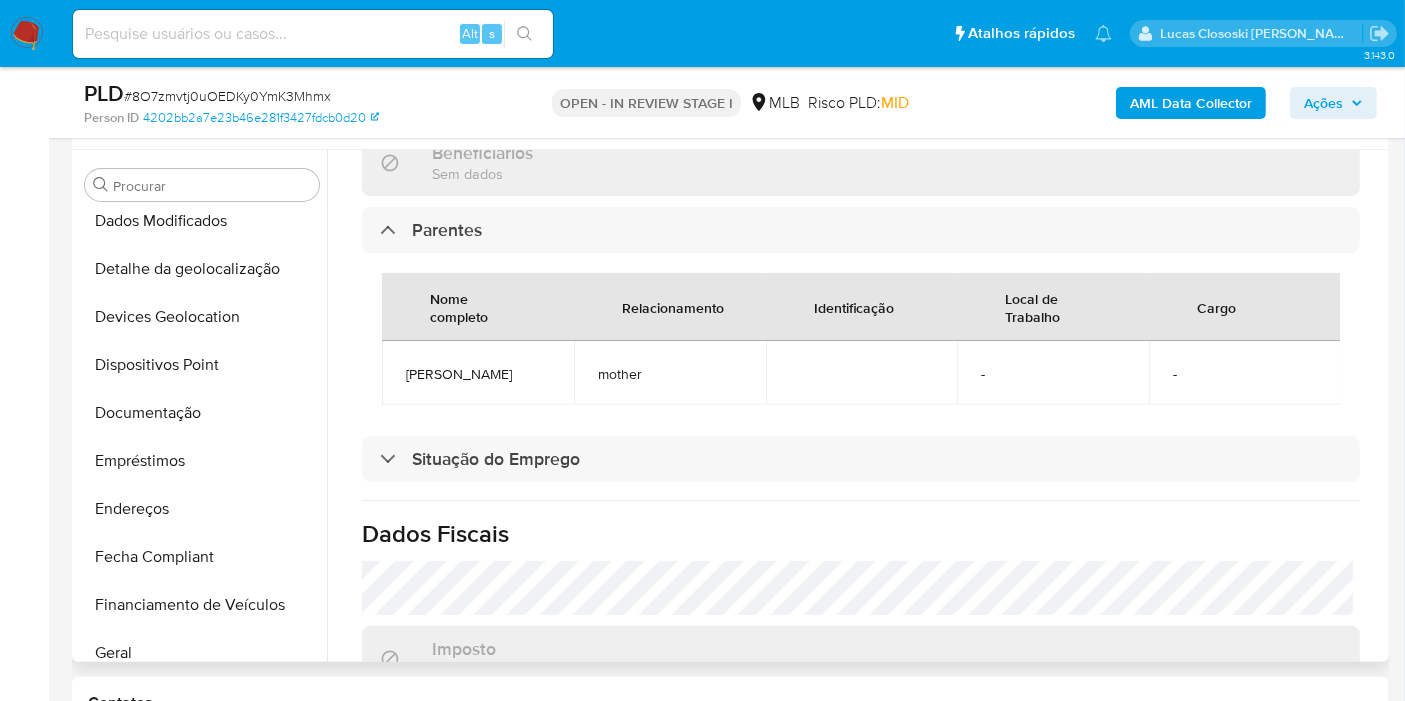 scroll, scrollTop: 0, scrollLeft: 0, axis: both 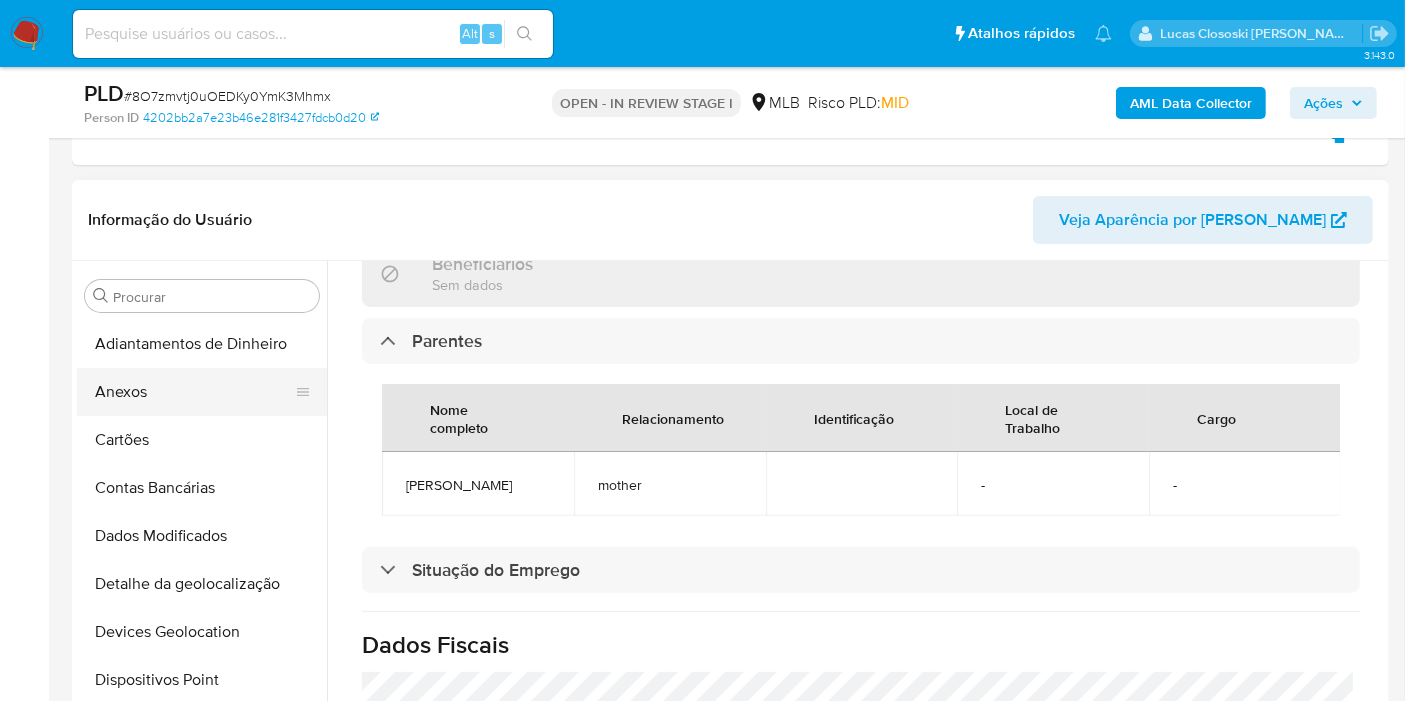 click on "Anexos" at bounding box center [194, 392] 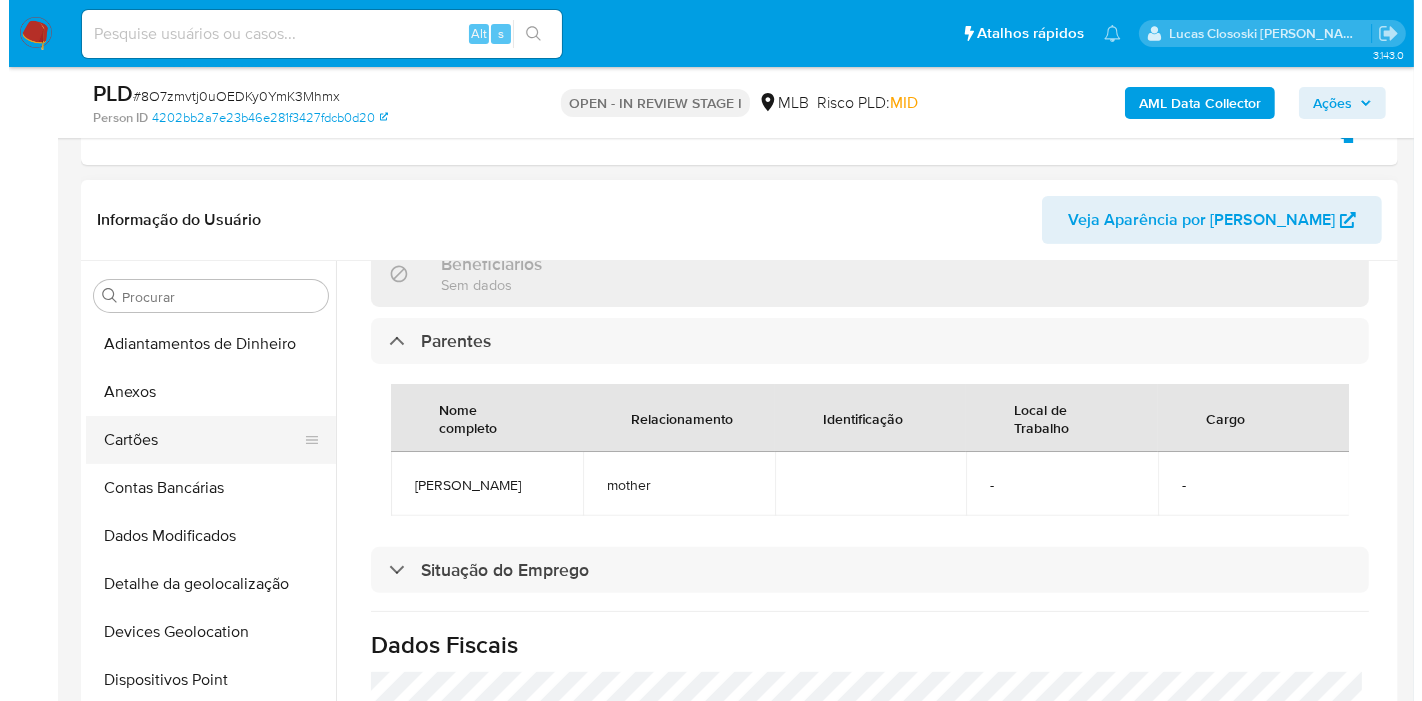 scroll, scrollTop: 0, scrollLeft: 0, axis: both 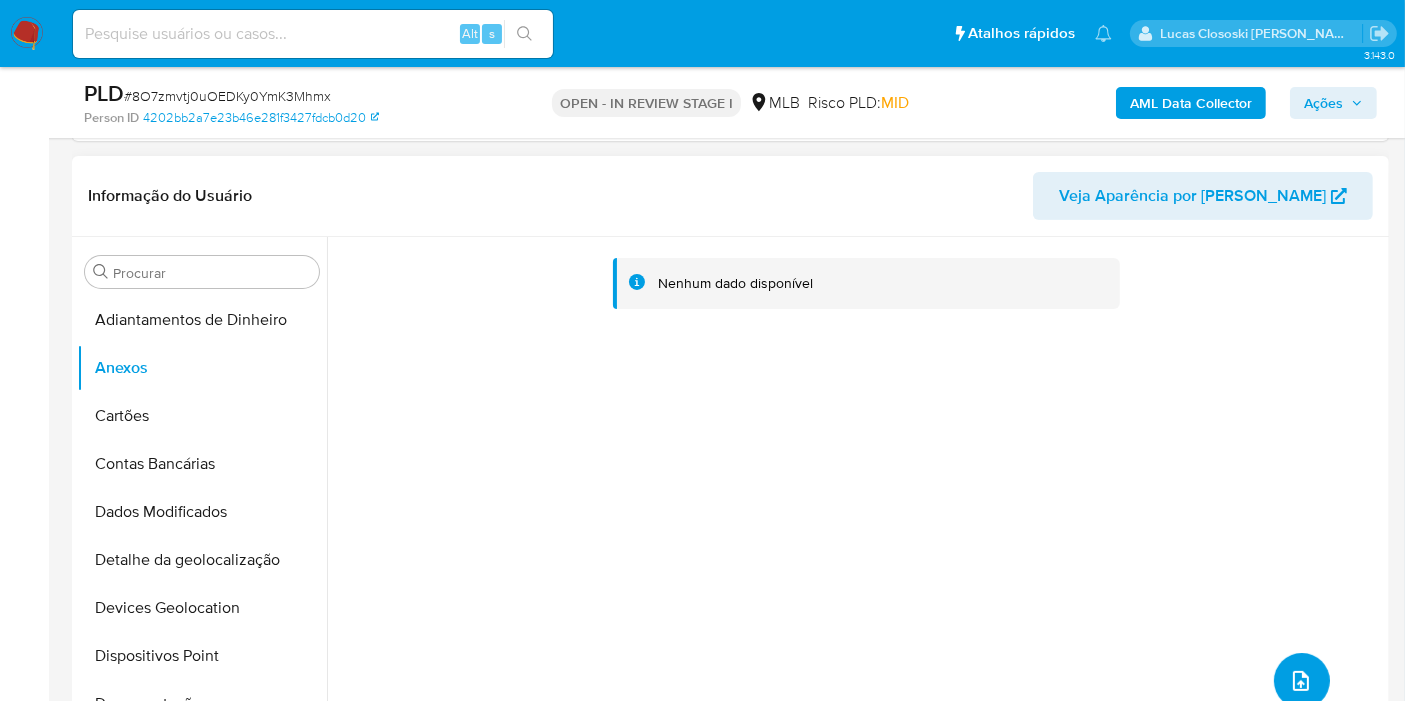 click at bounding box center (1302, 681) 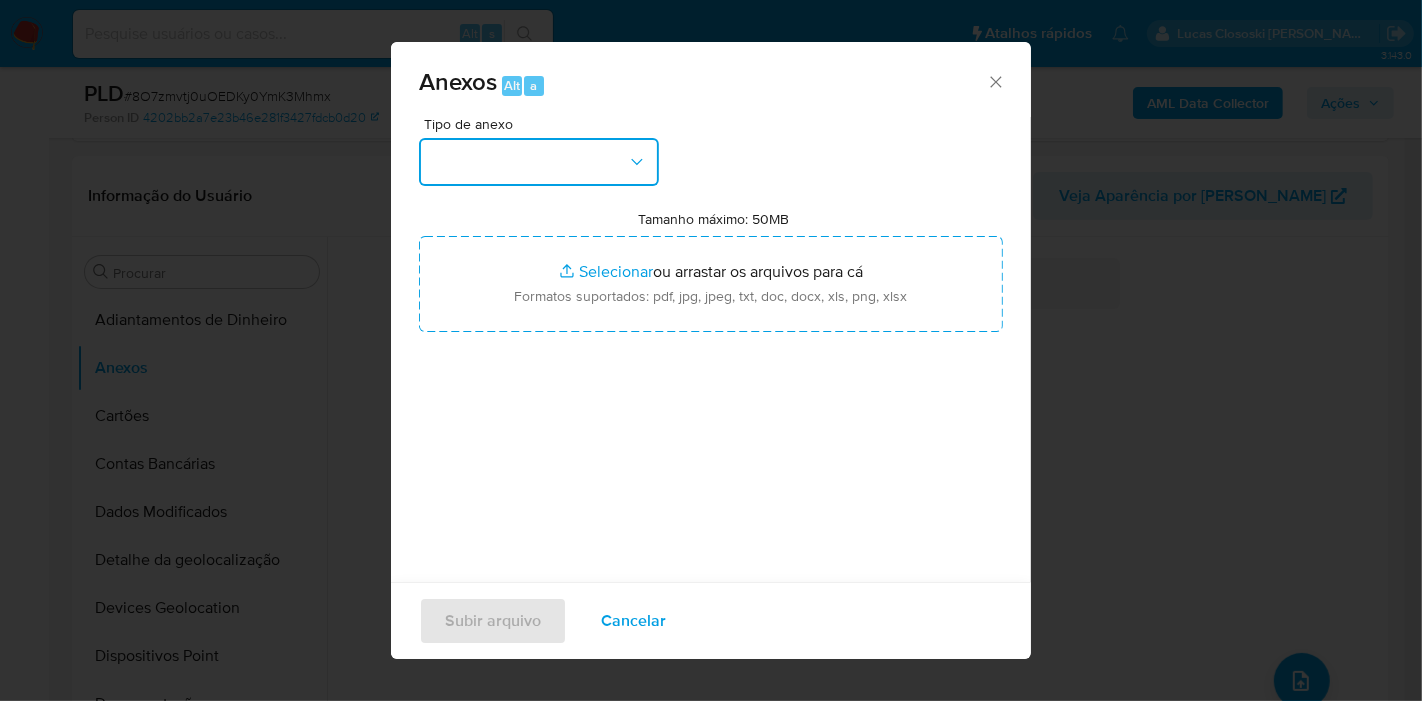 click at bounding box center (539, 162) 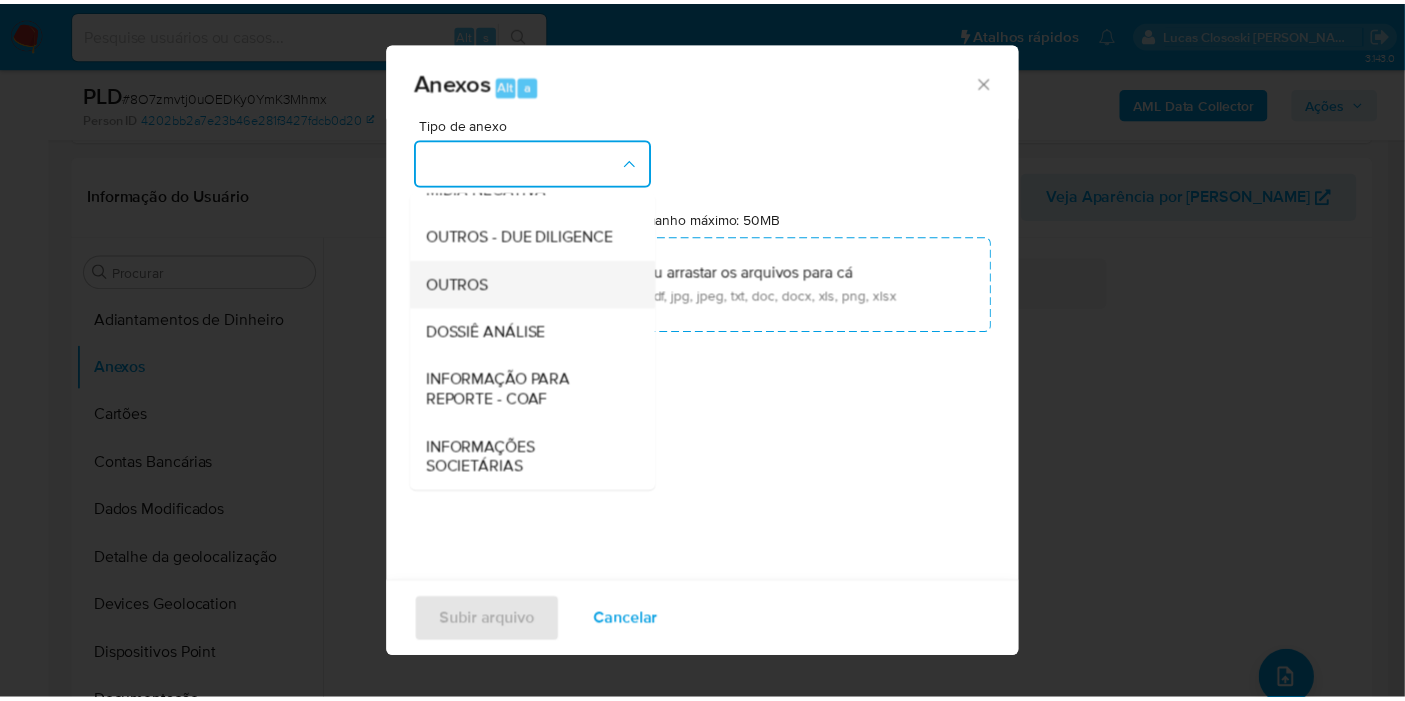 scroll, scrollTop: 307, scrollLeft: 0, axis: vertical 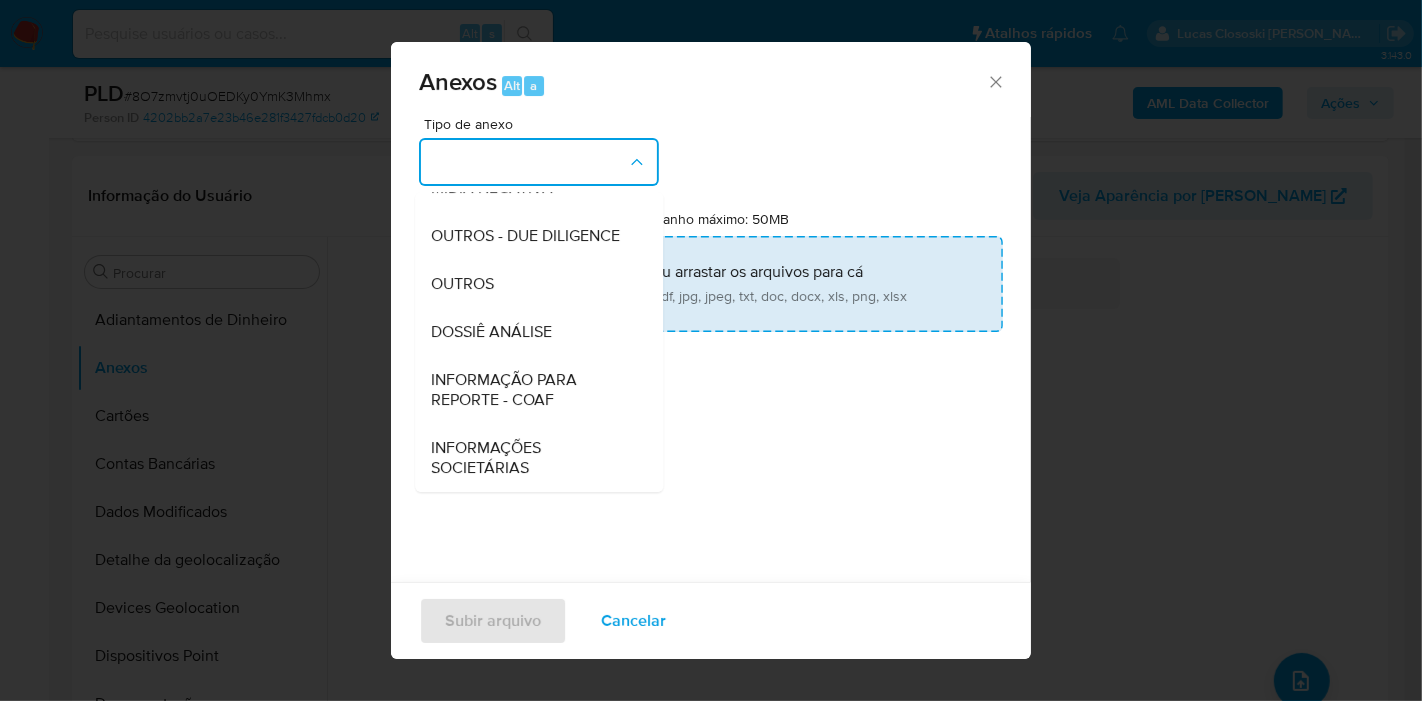 drag, startPoint x: 540, startPoint y: 351, endPoint x: 556, endPoint y: 298, distance: 55.362442 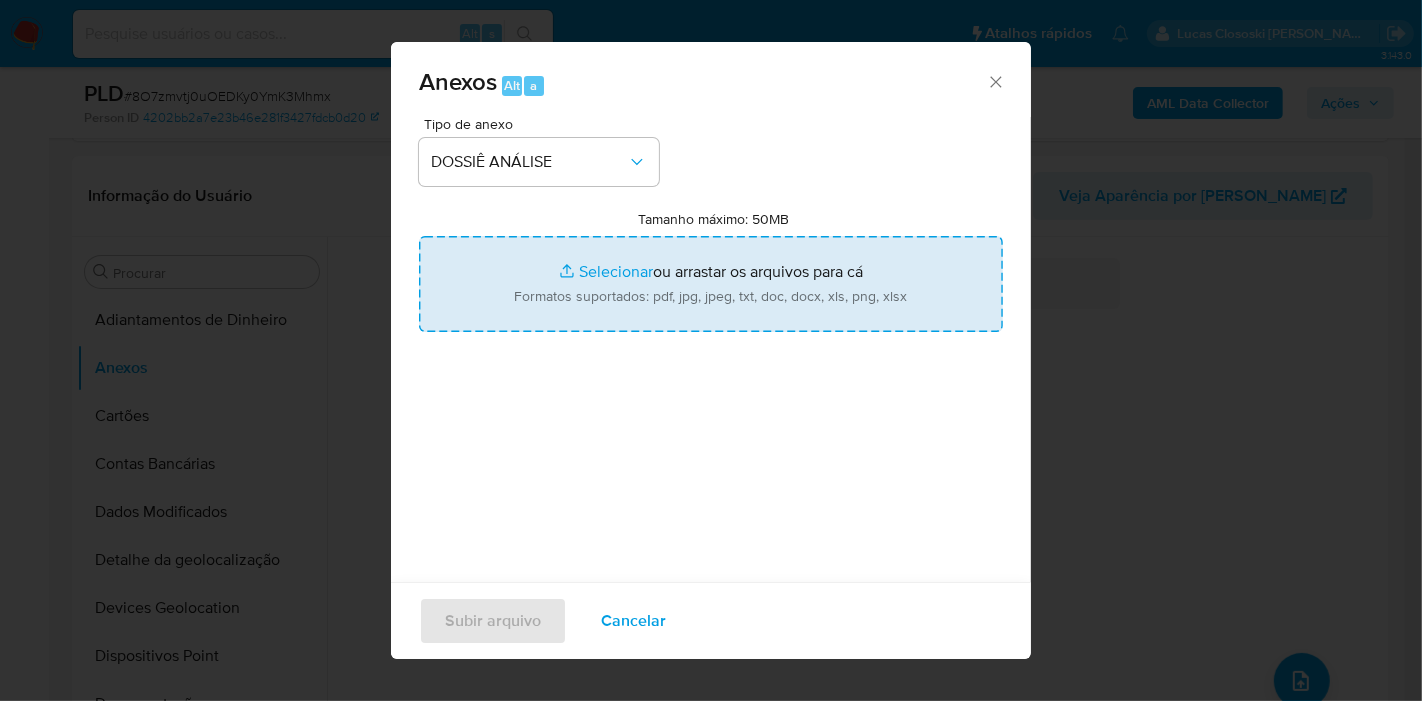 click on "Tamanho máximo: 50MB Selecionar arquivos" at bounding box center [711, 284] 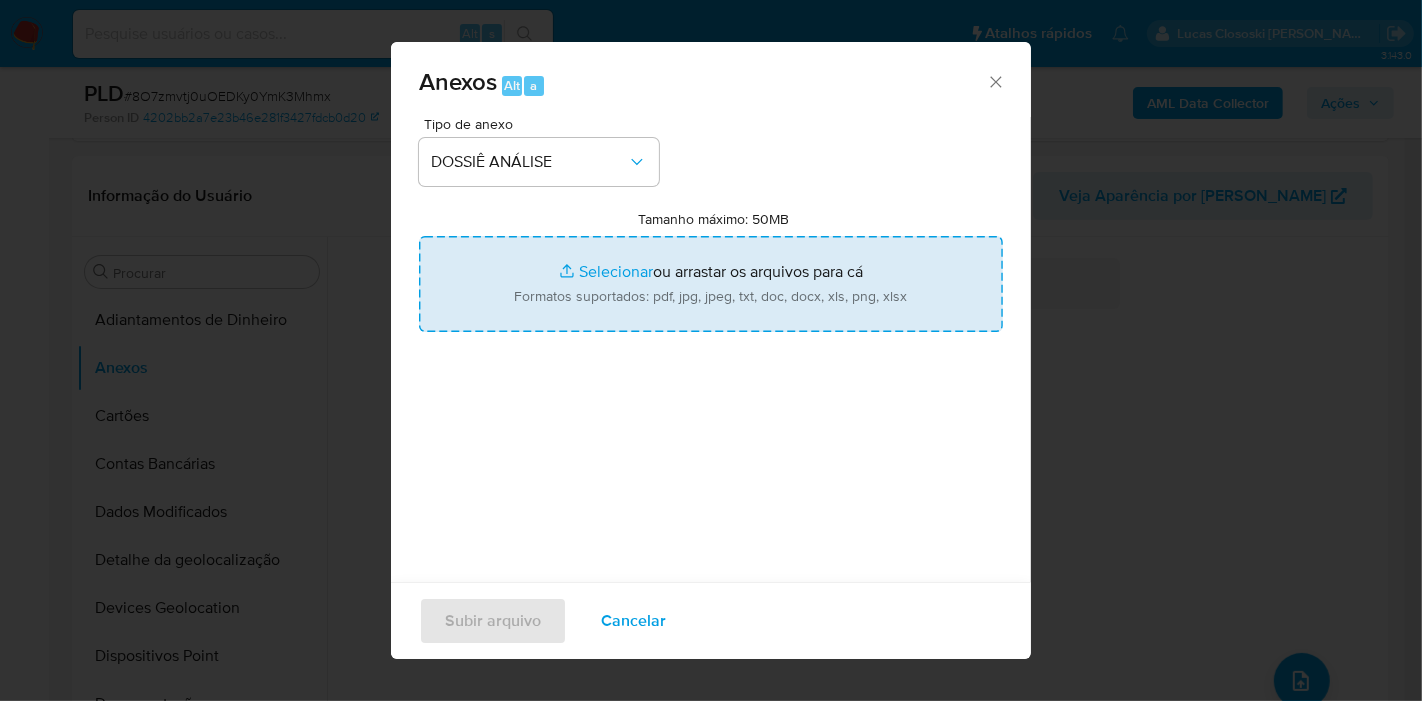 type on "C:\fakepath\Mulan 318583863_2025_07_02_14_53_19.xlsx" 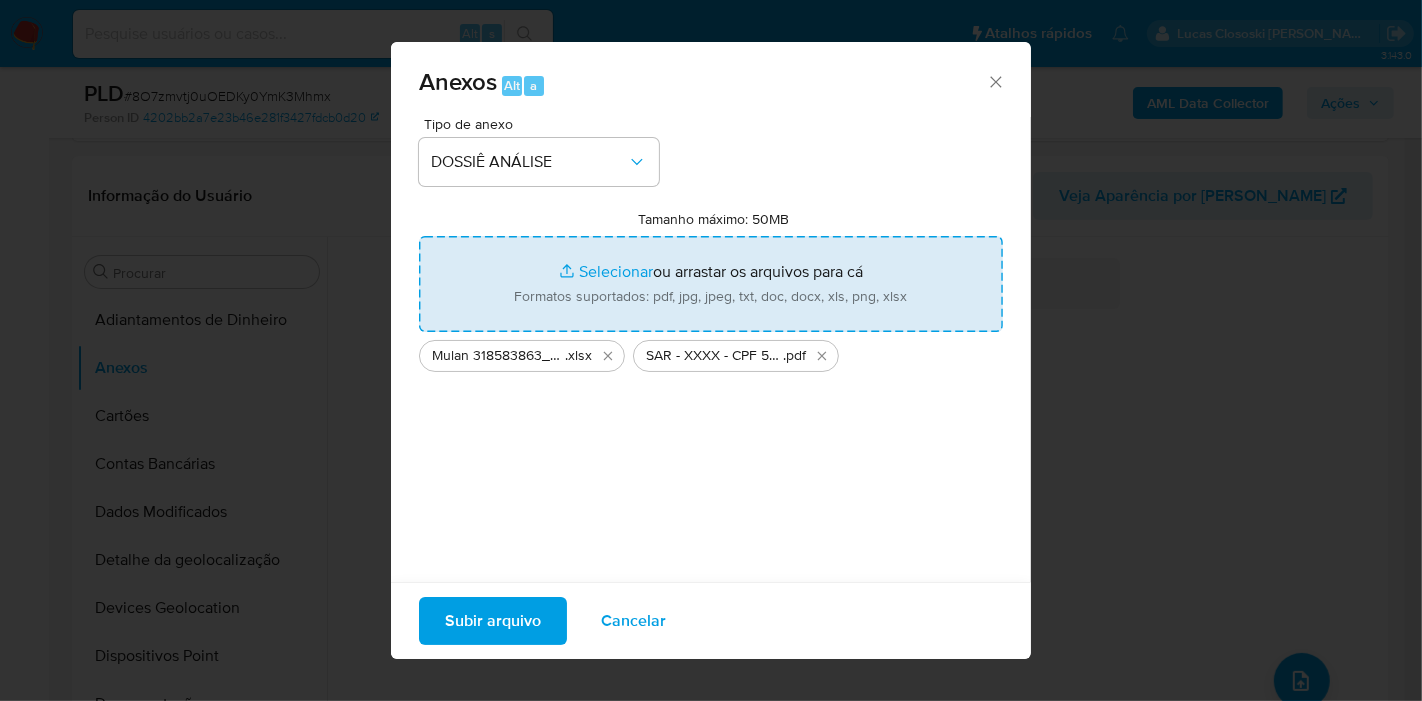click on "Subir arquivo" at bounding box center [493, 621] 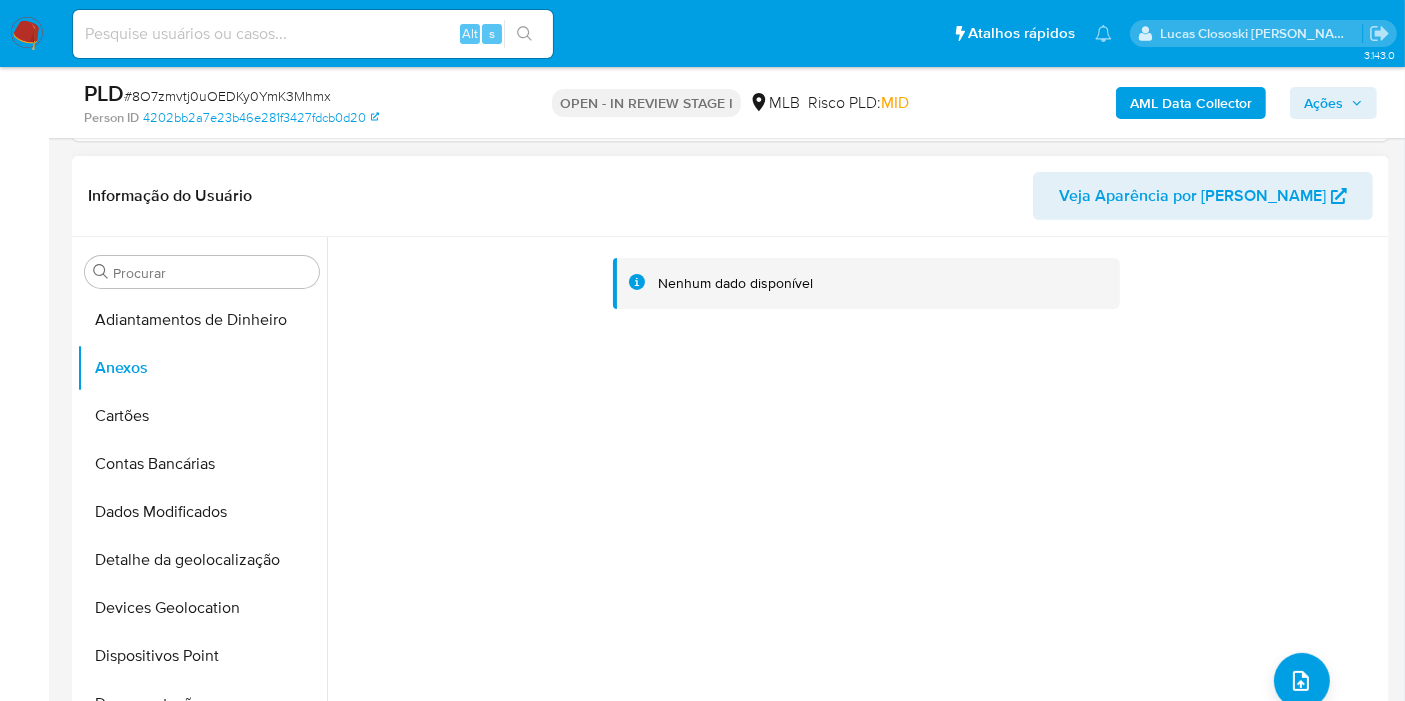 drag, startPoint x: 1122, startPoint y: 364, endPoint x: 516, endPoint y: 370, distance: 606.0297 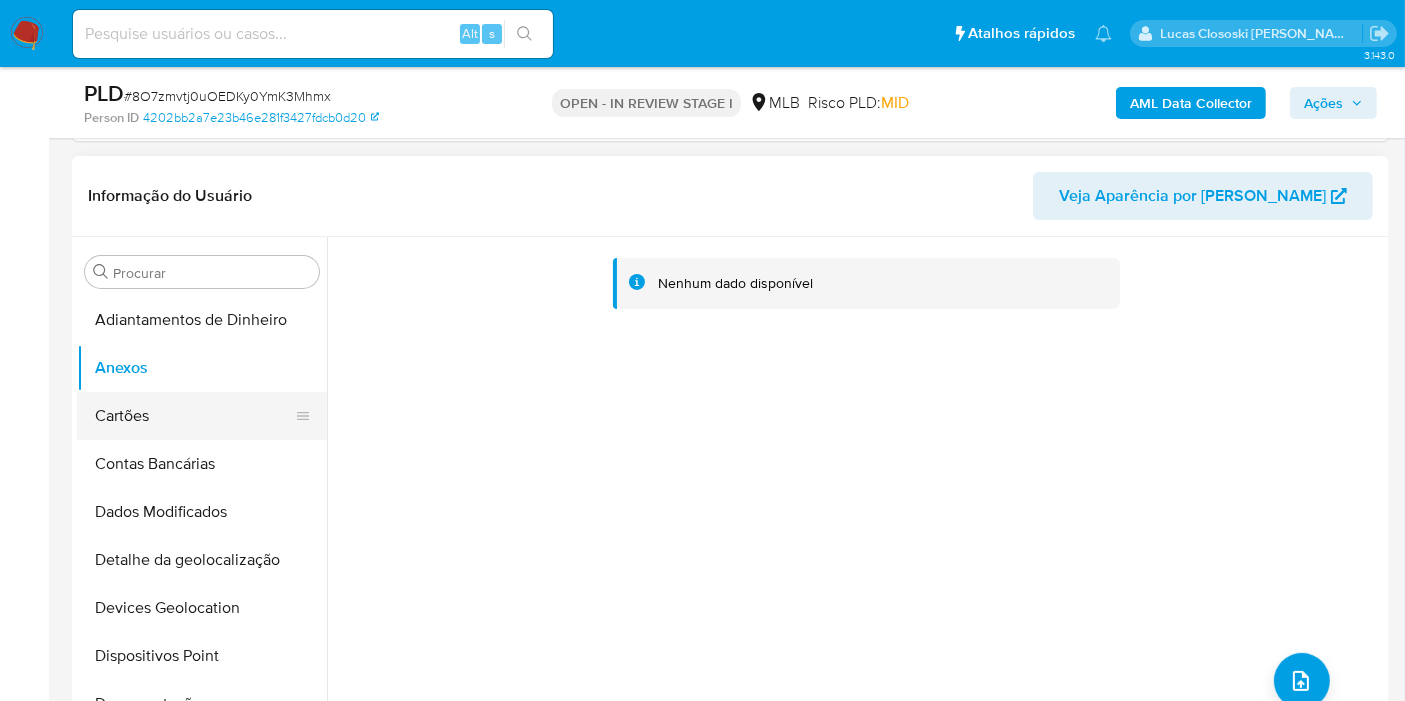 click on "Cartões" at bounding box center [194, 416] 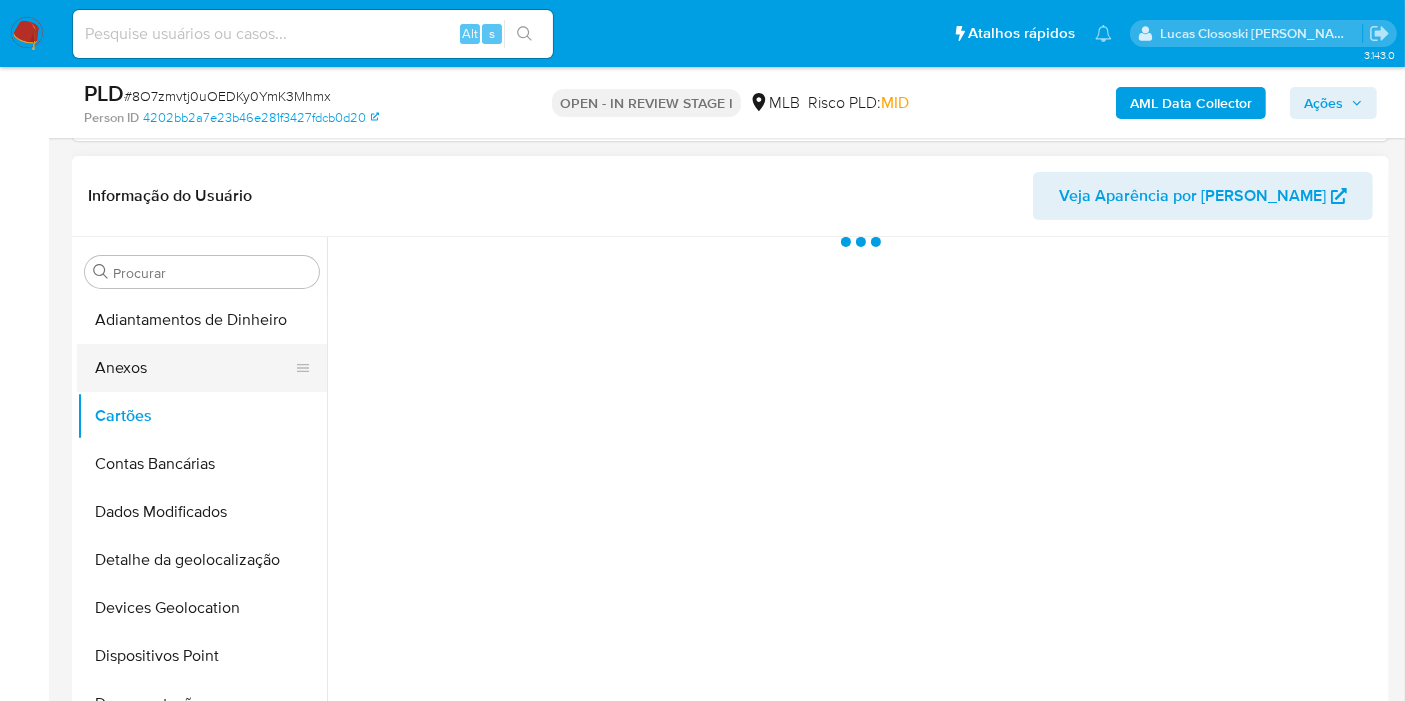 click on "Anexos" at bounding box center (194, 368) 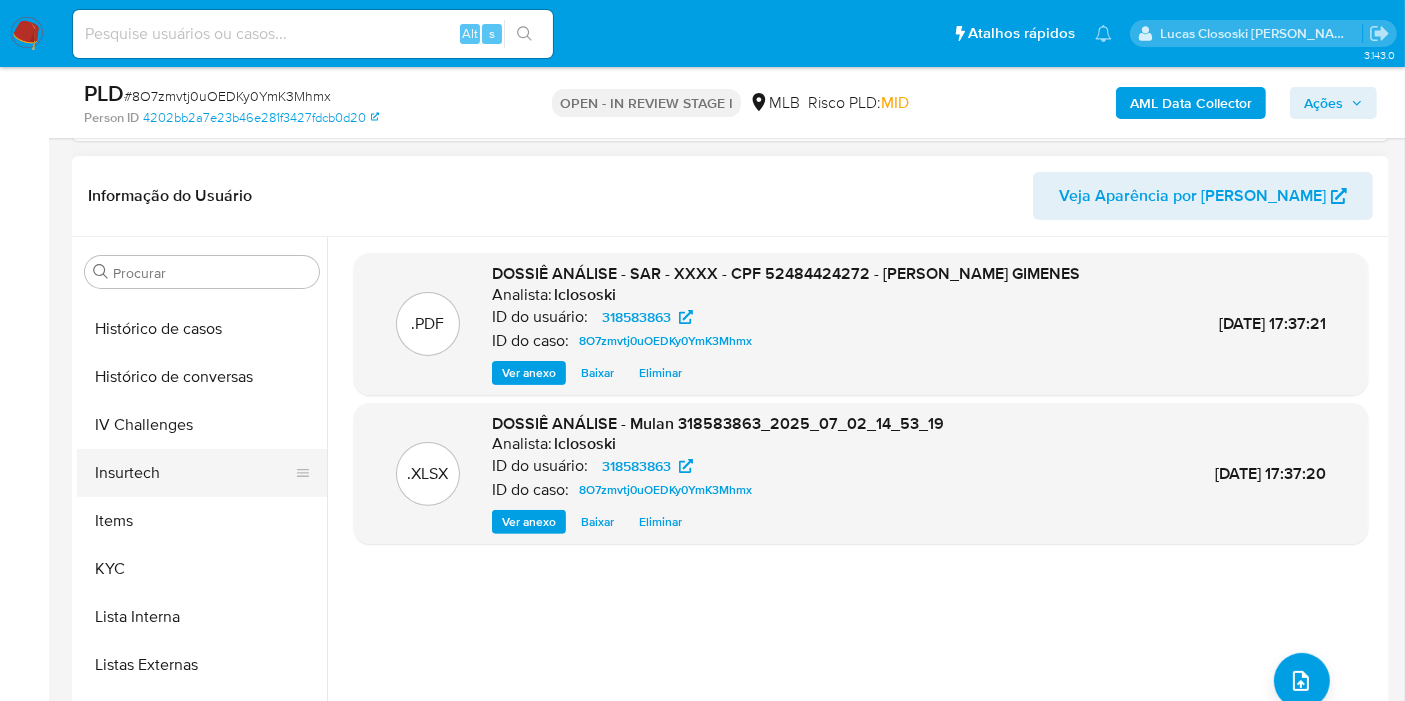 scroll, scrollTop: 777, scrollLeft: 0, axis: vertical 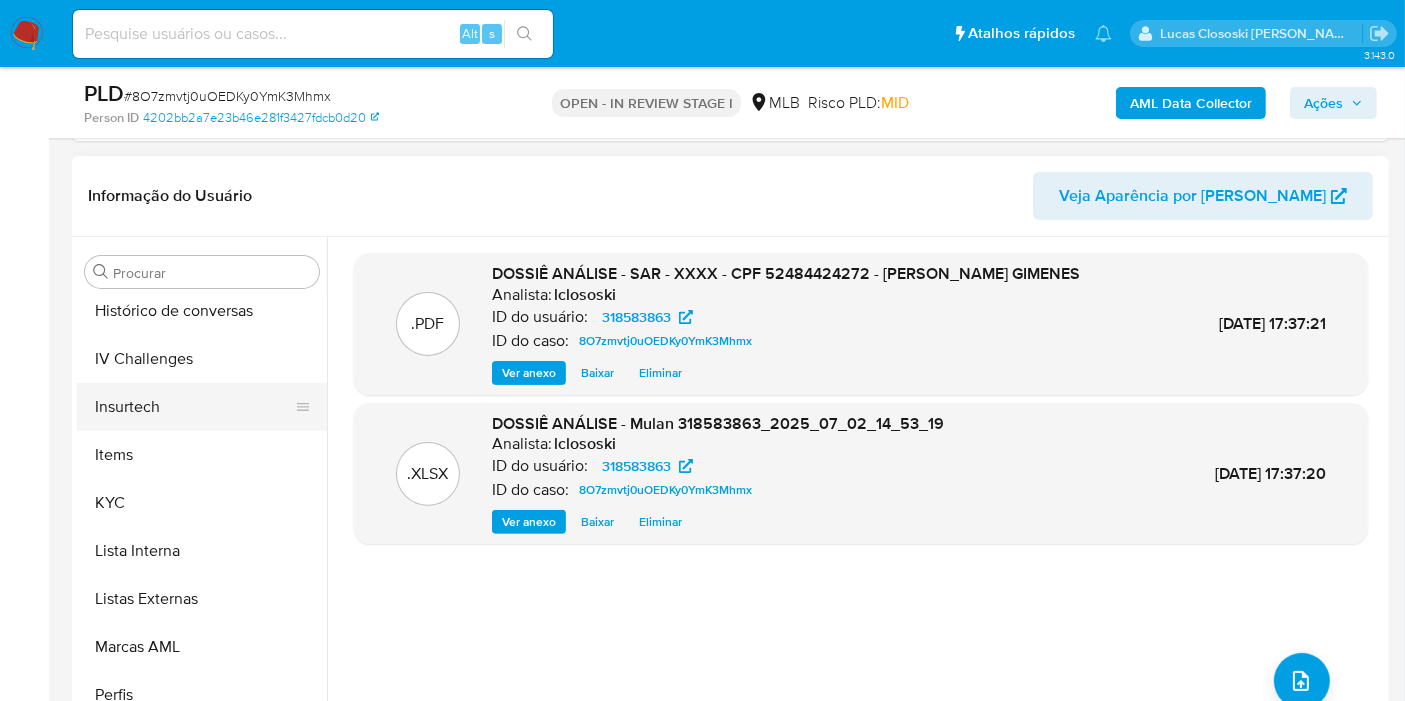 click on "KYC" at bounding box center (202, 503) 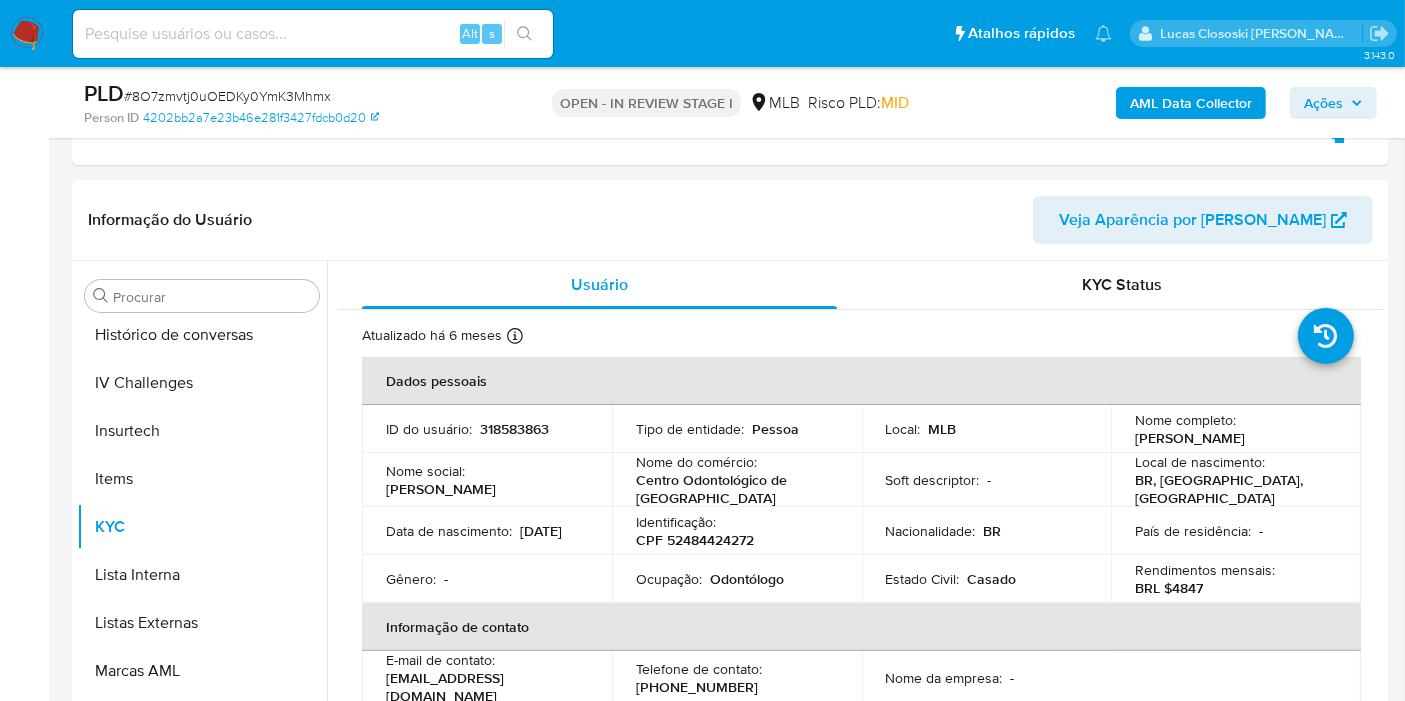 click on "Ações" at bounding box center [1323, 103] 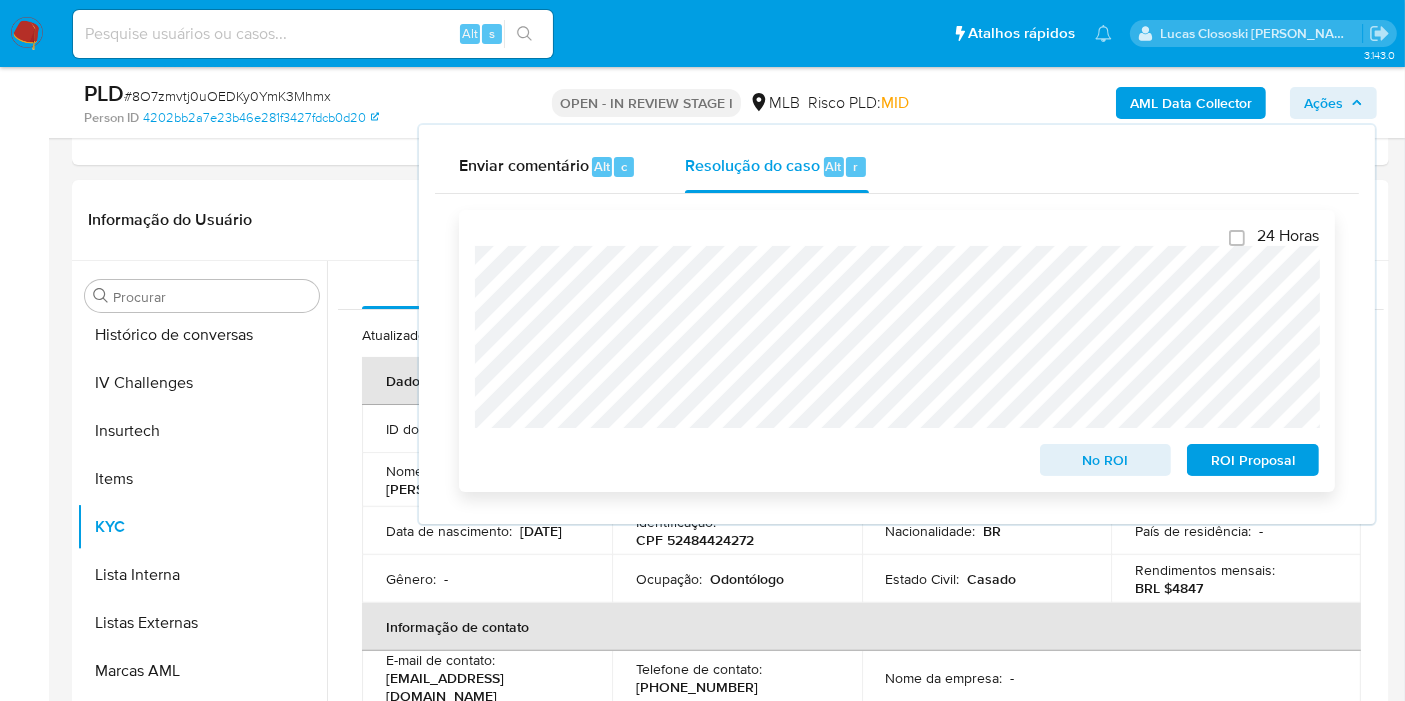 click on "ROI Proposal" at bounding box center [1253, 460] 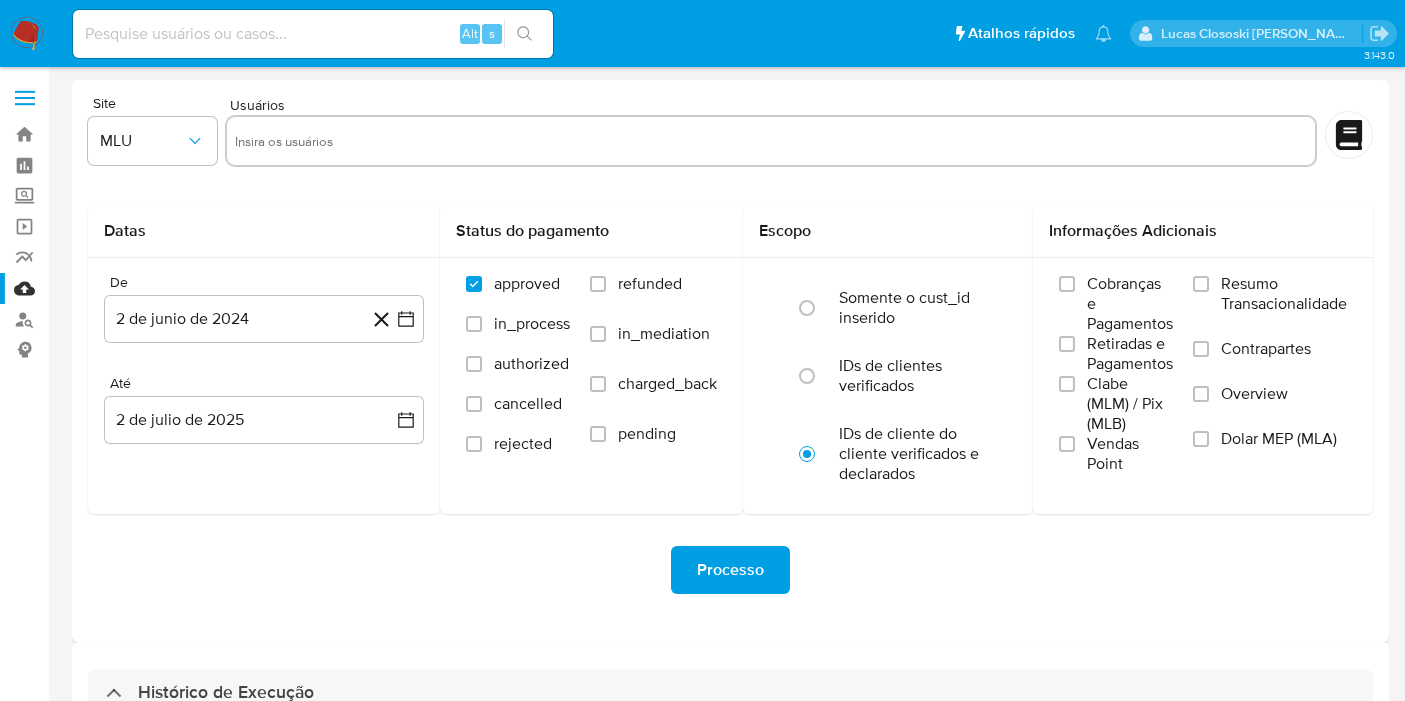 select on "10" 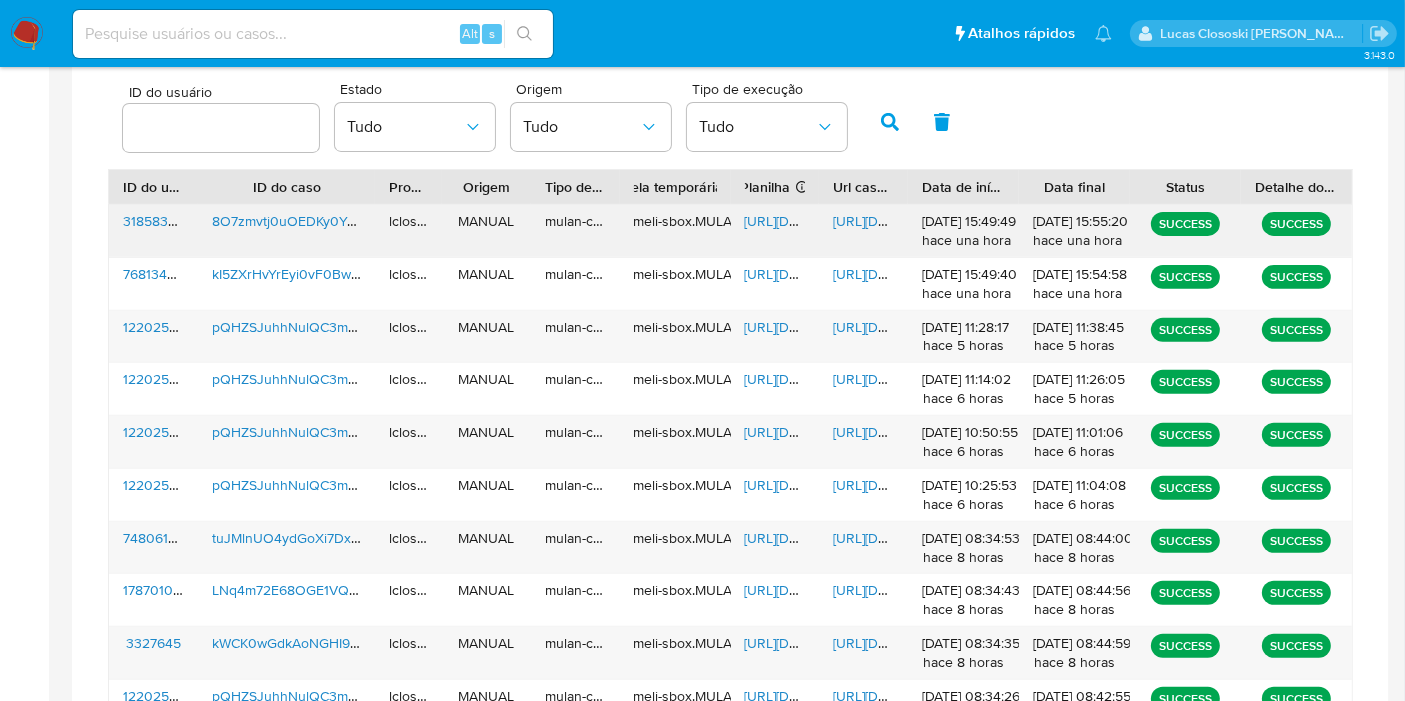 click on "https://docs.google.com/spreadsheets/d/1XeZ4qKw4XusED_jtpMAVlEsTh0VFXSST5-CxOwwH4lI/edit" at bounding box center [814, 221] 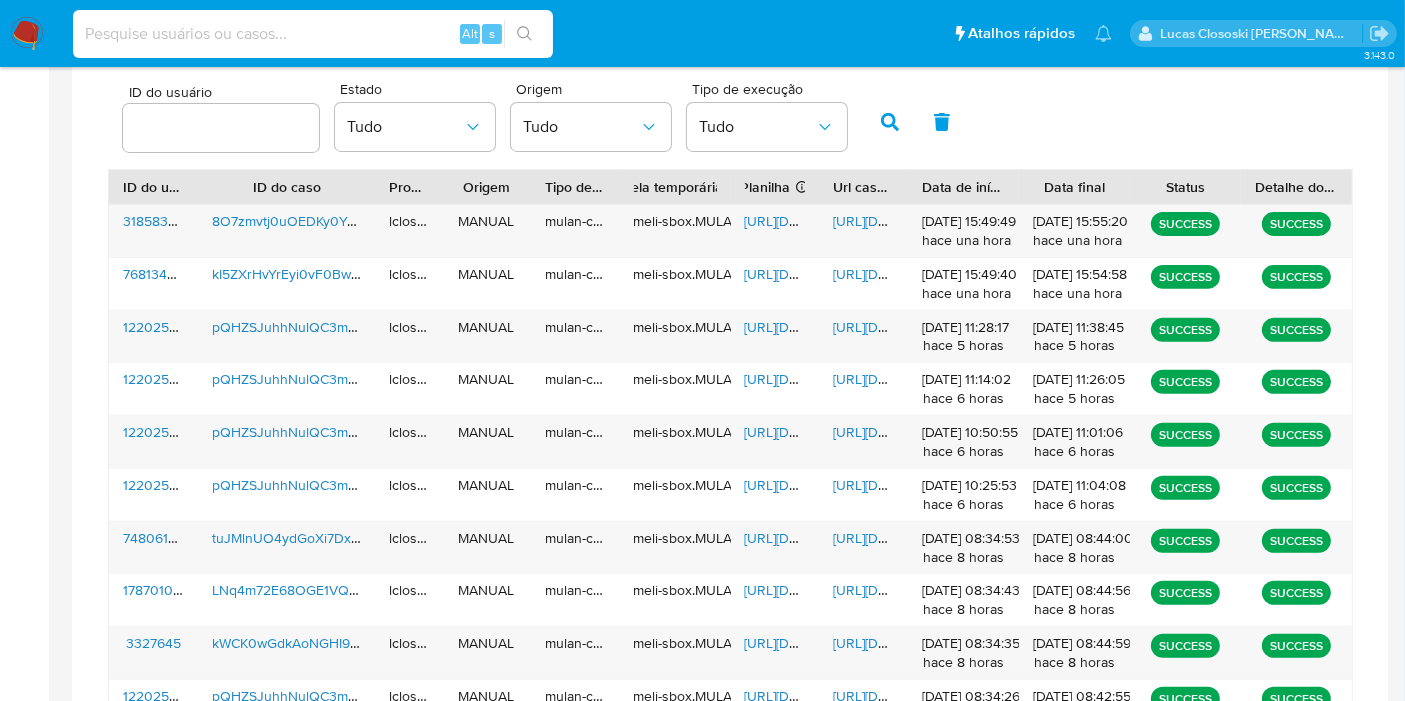 click at bounding box center (313, 34) 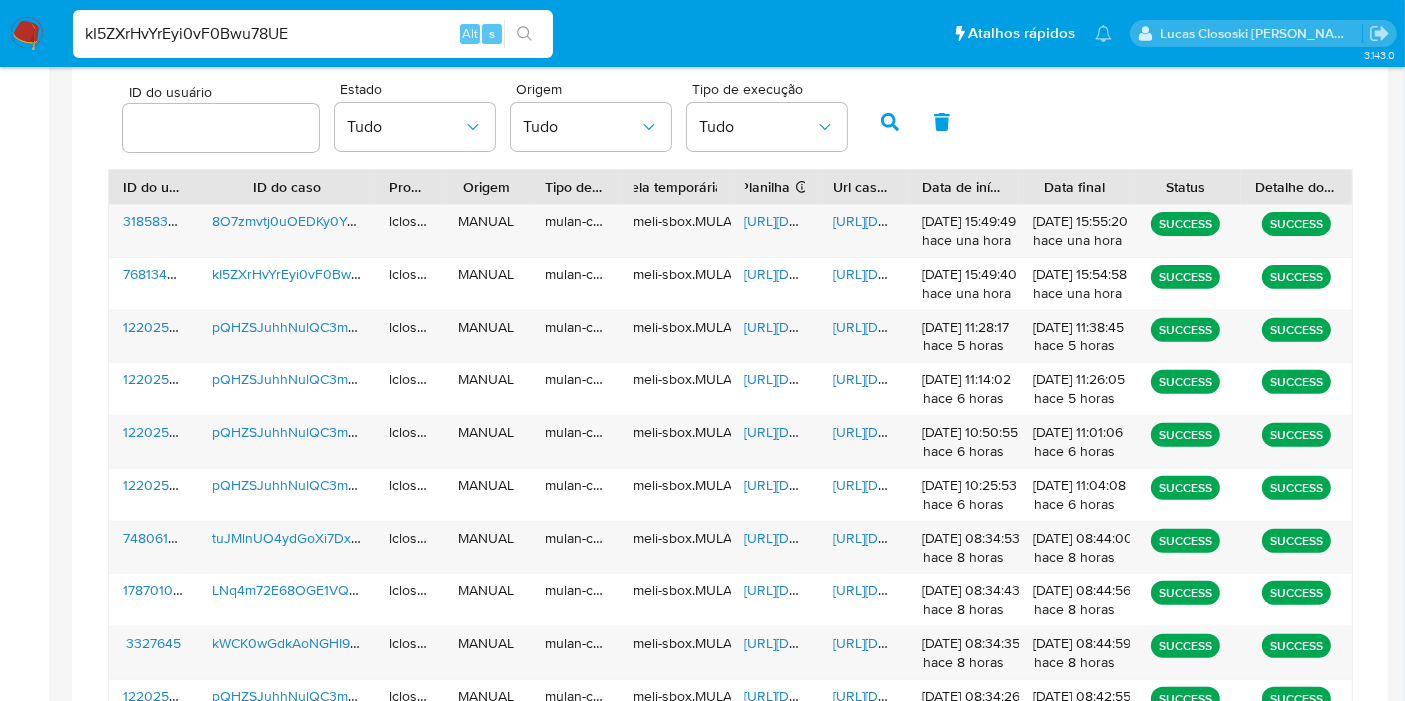 type on "kI5ZXrHvYrEyi0vF0Bwu78UE" 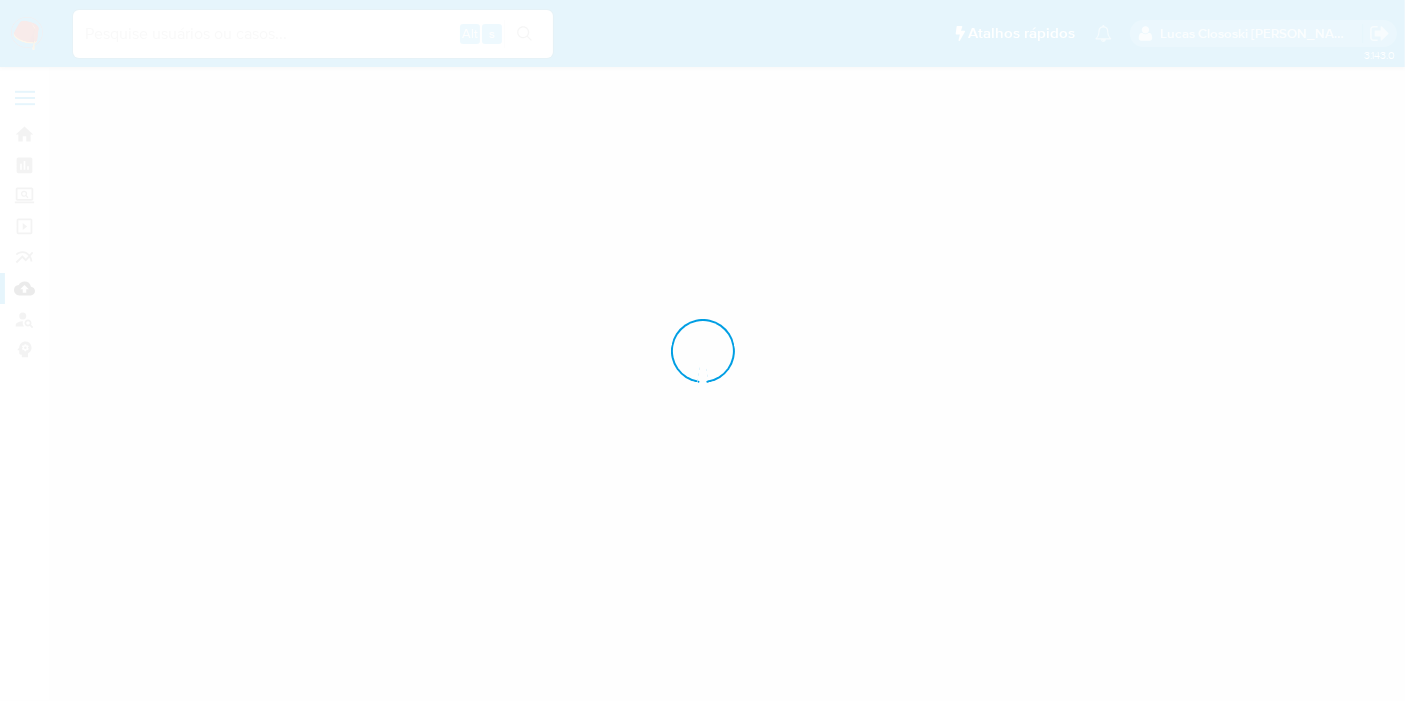 scroll, scrollTop: 0, scrollLeft: 0, axis: both 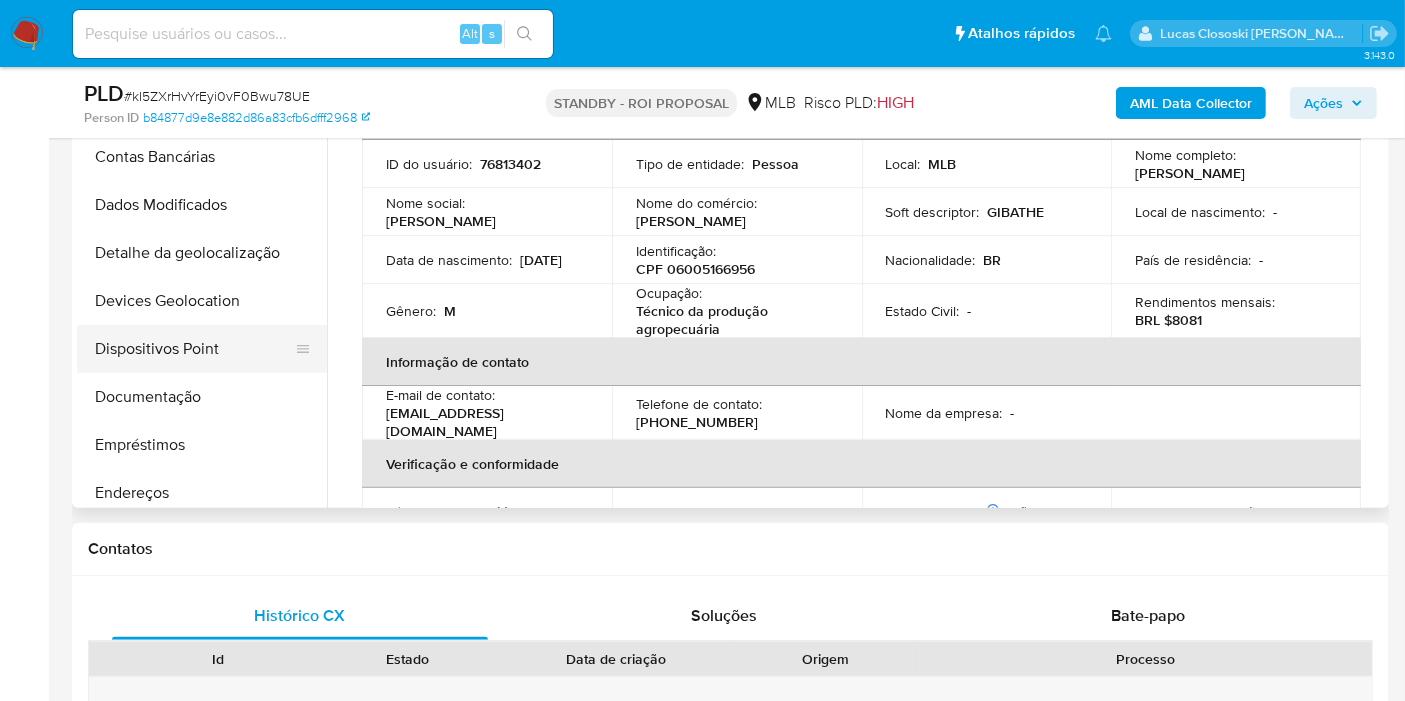 select on "10" 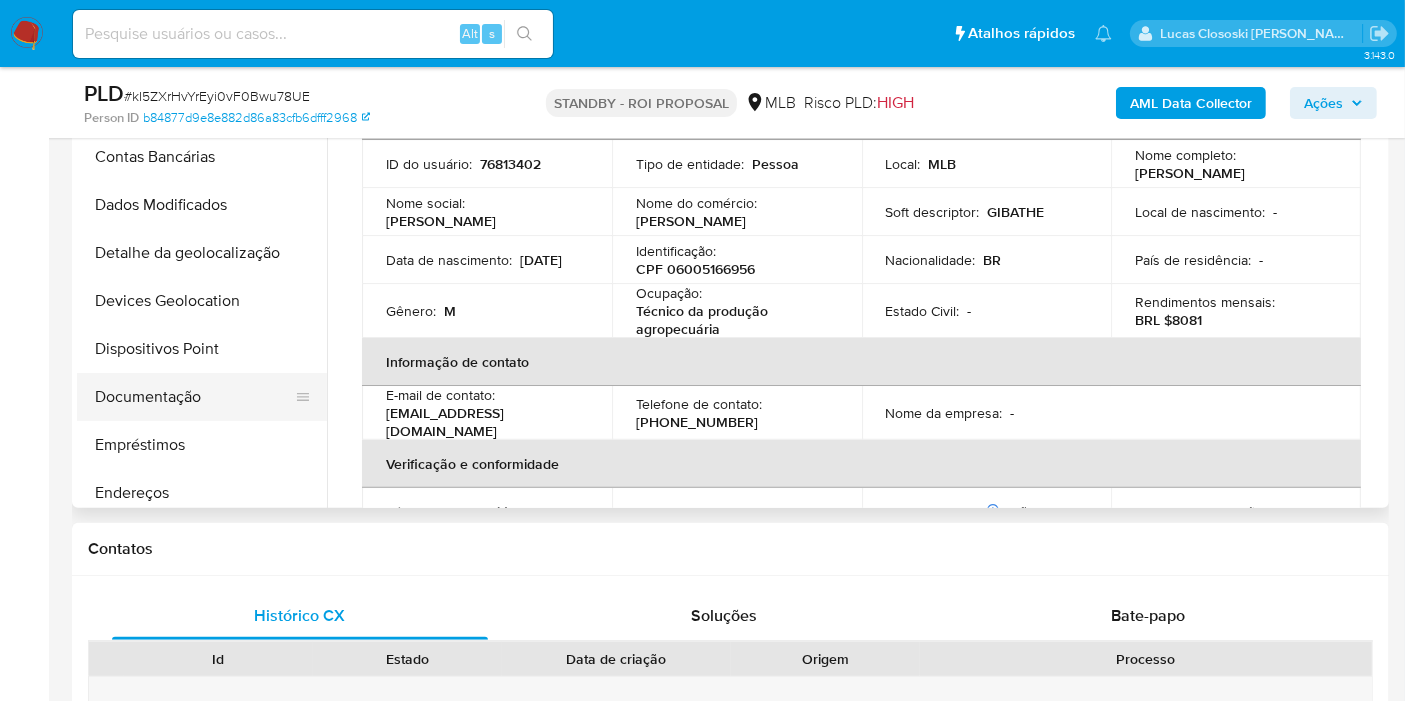 click on "Documentação" at bounding box center [194, 397] 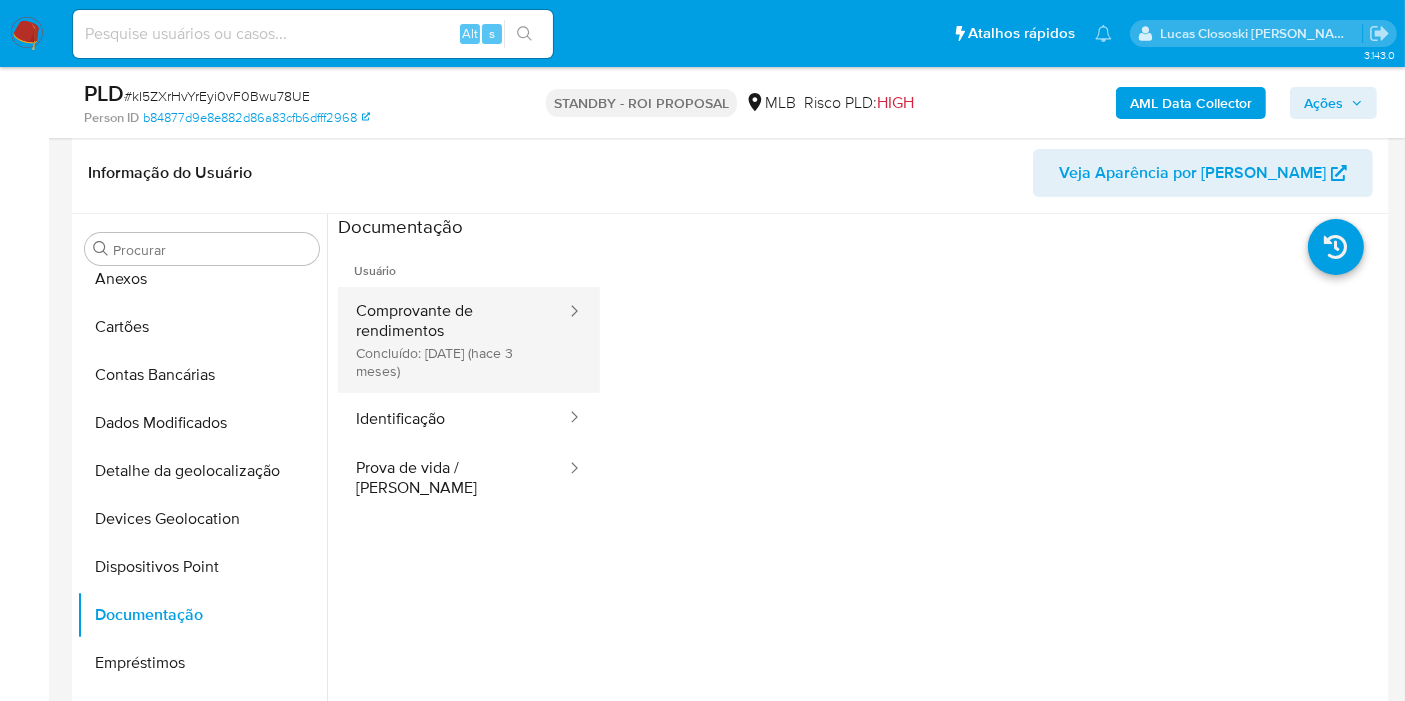 scroll, scrollTop: 222, scrollLeft: 0, axis: vertical 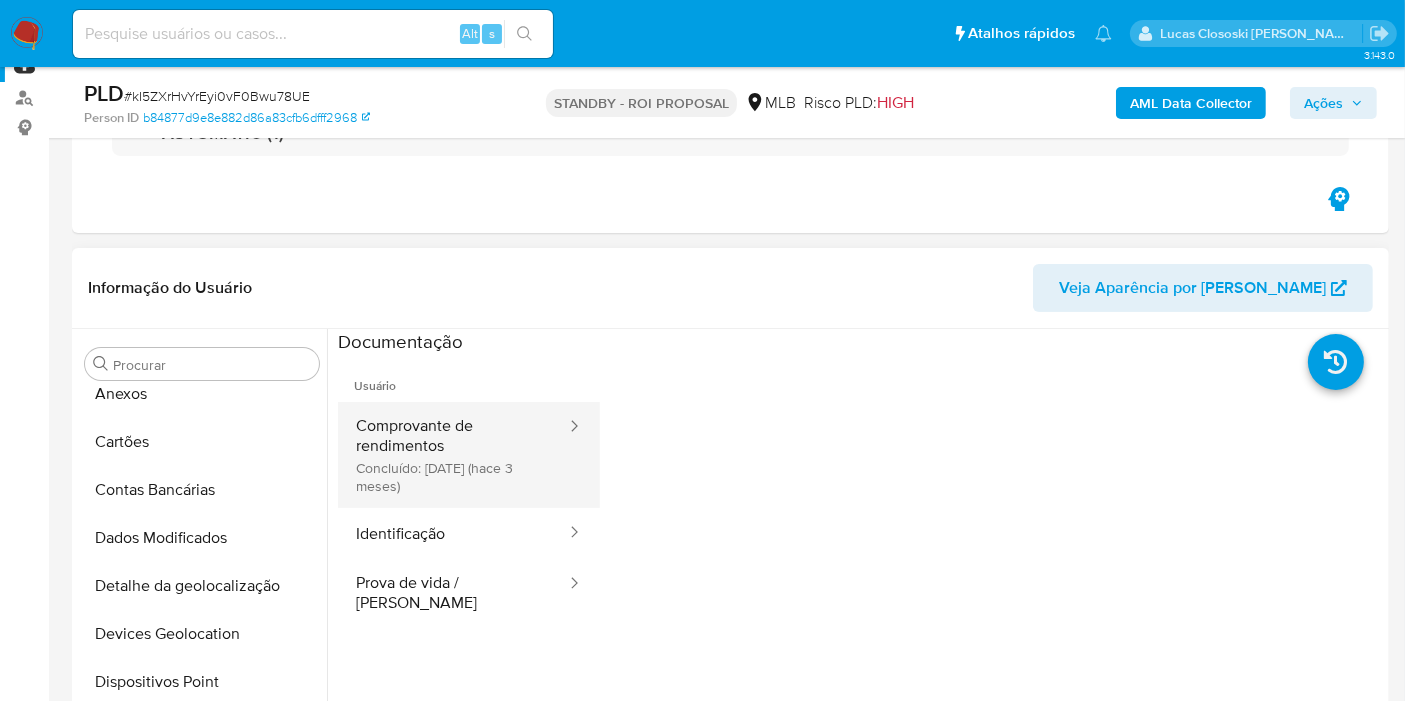 click on "Comprovante de rendimentos Concluído: 25/03/2025 (hace 3 meses)" at bounding box center [453, 455] 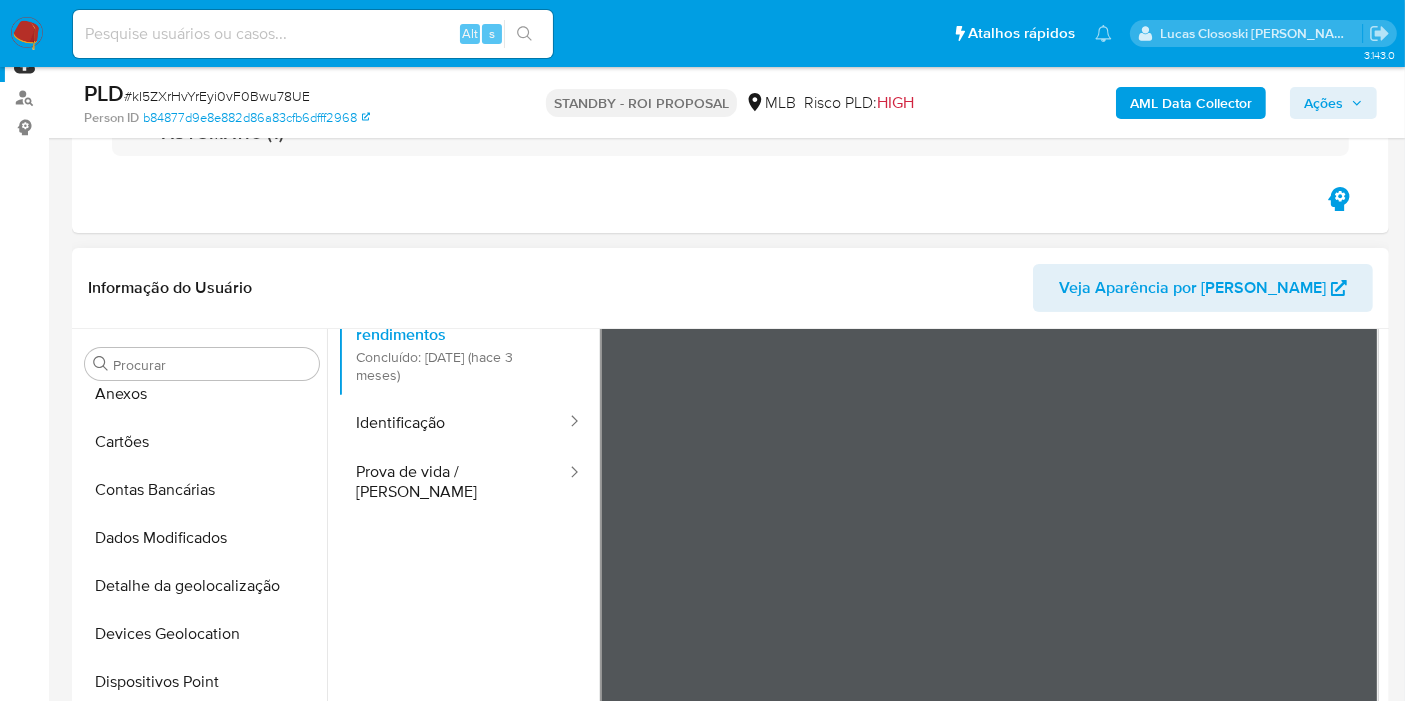 scroll, scrollTop: 0, scrollLeft: 0, axis: both 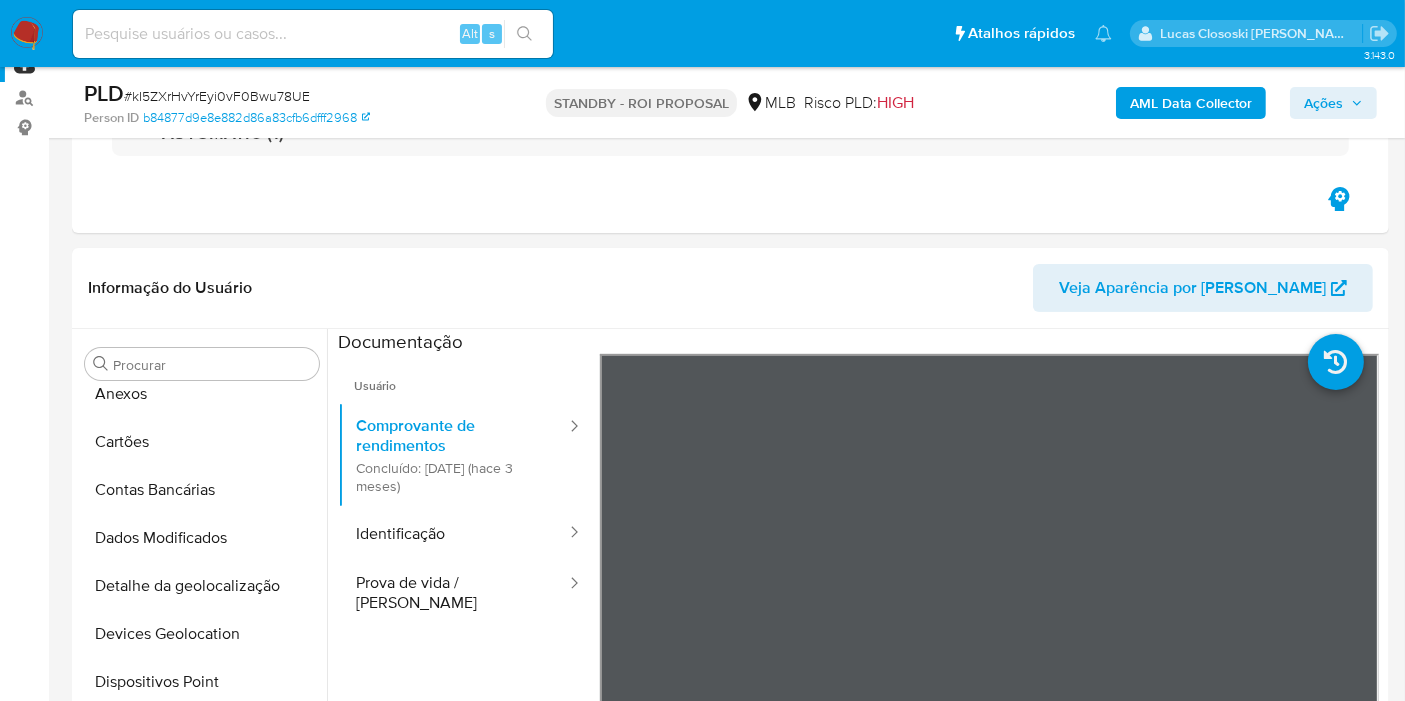 click at bounding box center (27, 34) 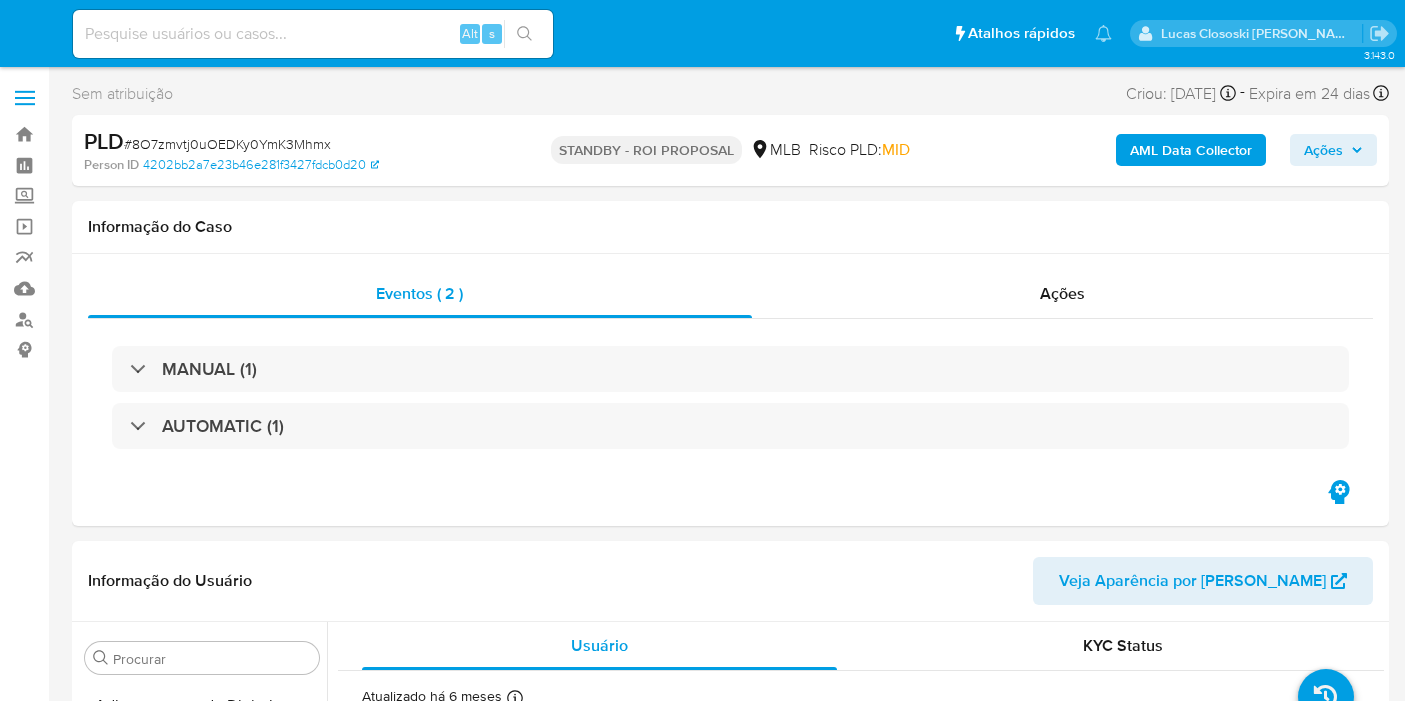 select on "10" 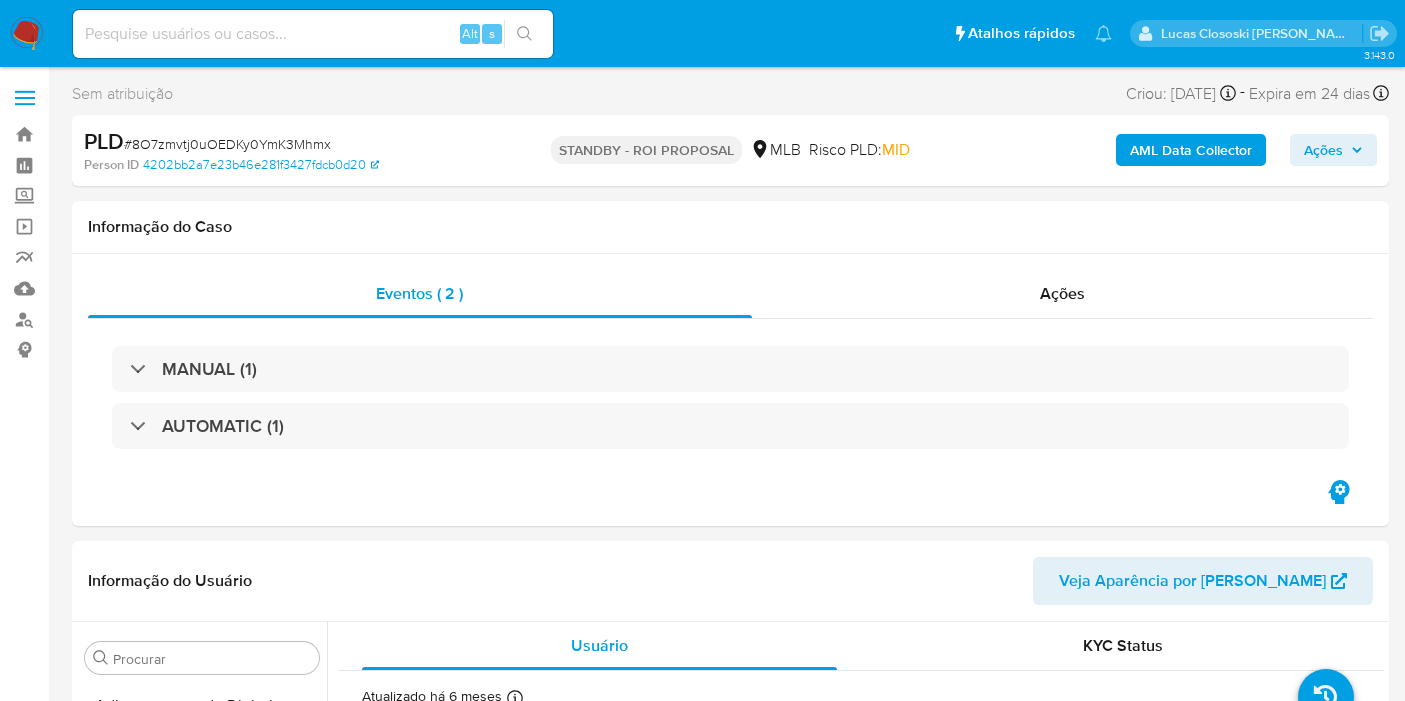 scroll, scrollTop: 0, scrollLeft: 0, axis: both 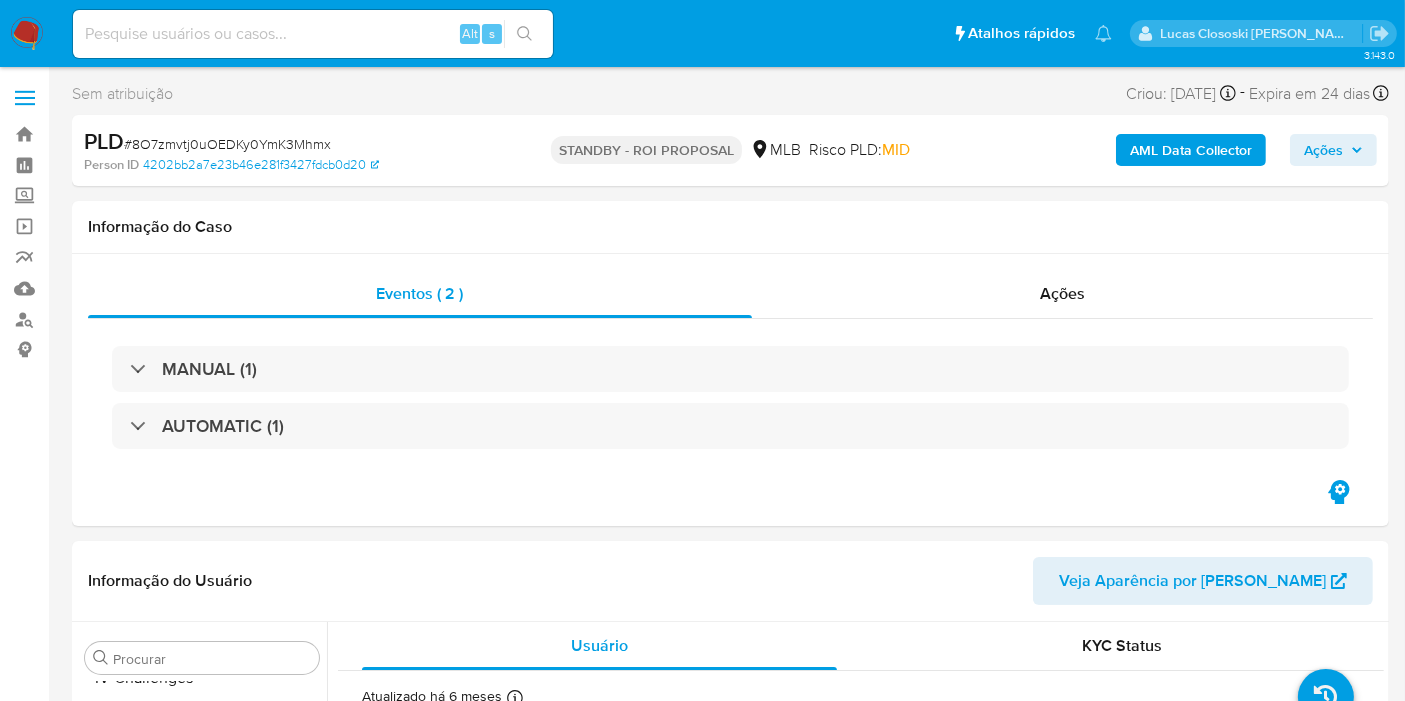 click on "# 8O7zmvtj0uOEDKy0YmK3Mhmx" at bounding box center [227, 144] 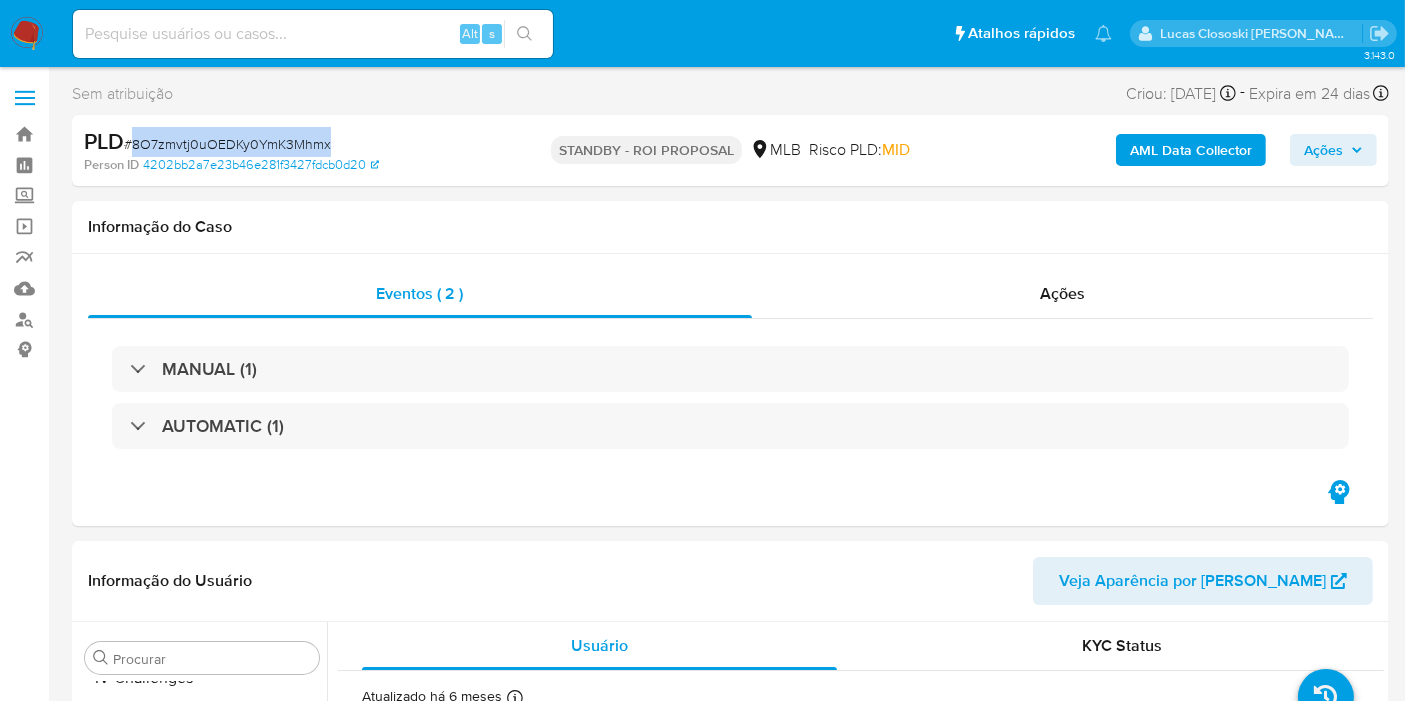 click on "# 8O7zmvtj0uOEDKy0YmK3Mhmx" at bounding box center [227, 144] 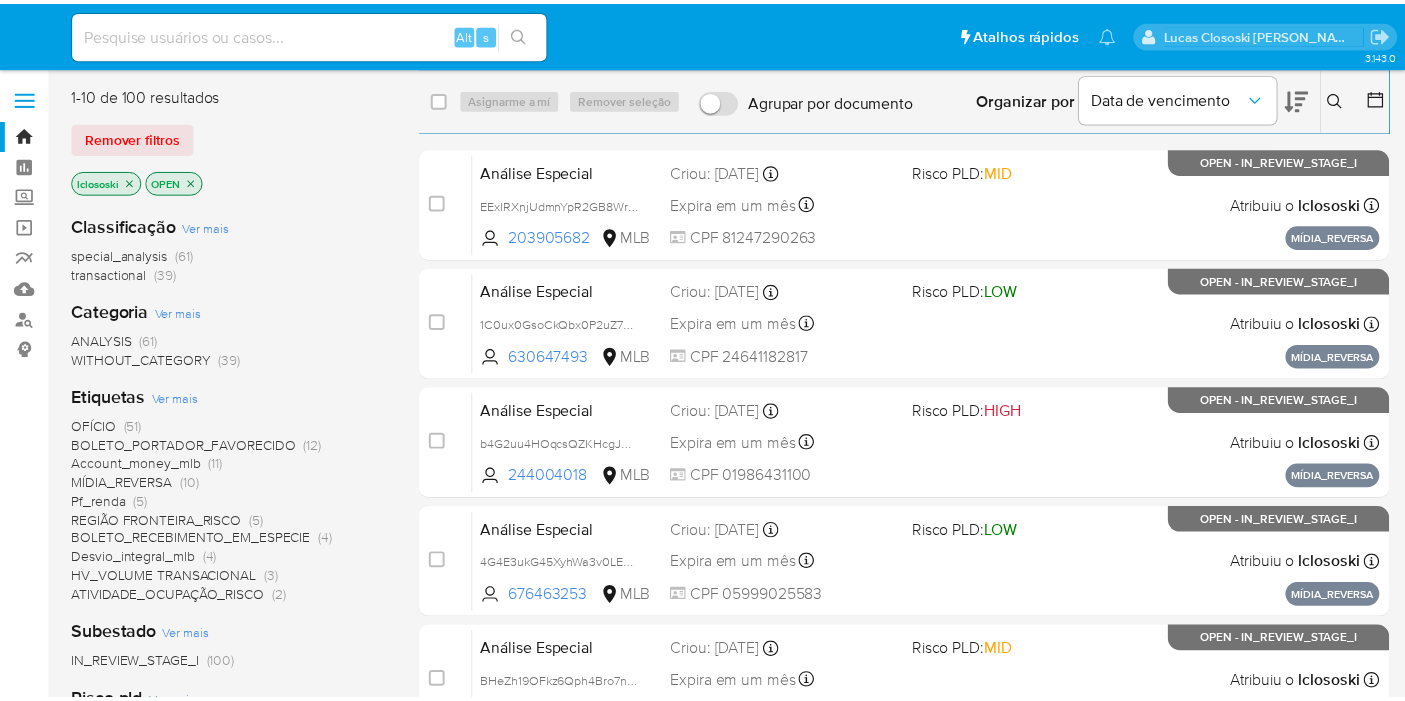 scroll, scrollTop: 0, scrollLeft: 0, axis: both 